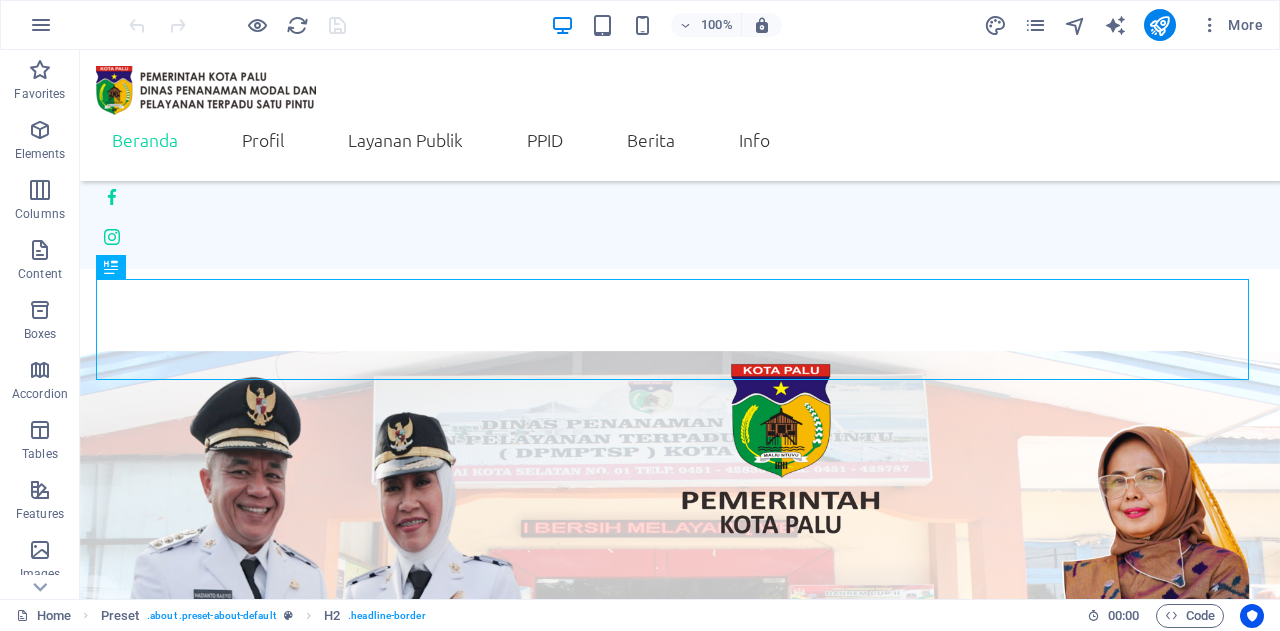 scroll, scrollTop: 400, scrollLeft: 0, axis: vertical 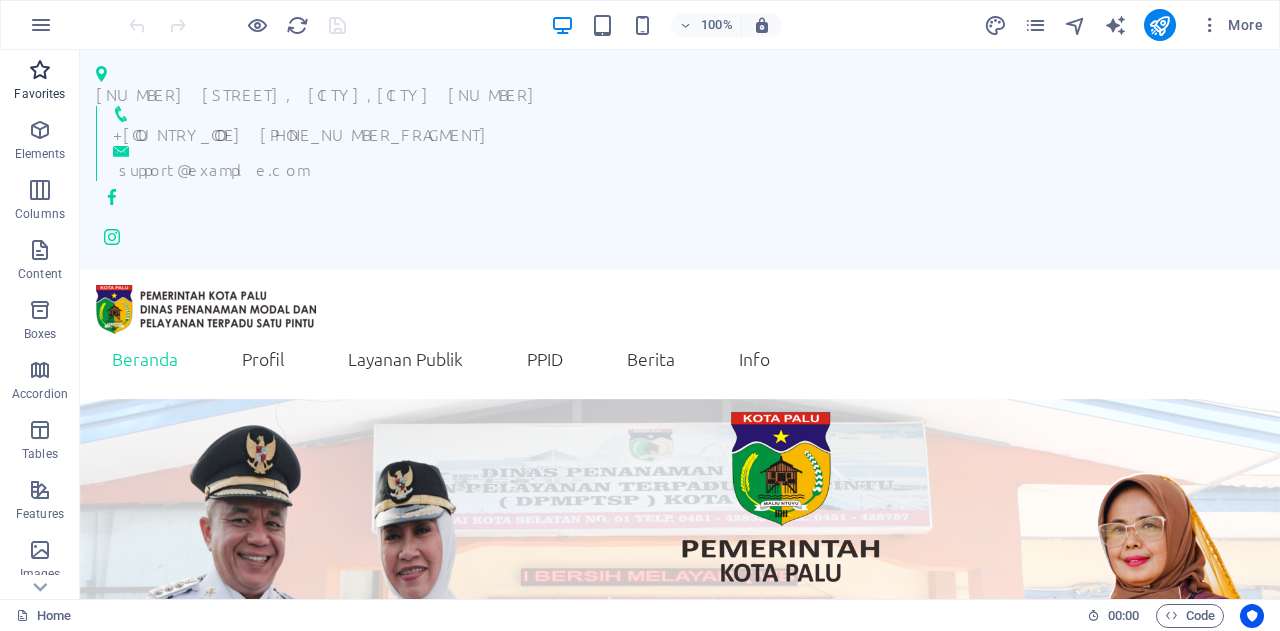 click at bounding box center (40, 70) 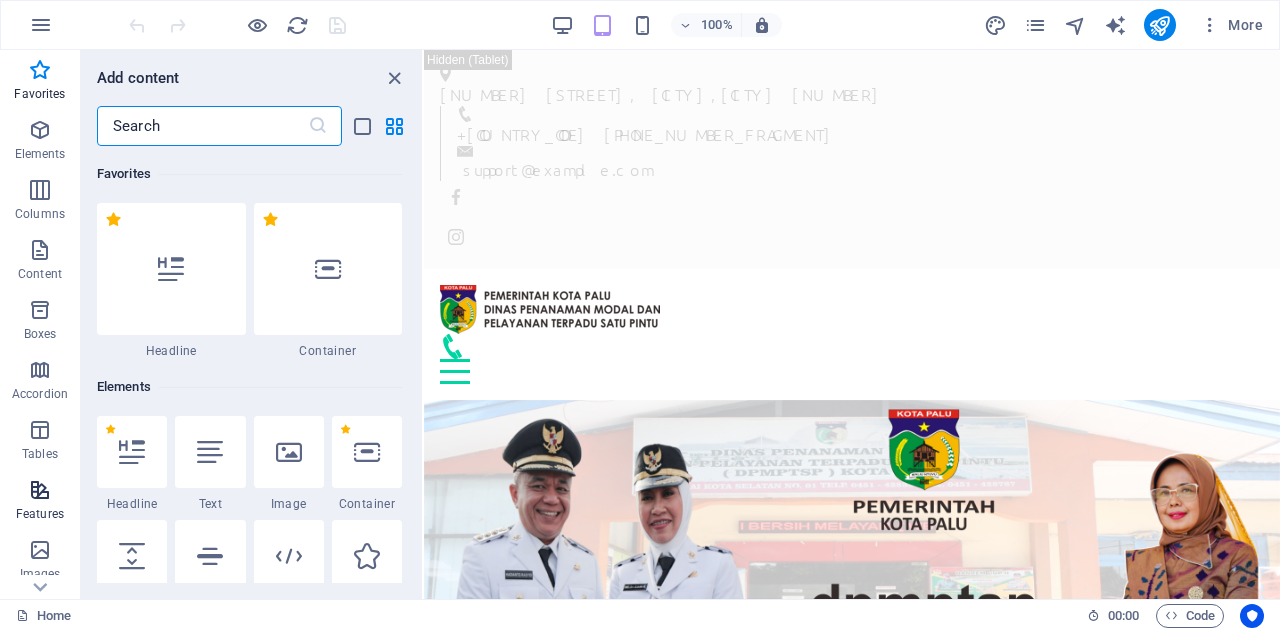 click at bounding box center (40, 490) 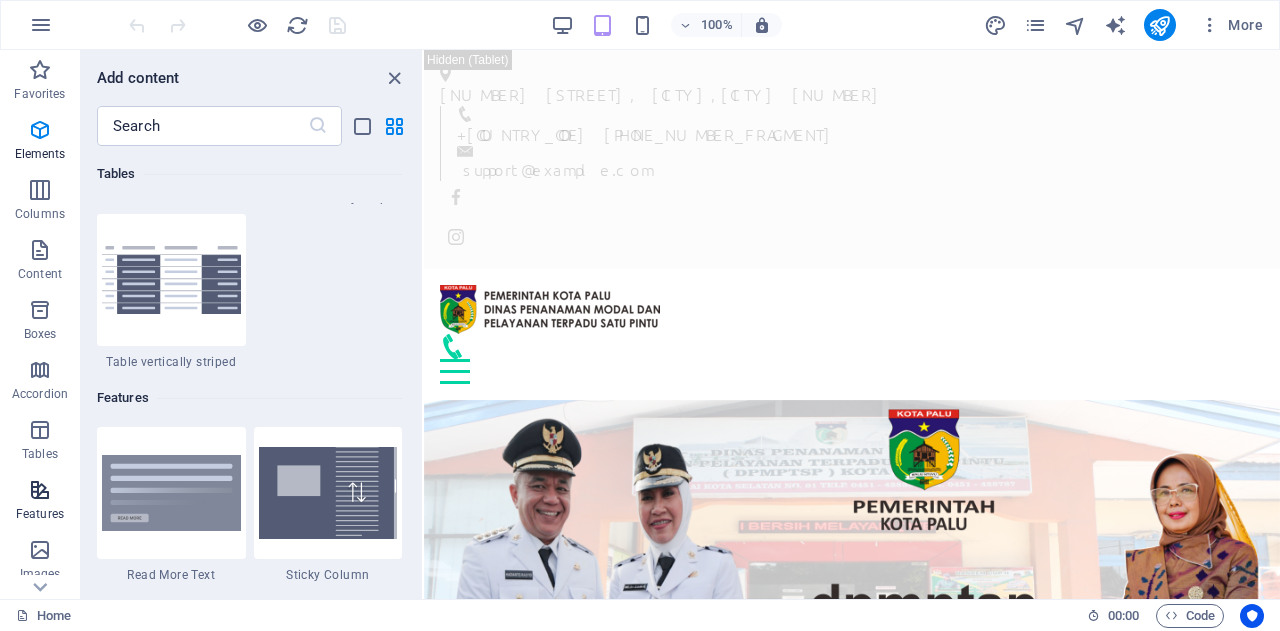 scroll, scrollTop: 7795, scrollLeft: 0, axis: vertical 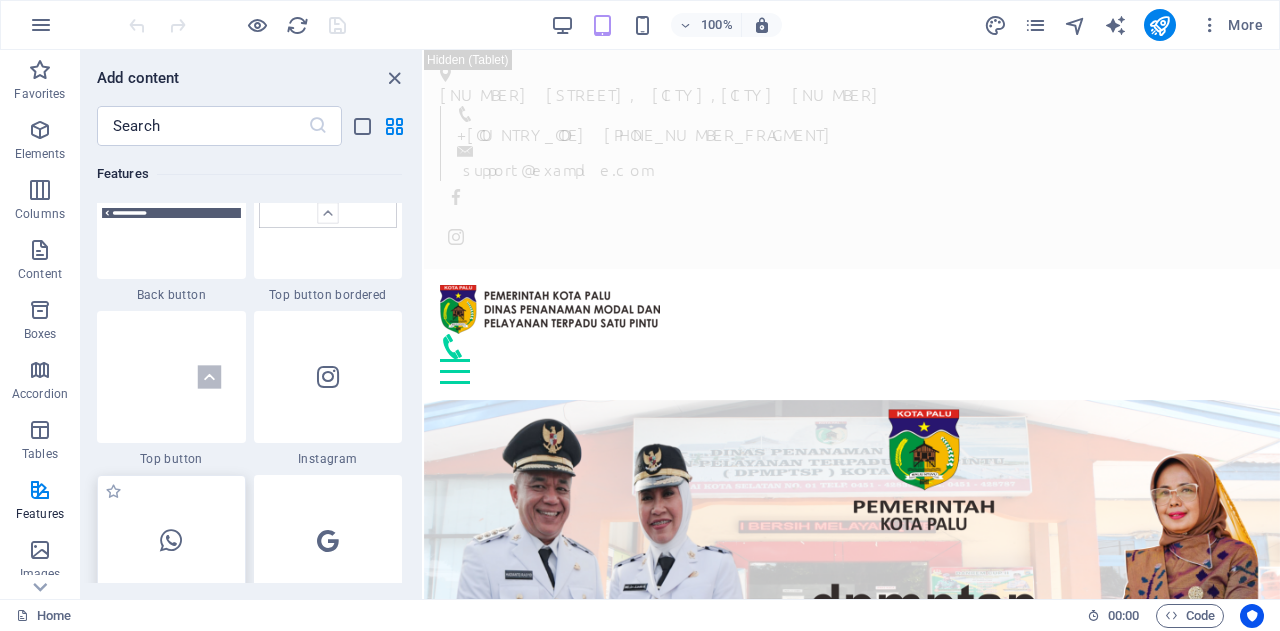 click at bounding box center (171, 541) 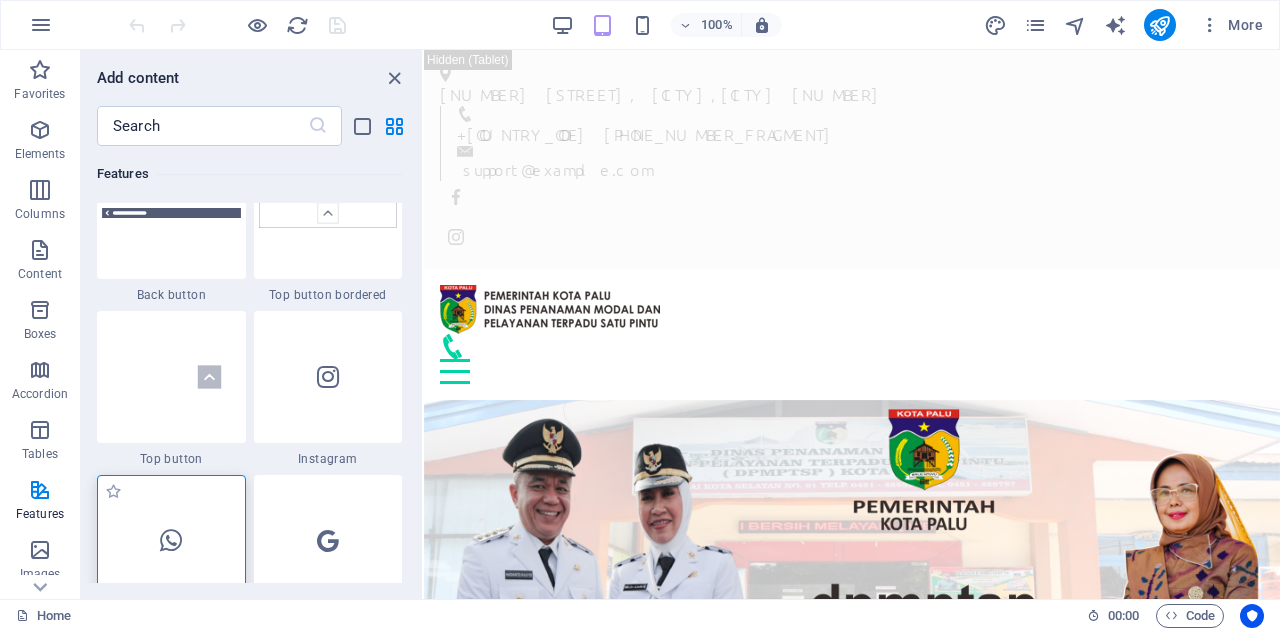 click at bounding box center (171, 541) 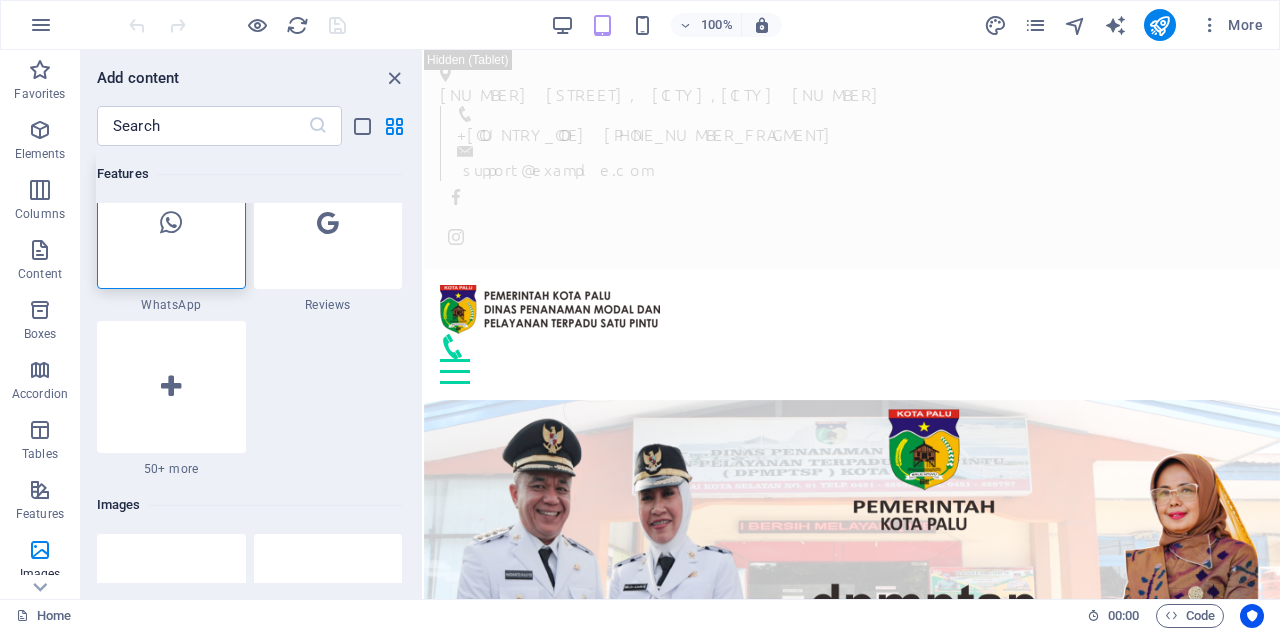 scroll, scrollTop: 9764, scrollLeft: 0, axis: vertical 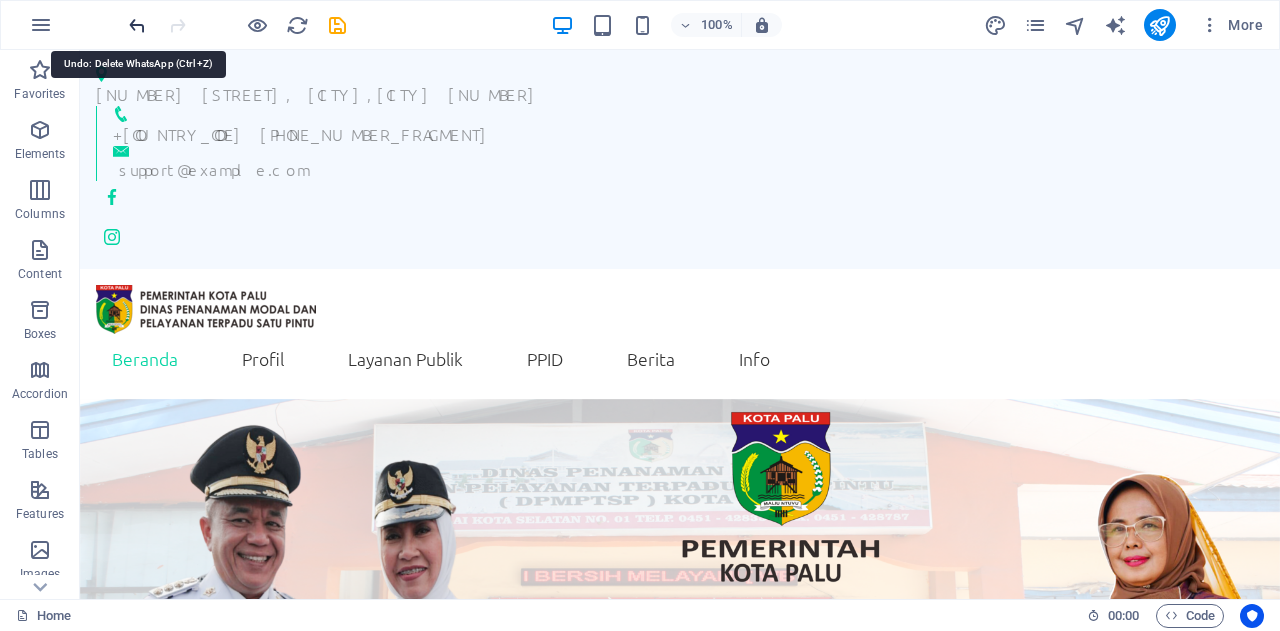 click at bounding box center [137, 25] 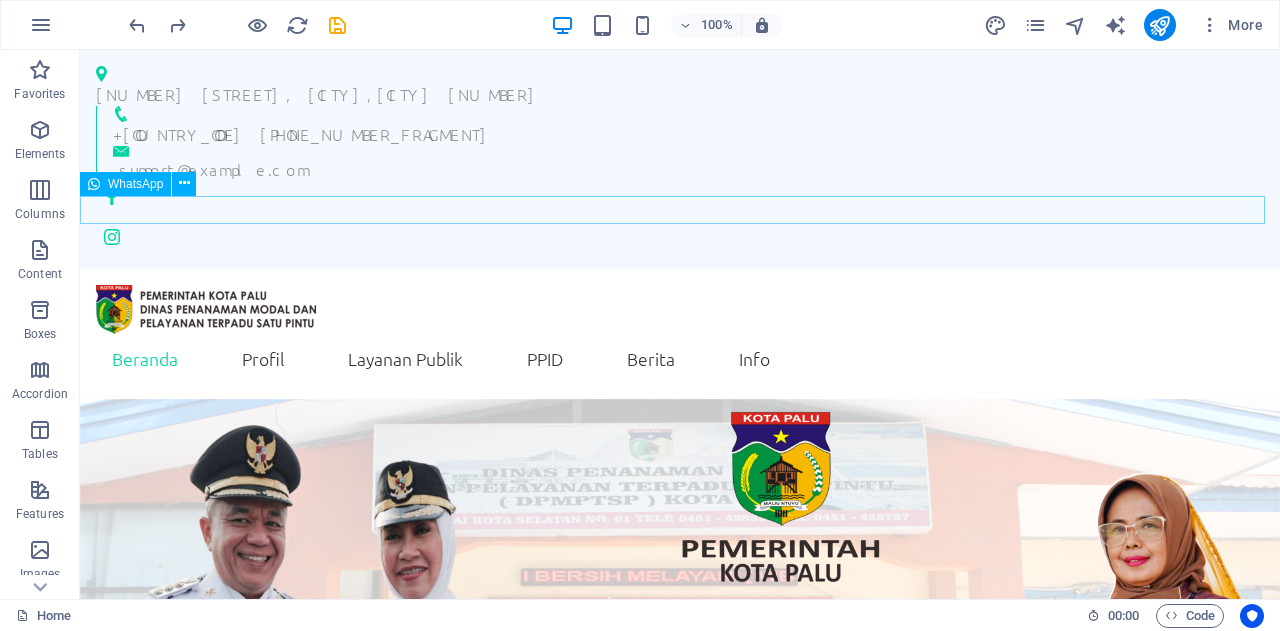 click on "WhatsApp" at bounding box center [135, 184] 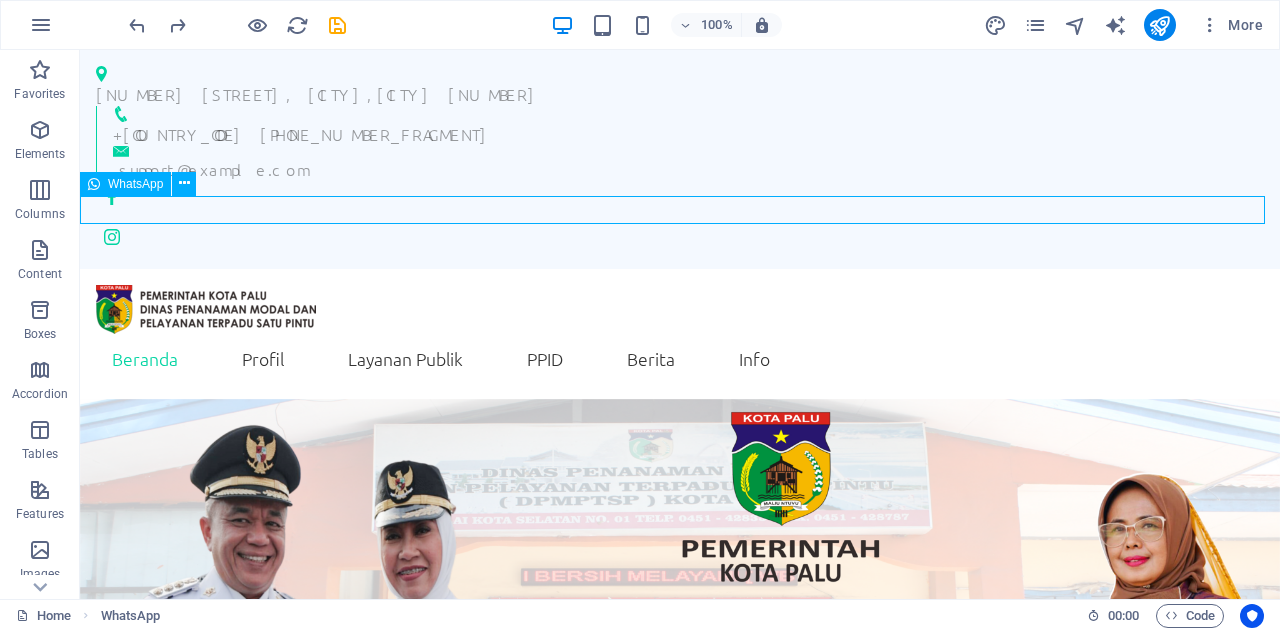 click on "WhatsApp" at bounding box center [135, 184] 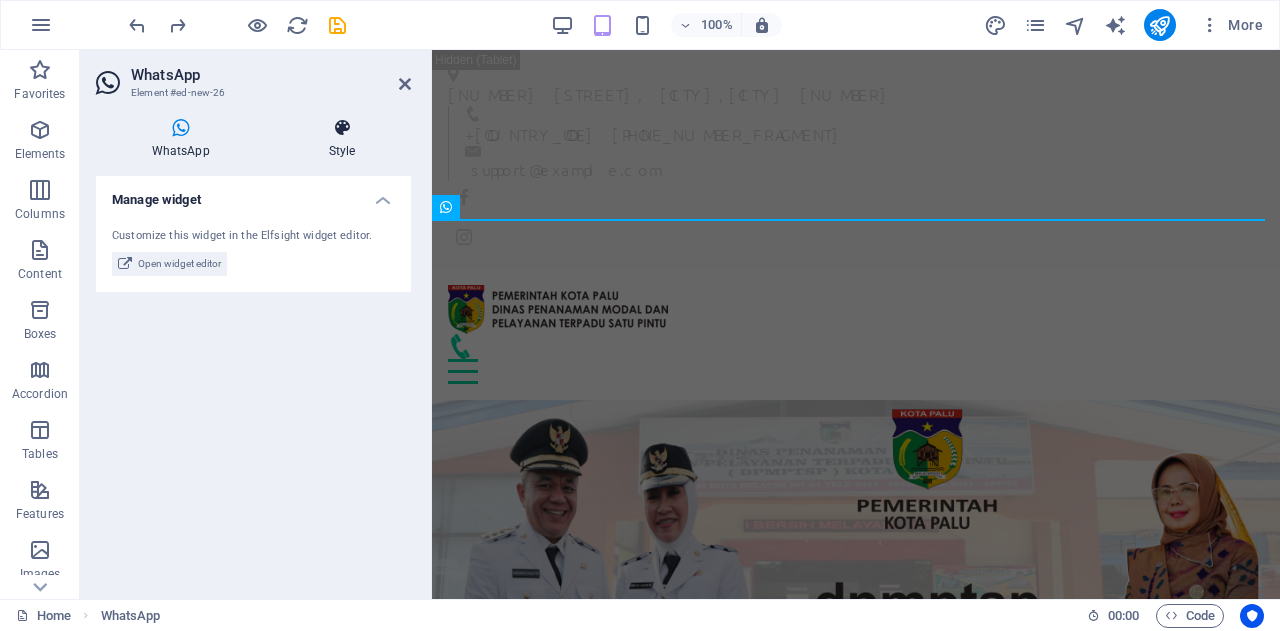 click at bounding box center (342, 128) 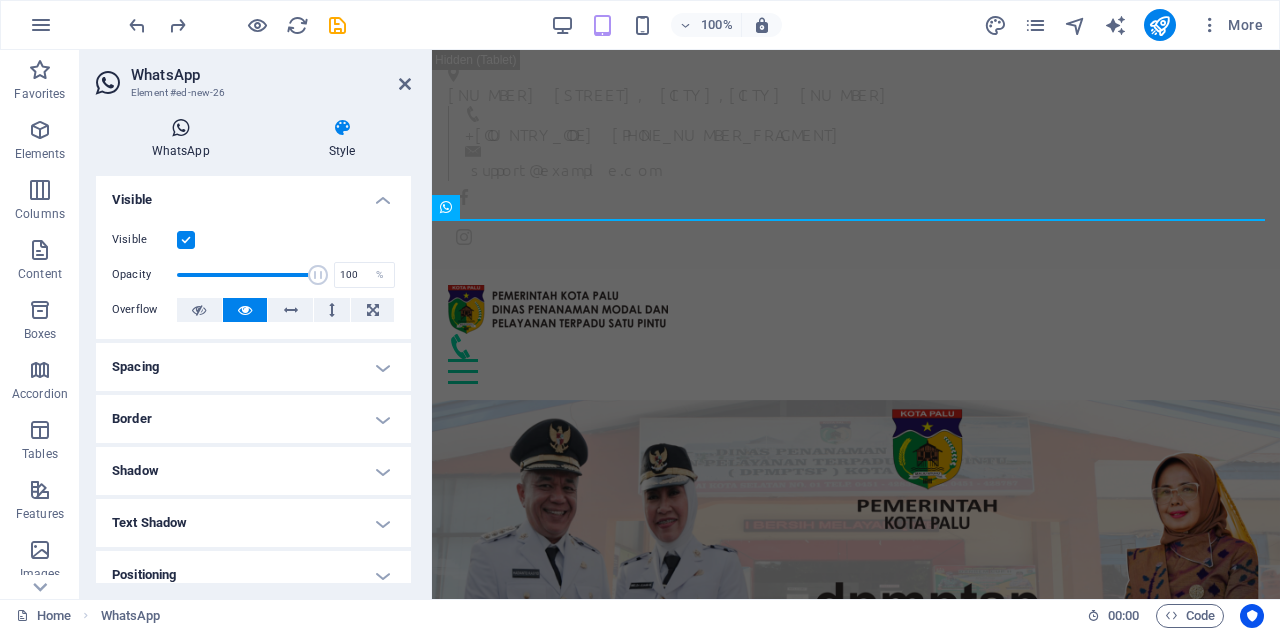 click at bounding box center (180, 128) 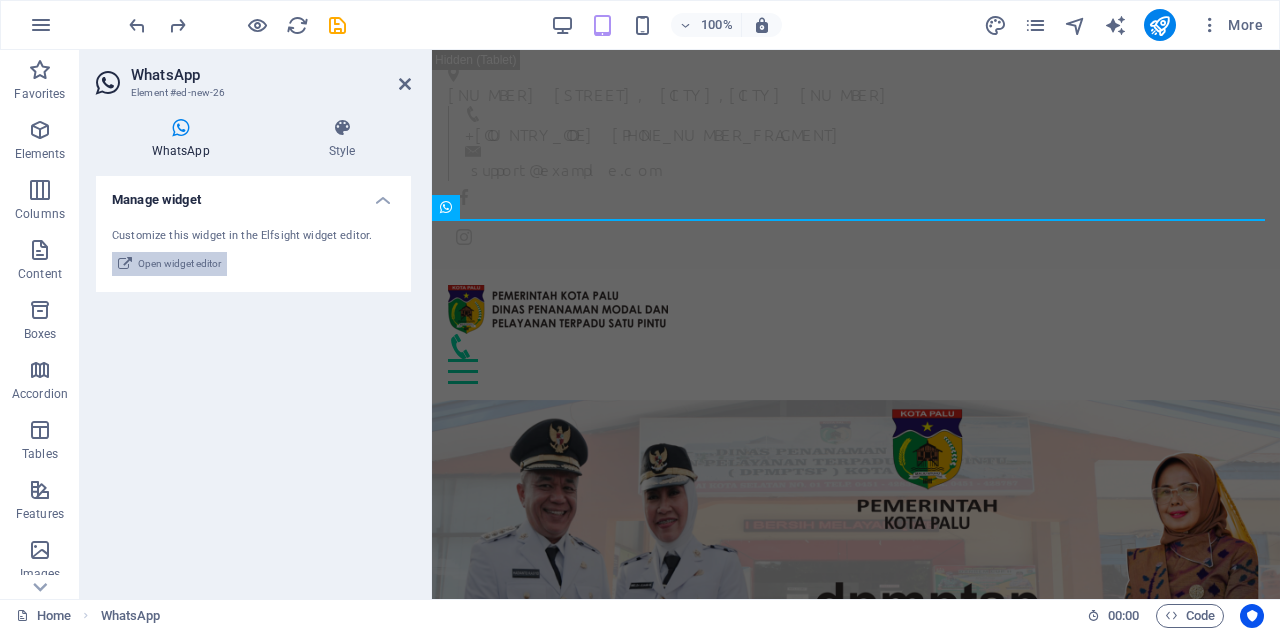 click on "Open widget editor" at bounding box center (179, 264) 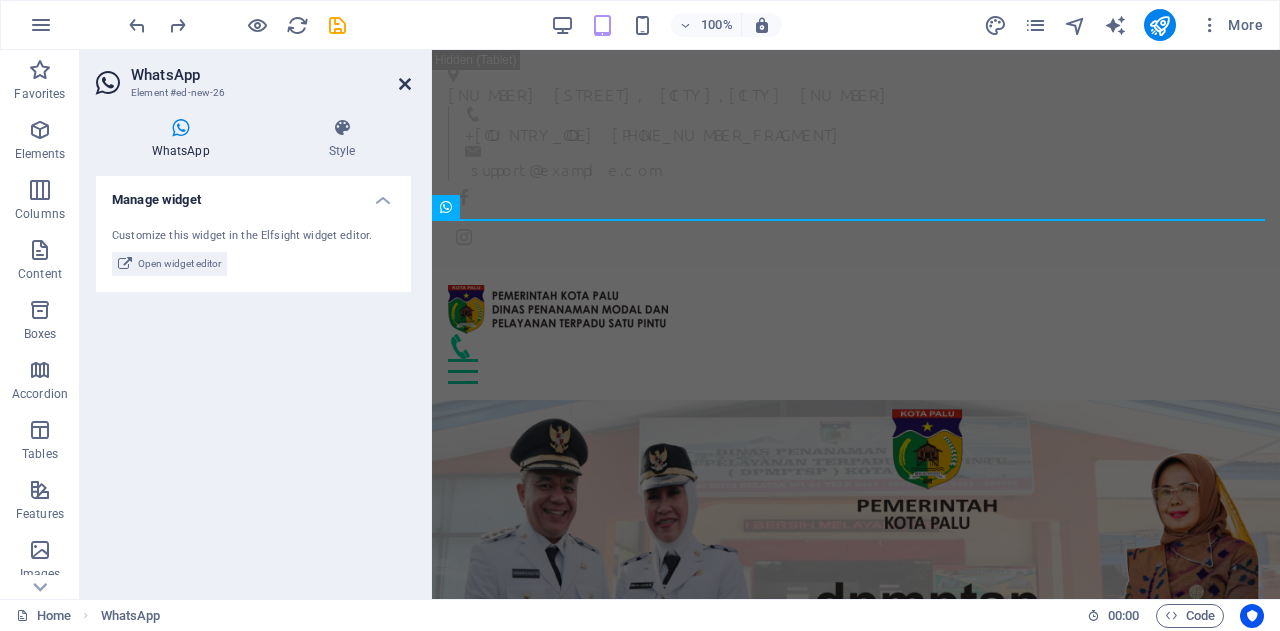 click at bounding box center [405, 84] 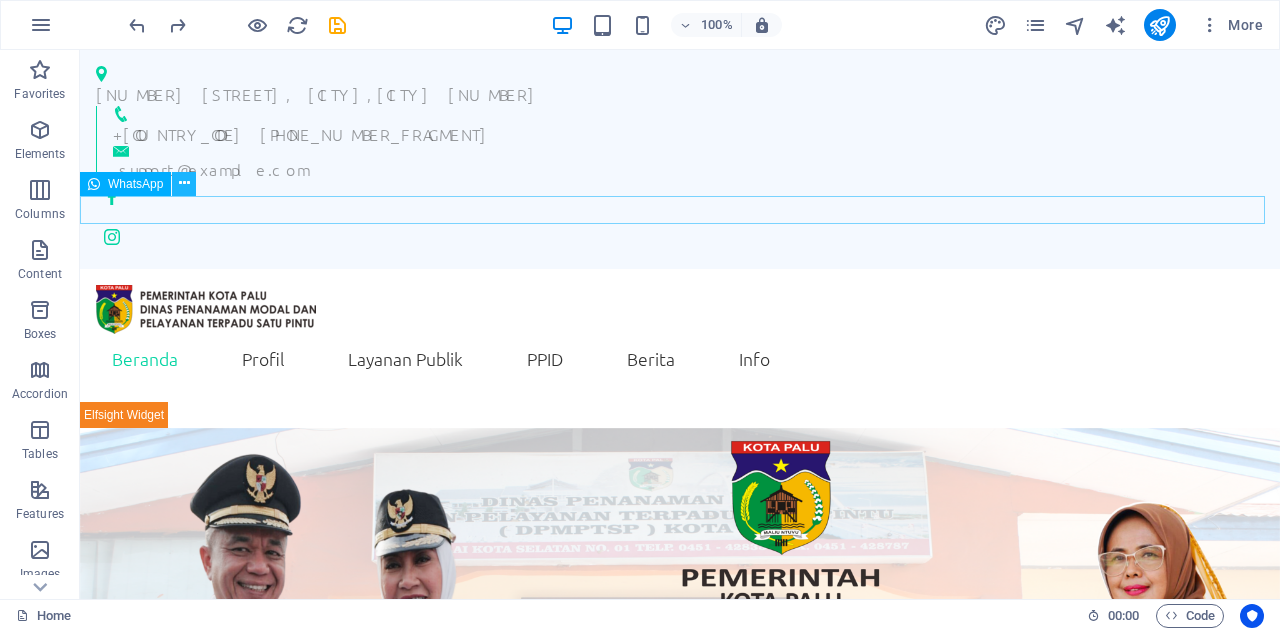 click at bounding box center [184, 183] 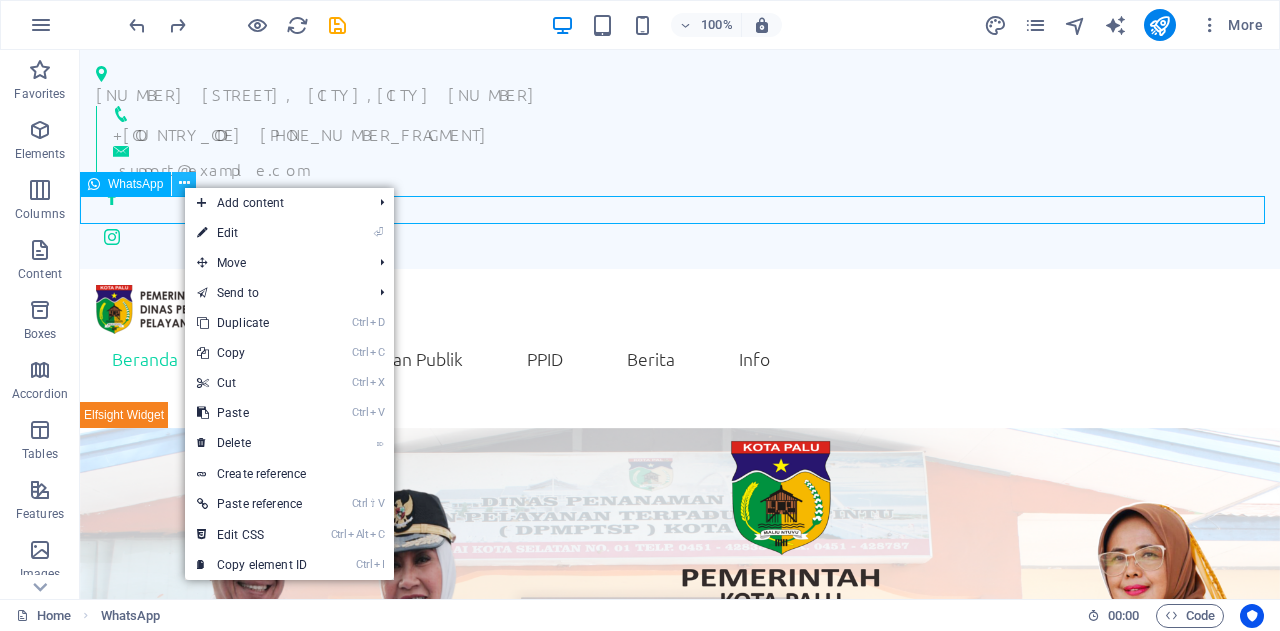 click at bounding box center [184, 183] 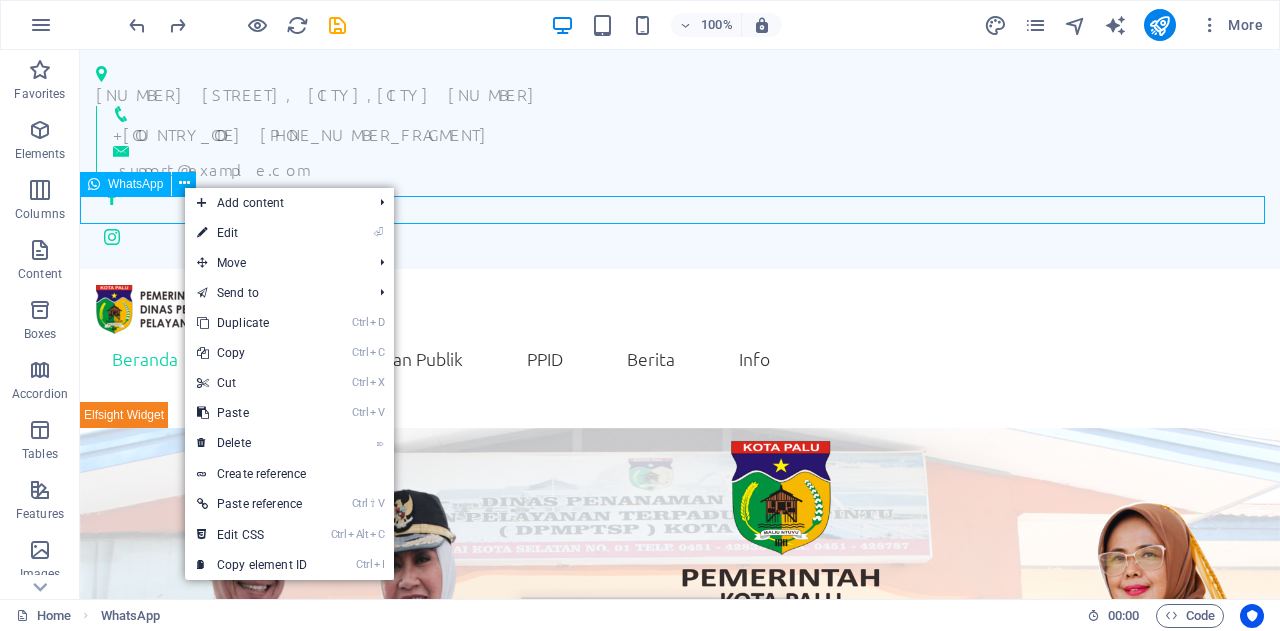 click on "WhatsApp" at bounding box center [135, 184] 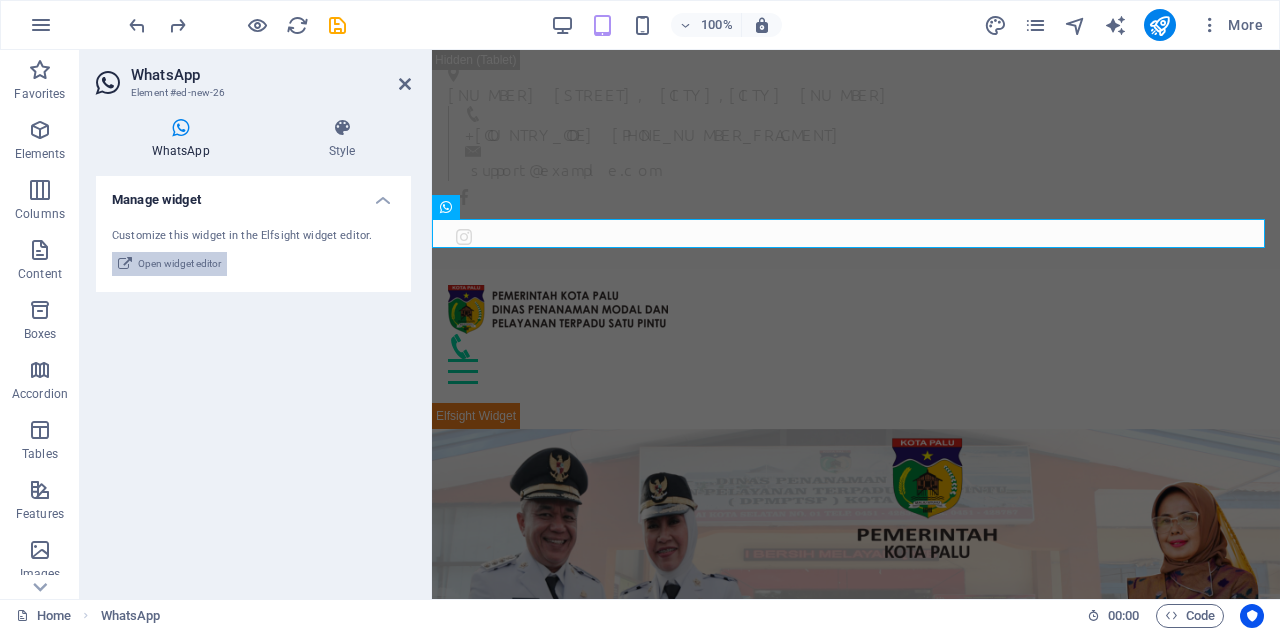 click at bounding box center [125, 264] 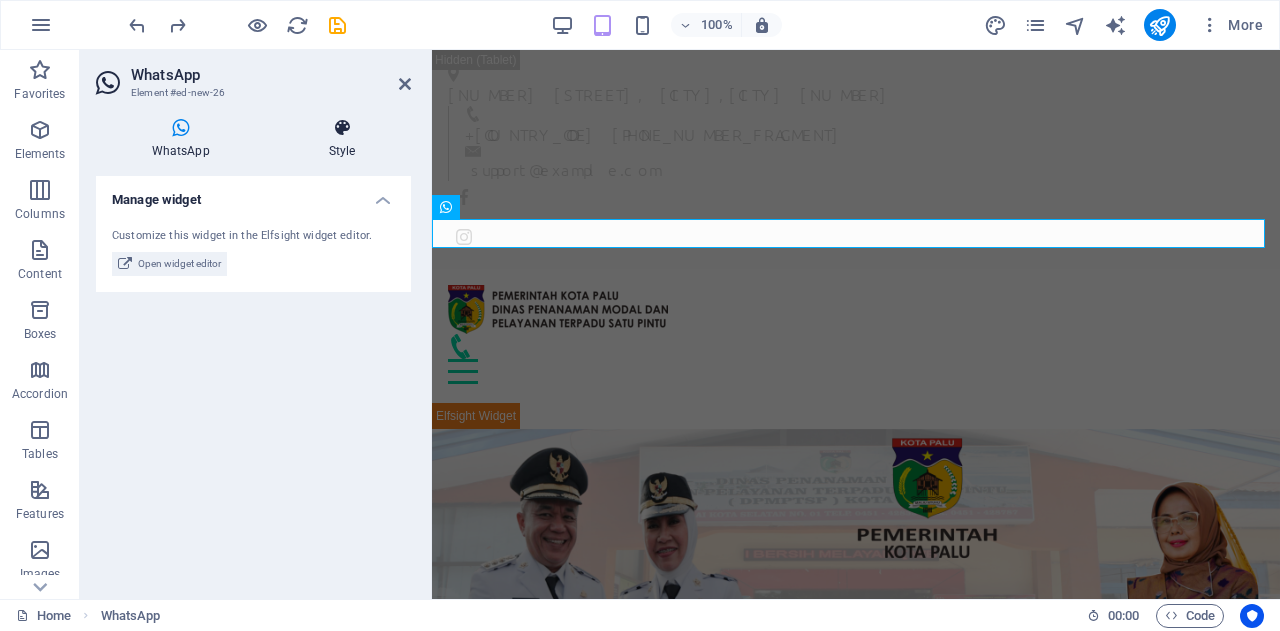 click at bounding box center [342, 128] 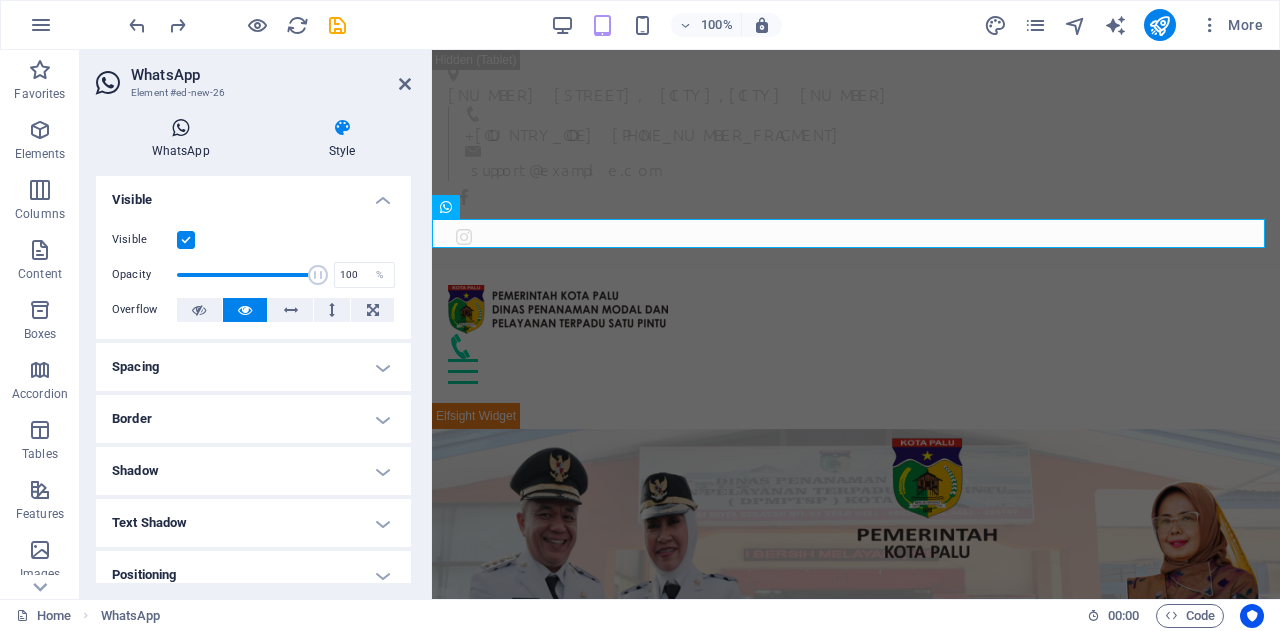 click on "WhatsApp" at bounding box center [184, 139] 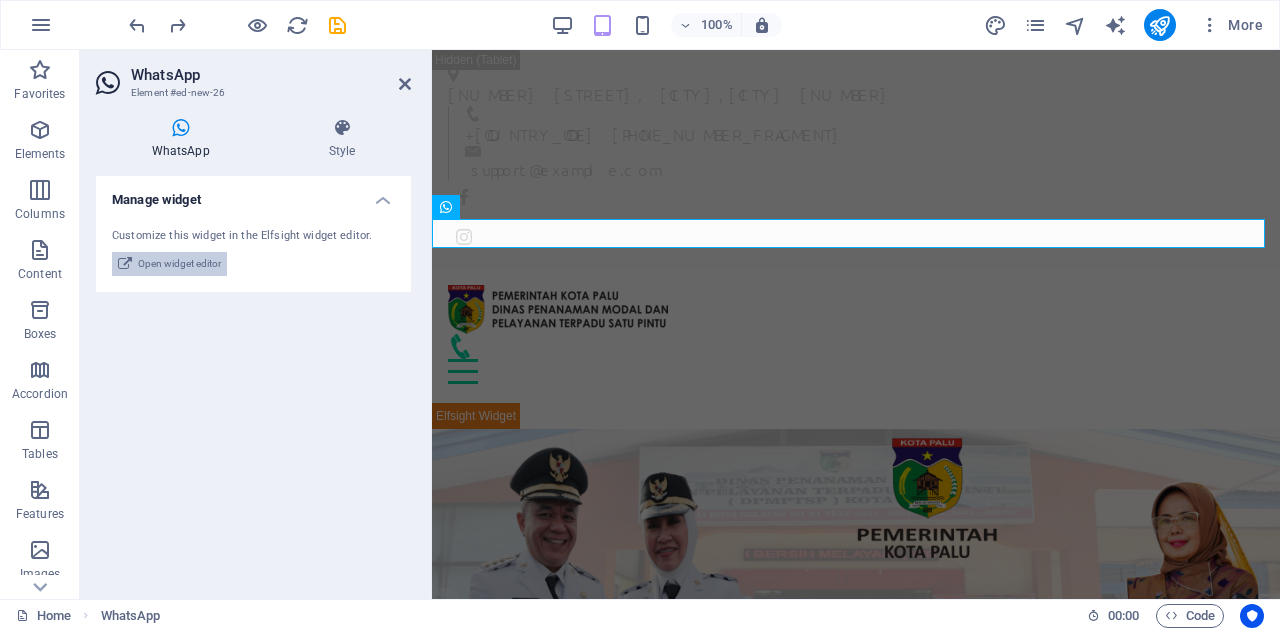 click on "Open widget editor" at bounding box center (179, 264) 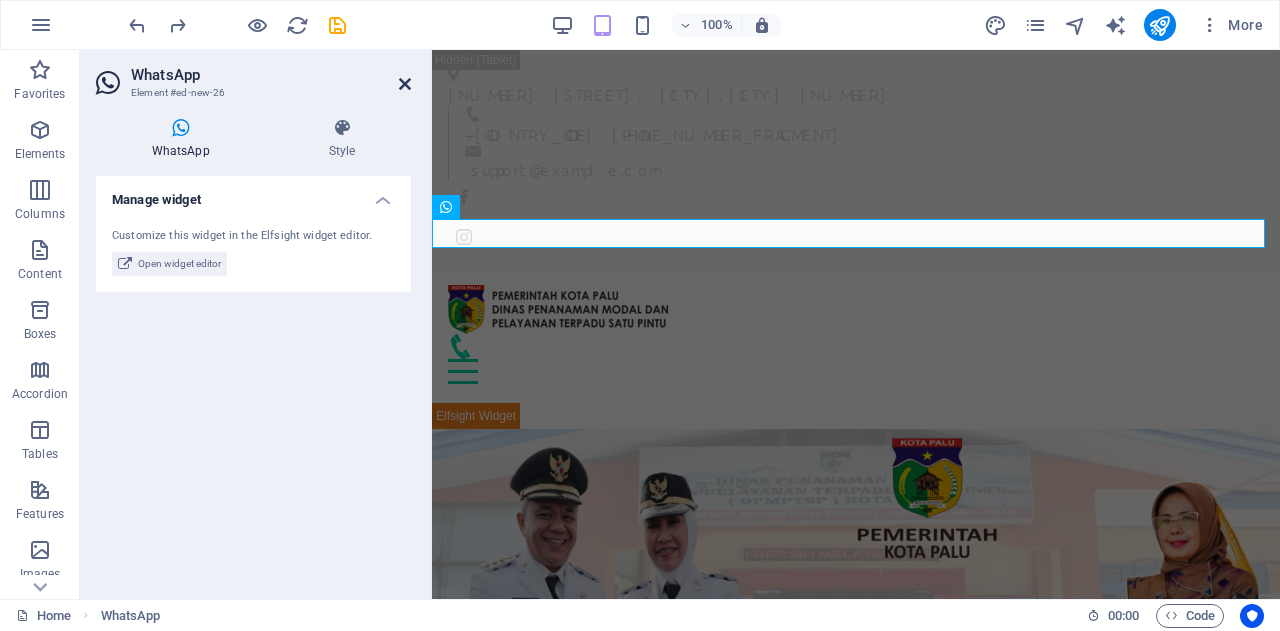 click at bounding box center (405, 84) 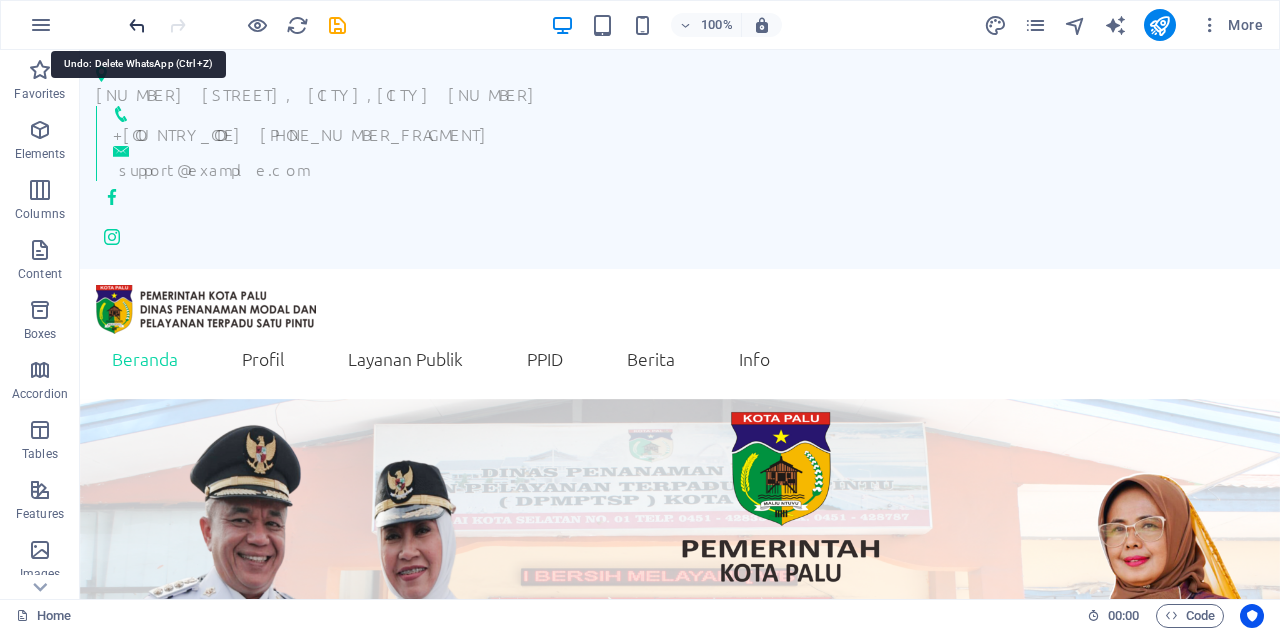 click at bounding box center (137, 25) 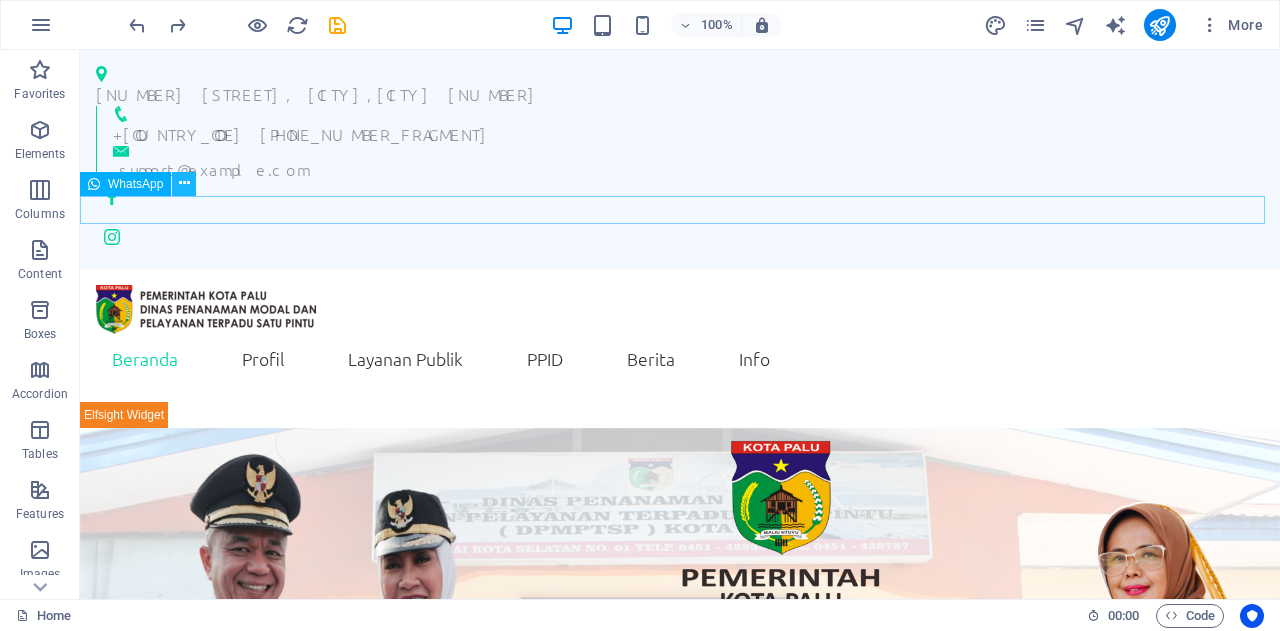 click at bounding box center [184, 184] 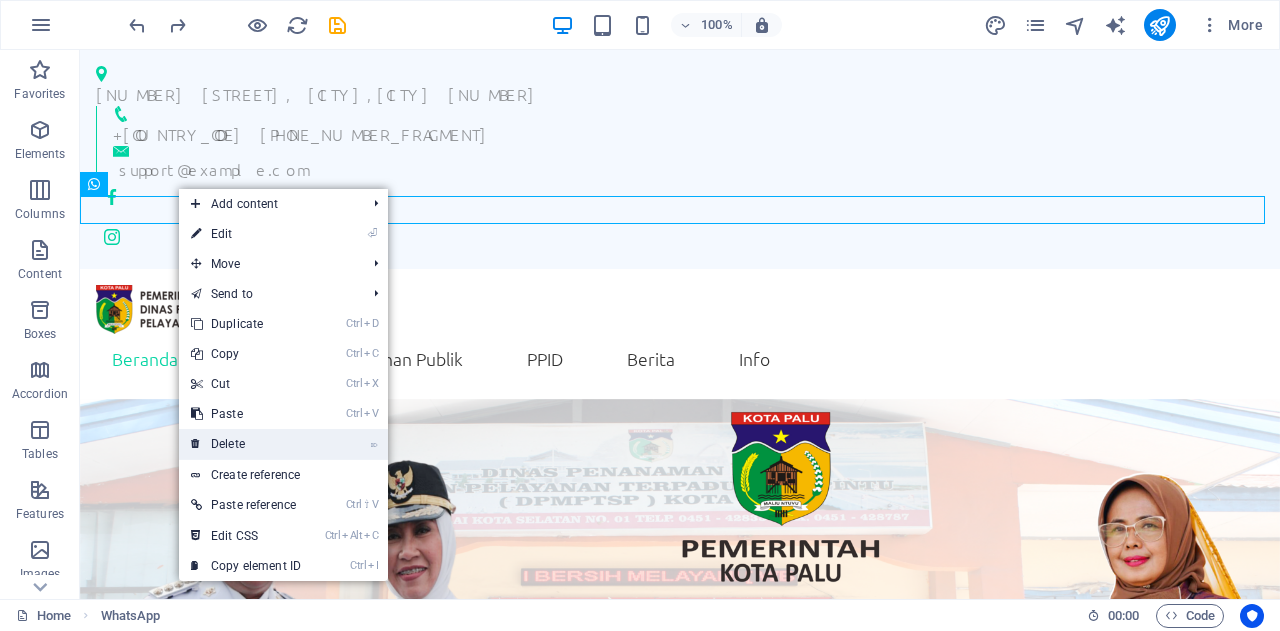 click on "⌦  Delete" at bounding box center (246, 444) 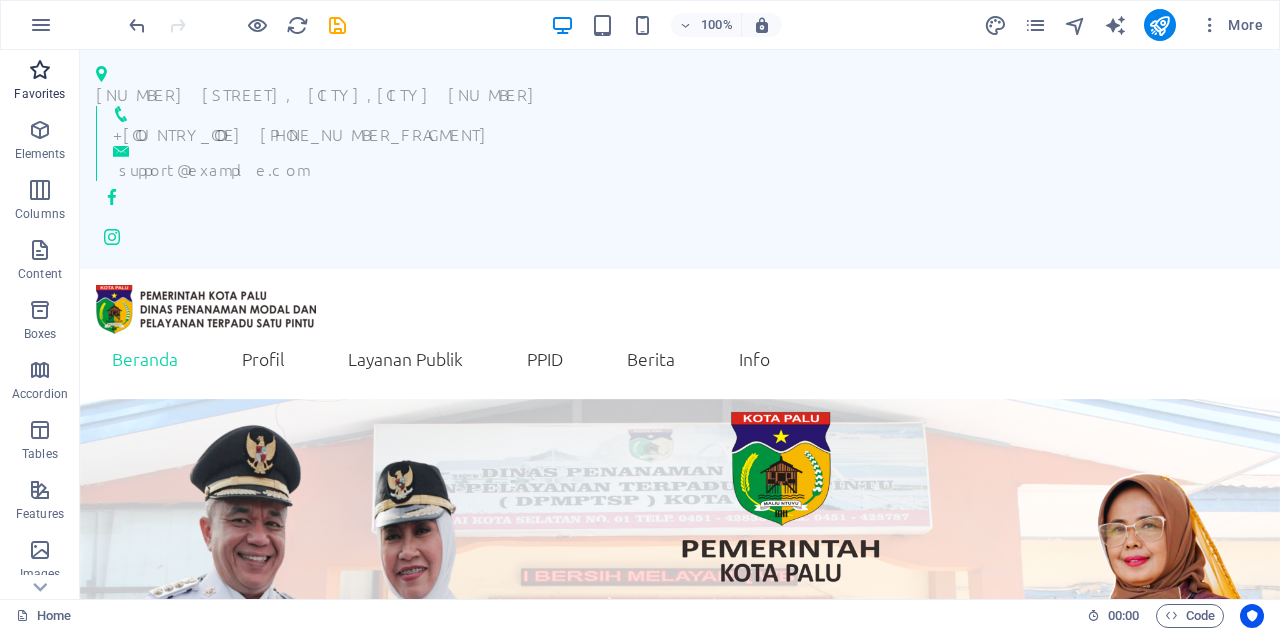 click on "Favorites" at bounding box center [40, 80] 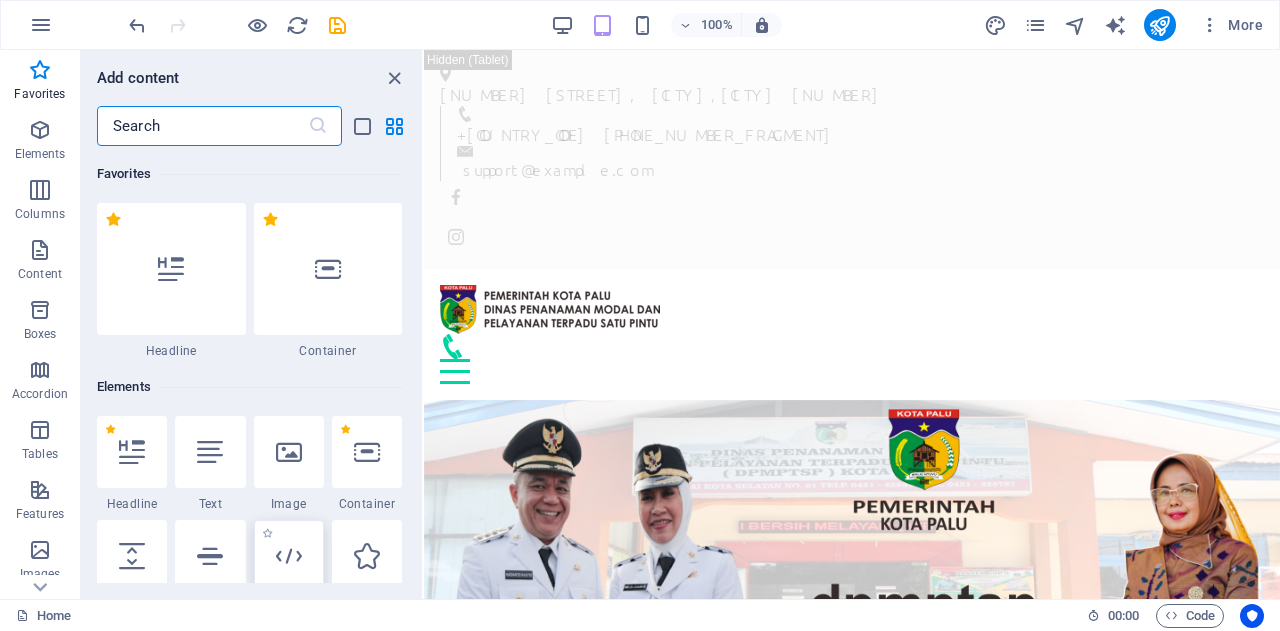 click at bounding box center [289, 556] 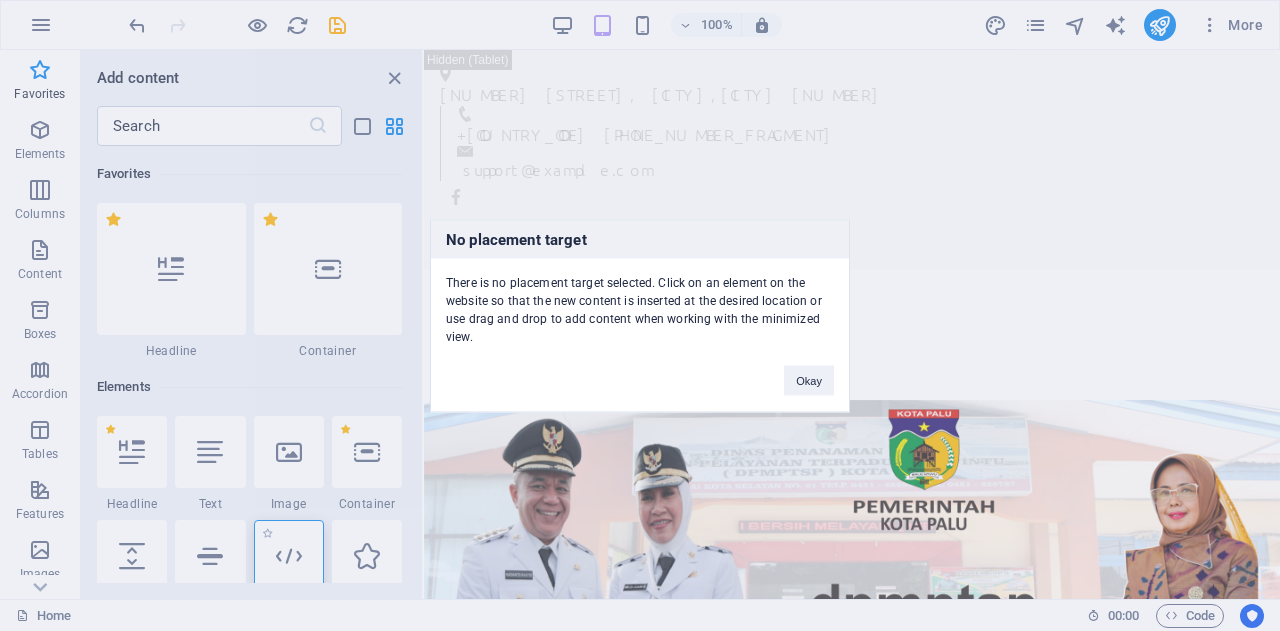 click on "No placement target There is no placement target selected. Click on an element on the website so that the new content is inserted at the desired location or use drag and drop to add content when working with the minimized view. Okay" at bounding box center [640, 315] 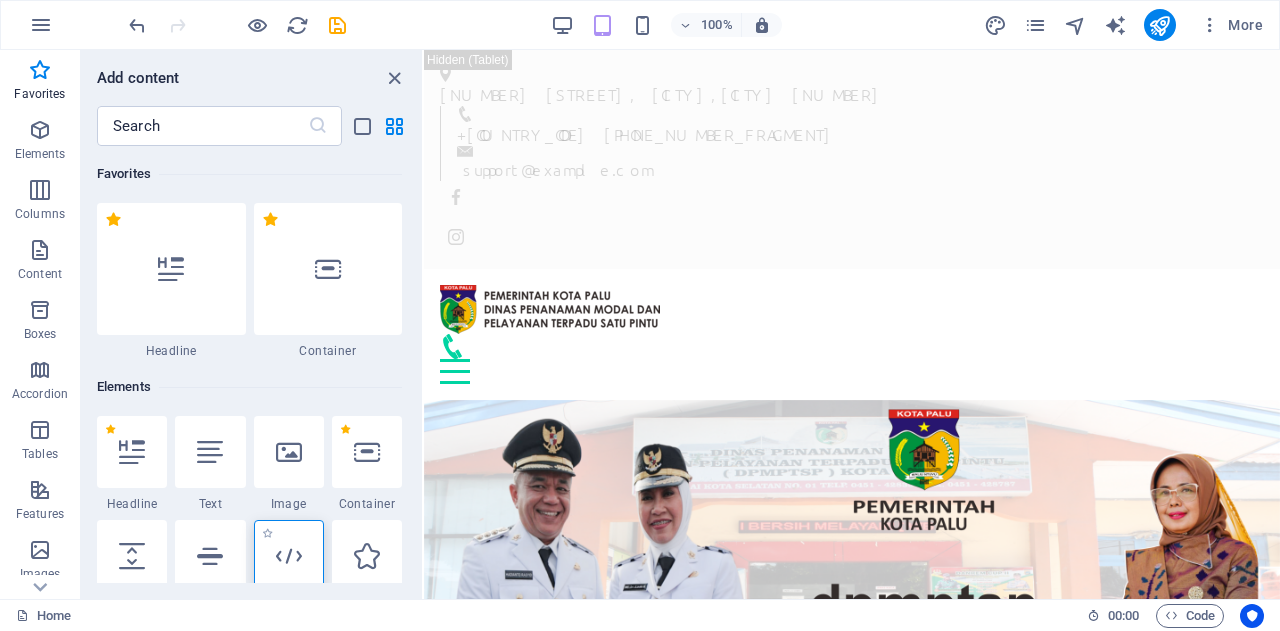 click at bounding box center (289, 556) 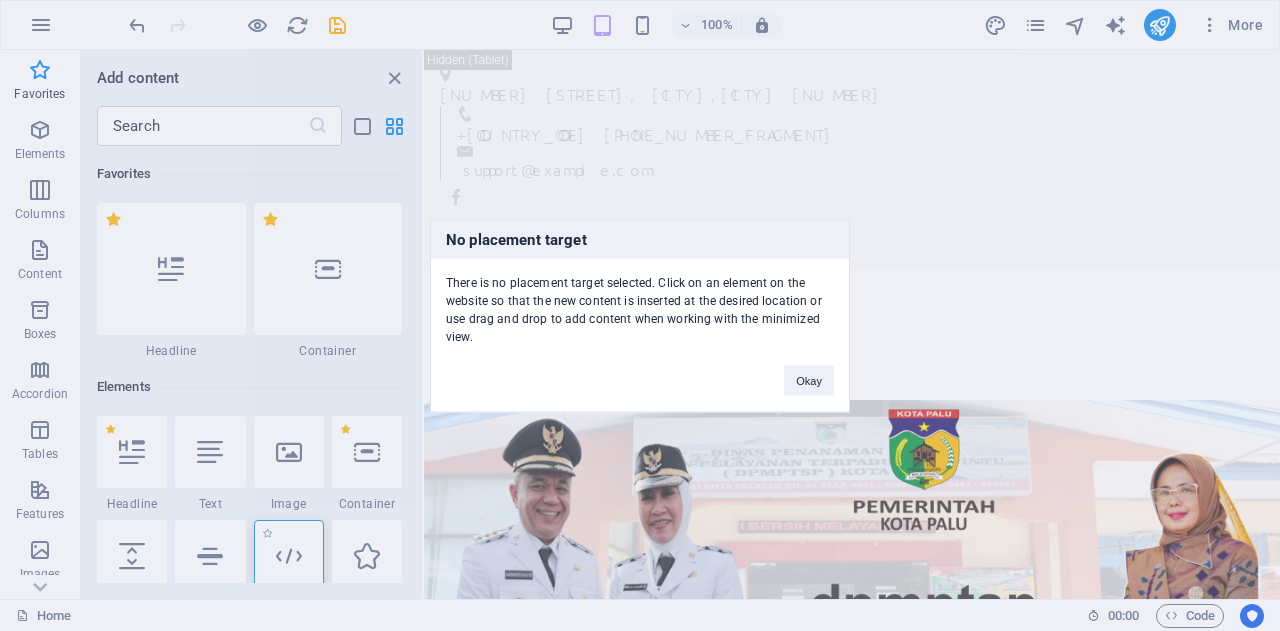 click on "No placement target There is no placement target selected. Click on an element on the website so that the new content is inserted at the desired location or use drag and drop to add content when working with the minimized view. Okay" at bounding box center [640, 315] 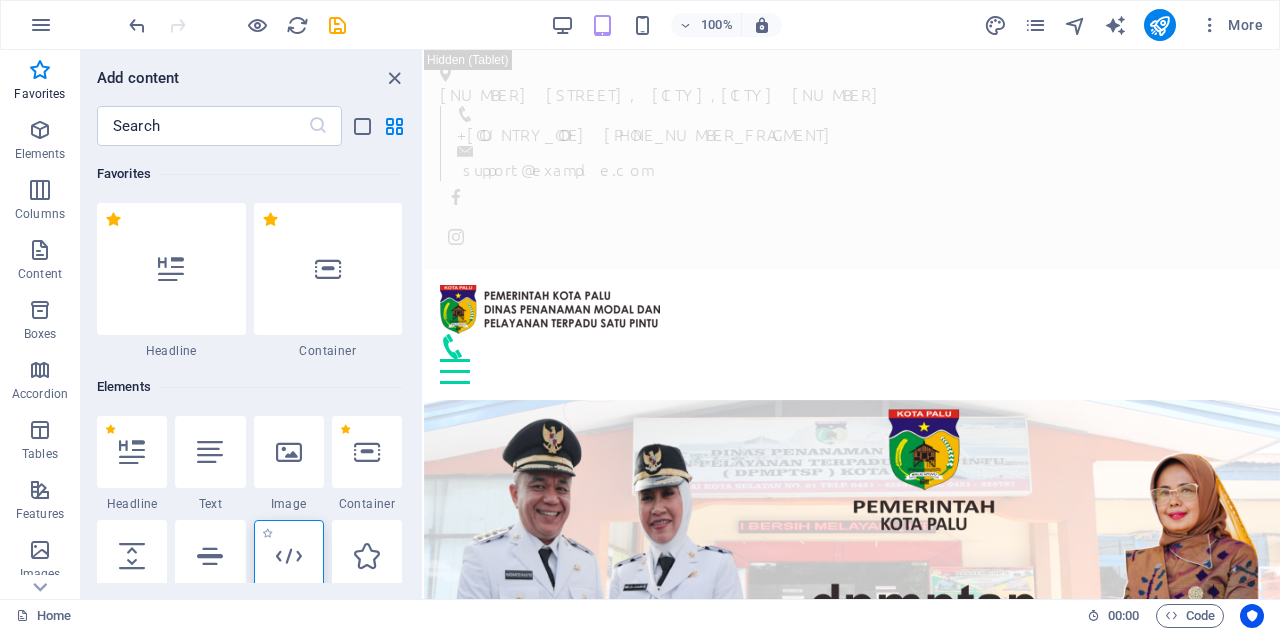 click at bounding box center [289, 556] 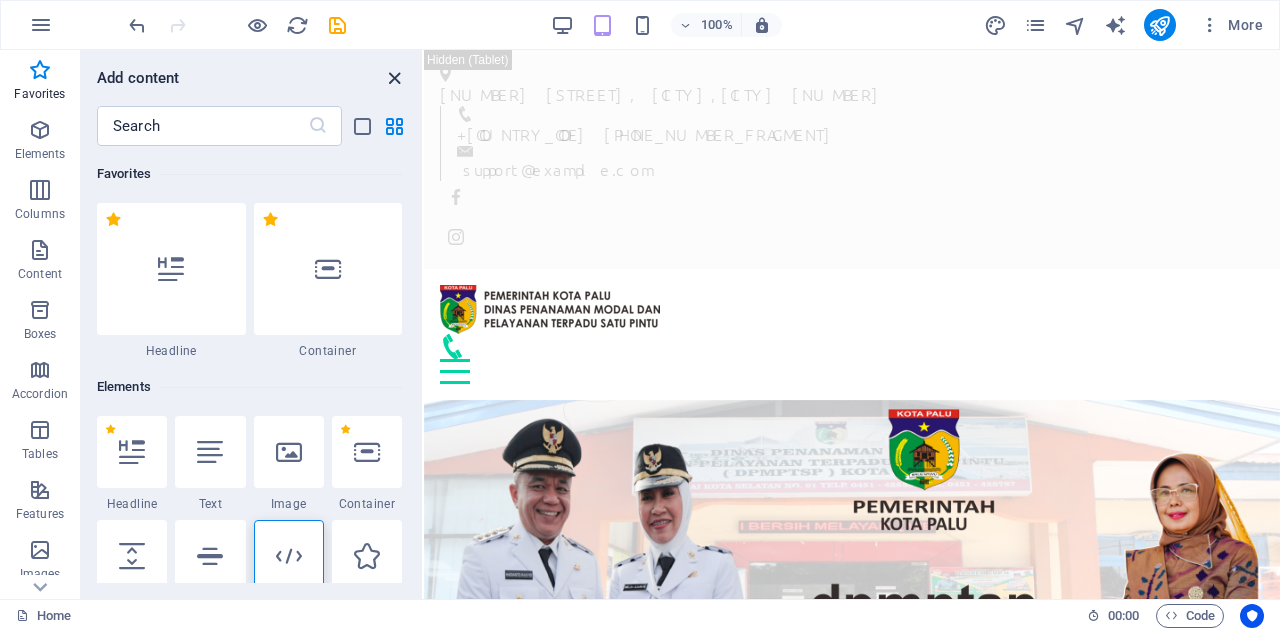 click at bounding box center [394, 78] 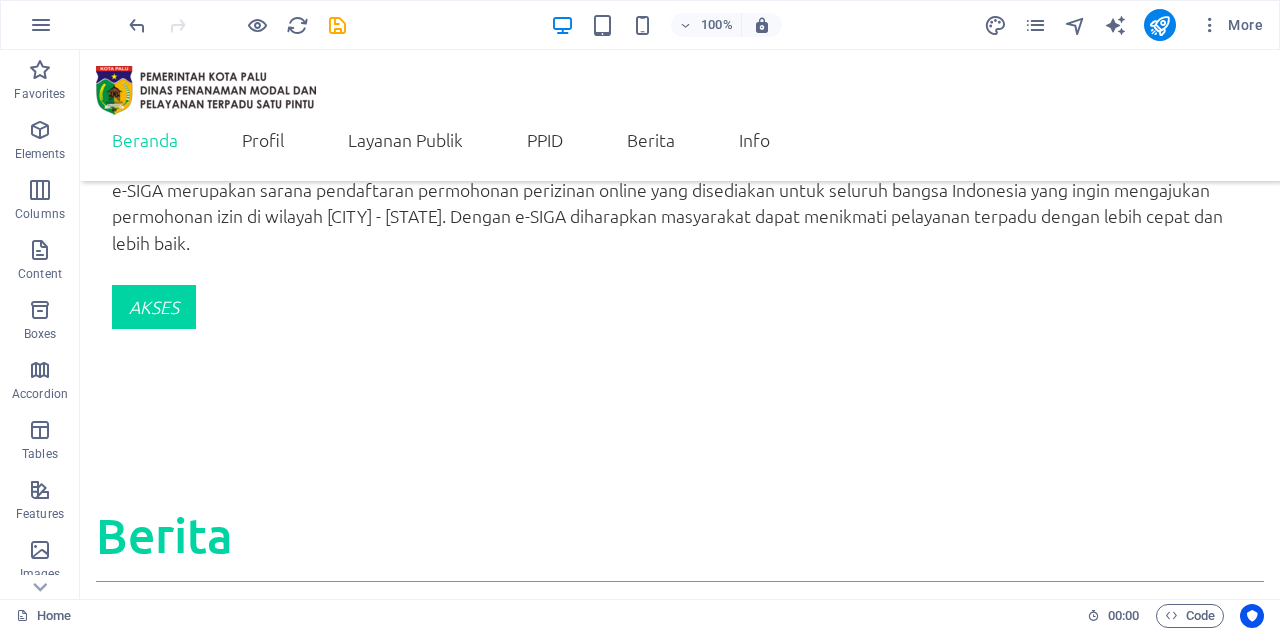 scroll, scrollTop: 3852, scrollLeft: 0, axis: vertical 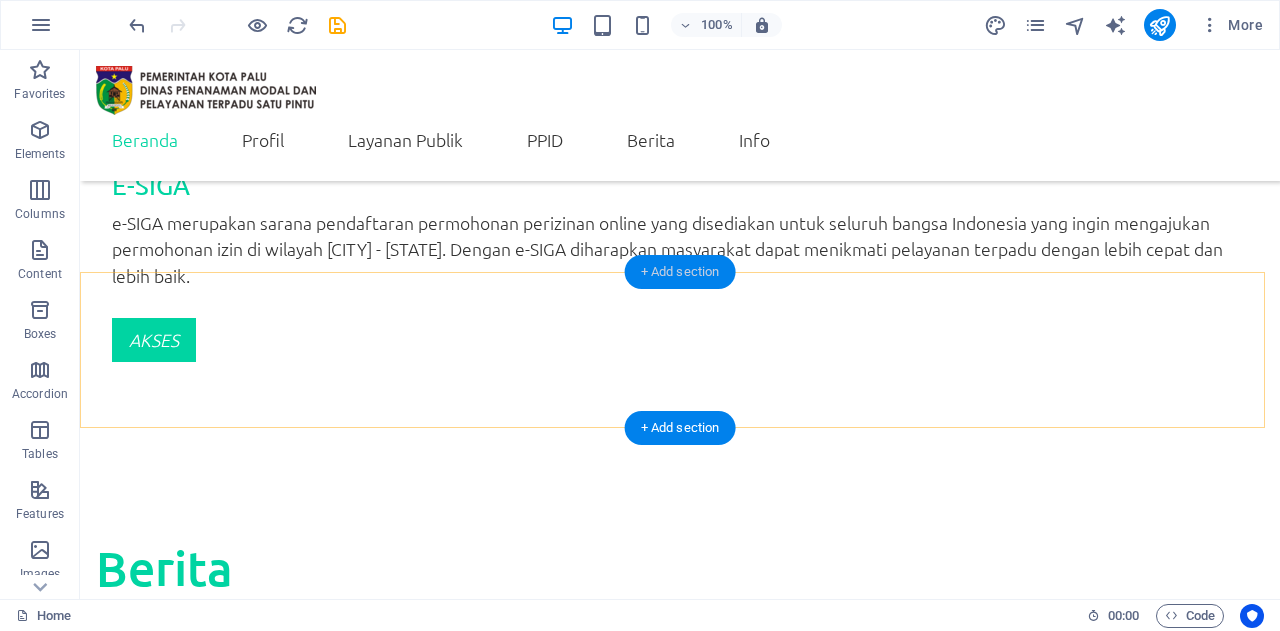click on "+ Add section" at bounding box center [680, 272] 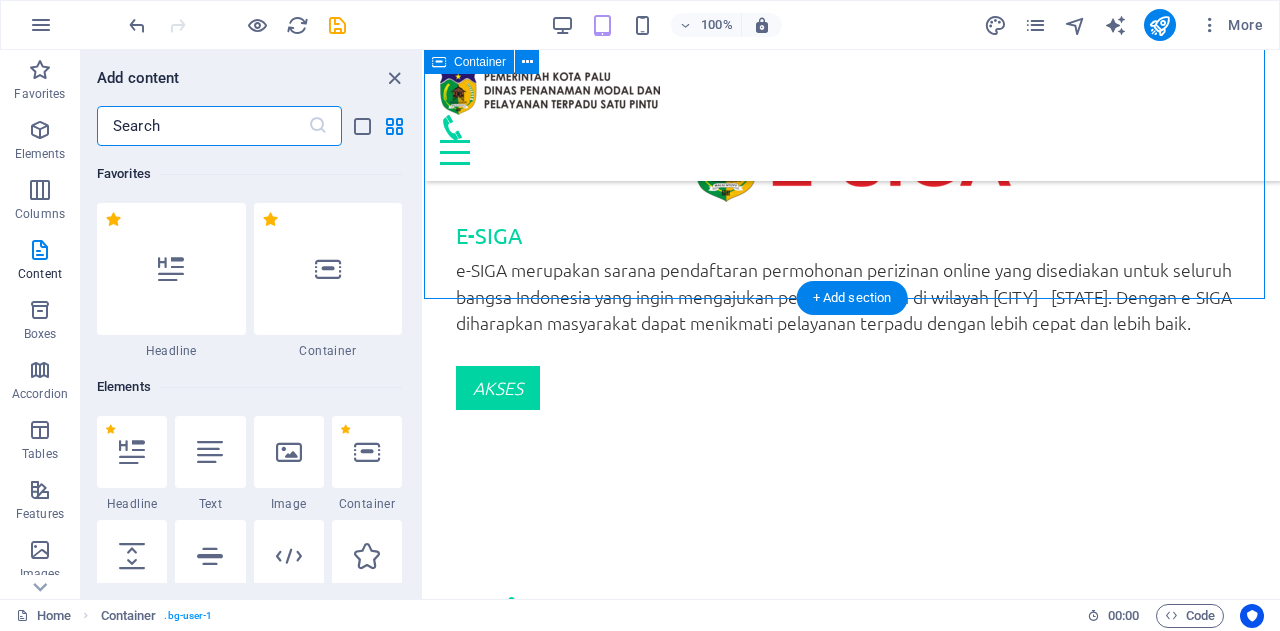 scroll, scrollTop: 4049, scrollLeft: 0, axis: vertical 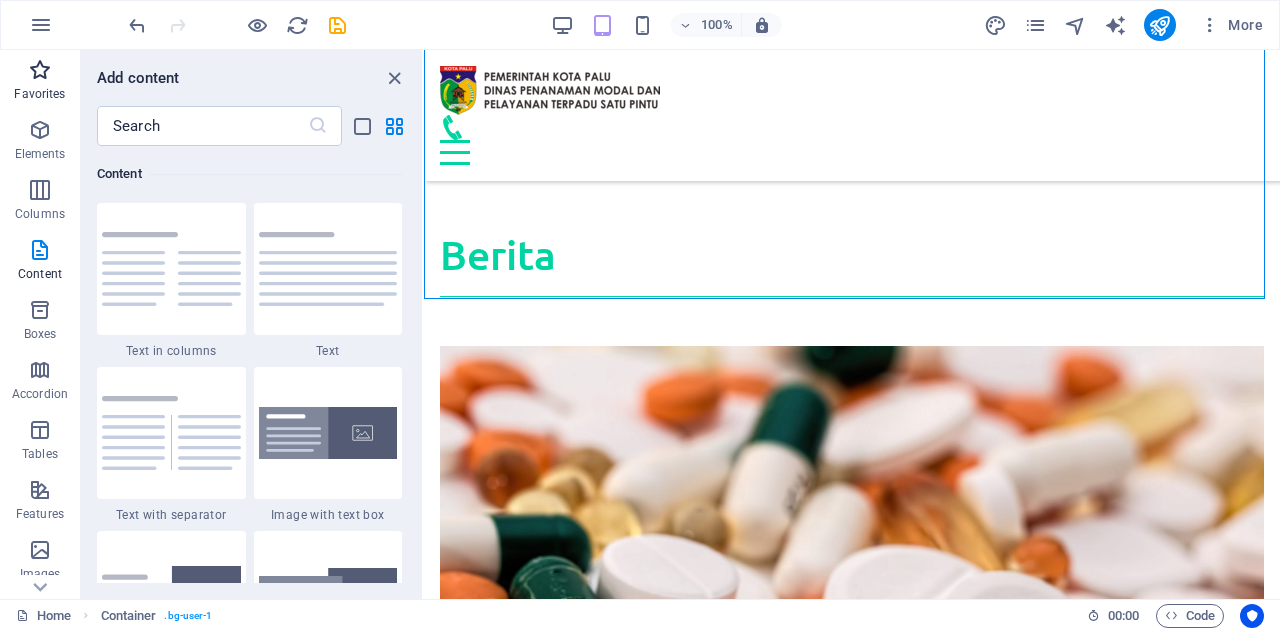 click on "Favorites" at bounding box center (40, 82) 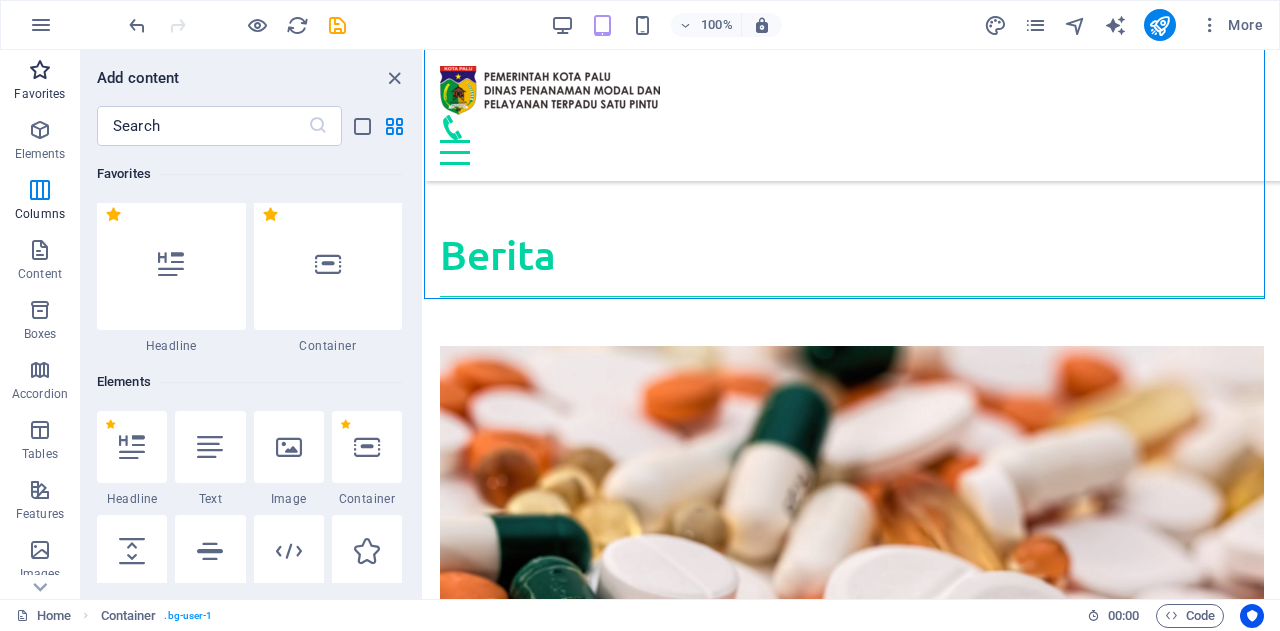 scroll, scrollTop: 0, scrollLeft: 0, axis: both 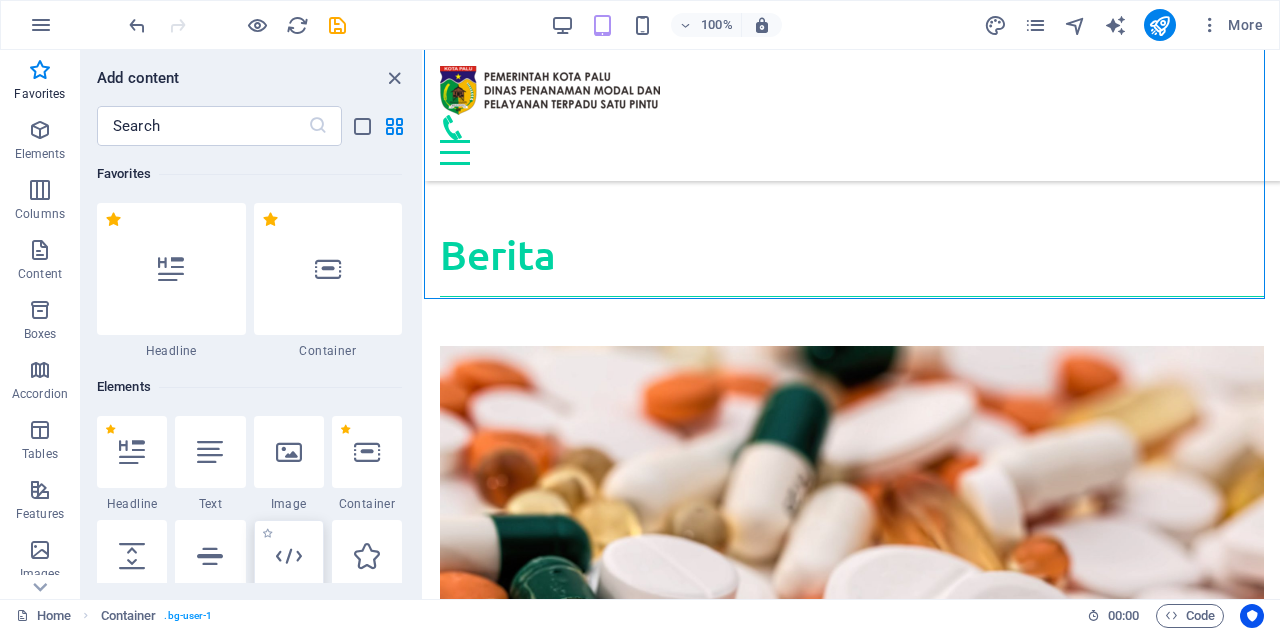 click at bounding box center [289, 556] 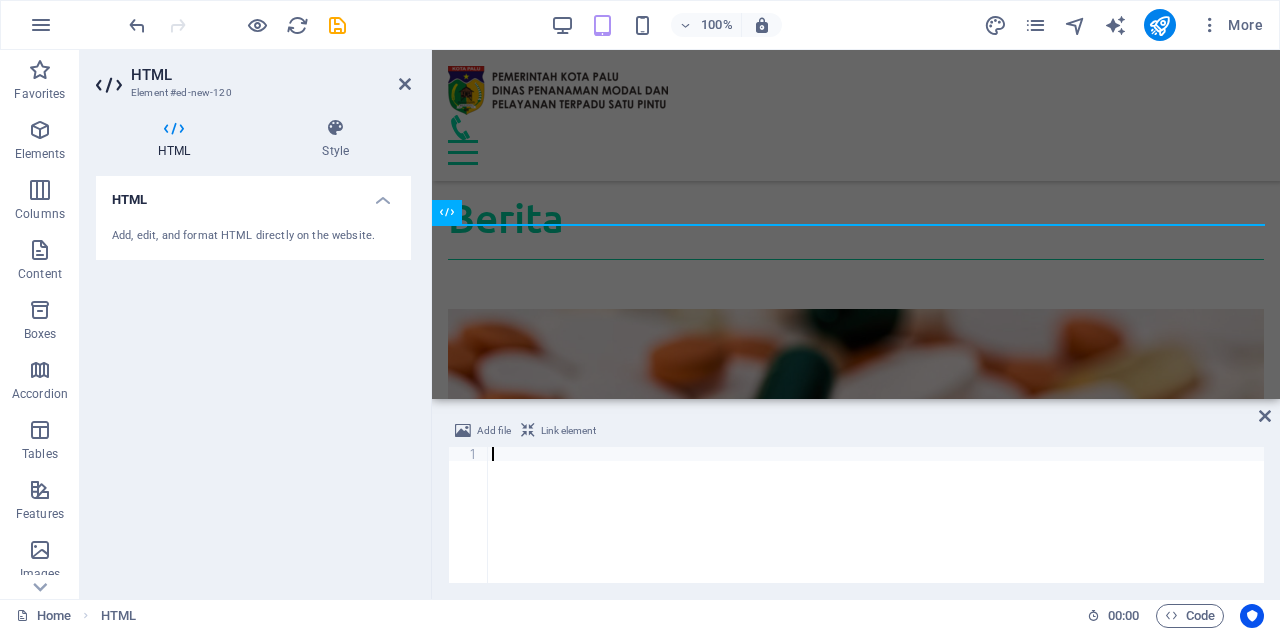 scroll, scrollTop: 4119, scrollLeft: 0, axis: vertical 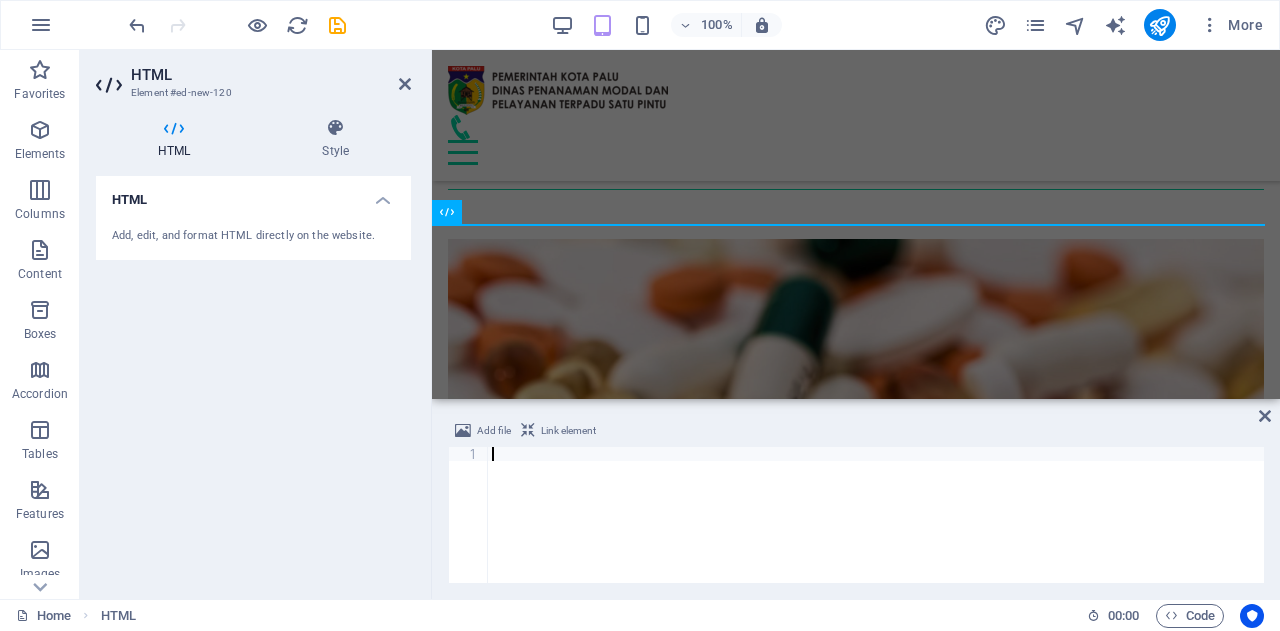 type on "<img src="https://insantri.com/wp-content/uploads/2021/09/WA-logo@65x.png" width="65" height="66" alt="Hubungi Kami Melalui WhatsApp" /></a></div>" 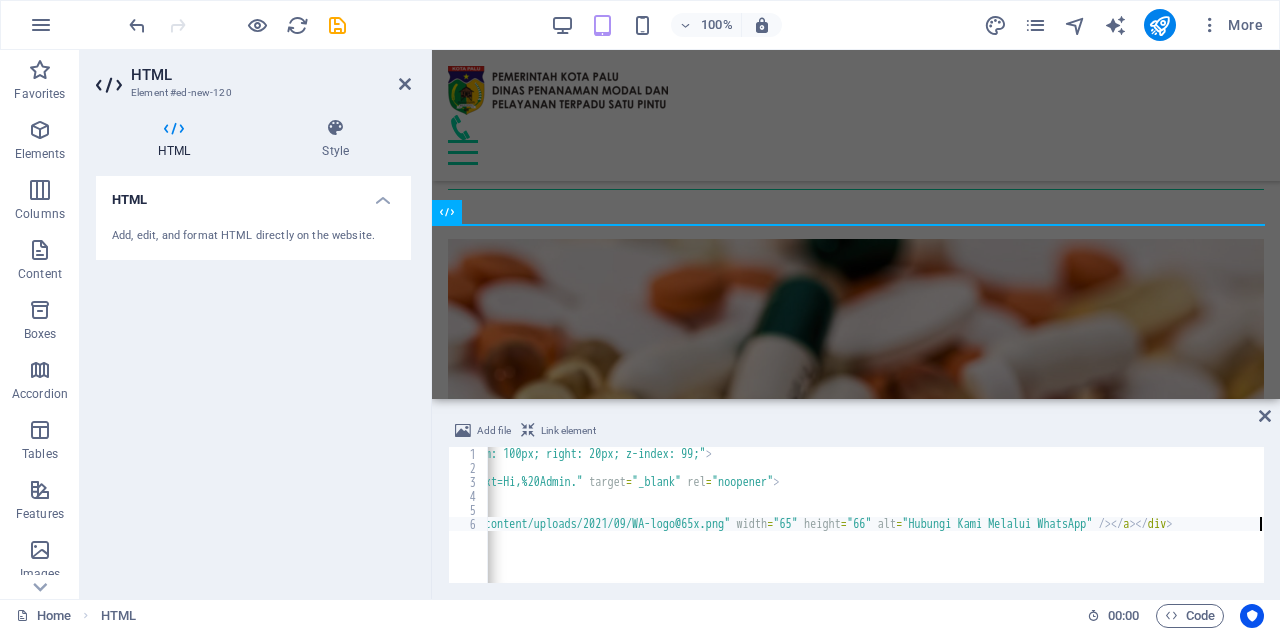 scroll, scrollTop: 0, scrollLeft: 215, axis: horizontal 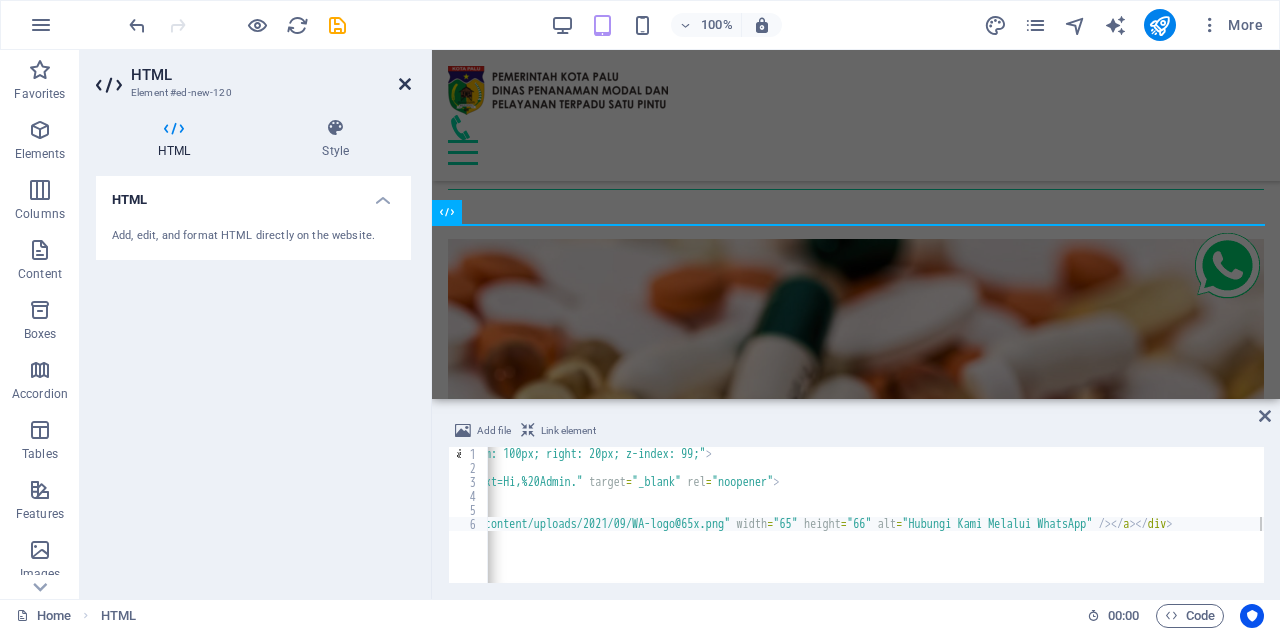 click at bounding box center (405, 84) 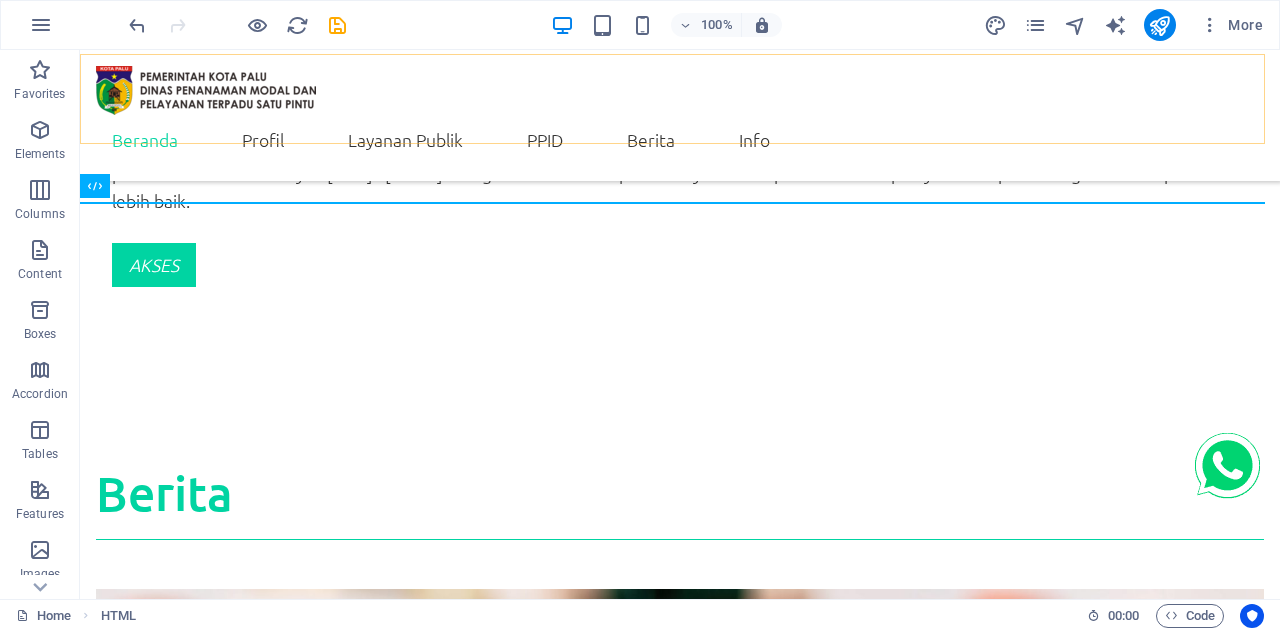 scroll, scrollTop: 3766, scrollLeft: 0, axis: vertical 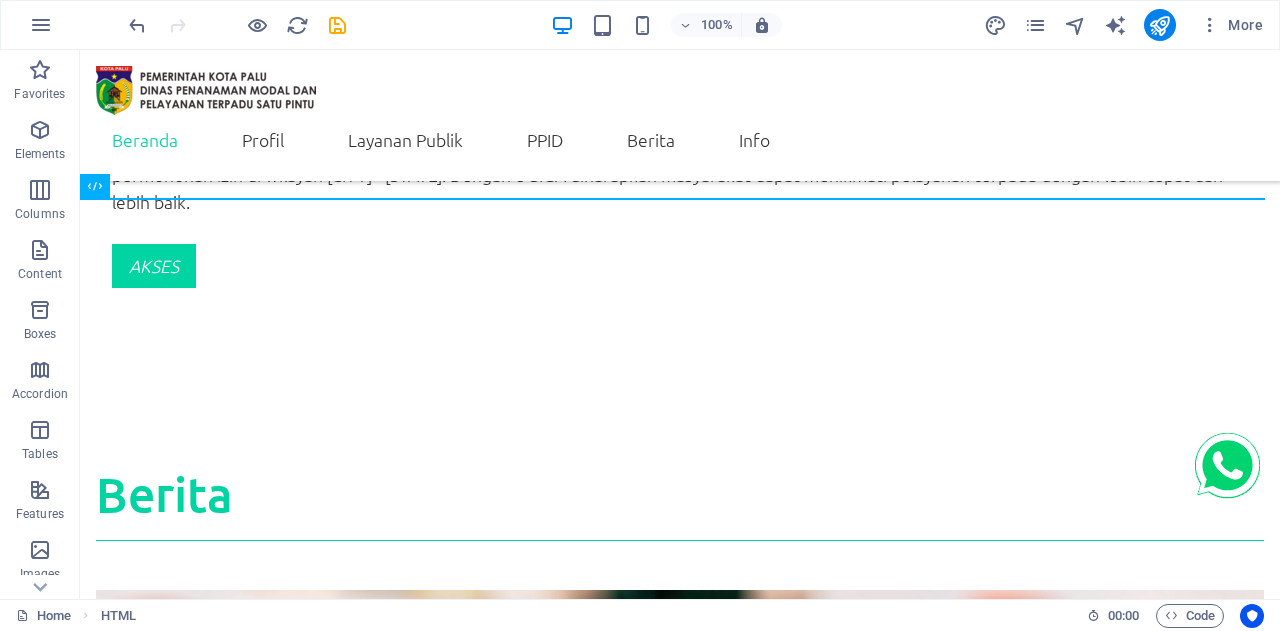 click at bounding box center (680, 4573) 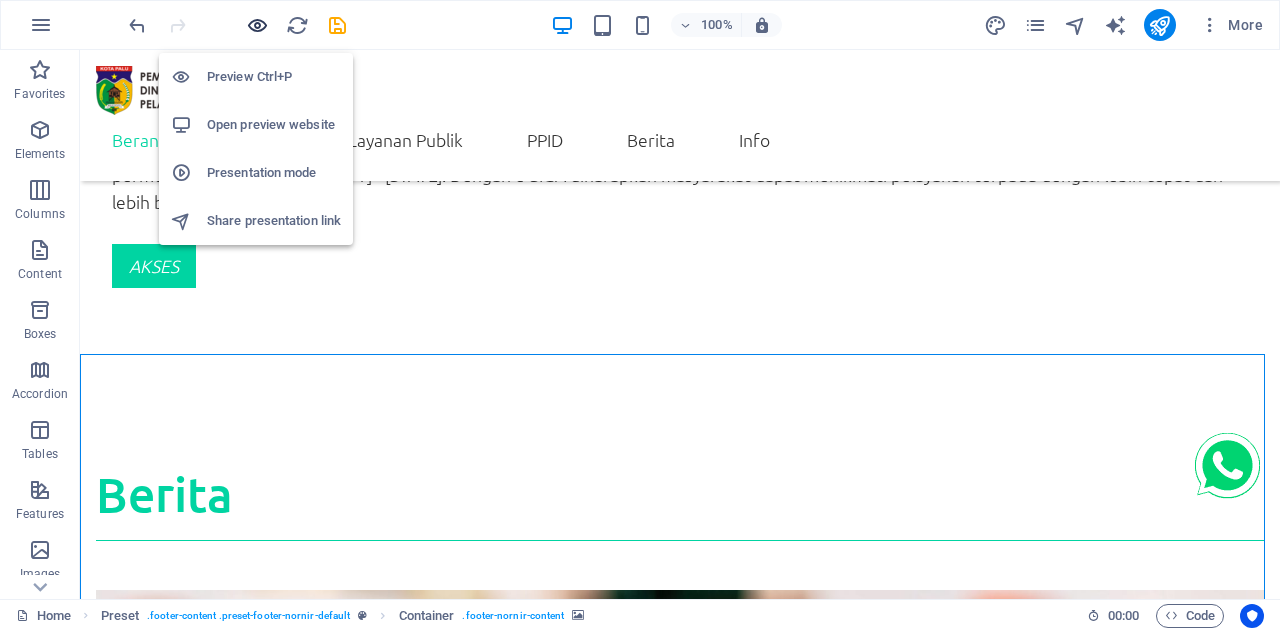 click at bounding box center (257, 25) 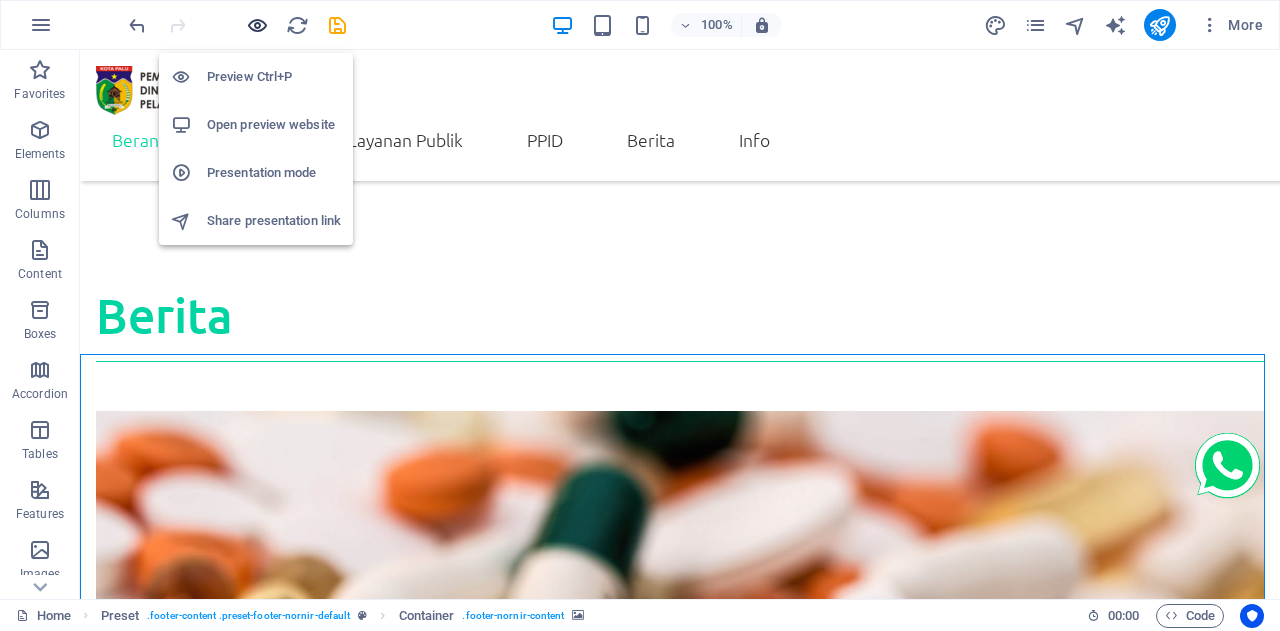 scroll, scrollTop: 3691, scrollLeft: 0, axis: vertical 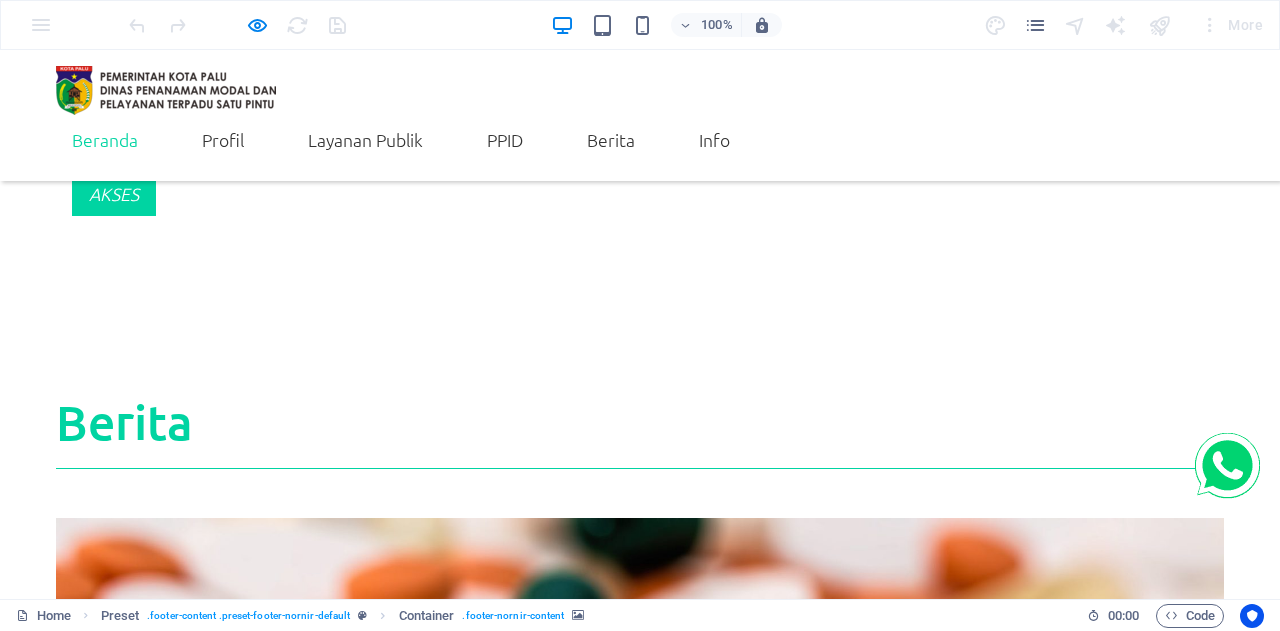 click at bounding box center [1227, 466] 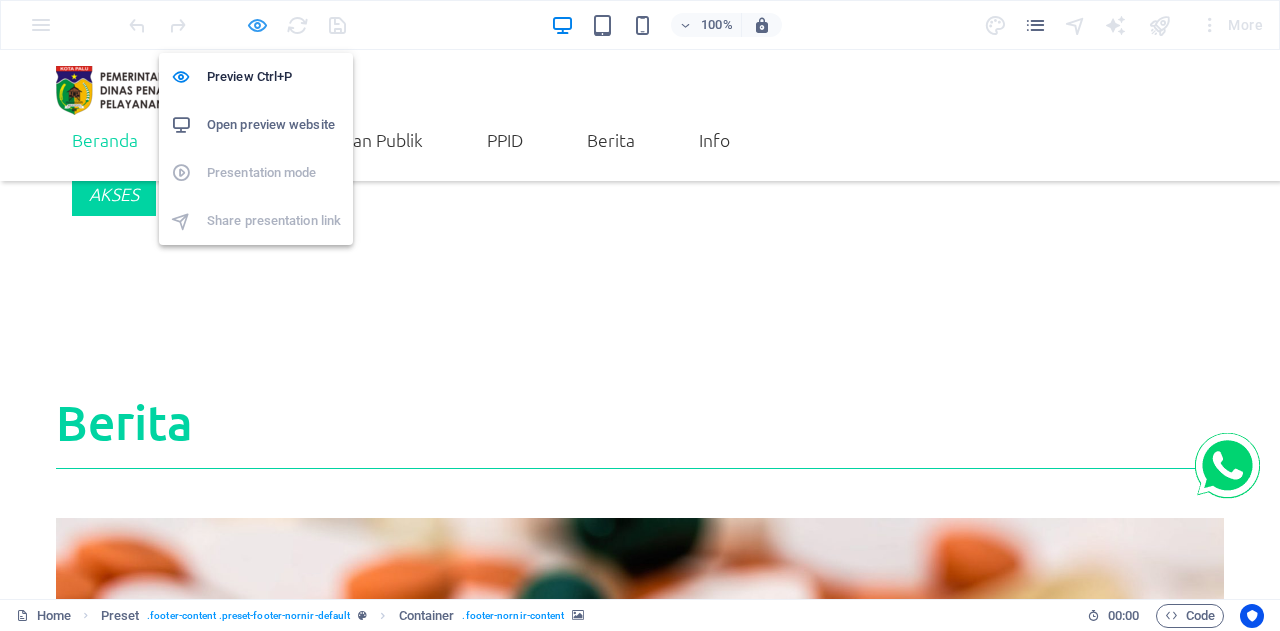 click at bounding box center [257, 25] 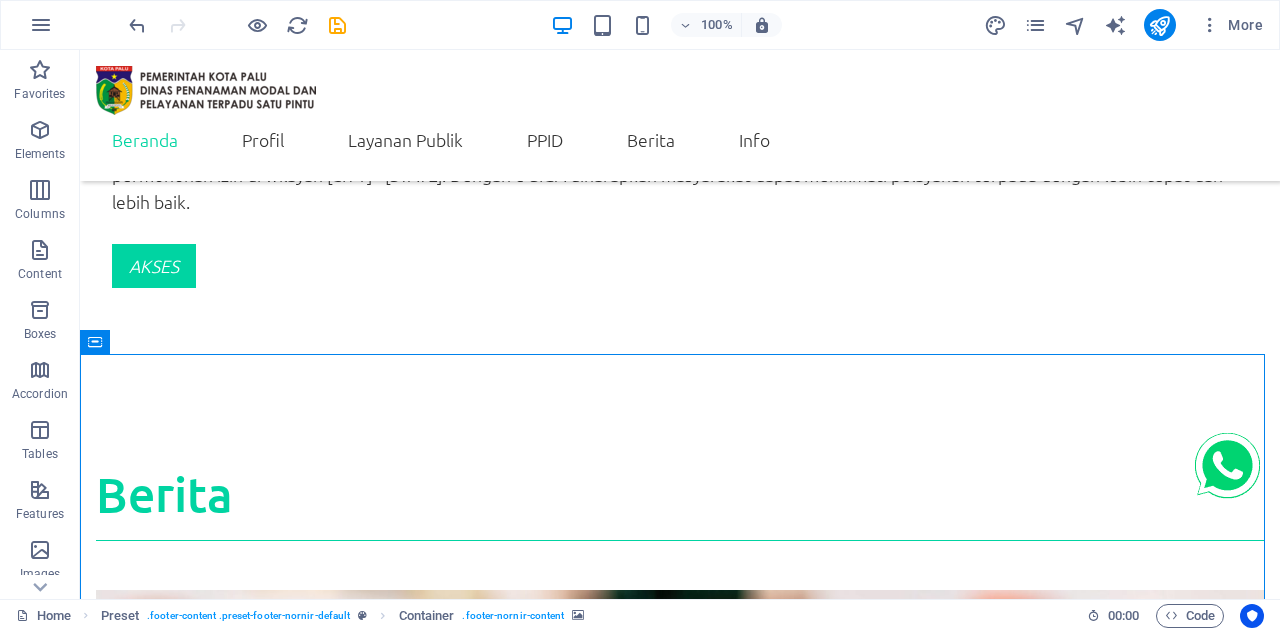 click at bounding box center (680, 4573) 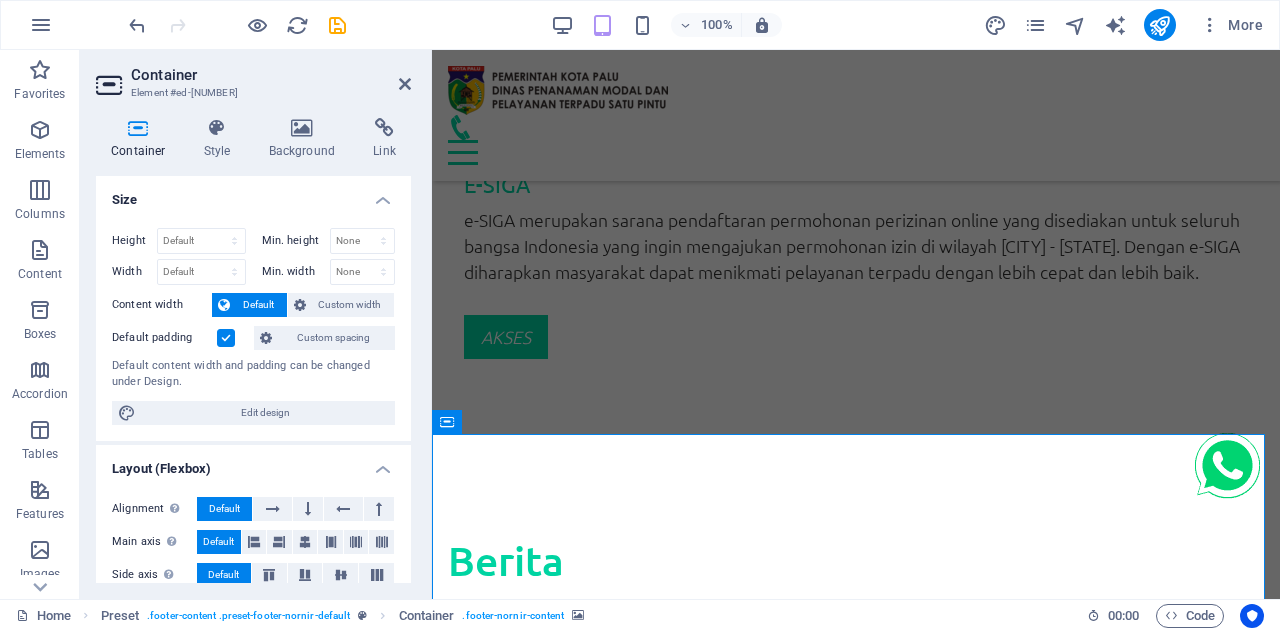 scroll, scrollTop: 4145, scrollLeft: 0, axis: vertical 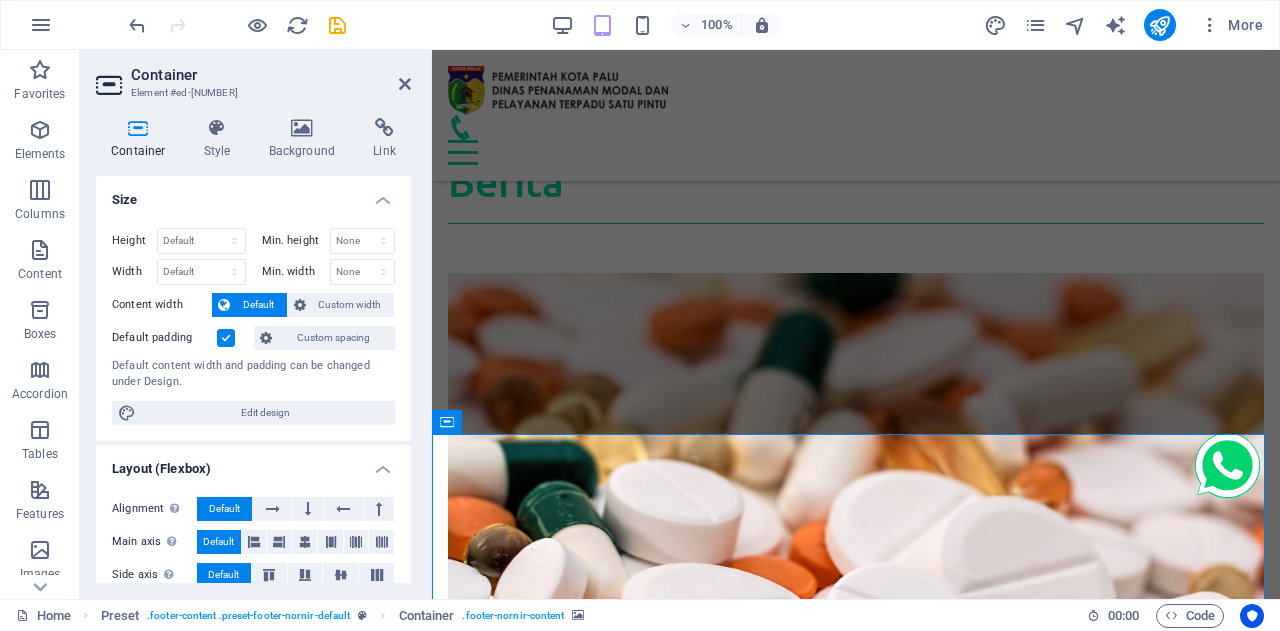 click on "Container Element #ed-818354278
Container Style Background Link Size Height Default px rem % vh vw Min. height None px rem % vh vw Width Default px rem % em vh vw Min. width None px rem % vh vw Content width Default Custom width Width Default px rem % em vh vw Min. width None px rem % vh vw Default padding Custom spacing Default content width and padding can be changed under Design. Edit design Layout (Flexbox) Alignment Determines the flex direction. Default Main axis Determine how elements should behave along the main axis inside this container (justify content). Default Side axis Control the vertical direction of the element inside of the container (align items). Default Wrap Default On Off Fill Controls the distances and direction of elements on the y-axis across several lines (align content). Default Accessibility ARIA helps assistive technologies (like screen readers) to understand the role, state, and behavior of web elements Role The ARIA role defines the purpose of an element.  None" at bounding box center [256, 324] 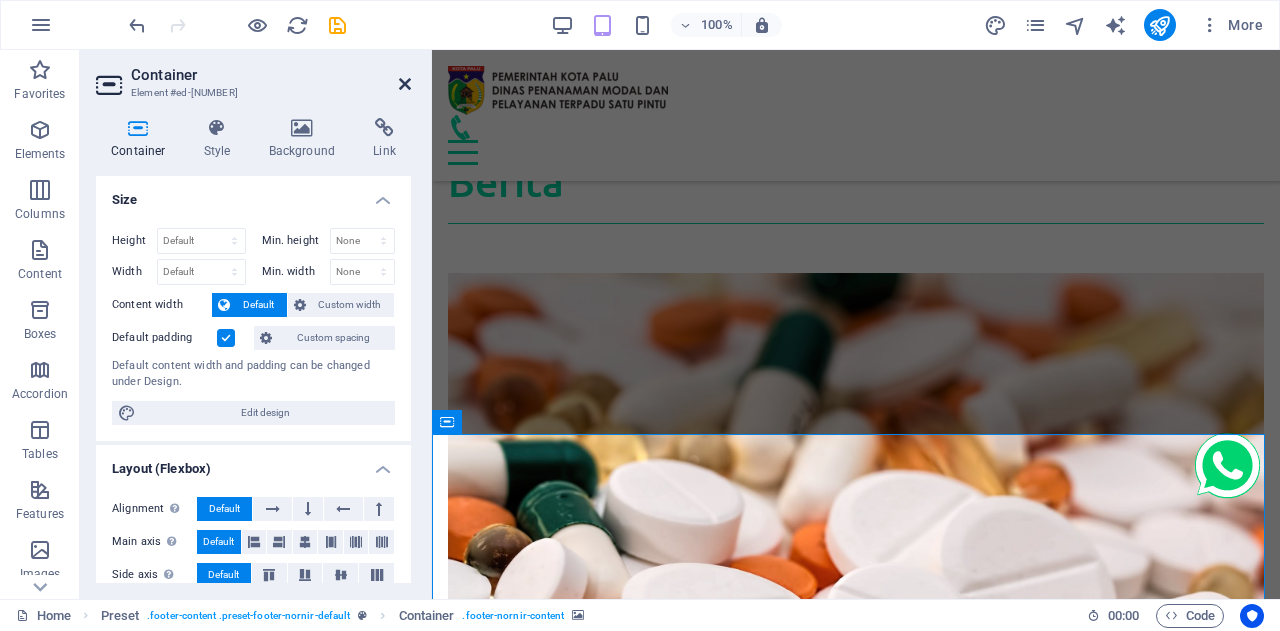 click at bounding box center [405, 84] 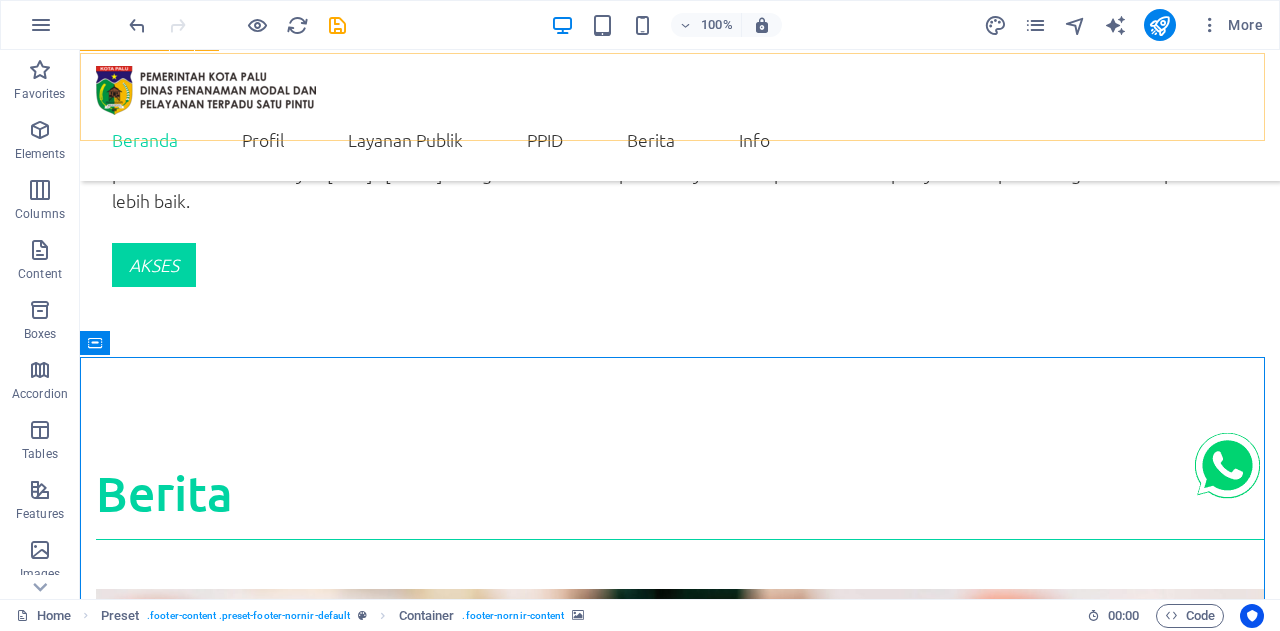 scroll, scrollTop: 3766, scrollLeft: 0, axis: vertical 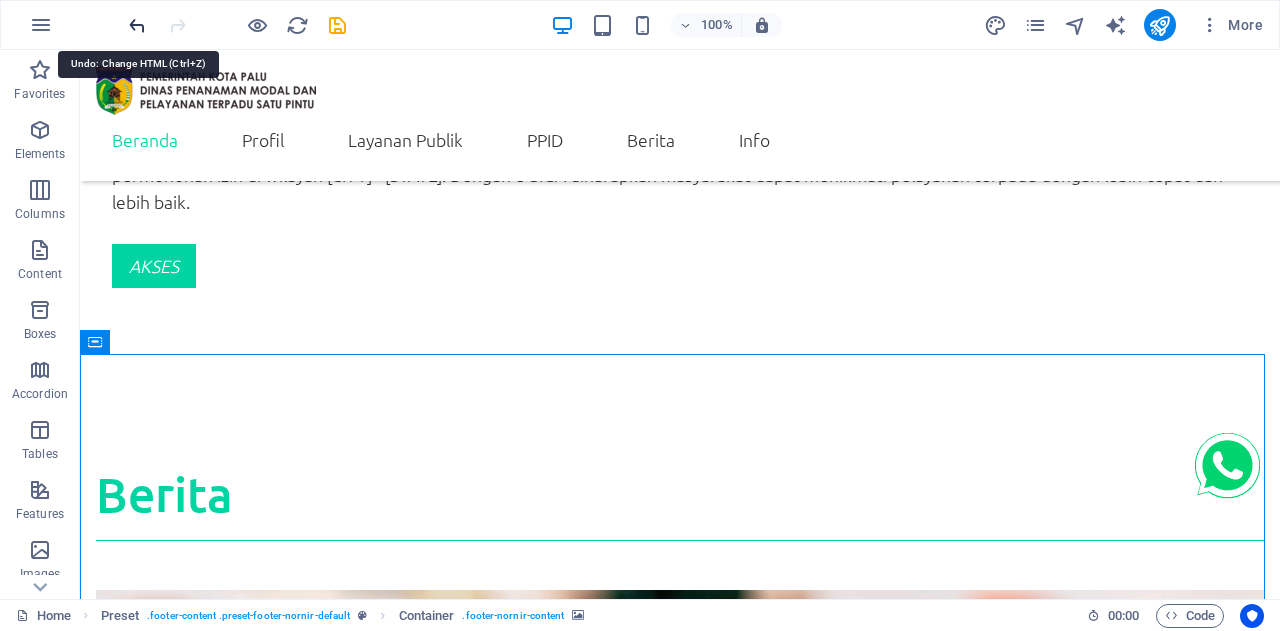 click at bounding box center (137, 25) 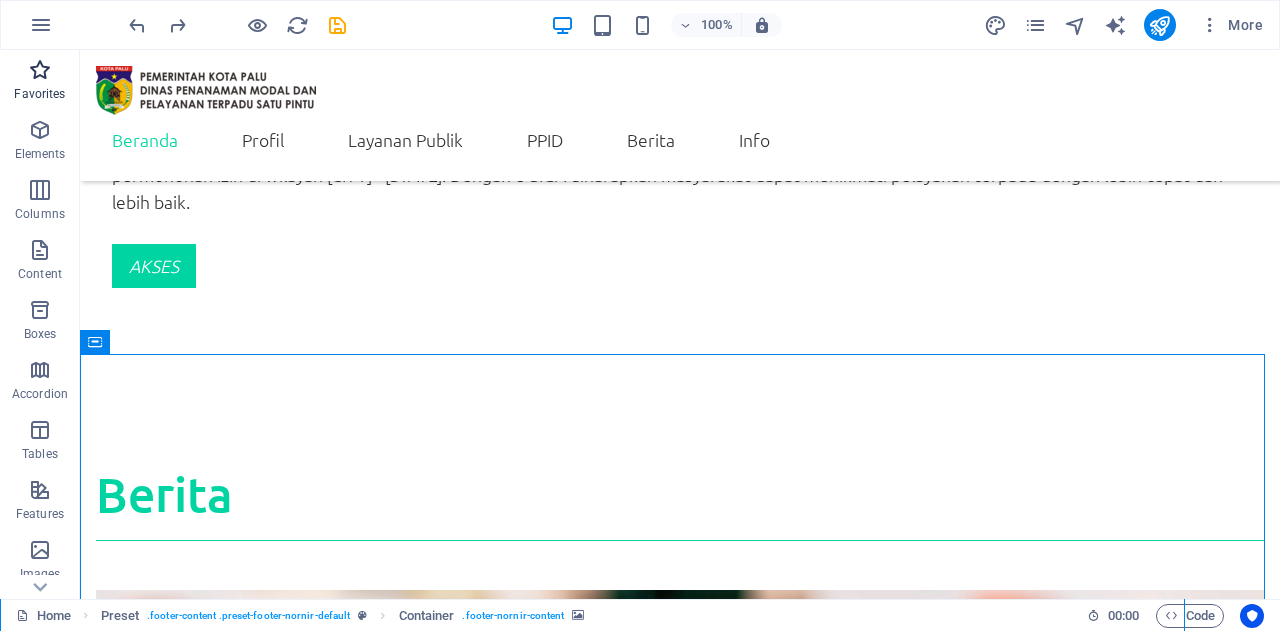 click at bounding box center [40, 70] 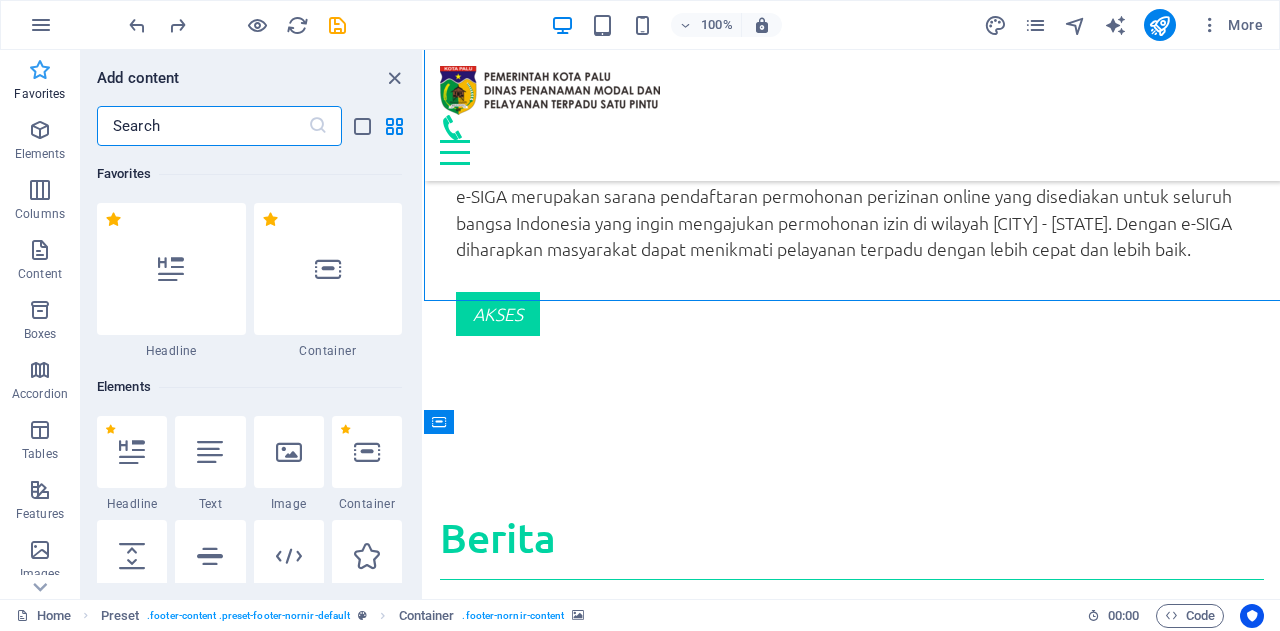scroll, scrollTop: 4150, scrollLeft: 0, axis: vertical 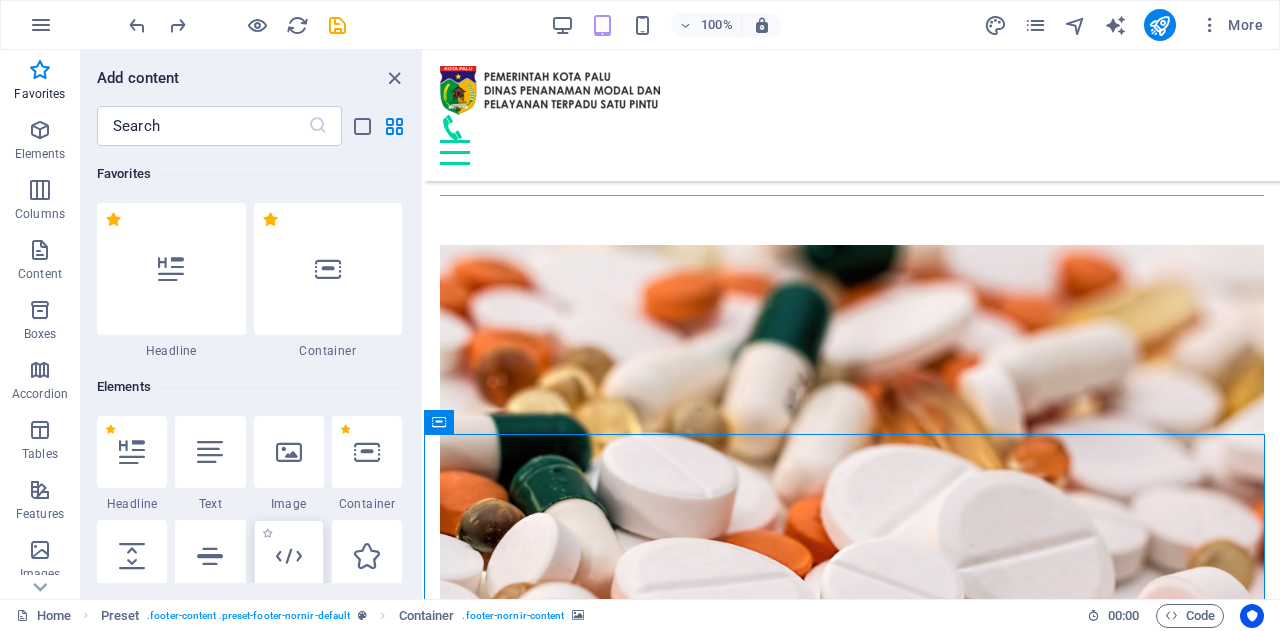 click at bounding box center (289, 556) 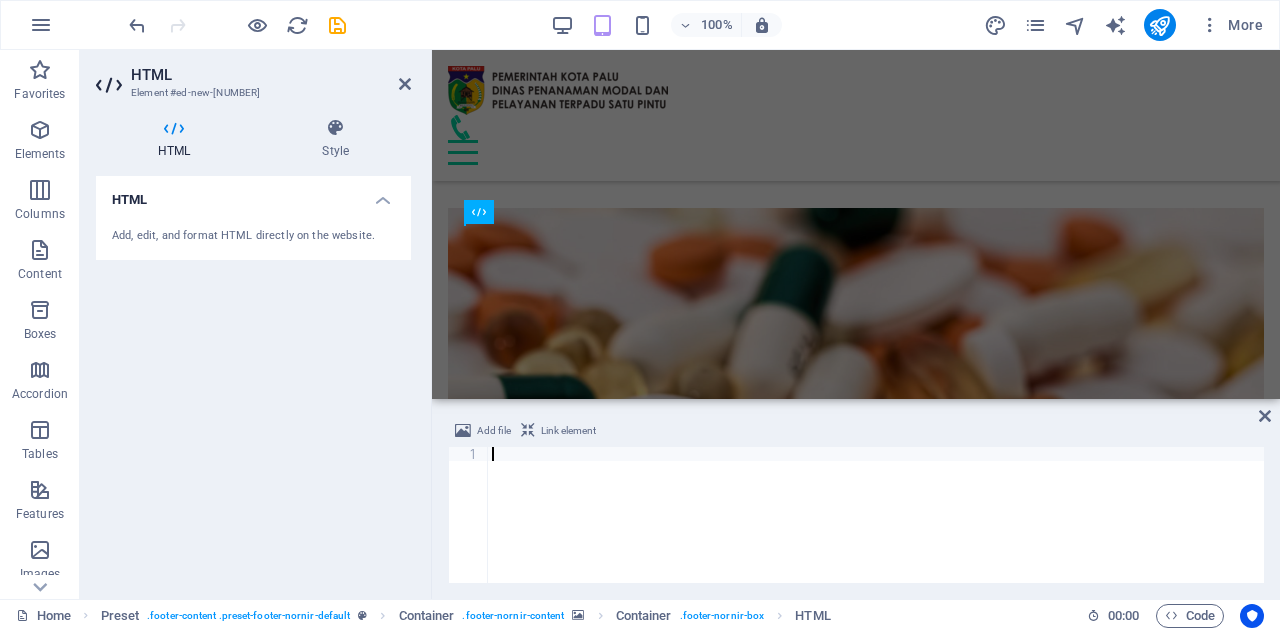 scroll, scrollTop: 4451, scrollLeft: 0, axis: vertical 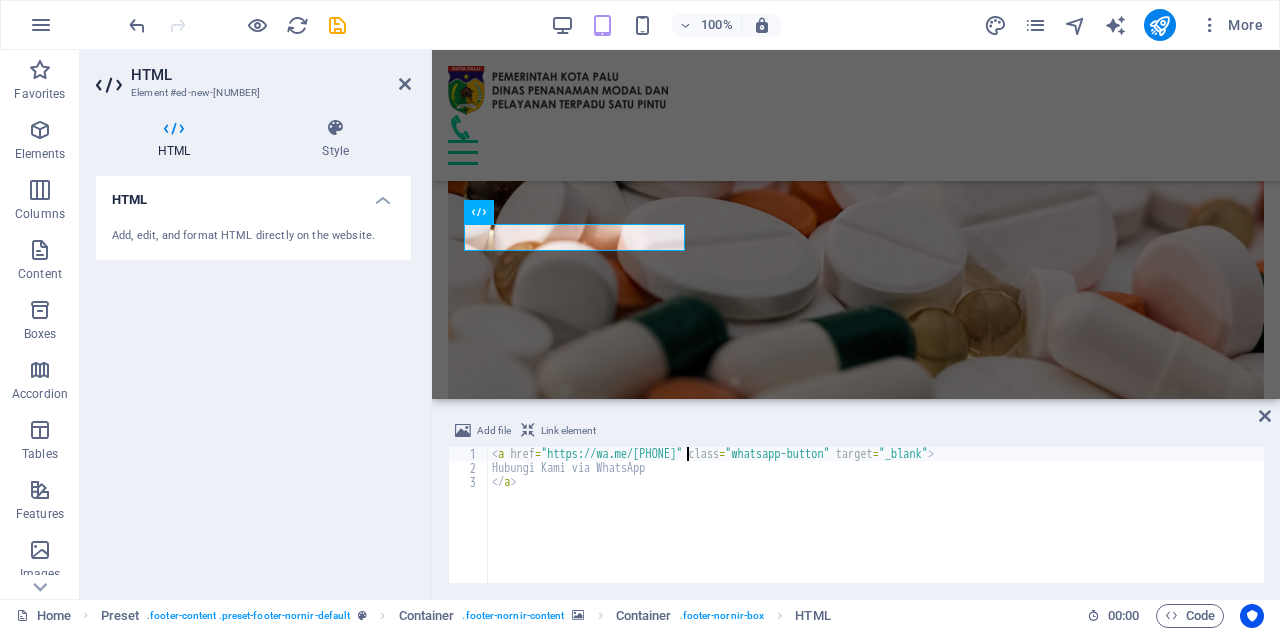 click on "Hubungi Kami via WhatsApp" at bounding box center [876, 529] 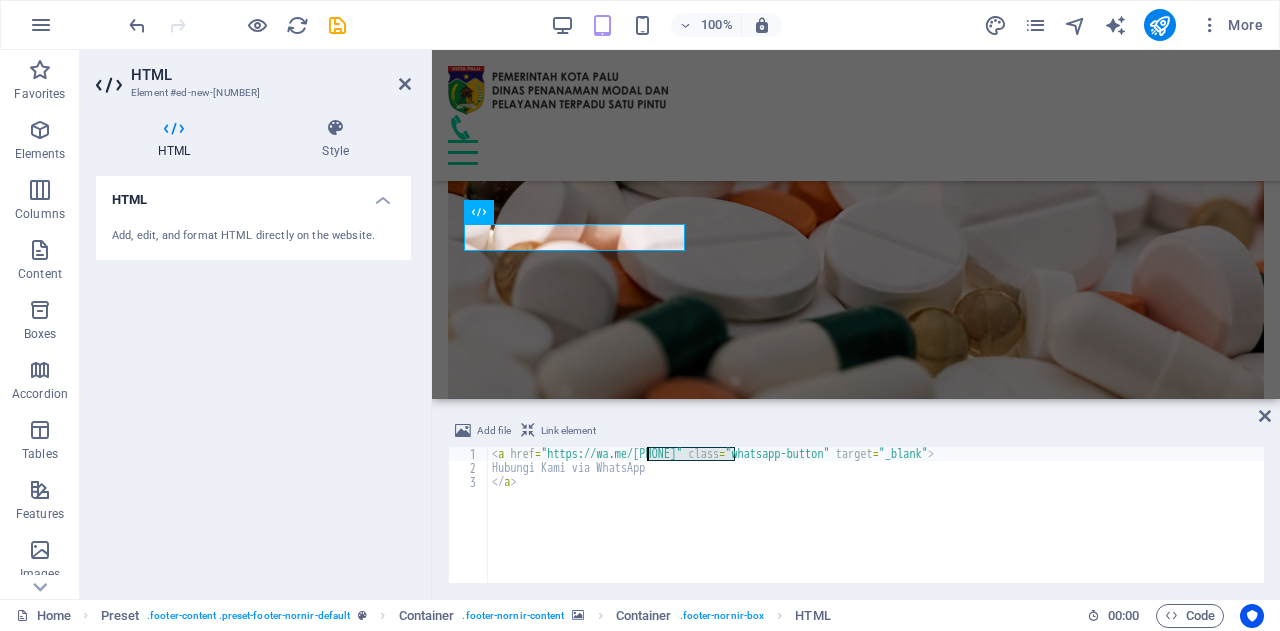 click on "Hubungi Kami via WhatsApp" at bounding box center [876, 529] 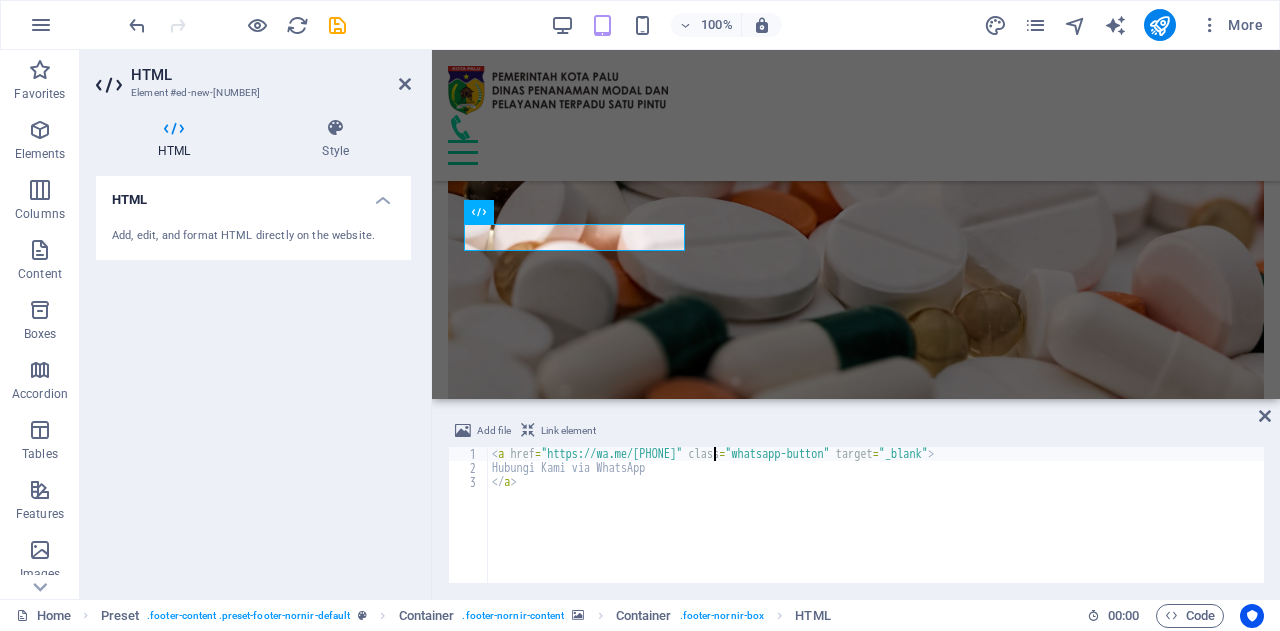 scroll, scrollTop: 0, scrollLeft: 18, axis: horizontal 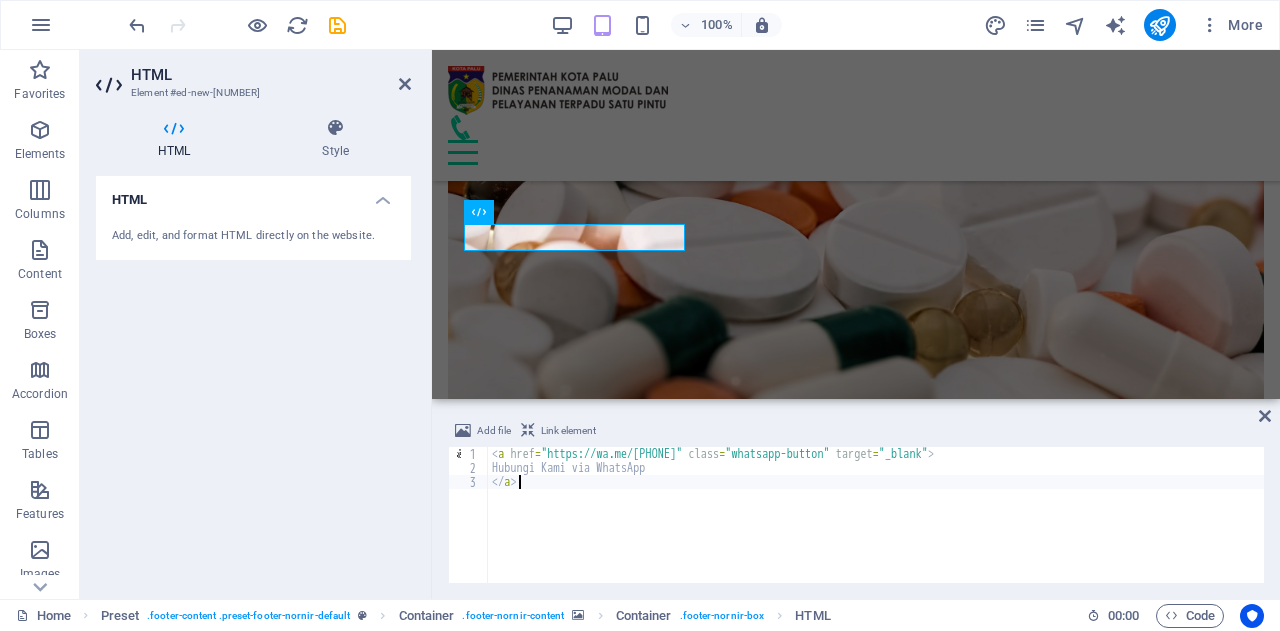 click on "Hubungi Kami via WhatsApp" at bounding box center [876, 529] 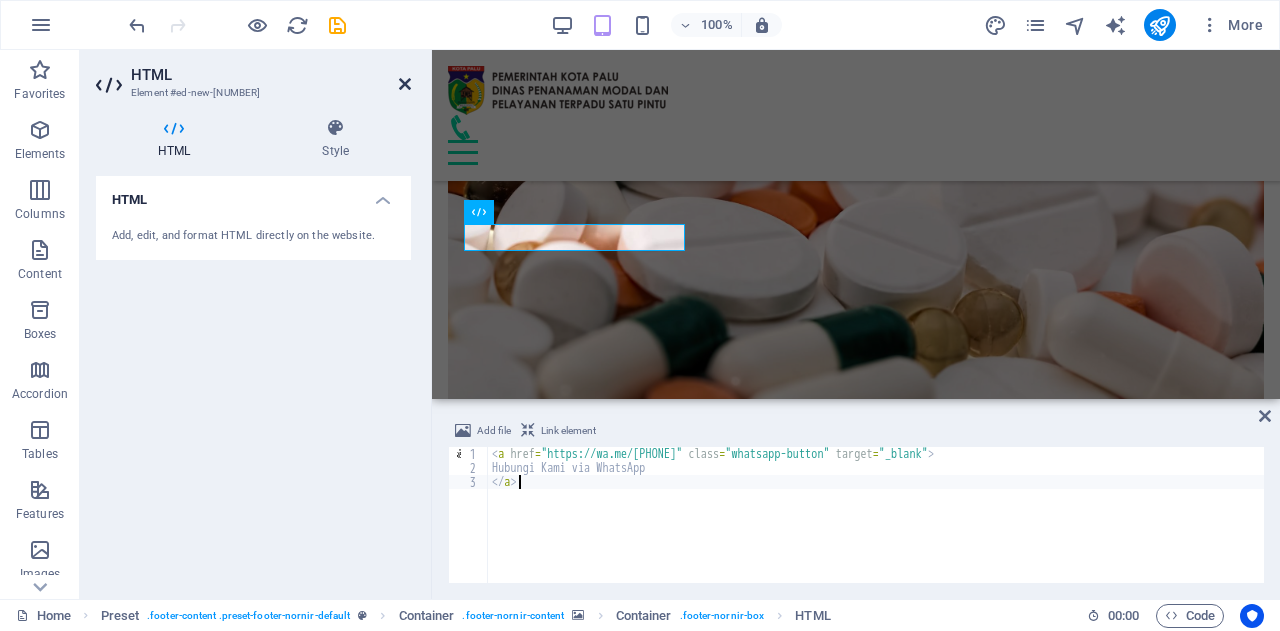 type on "</a>" 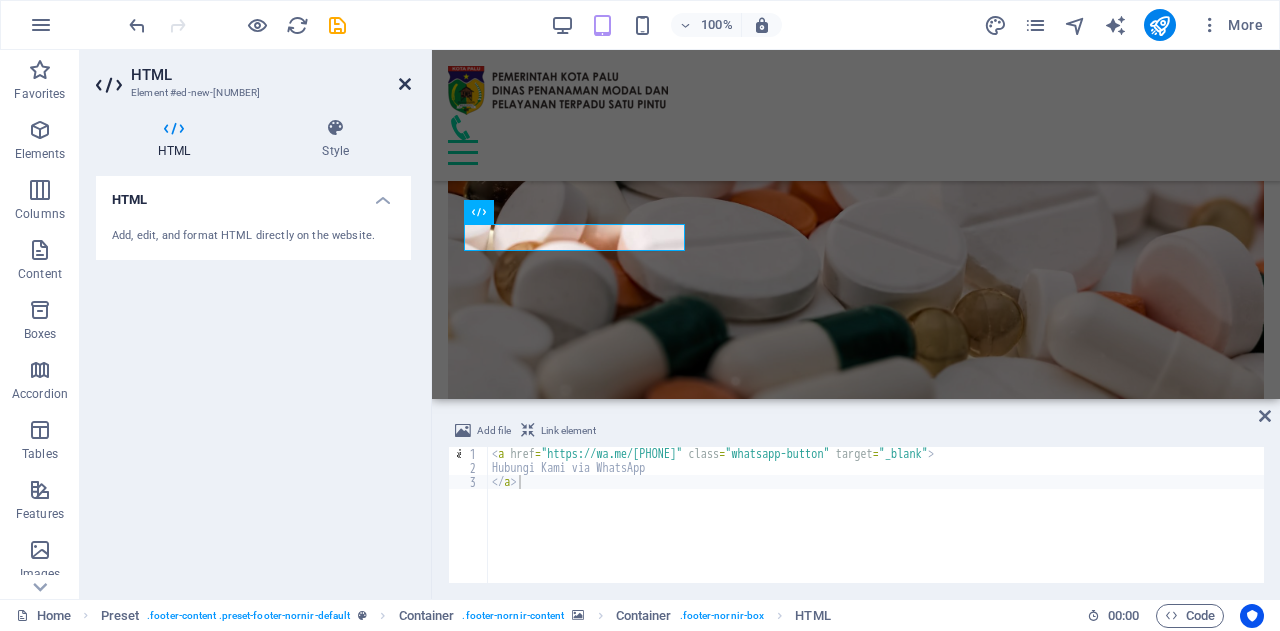 click at bounding box center (405, 84) 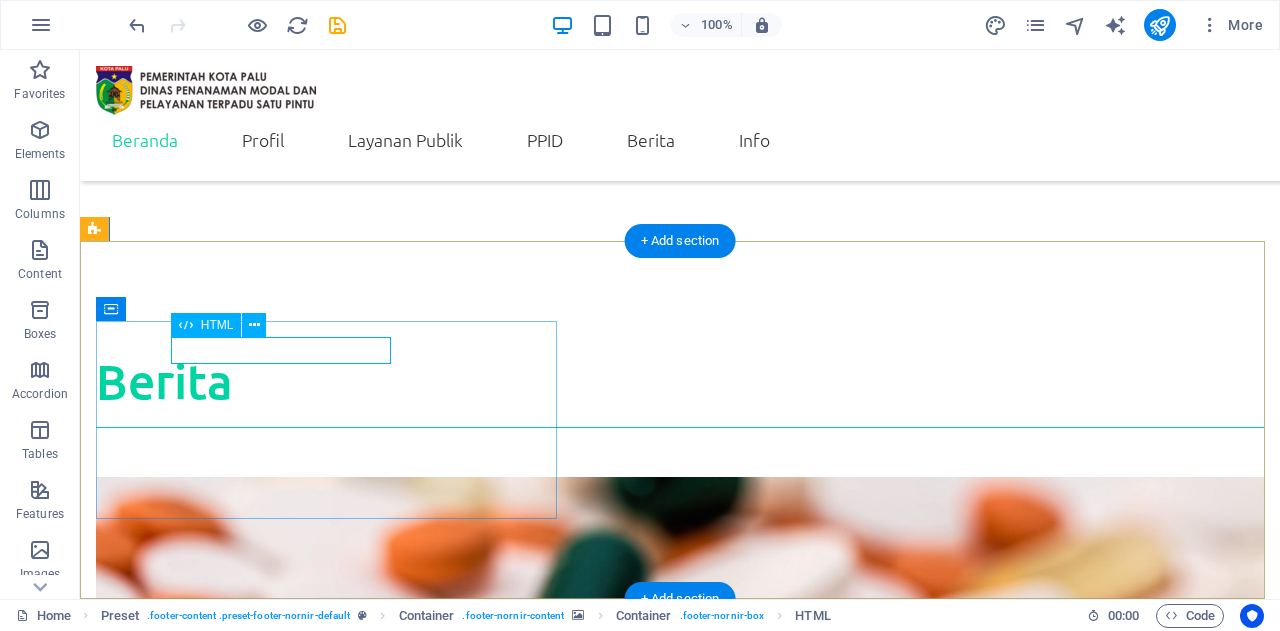 scroll, scrollTop: 3852, scrollLeft: 0, axis: vertical 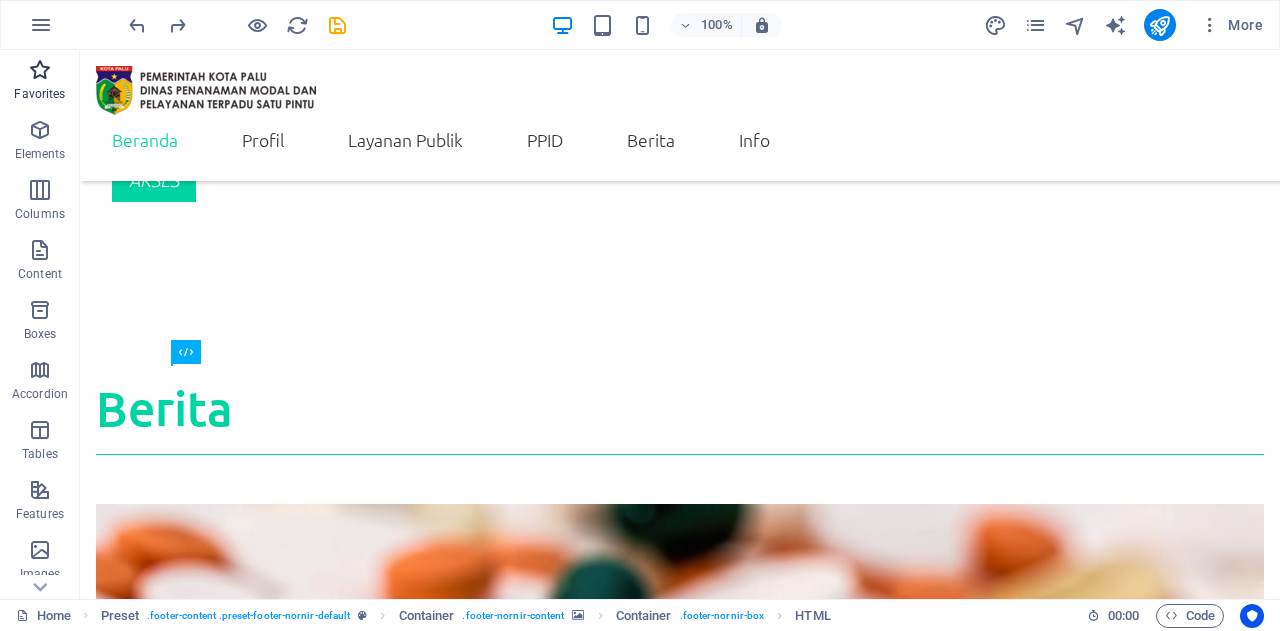 click at bounding box center [40, 70] 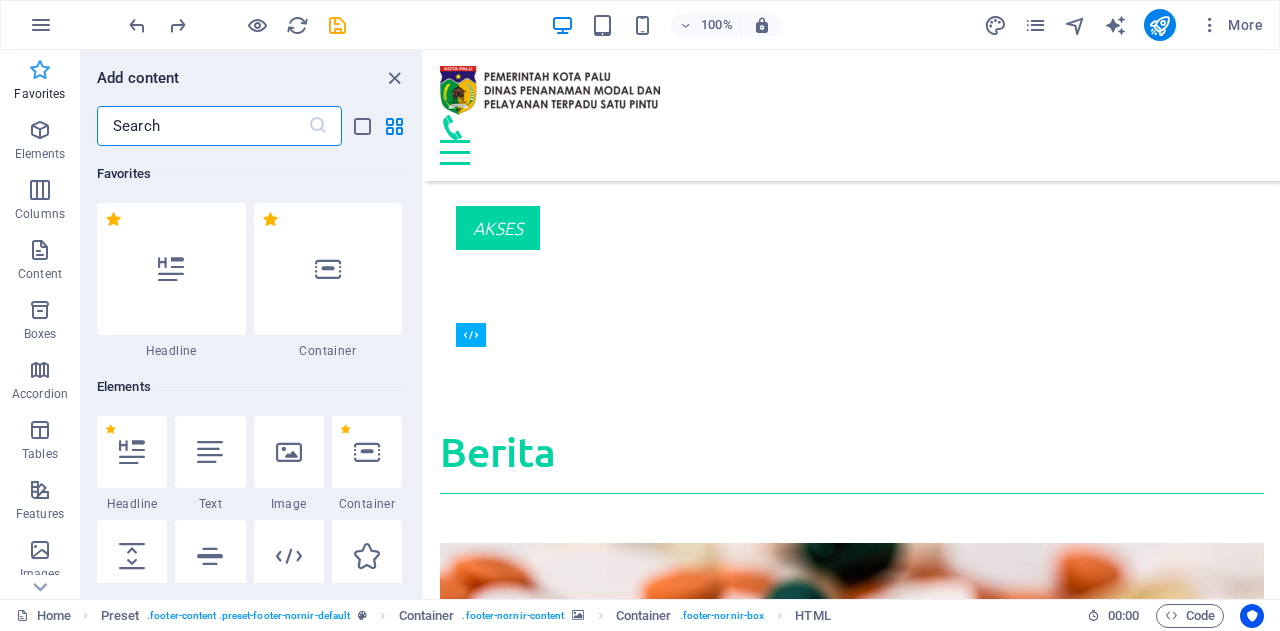 scroll, scrollTop: 4333, scrollLeft: 0, axis: vertical 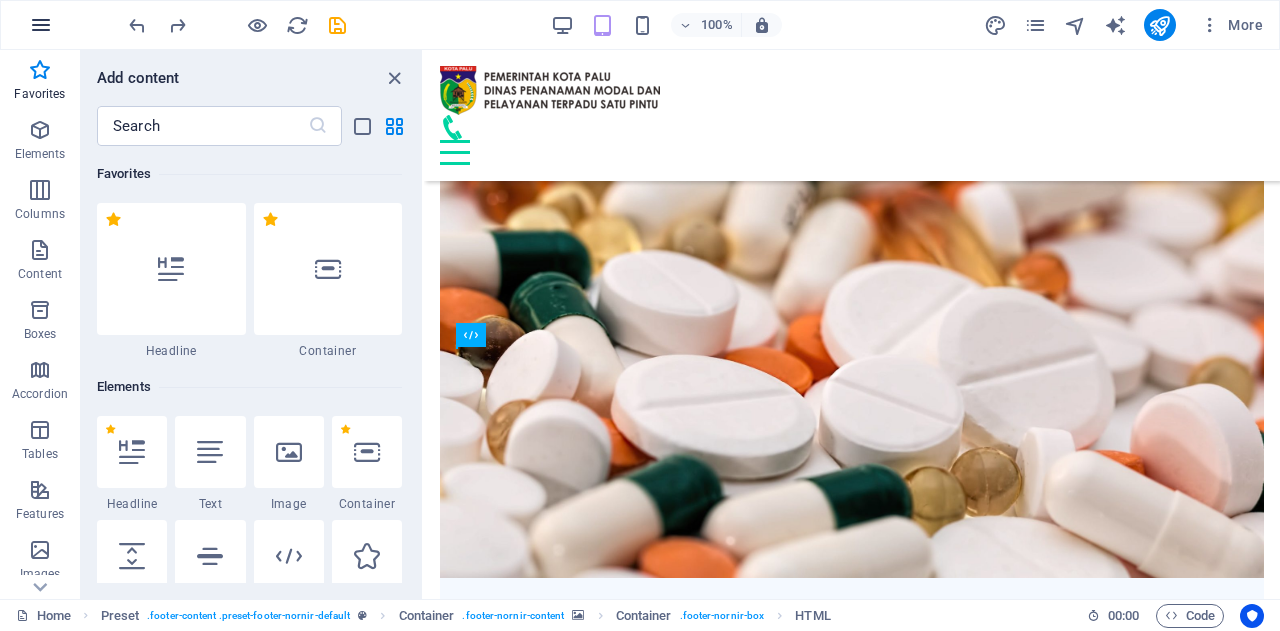 click at bounding box center (41, 25) 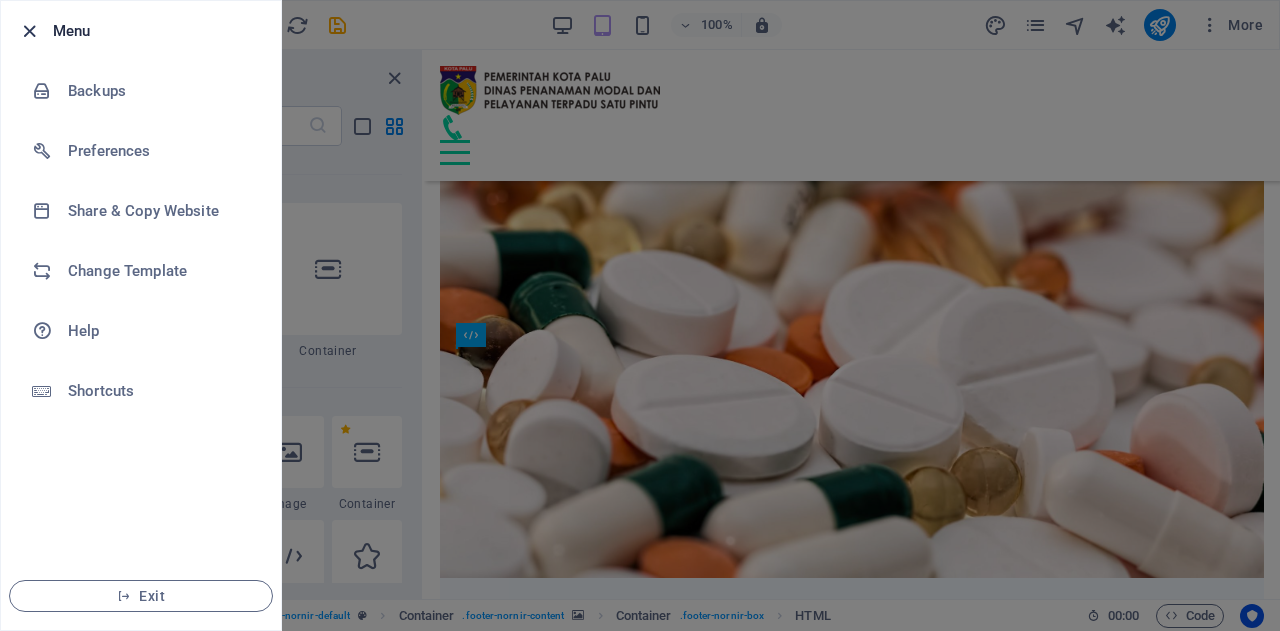 click at bounding box center (29, 31) 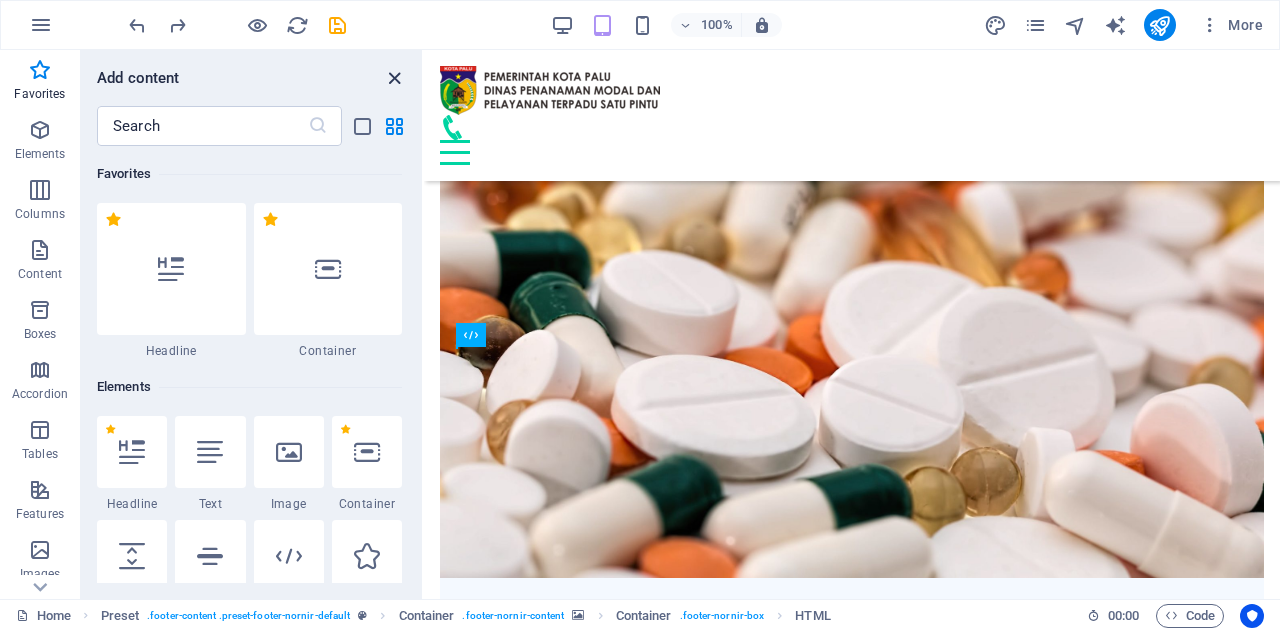 click at bounding box center (394, 78) 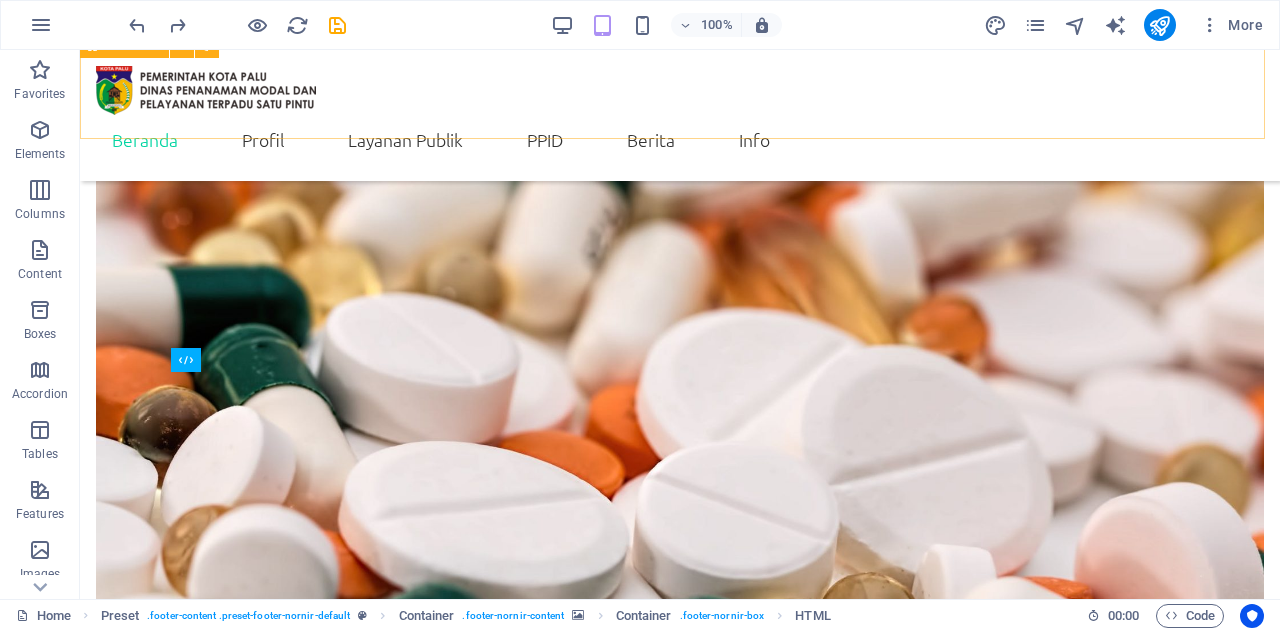 scroll, scrollTop: 3852, scrollLeft: 0, axis: vertical 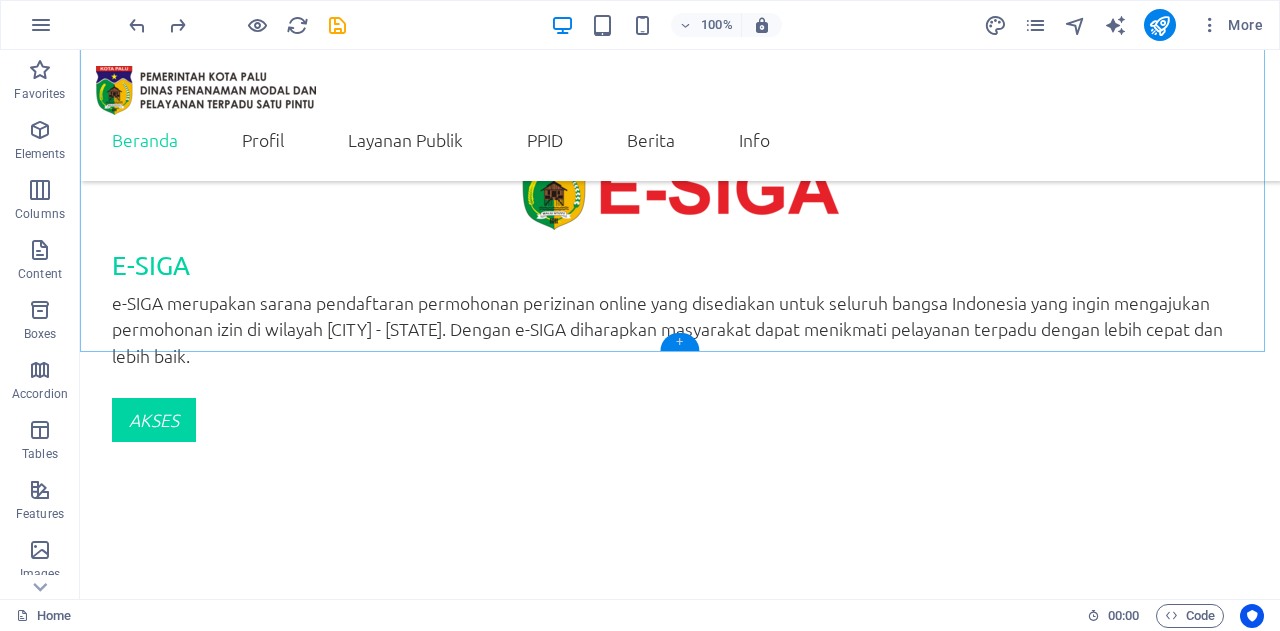 click on "+" at bounding box center [679, 342] 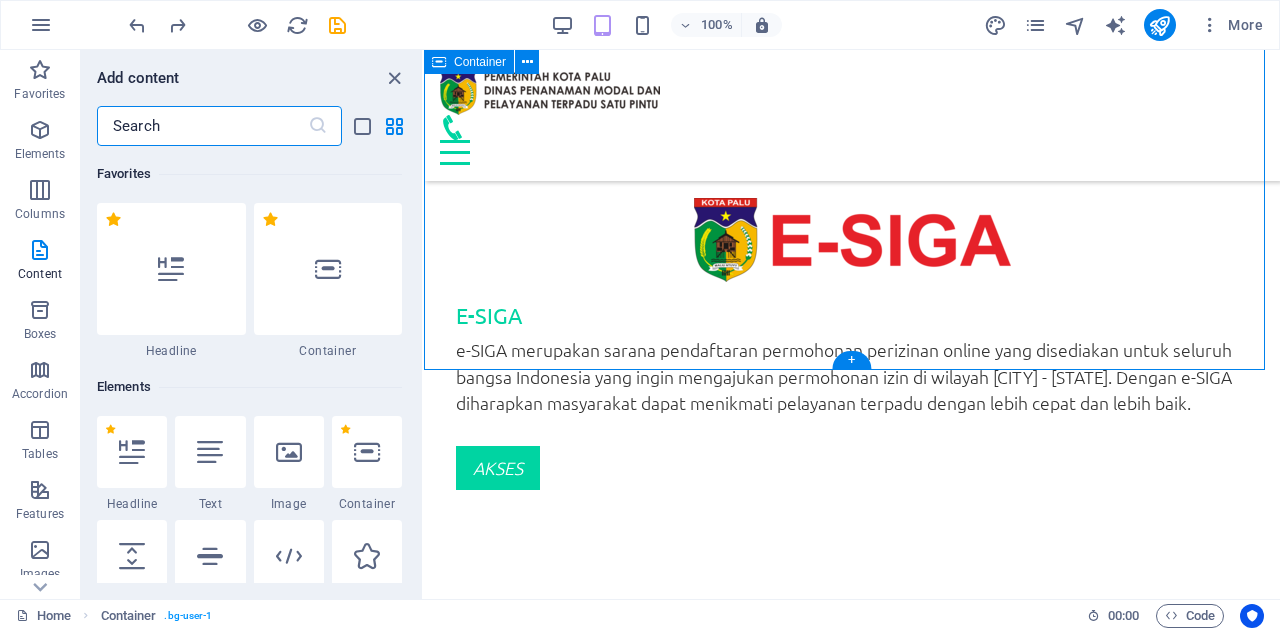 scroll, scrollTop: 3978, scrollLeft: 0, axis: vertical 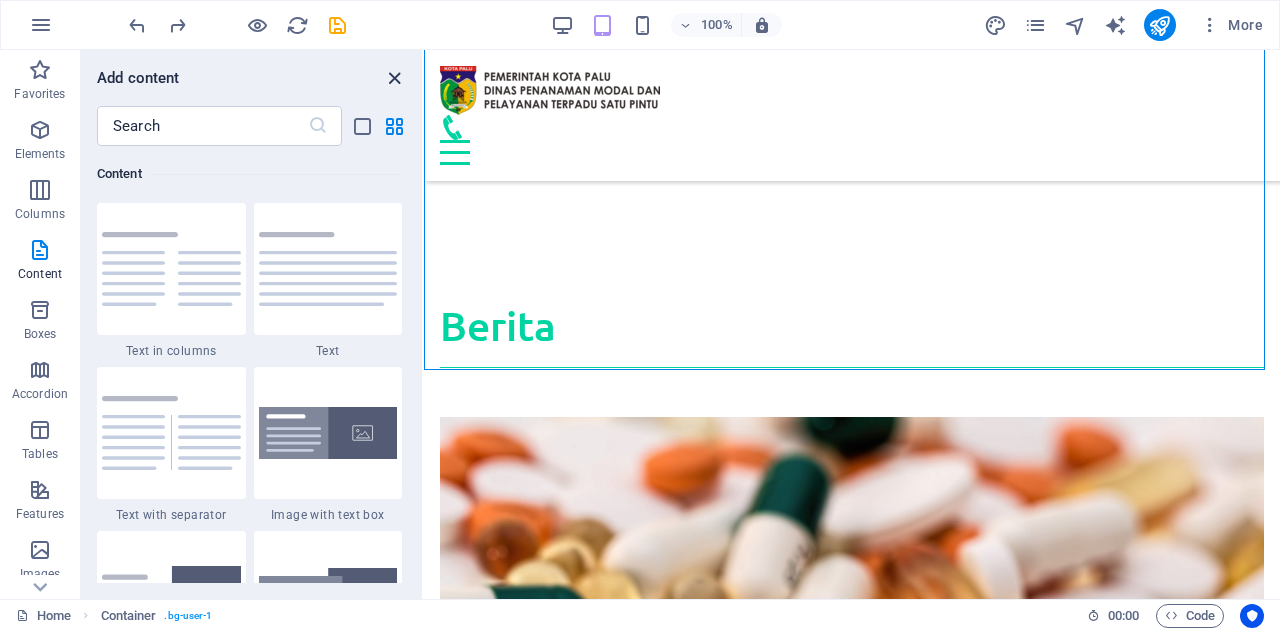 click at bounding box center [394, 78] 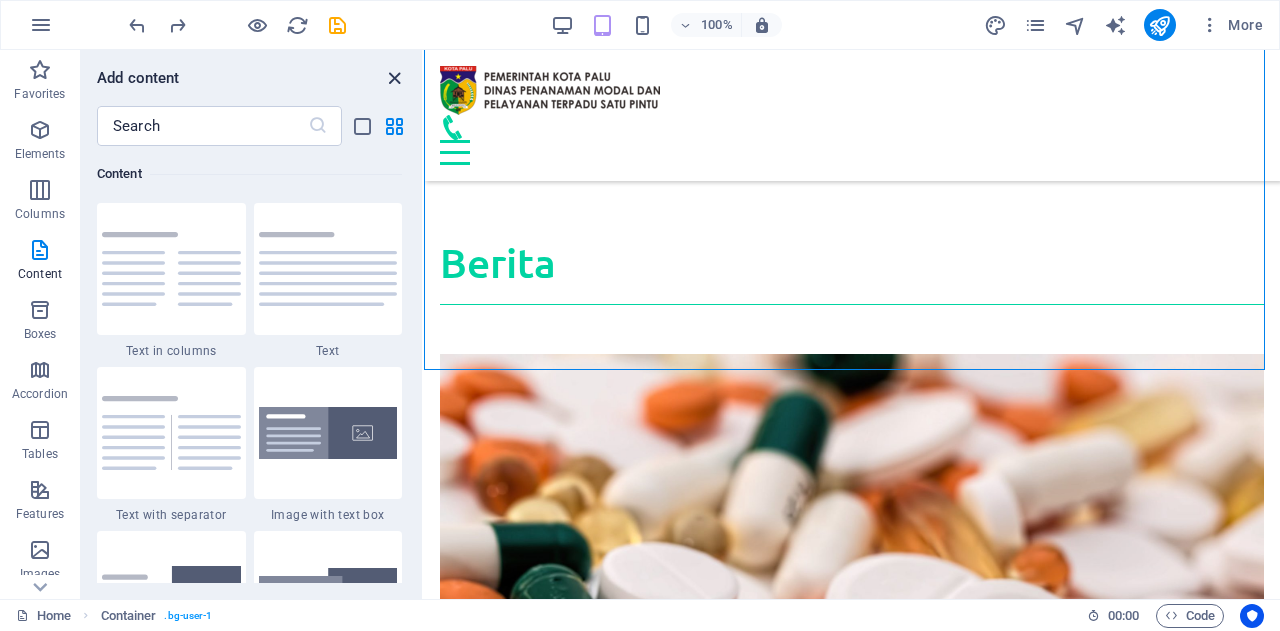 scroll, scrollTop: 3612, scrollLeft: 0, axis: vertical 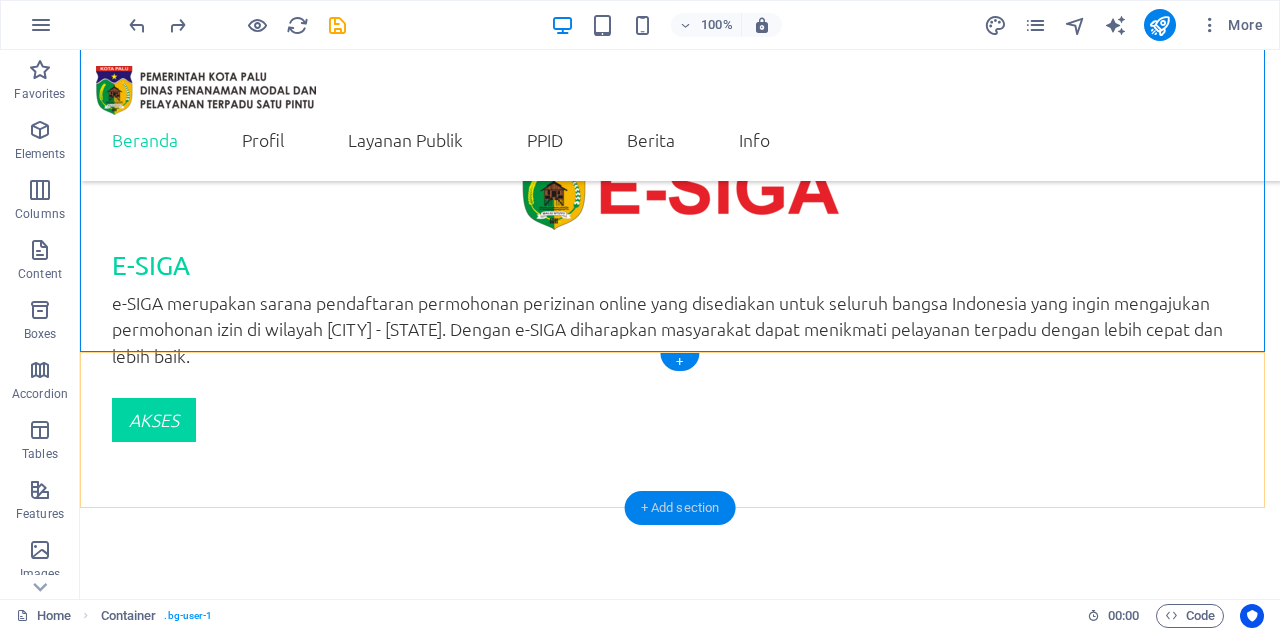 click on "+ Add section" at bounding box center (680, 508) 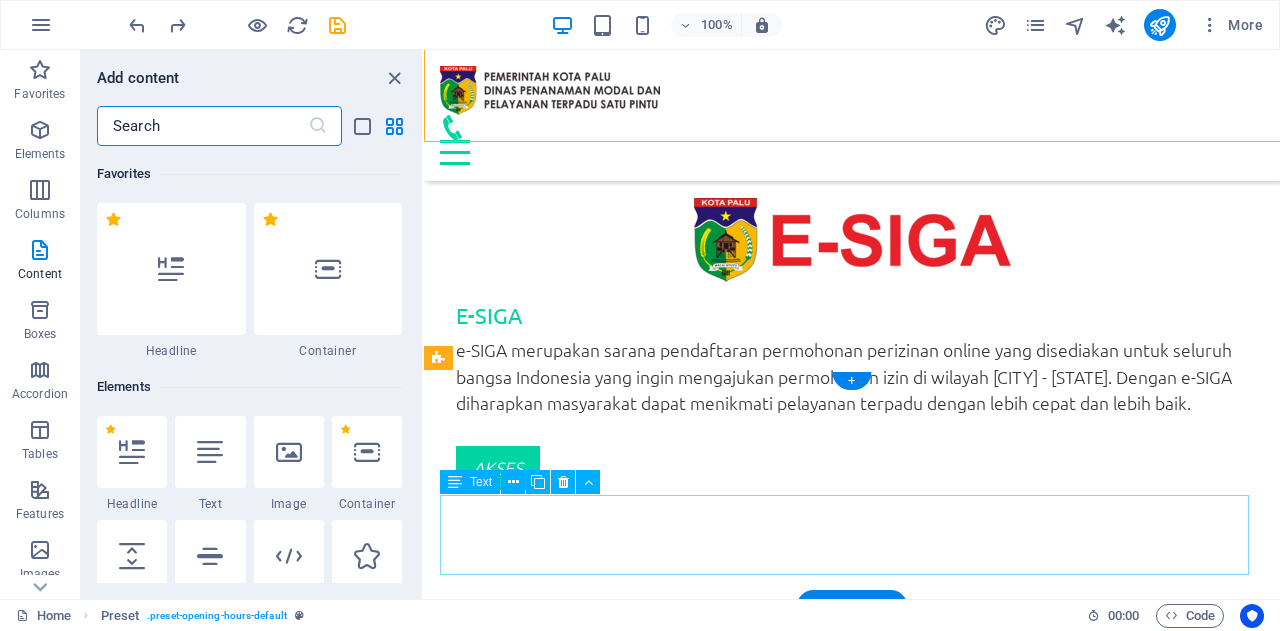 scroll, scrollTop: 3978, scrollLeft: 0, axis: vertical 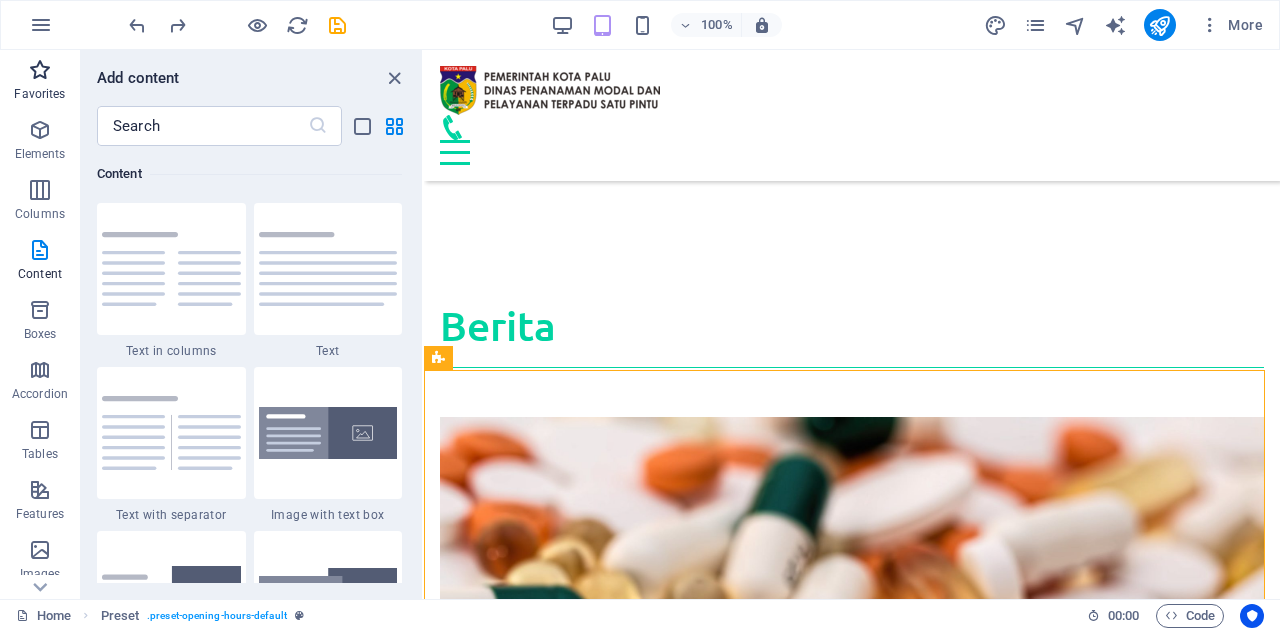 click at bounding box center [40, 70] 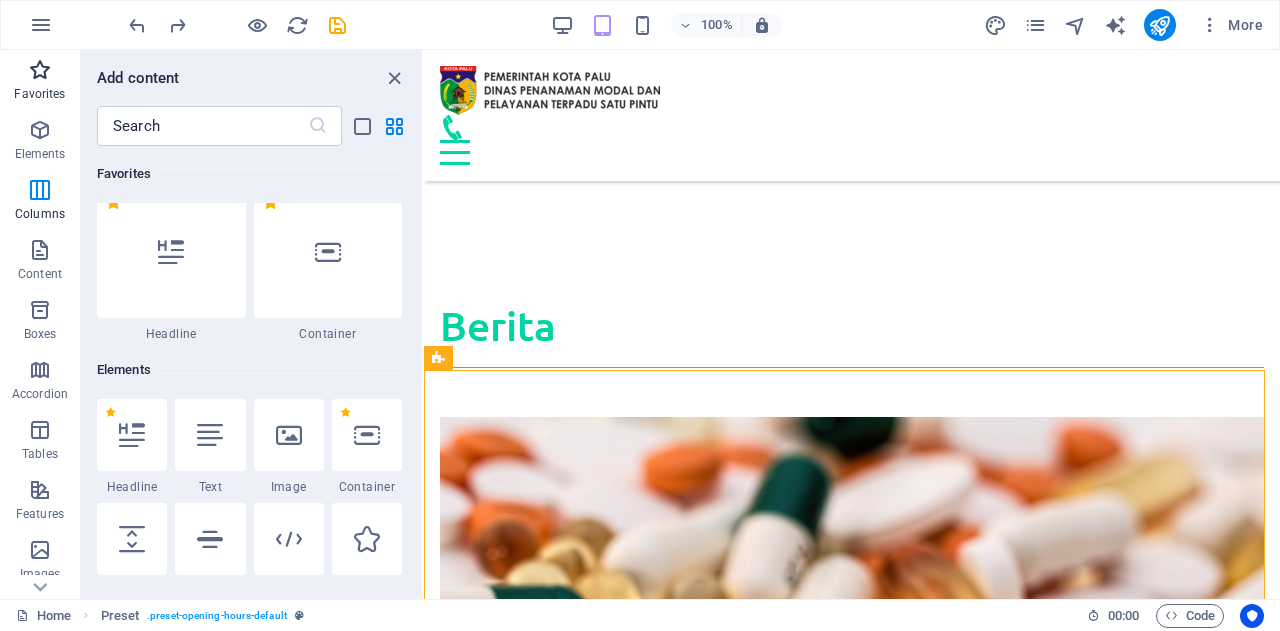 scroll, scrollTop: 0, scrollLeft: 0, axis: both 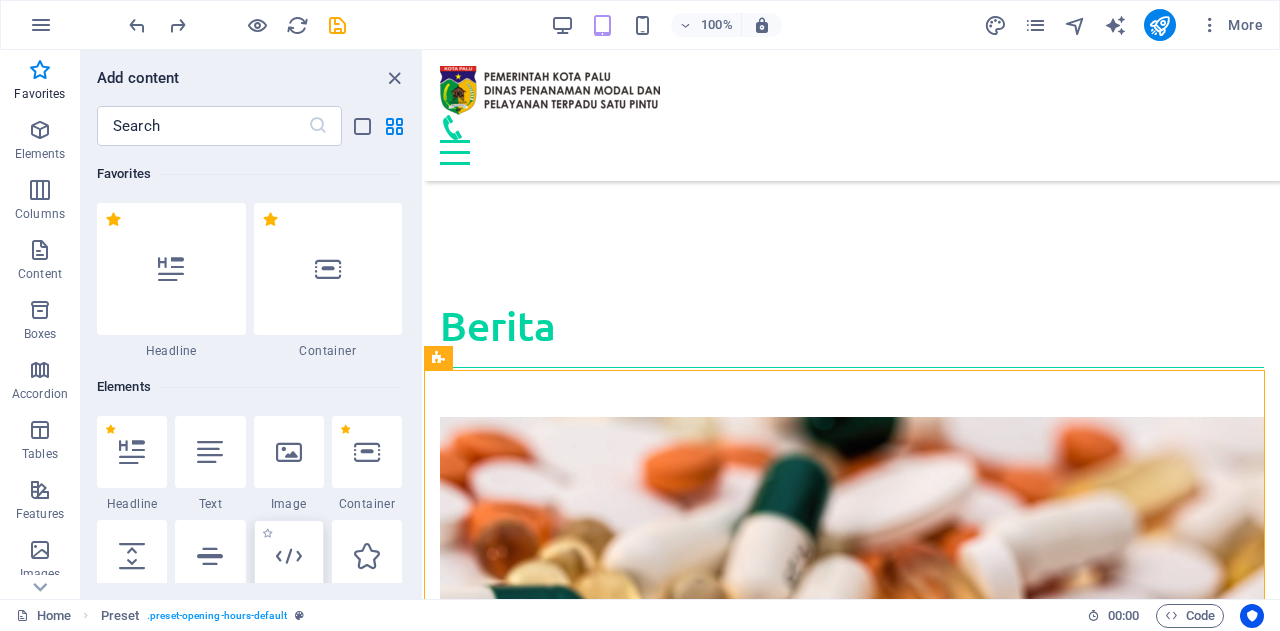 click at bounding box center (289, 556) 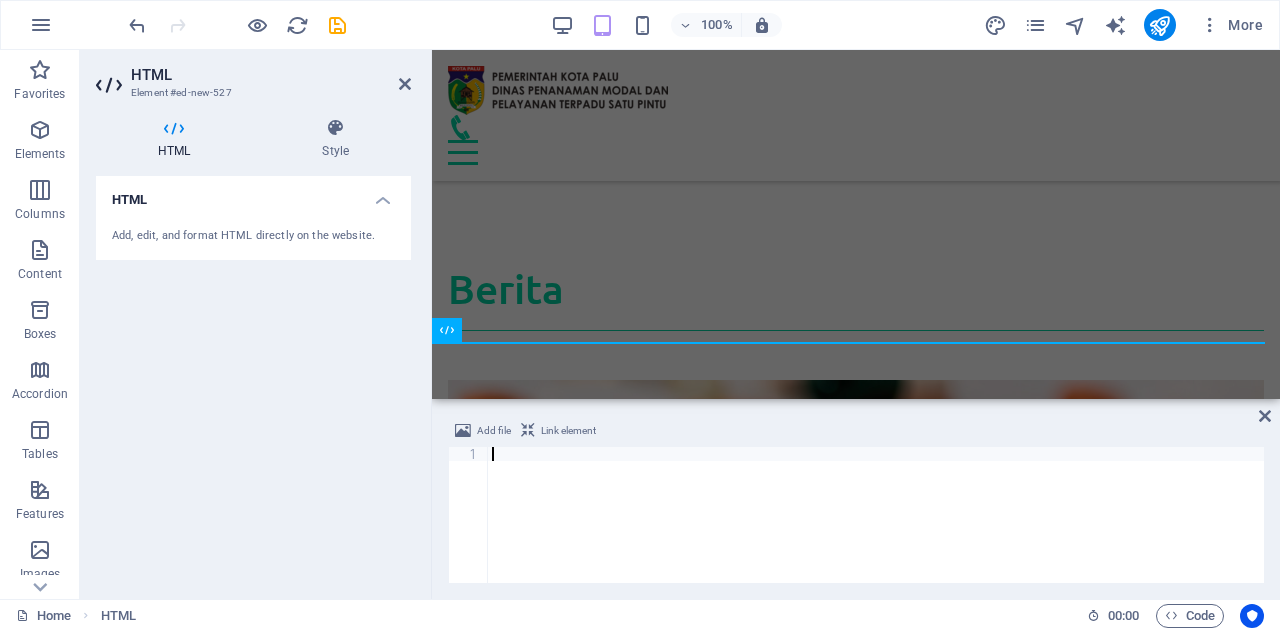 scroll, scrollTop: 4237, scrollLeft: 0, axis: vertical 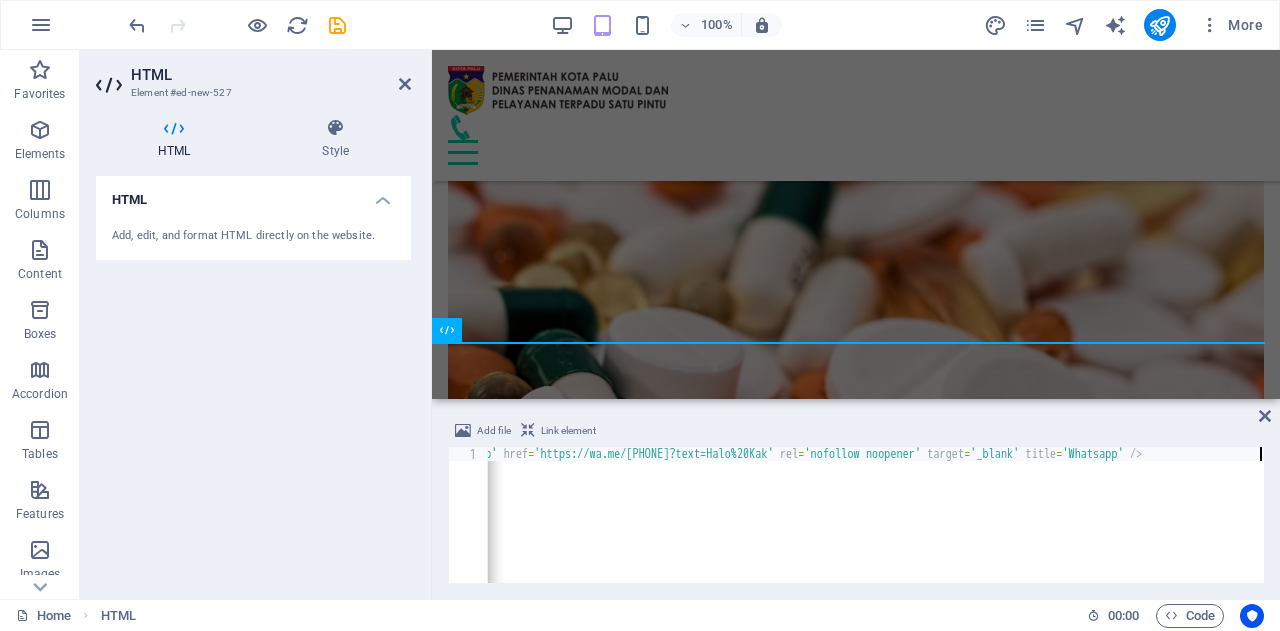 click on "https://wa.me/[PHONE]?text=Halo%20Kak" at bounding box center (802, 529) 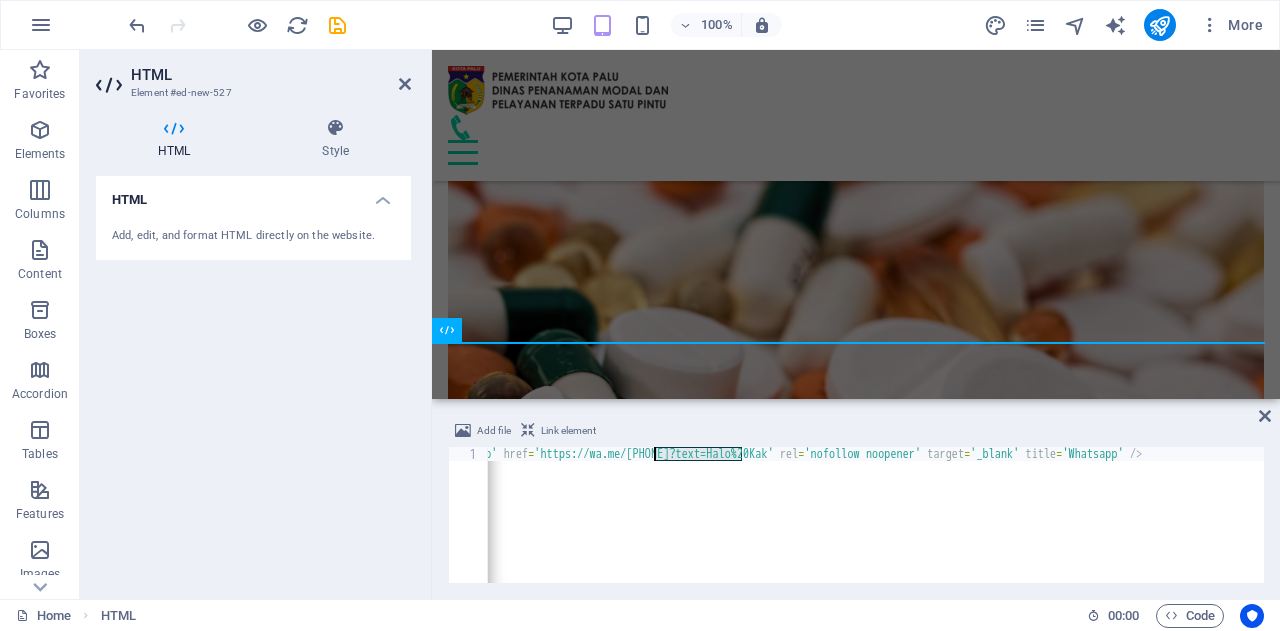 click on "https://wa.me/[PHONE]?text=Halo%20Kak" at bounding box center (802, 529) 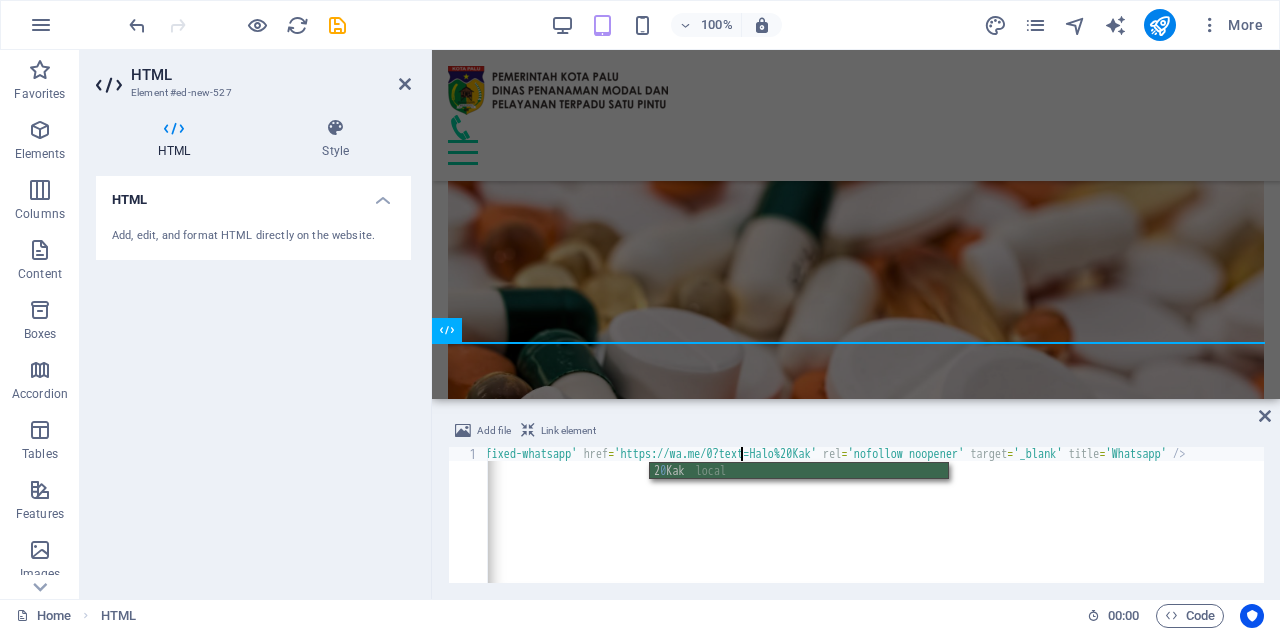 scroll, scrollTop: 0, scrollLeft: 25, axis: horizontal 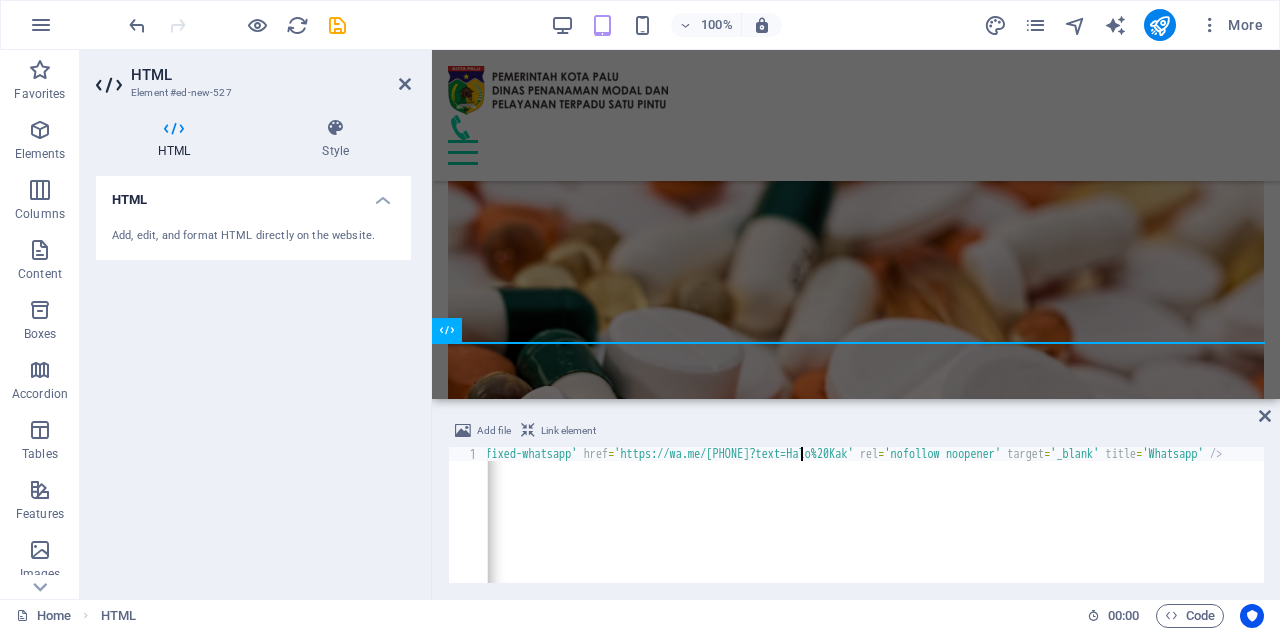 type on "<a class='fixed-whatsapp' href='https://wa.me/[PHONE]?text=Halo%20Kak' rel='nofollow noopener' target='_blank' title='Whatsapp' />" 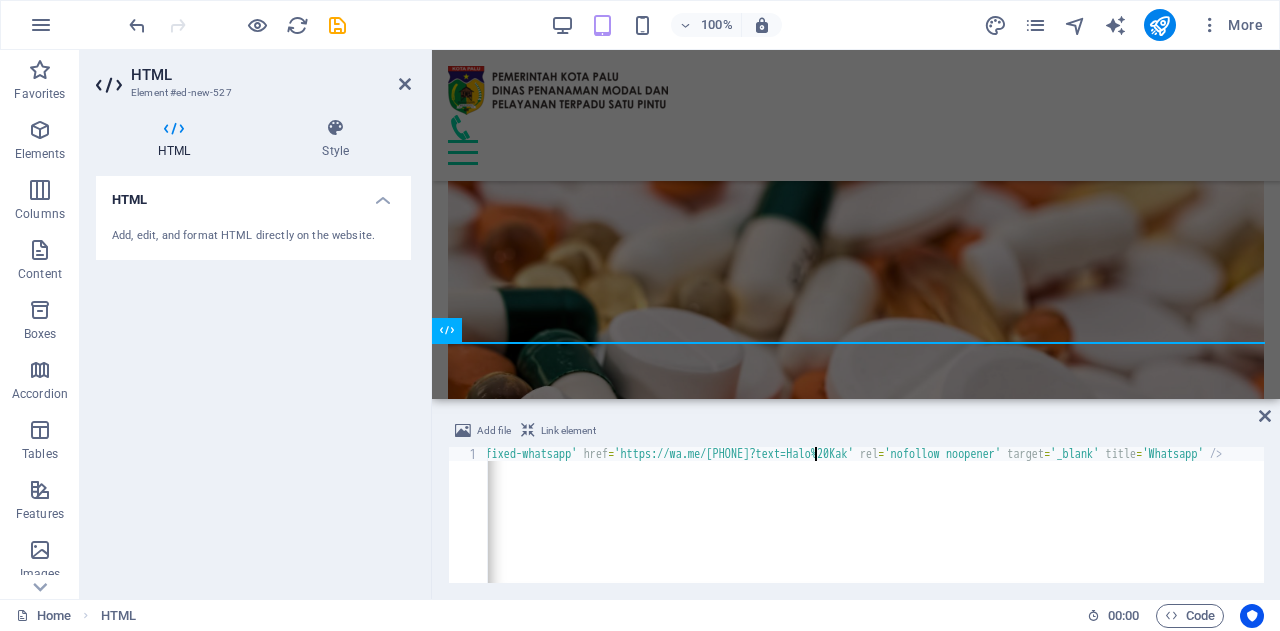 scroll, scrollTop: 0, scrollLeft: 31, axis: horizontal 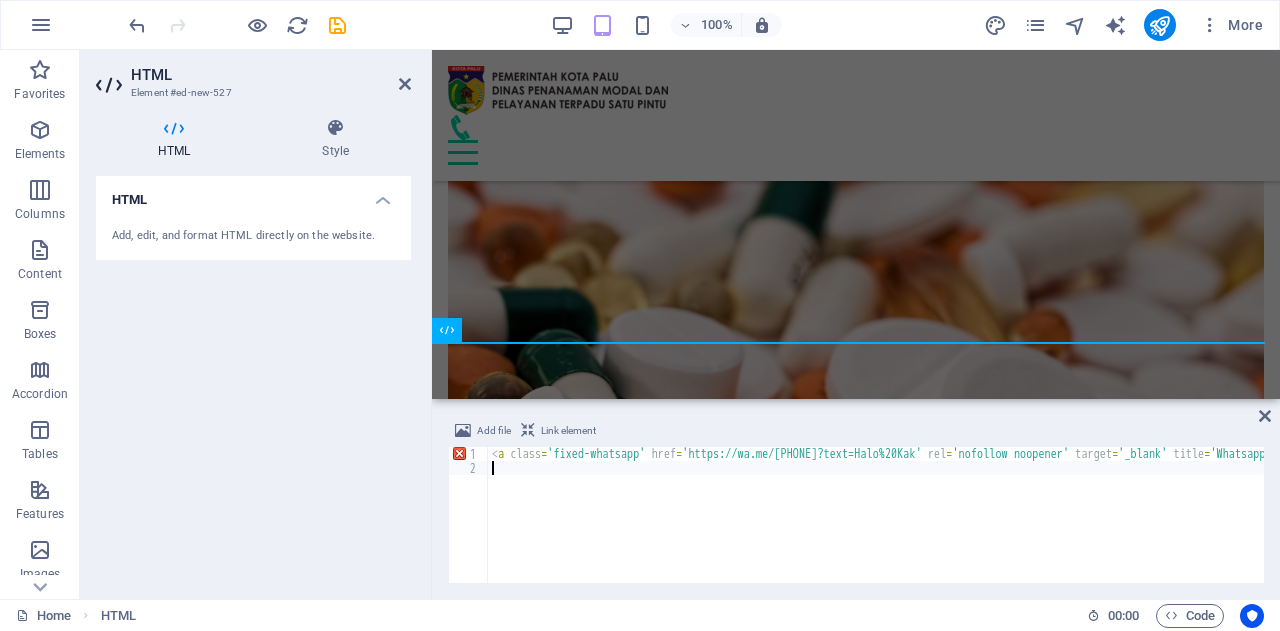 type 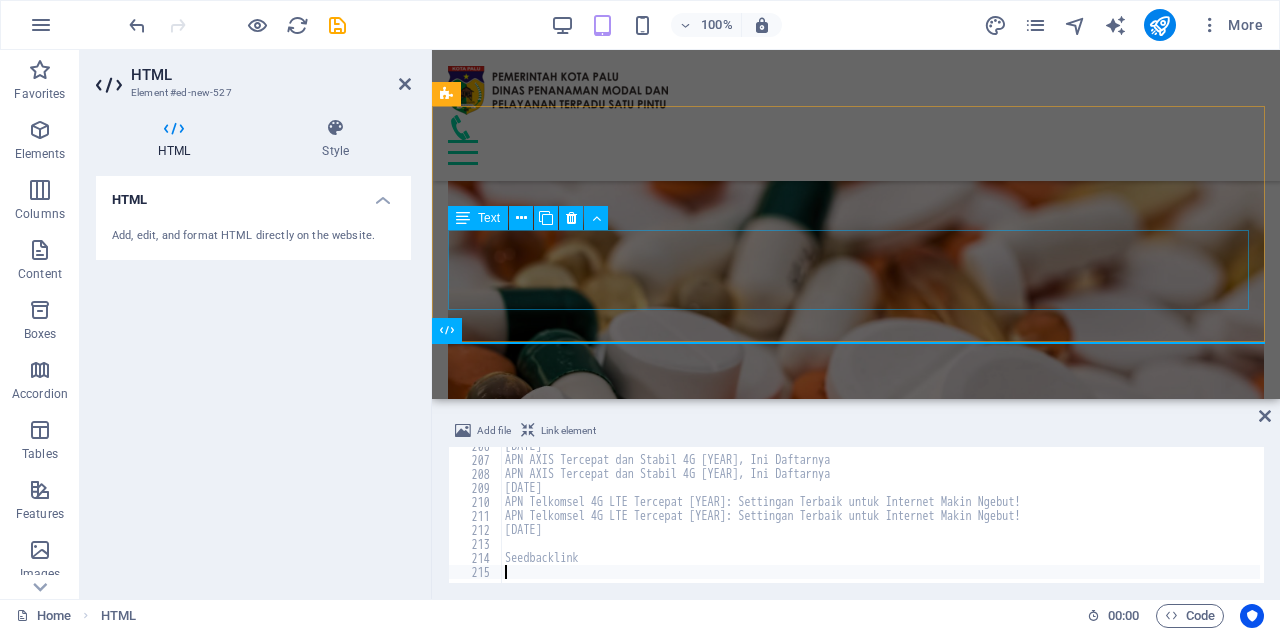 scroll, scrollTop: 2878, scrollLeft: 0, axis: vertical 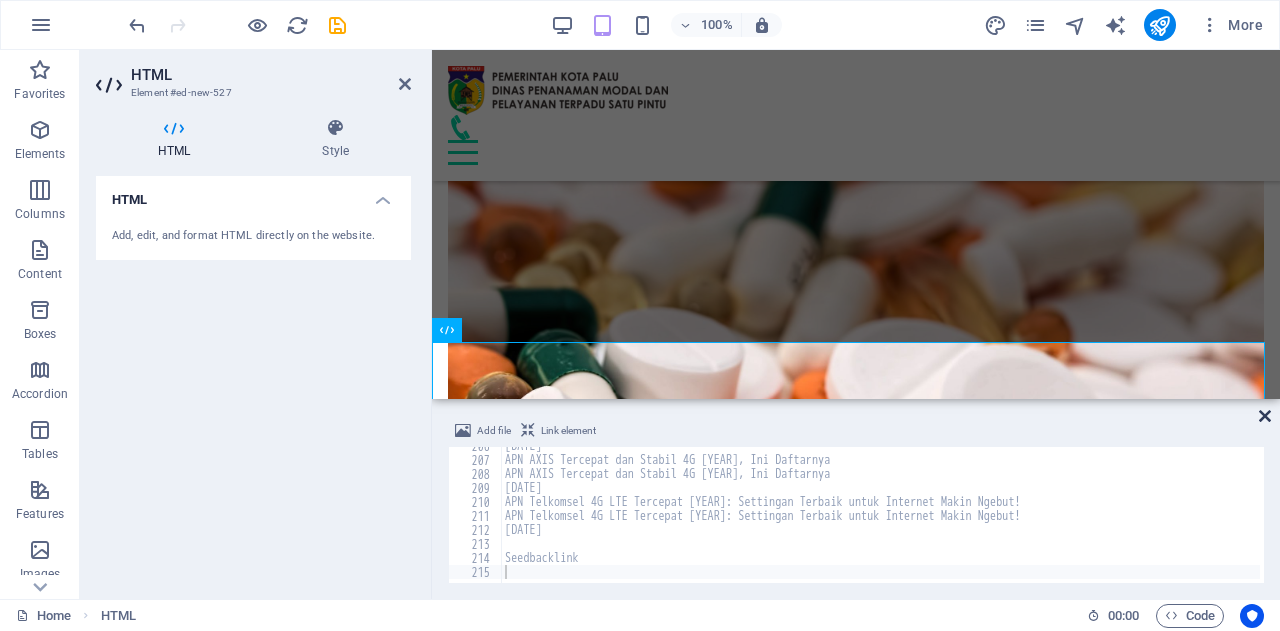click at bounding box center (1265, 416) 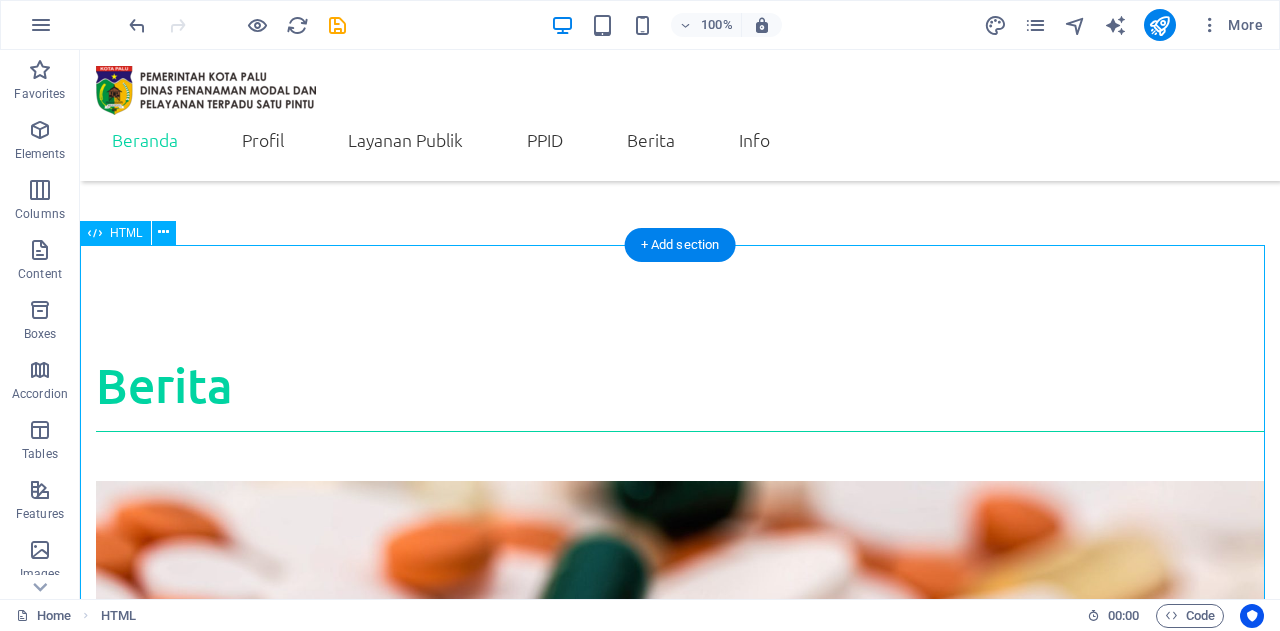 scroll, scrollTop: 3852, scrollLeft: 0, axis: vertical 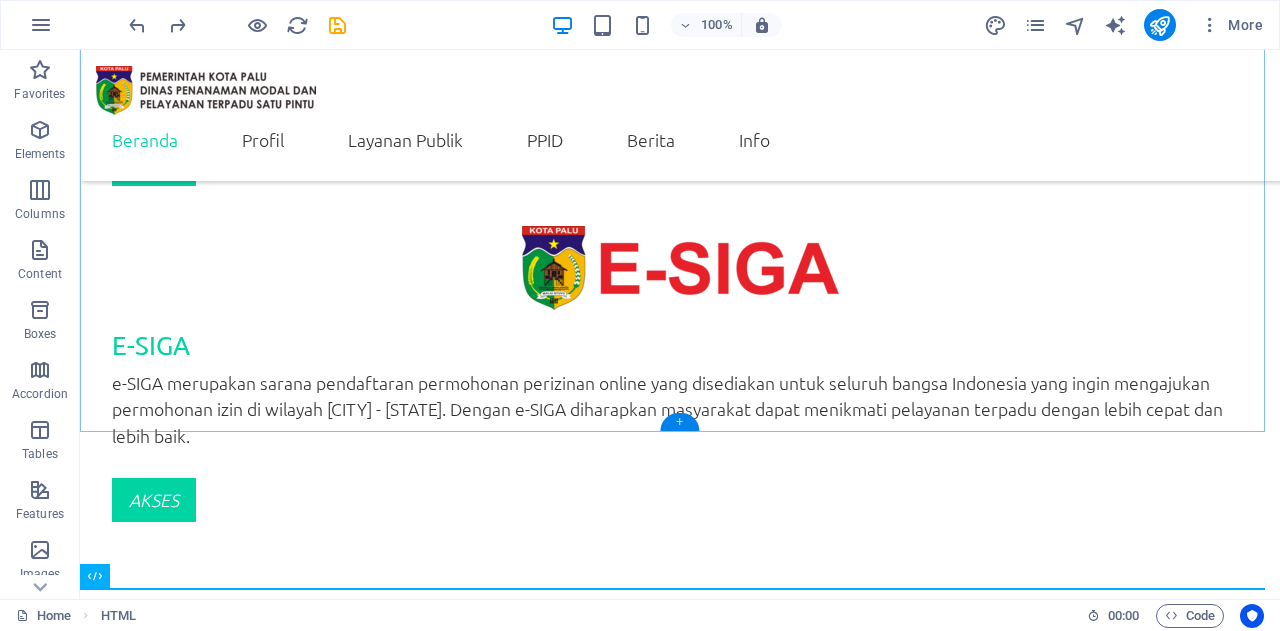 click on "+" at bounding box center (679, 422) 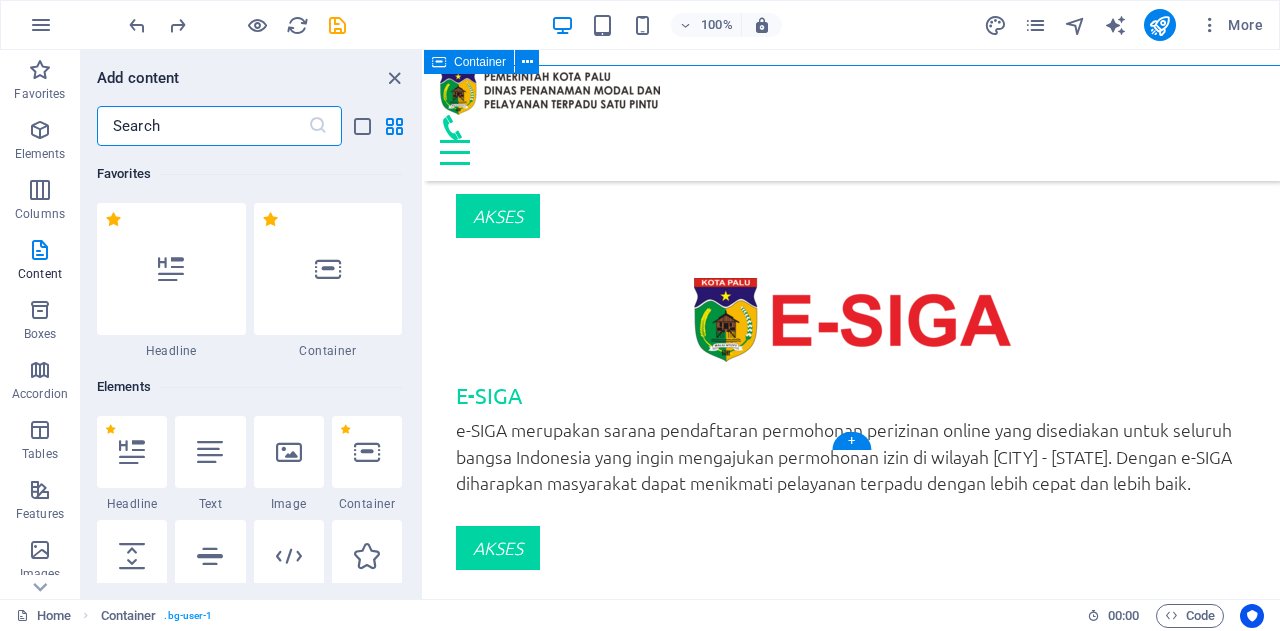 scroll, scrollTop: 3898, scrollLeft: 0, axis: vertical 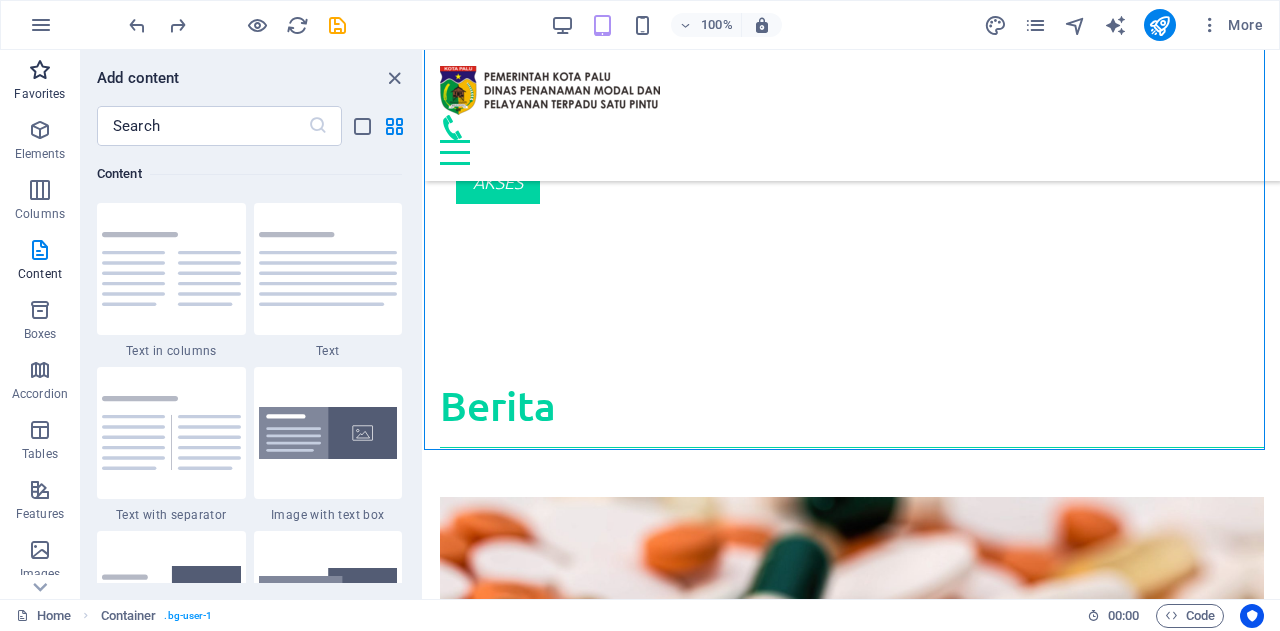 click at bounding box center [40, 70] 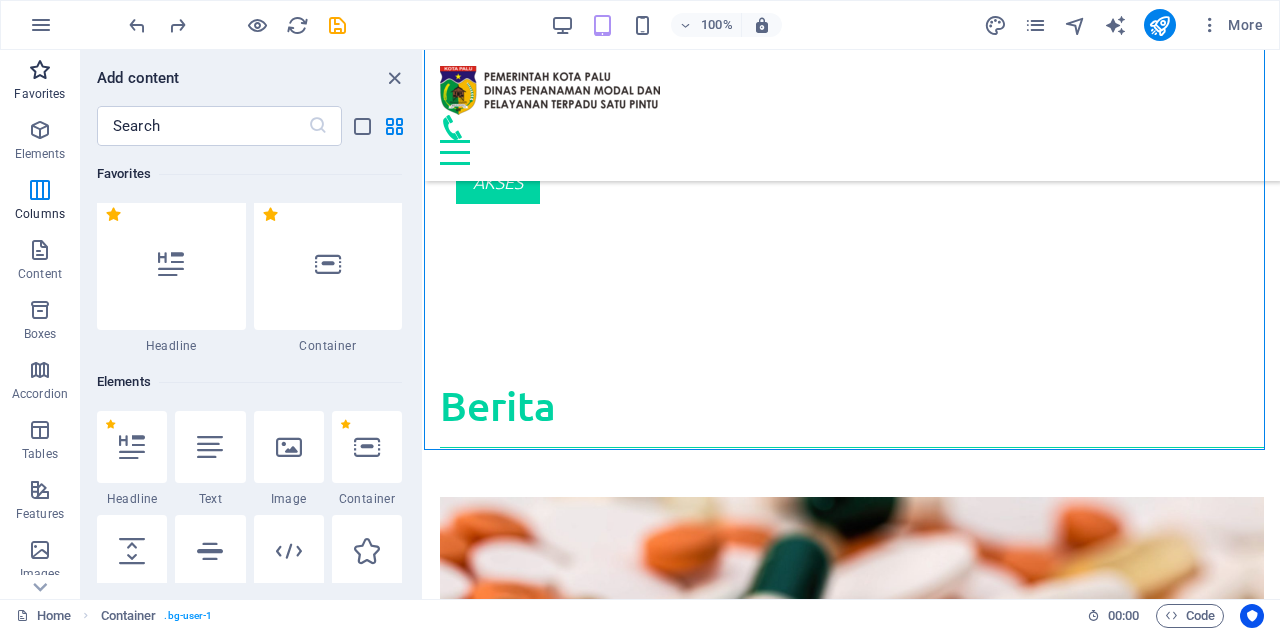 scroll, scrollTop: 0, scrollLeft: 0, axis: both 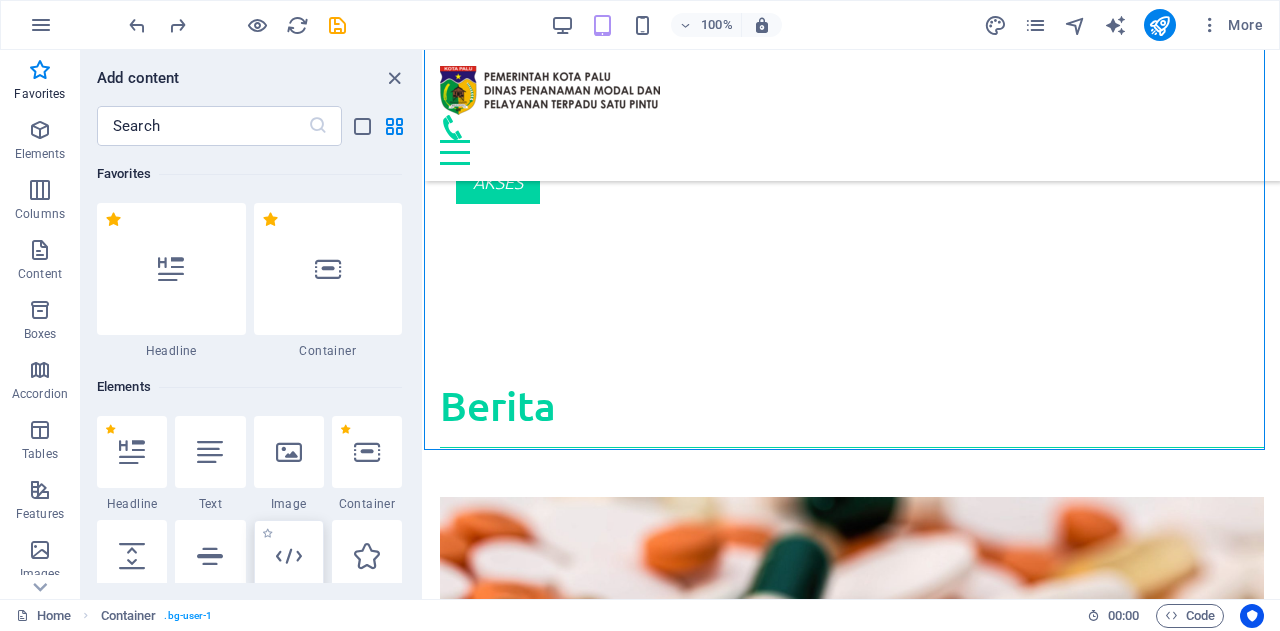 click at bounding box center [289, 556] 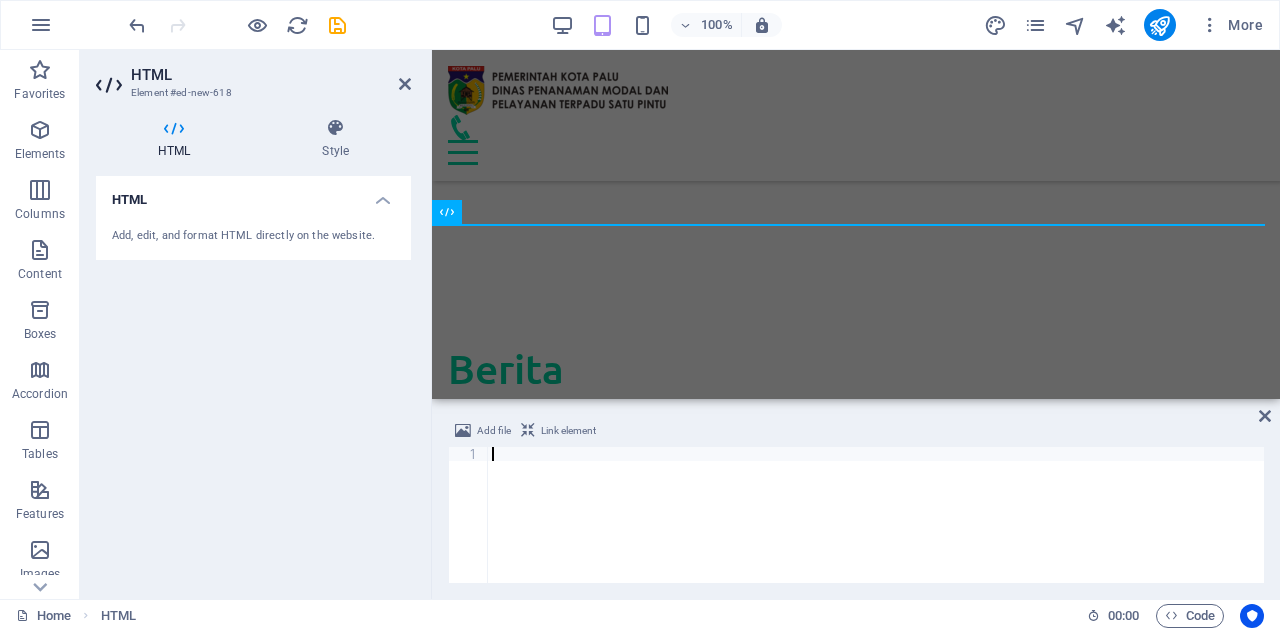 scroll, scrollTop: 4119, scrollLeft: 0, axis: vertical 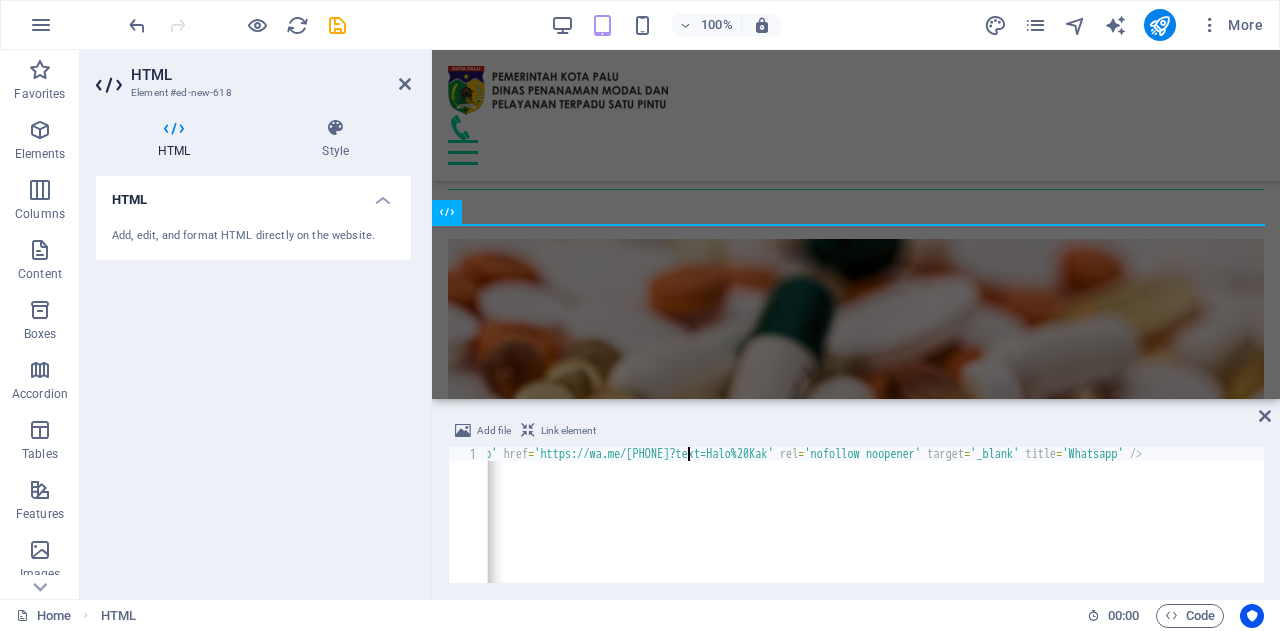 click on "https://wa.me/[PHONE]?text=Halo%20Kak" at bounding box center [802, 529] 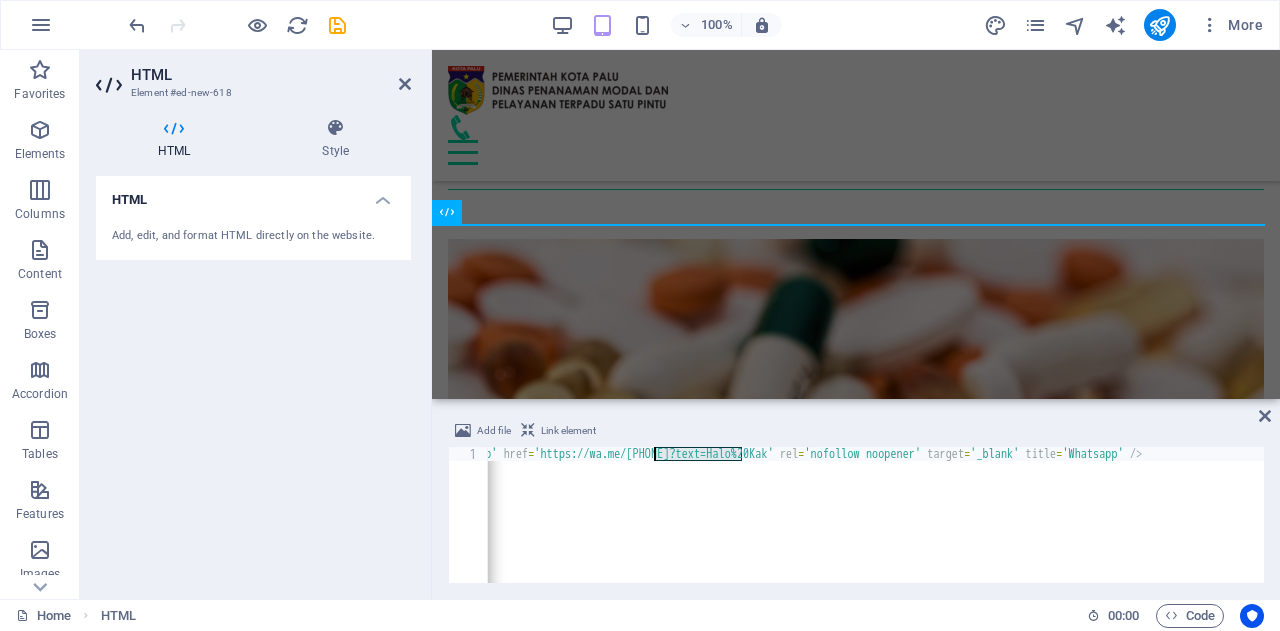 click on "https://wa.me/[PHONE]?text=Halo%20Kak" at bounding box center [802, 529] 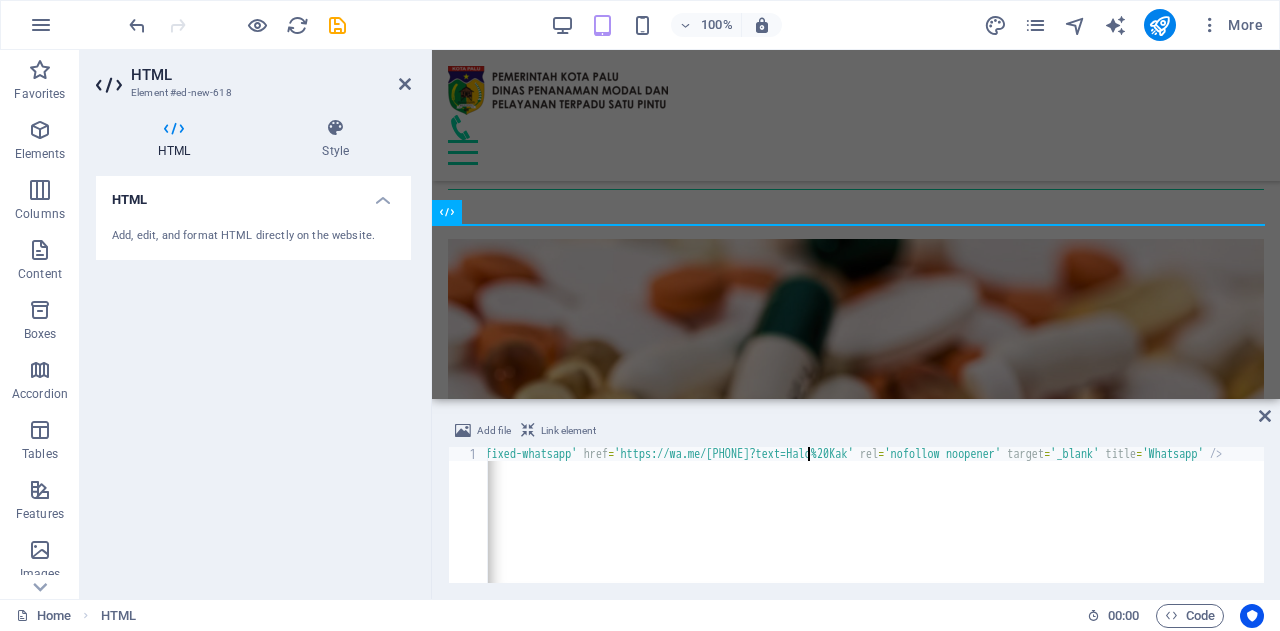 scroll, scrollTop: 0, scrollLeft: 31, axis: horizontal 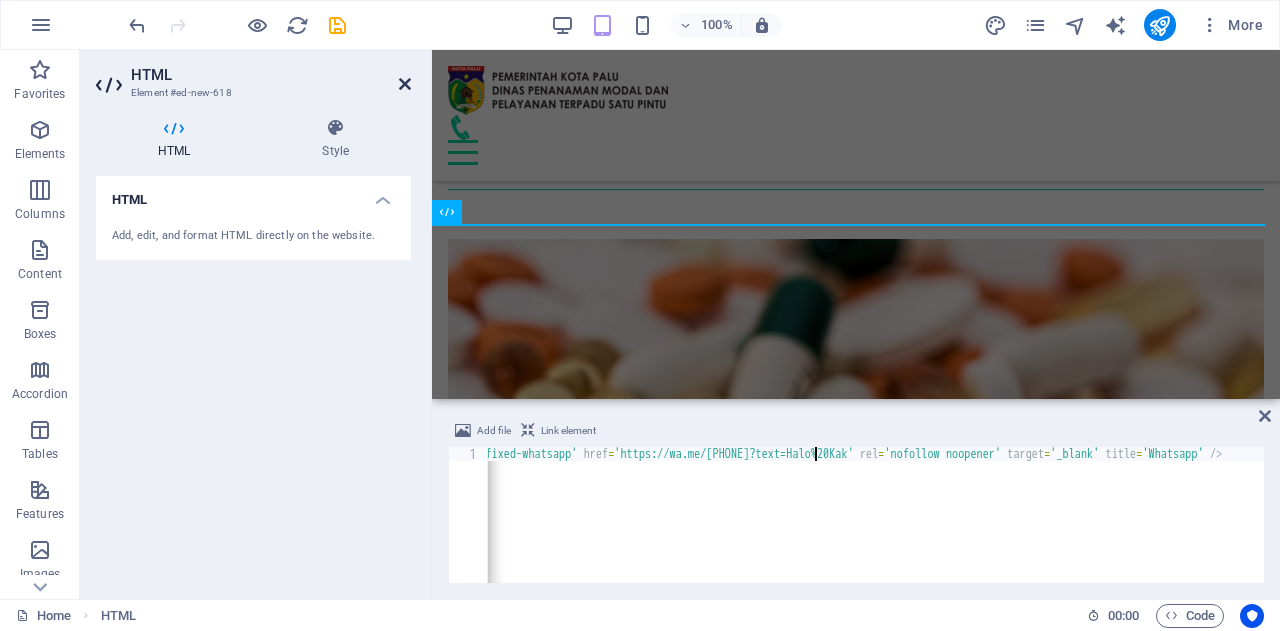 type on "<a class='fixed-whatsapp' href='https://wa.me/[PHONE]?text=Halo%20Kak' rel='nofollow noopener' target='_blank' title='Whatsapp' />" 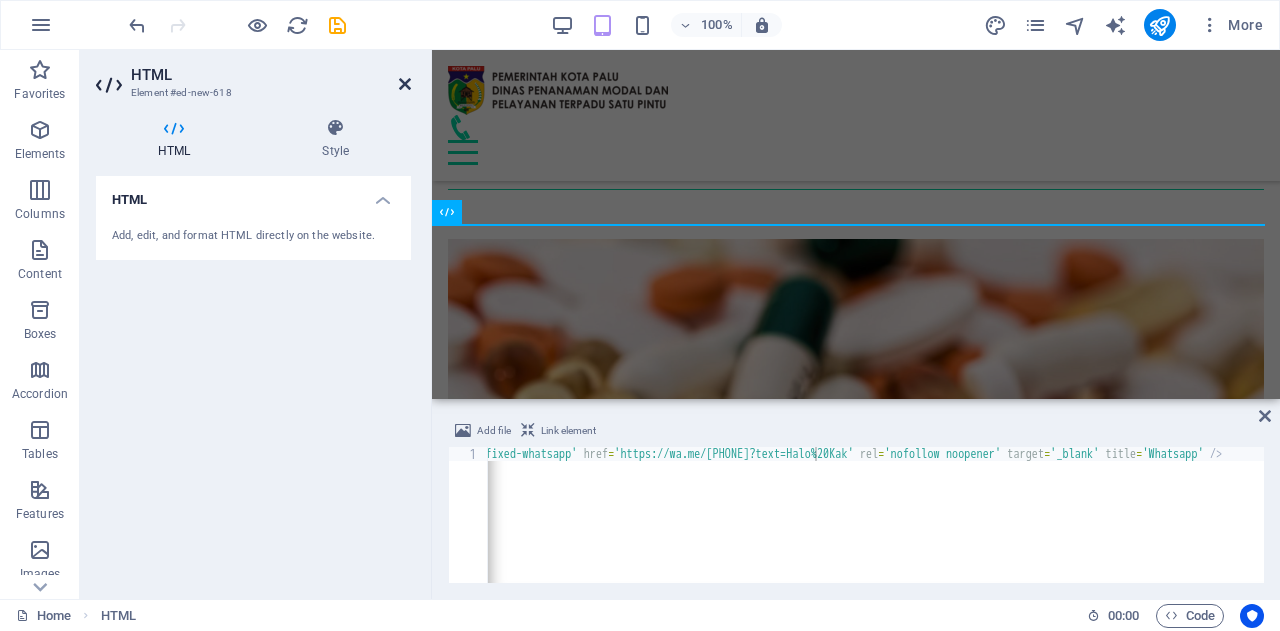 click at bounding box center [405, 84] 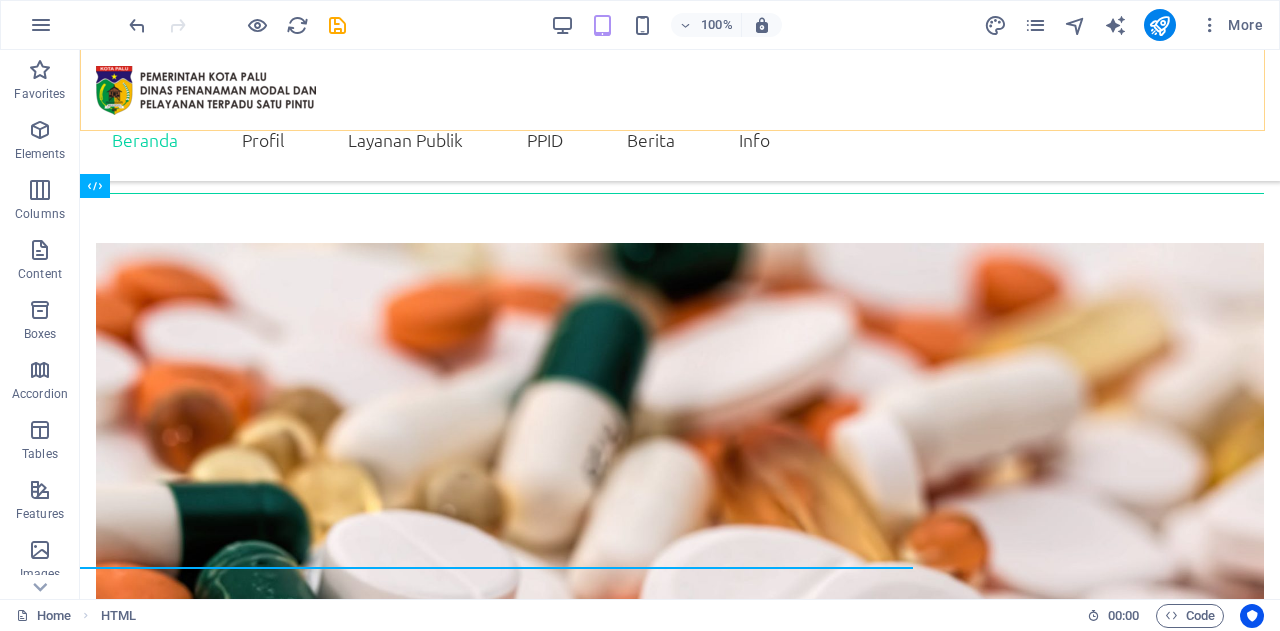 scroll, scrollTop: 3766, scrollLeft: 0, axis: vertical 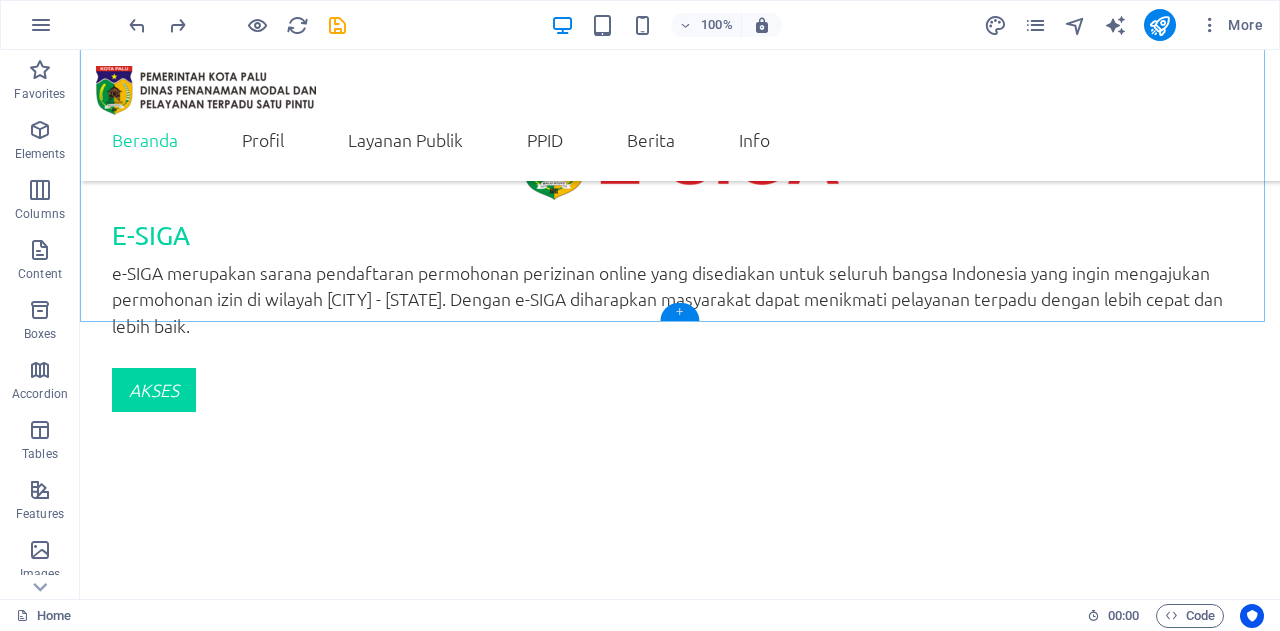 click on "+" at bounding box center [679, 312] 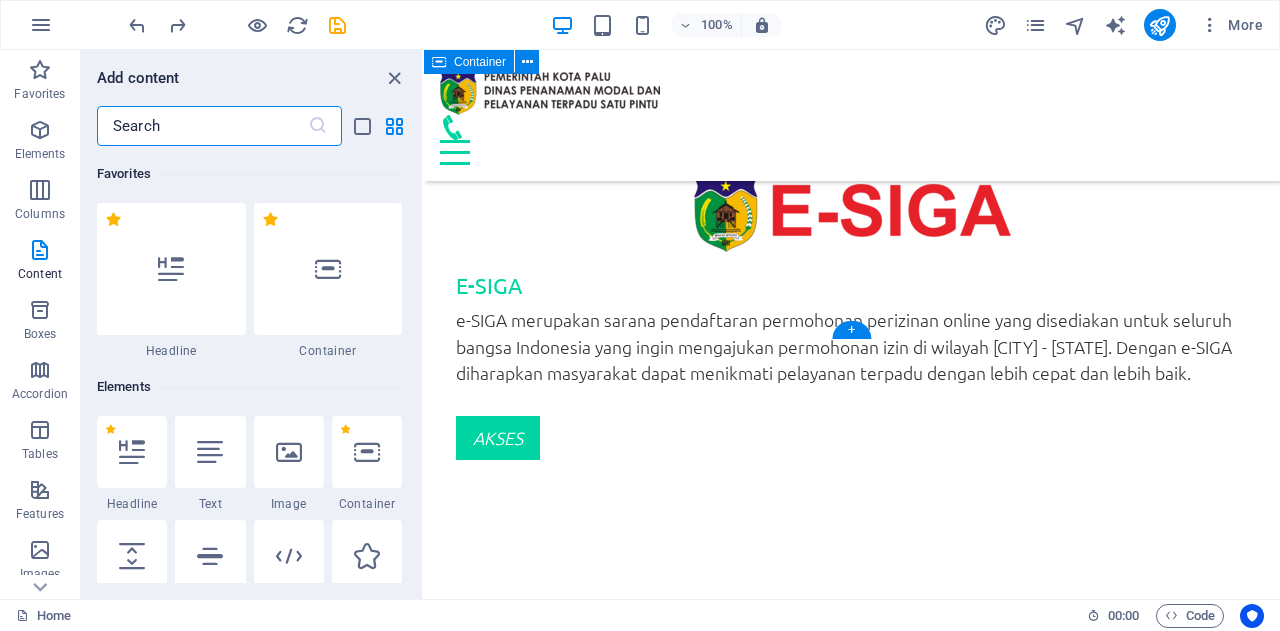 scroll, scrollTop: 4008, scrollLeft: 0, axis: vertical 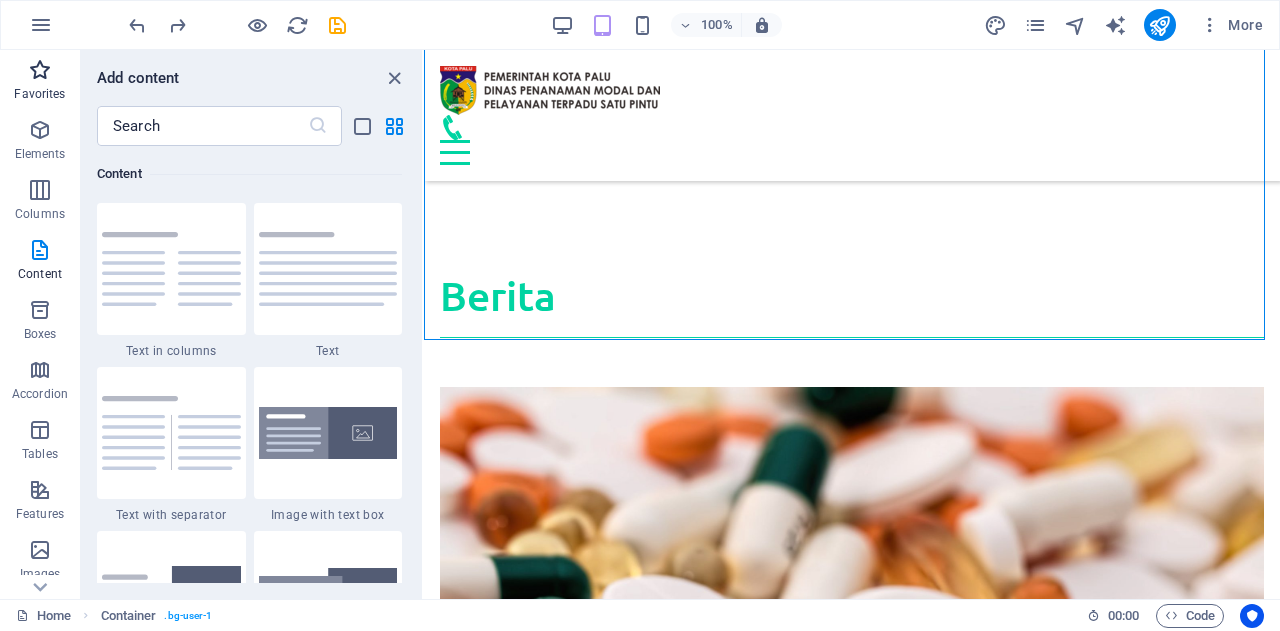 click on "Favorites" at bounding box center [39, 94] 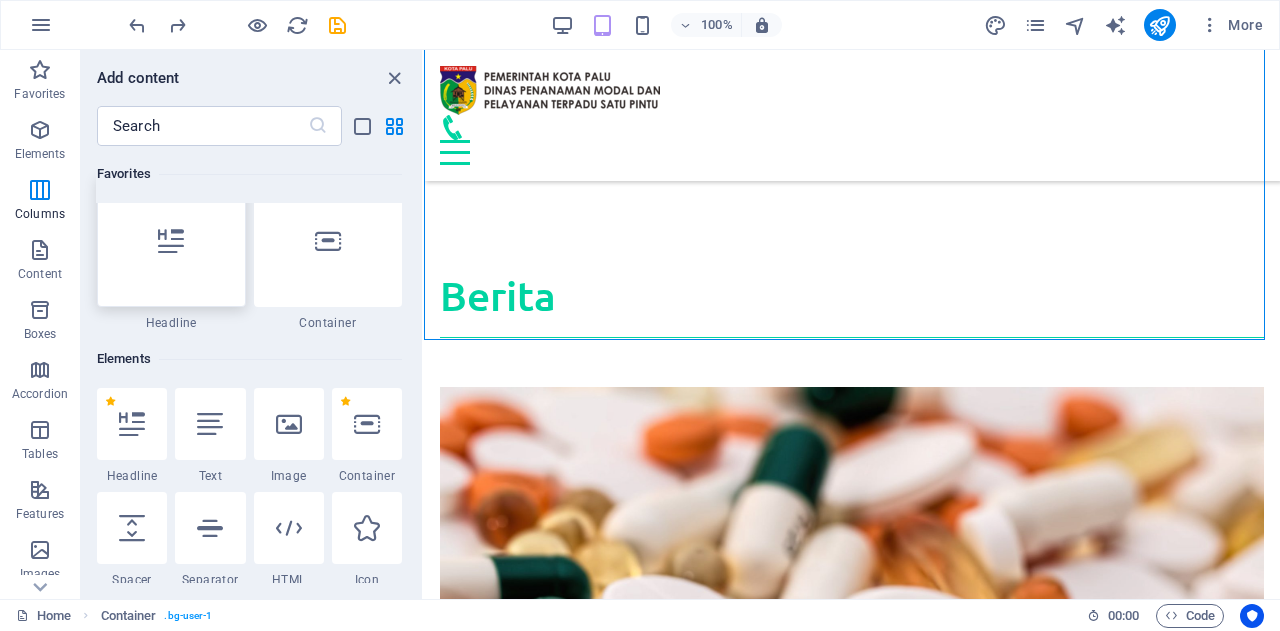 scroll, scrollTop: 0, scrollLeft: 0, axis: both 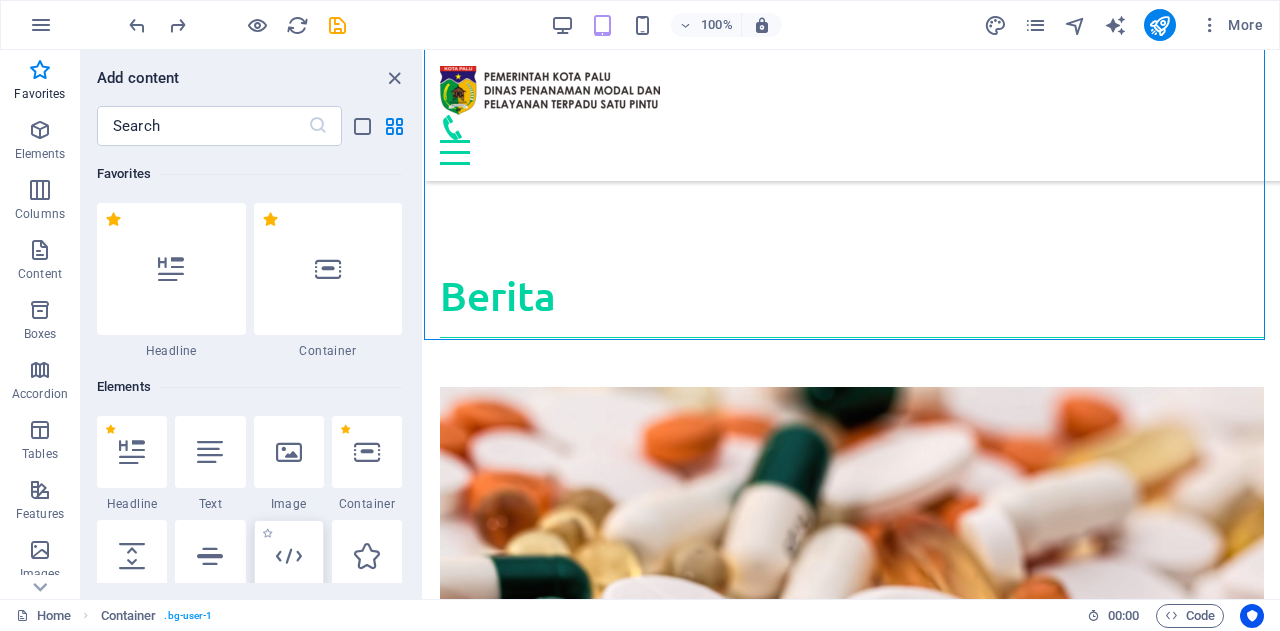 click at bounding box center (289, 556) 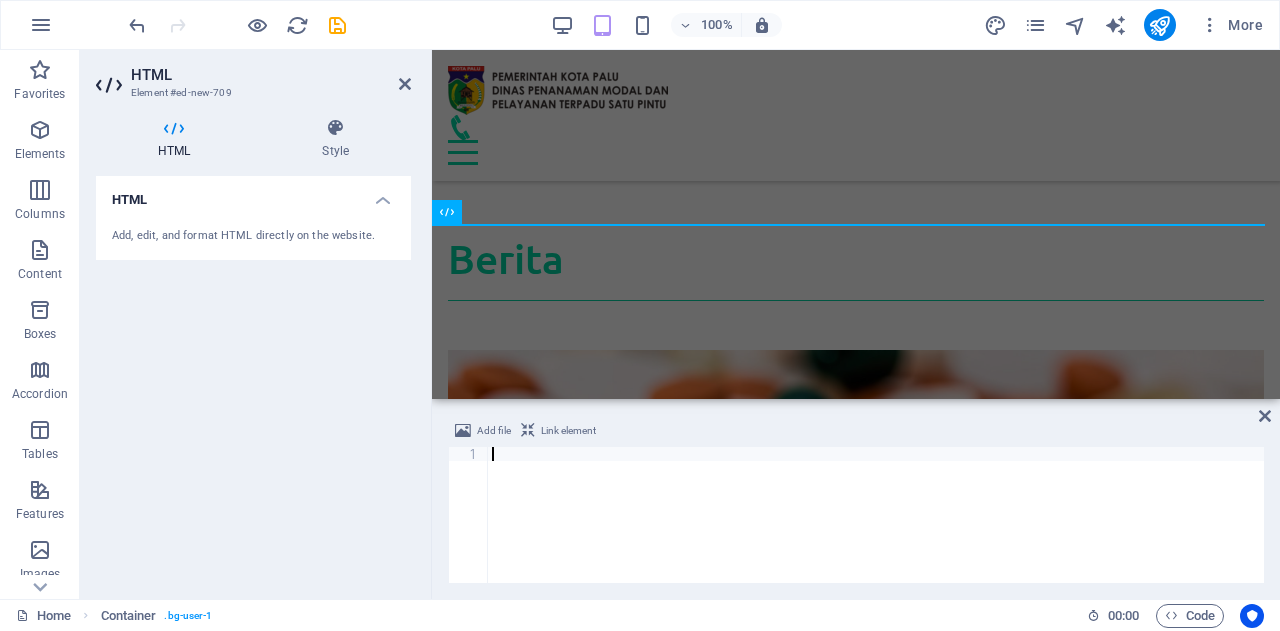 scroll, scrollTop: 4119, scrollLeft: 0, axis: vertical 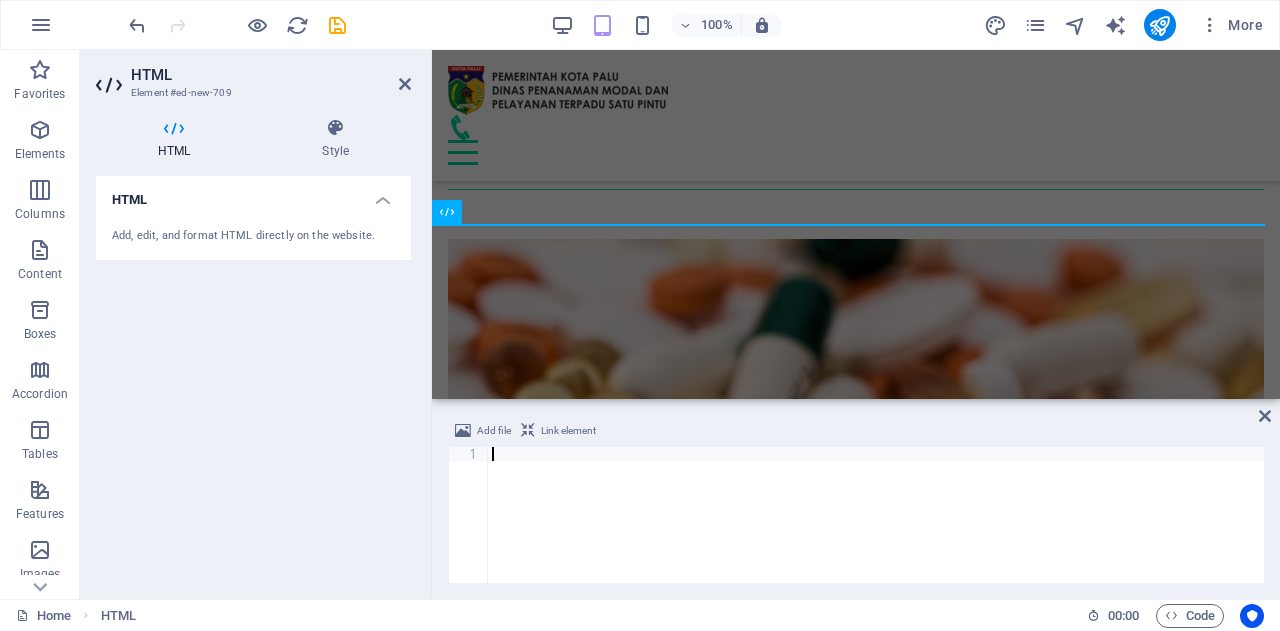 type on "</html>" 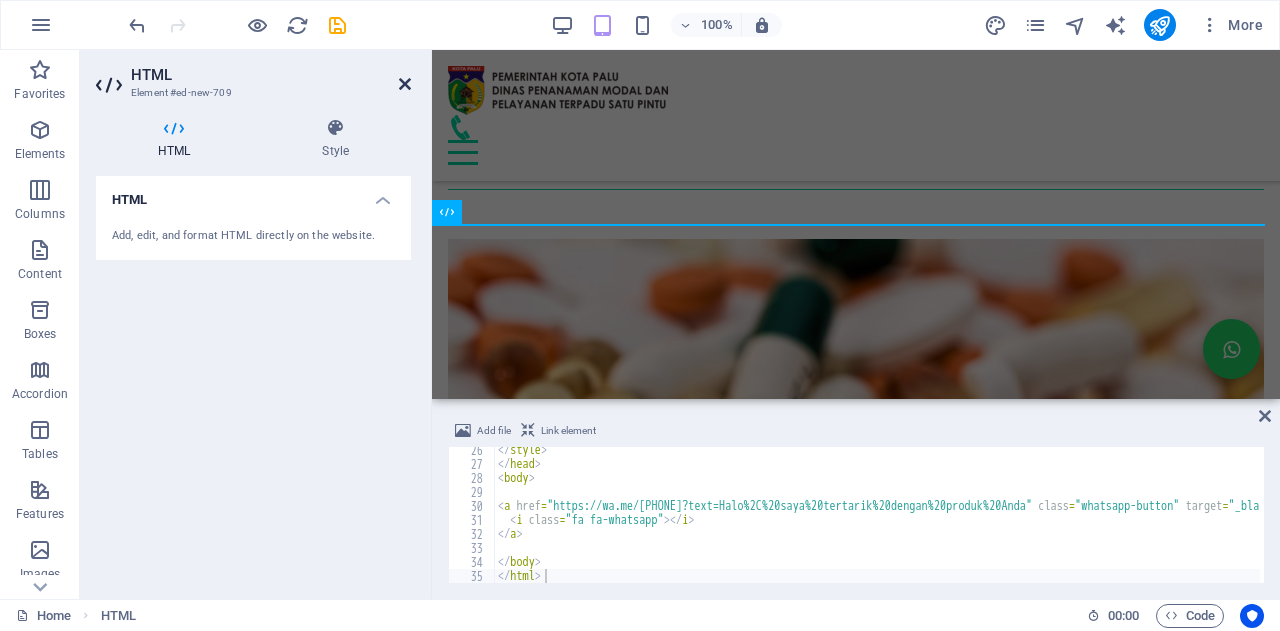 click at bounding box center [405, 84] 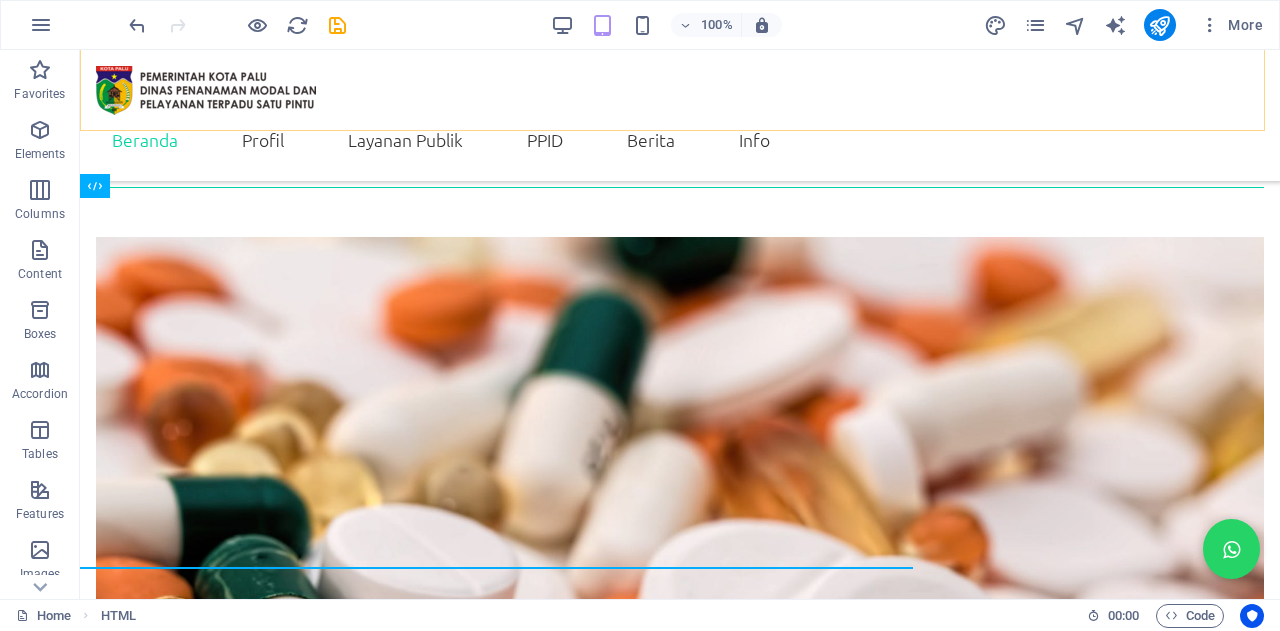 scroll, scrollTop: 3766, scrollLeft: 0, axis: vertical 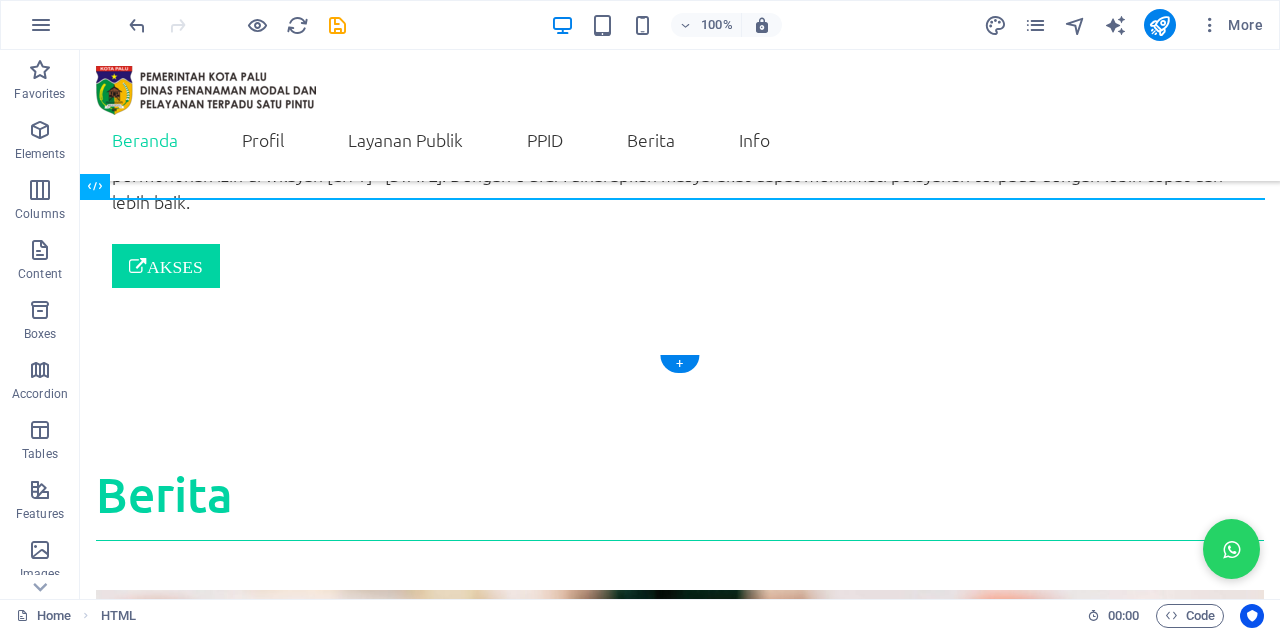click at bounding box center [680, 4573] 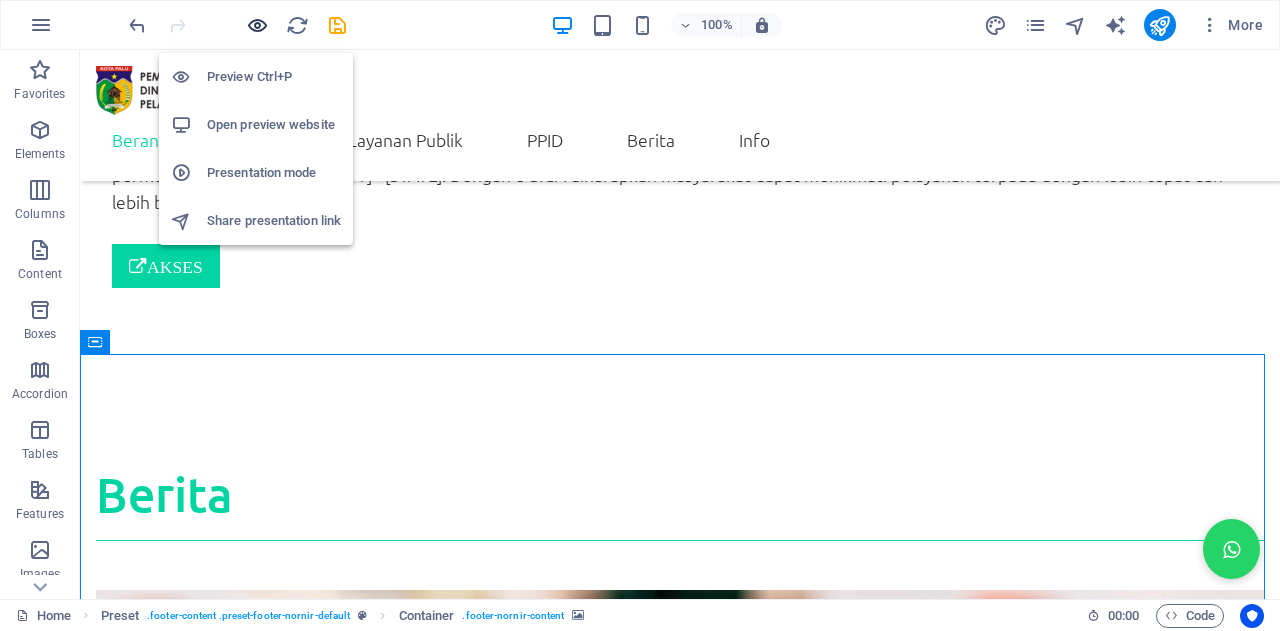 click at bounding box center [257, 25] 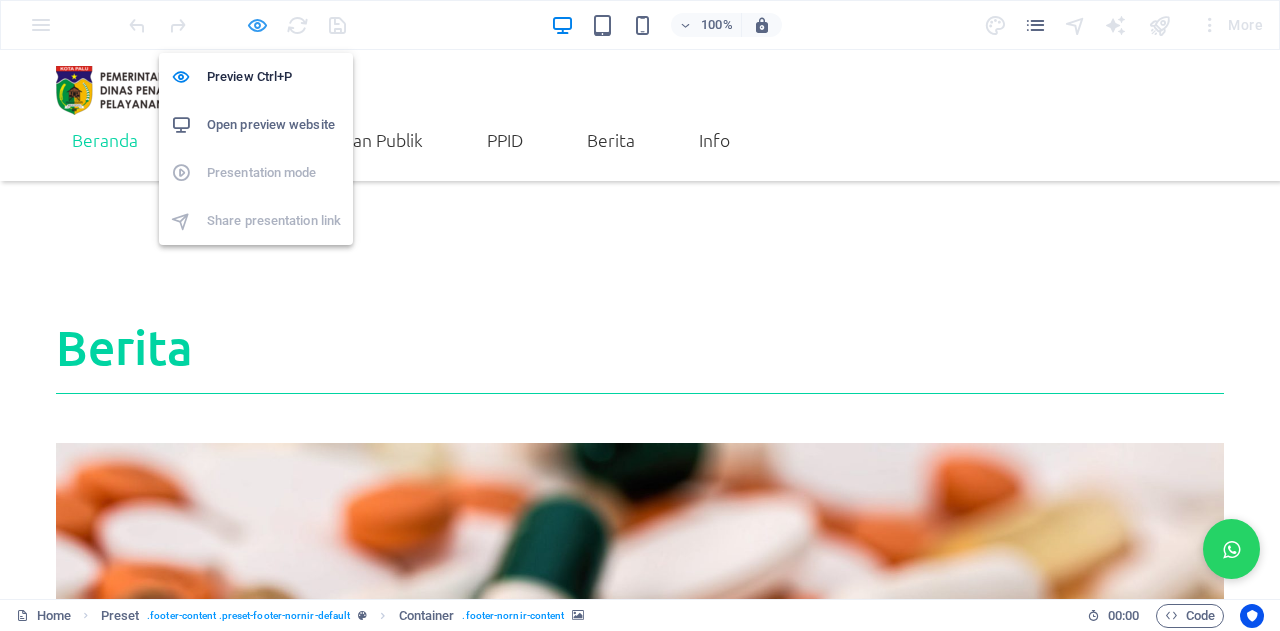 scroll, scrollTop: 3691, scrollLeft: 0, axis: vertical 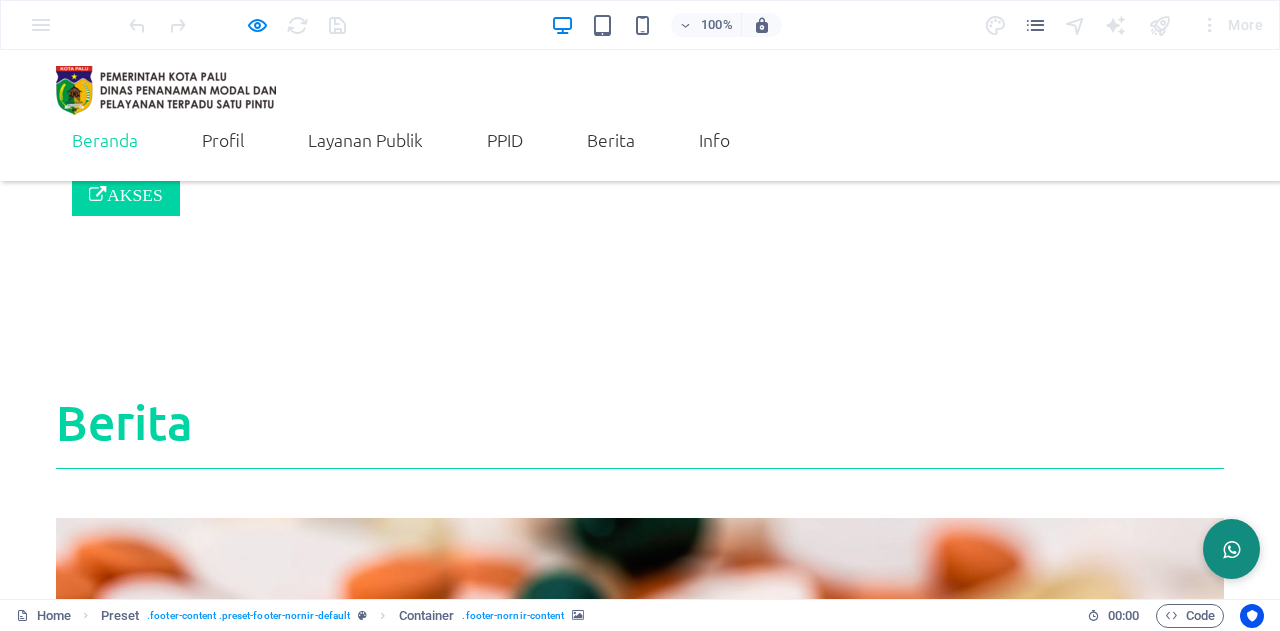 click at bounding box center [1231, 550] 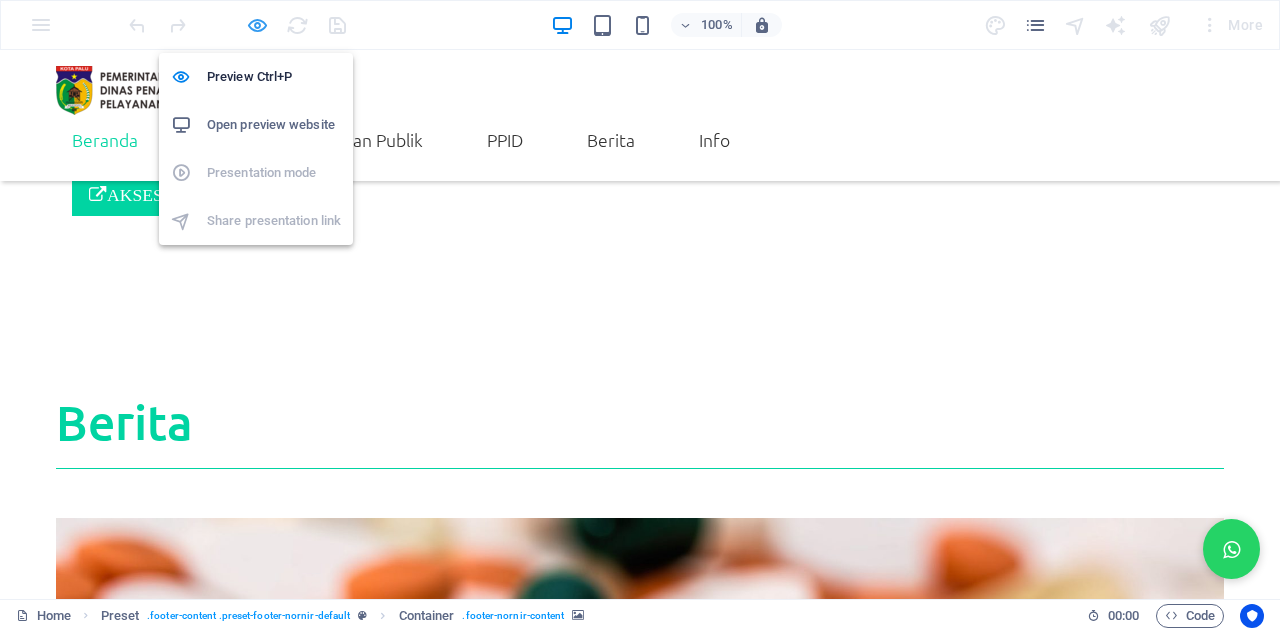 click at bounding box center [257, 25] 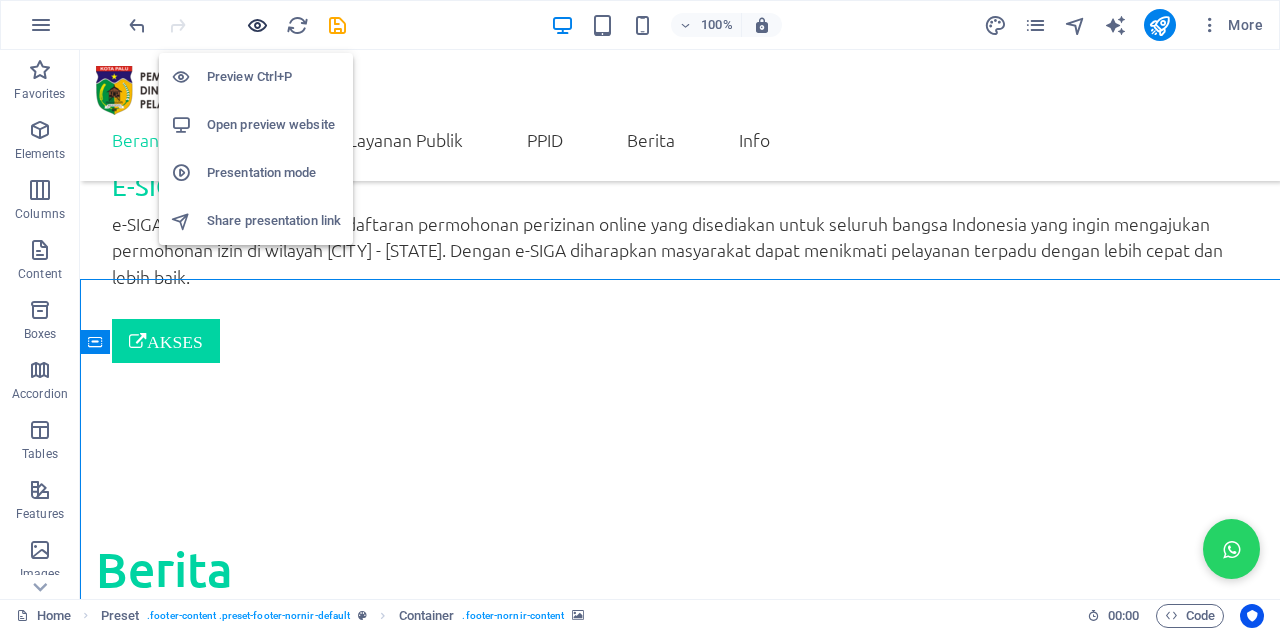 scroll, scrollTop: 3766, scrollLeft: 0, axis: vertical 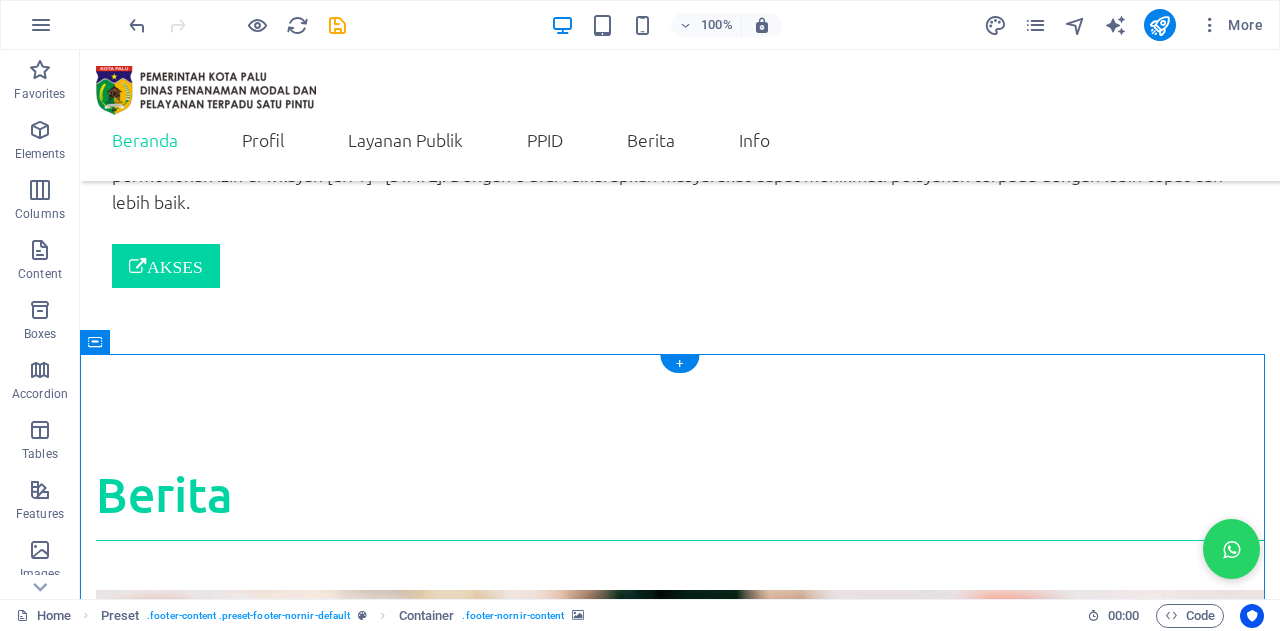 click at bounding box center (680, 4573) 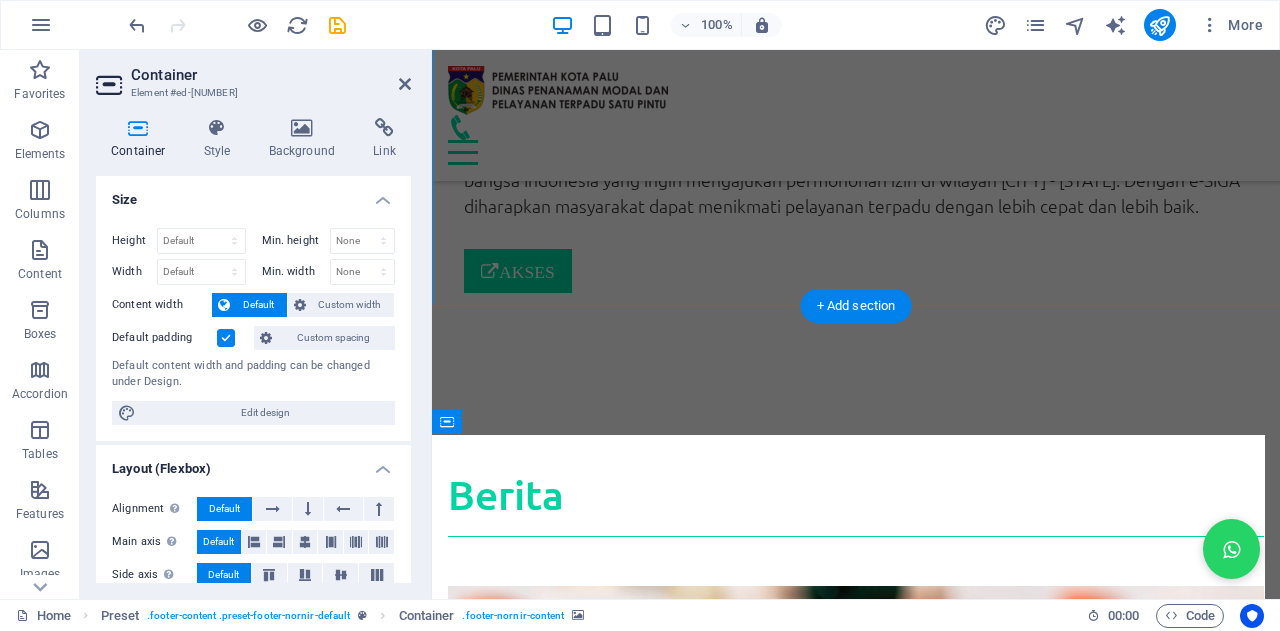 scroll, scrollTop: 4145, scrollLeft: 0, axis: vertical 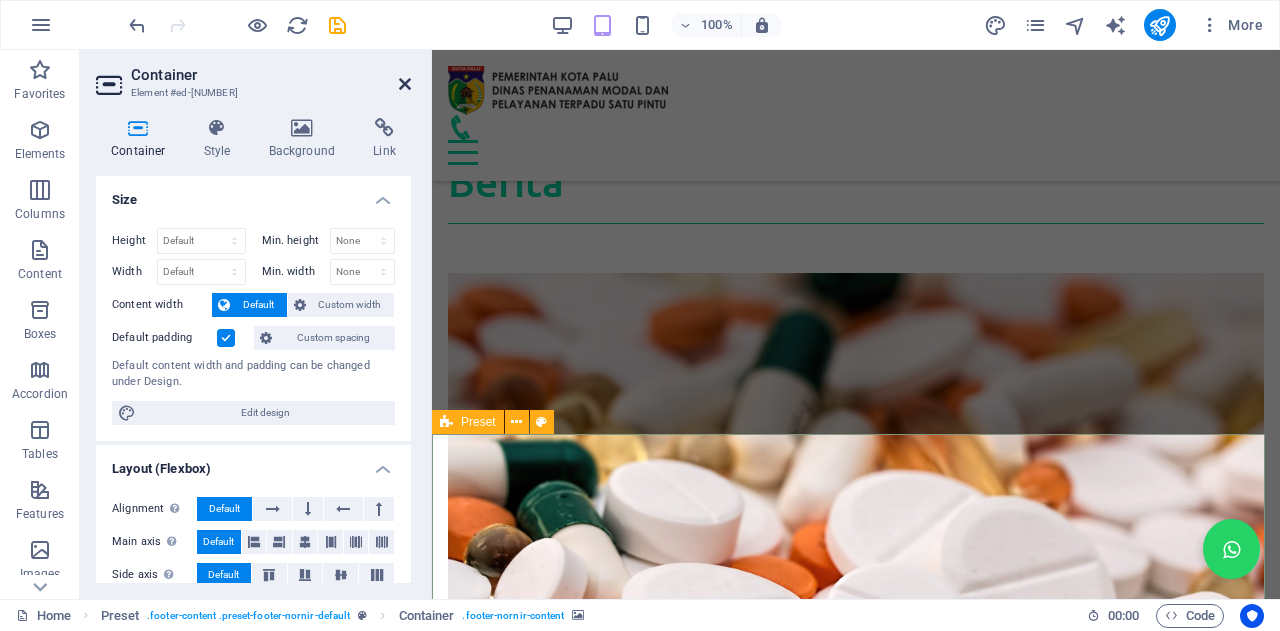 click at bounding box center [405, 84] 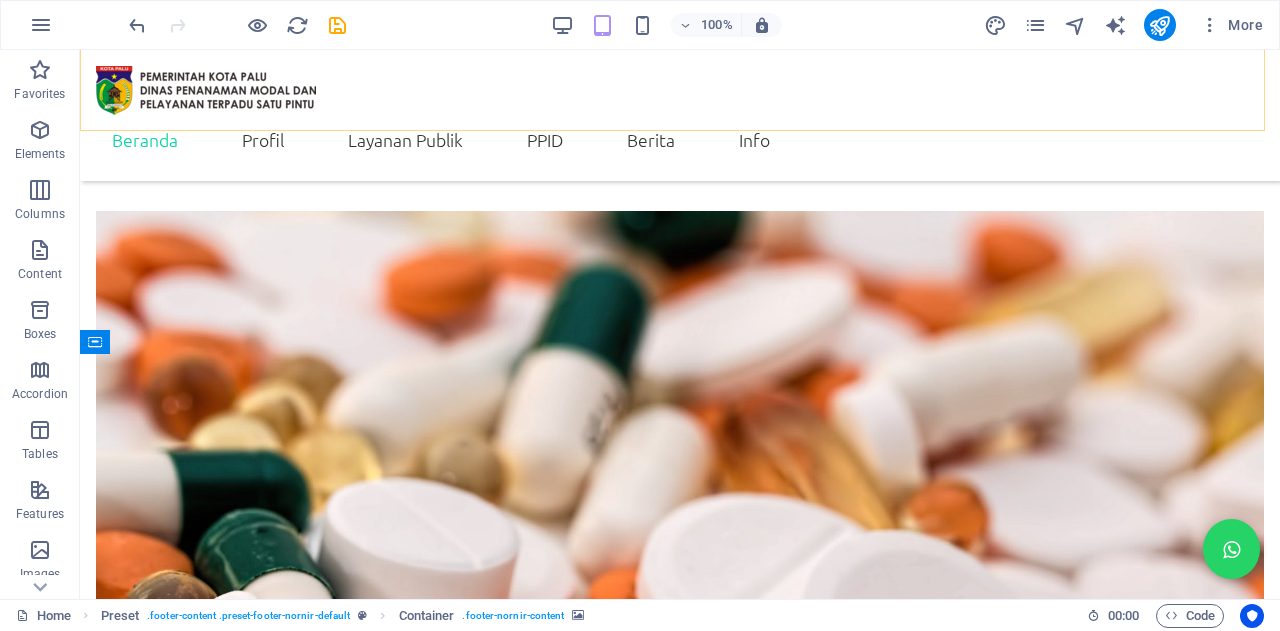 scroll, scrollTop: 3766, scrollLeft: 0, axis: vertical 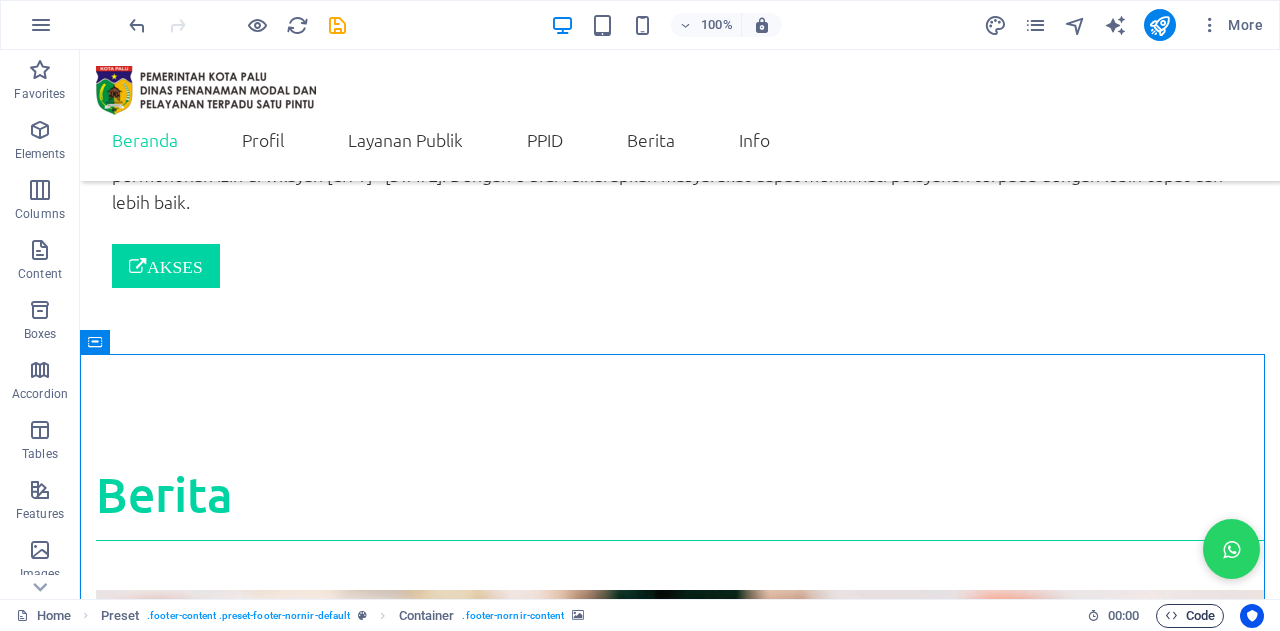 click on "Code" at bounding box center (1190, 616) 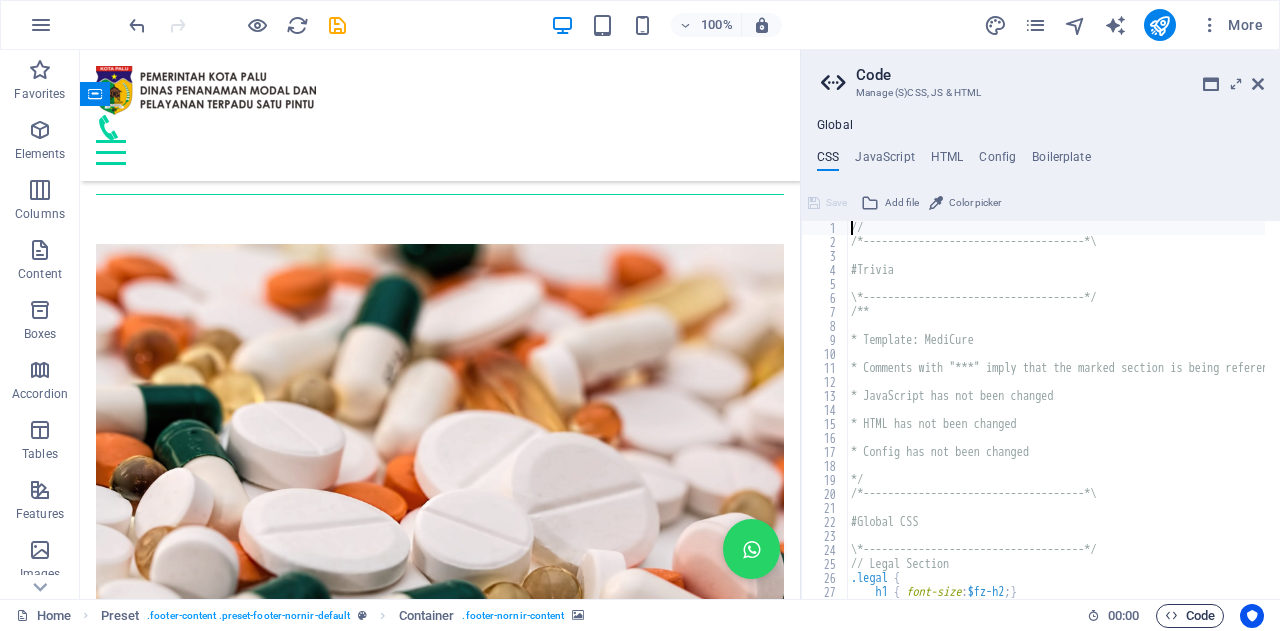 scroll, scrollTop: 4538, scrollLeft: 0, axis: vertical 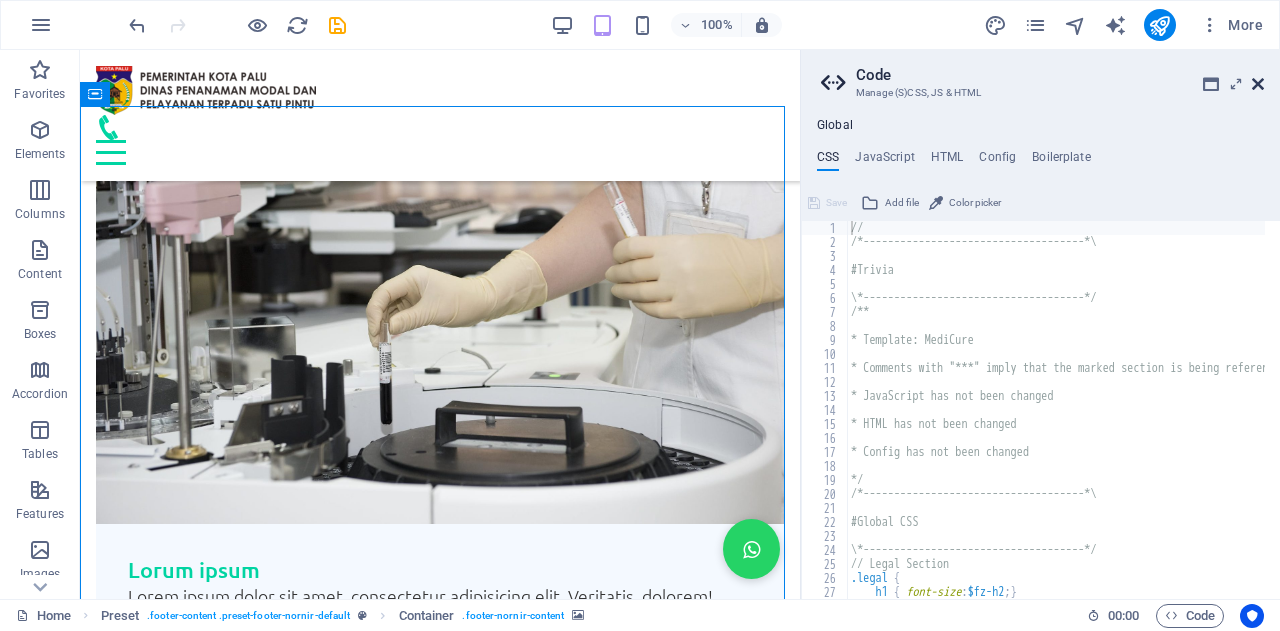 click at bounding box center (1258, 84) 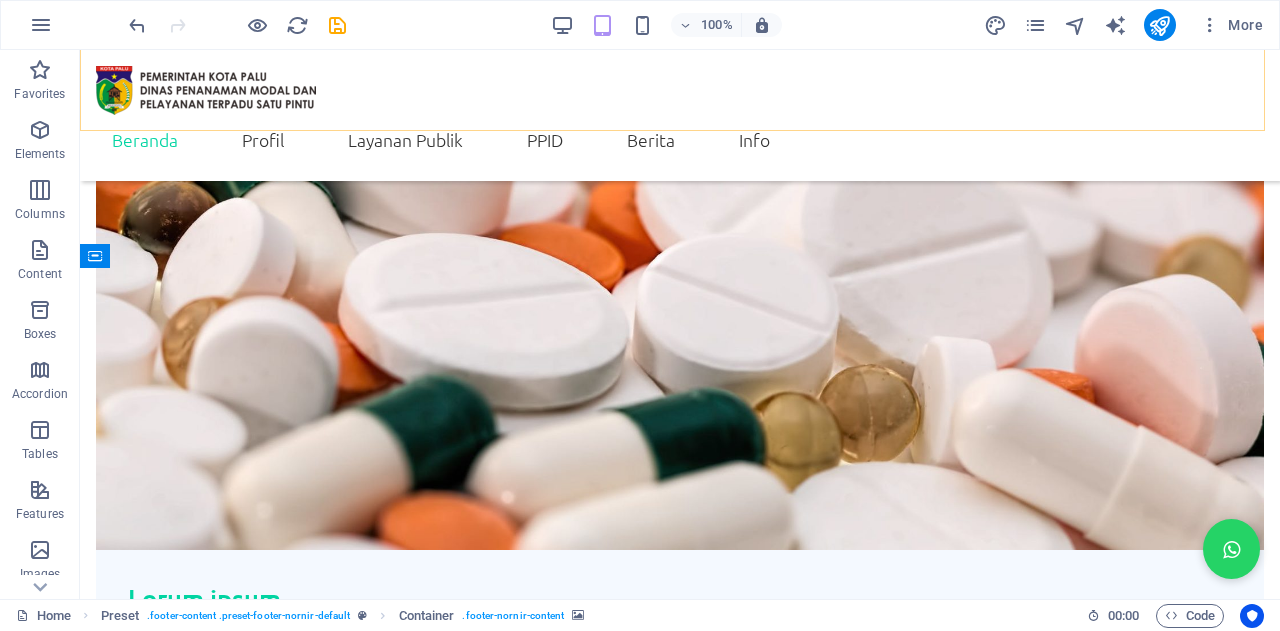 scroll, scrollTop: 3852, scrollLeft: 0, axis: vertical 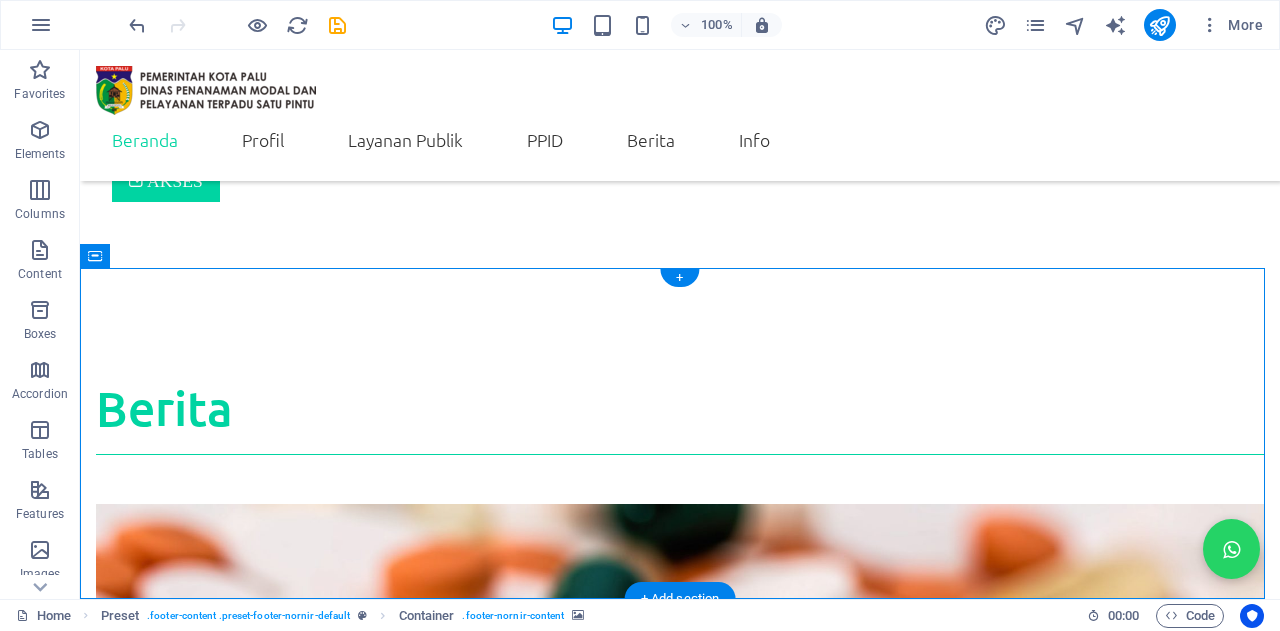 click at bounding box center (680, 4487) 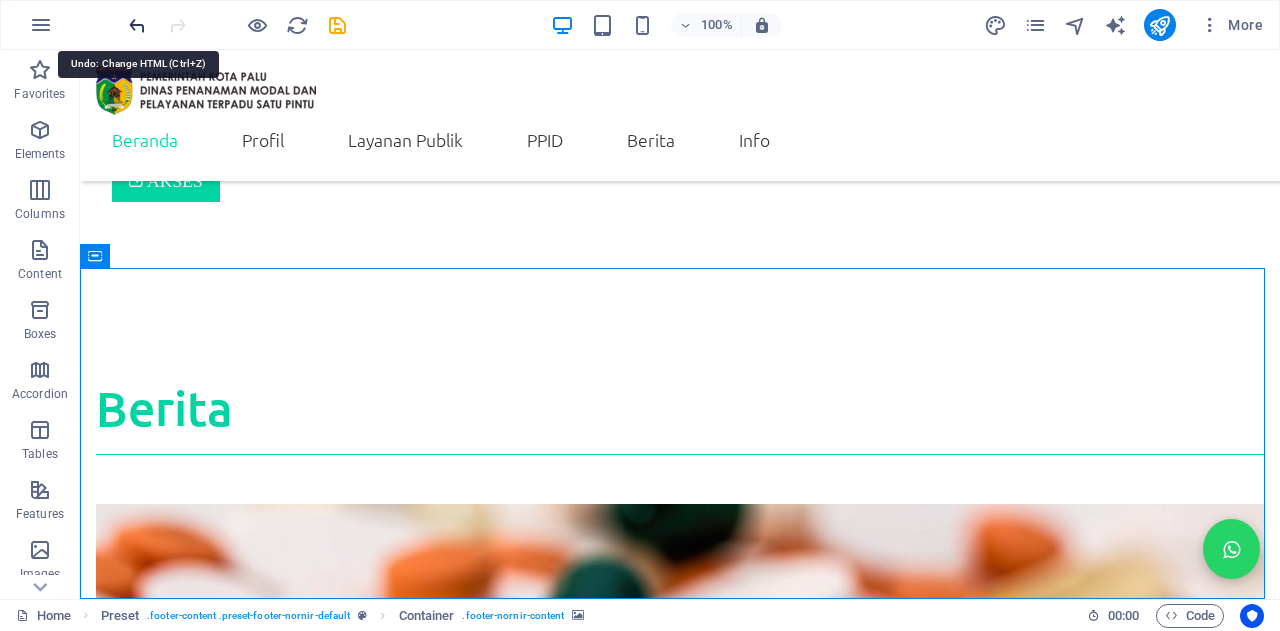 click at bounding box center (137, 25) 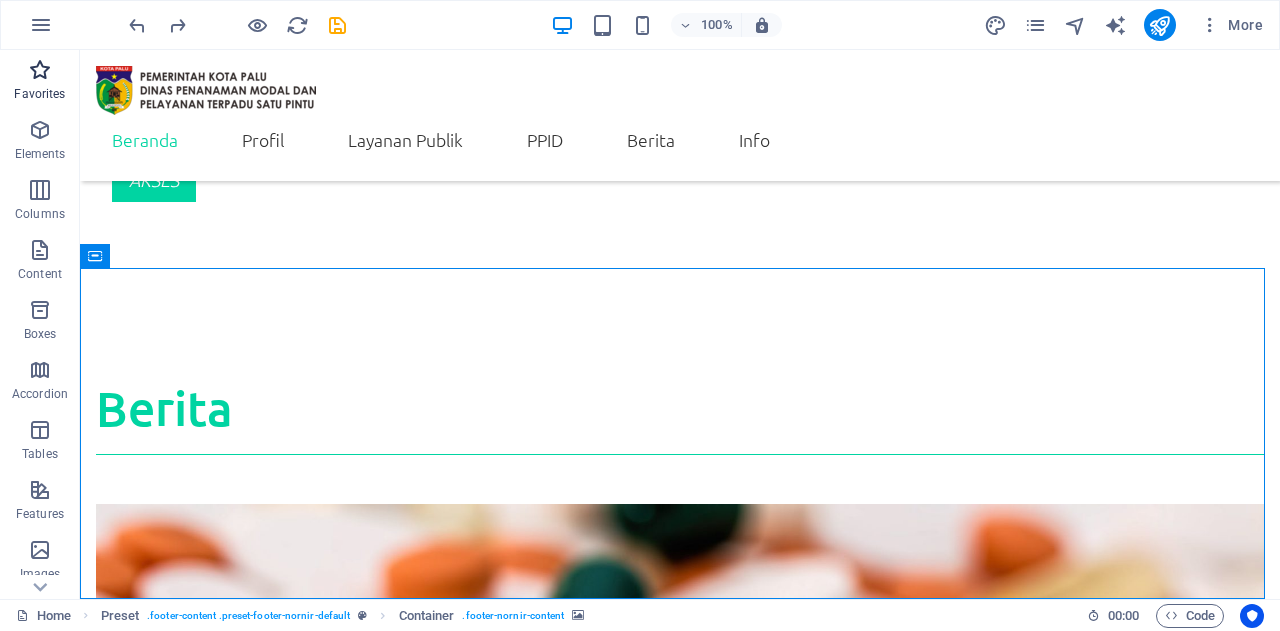 click on "Favorites" at bounding box center [39, 94] 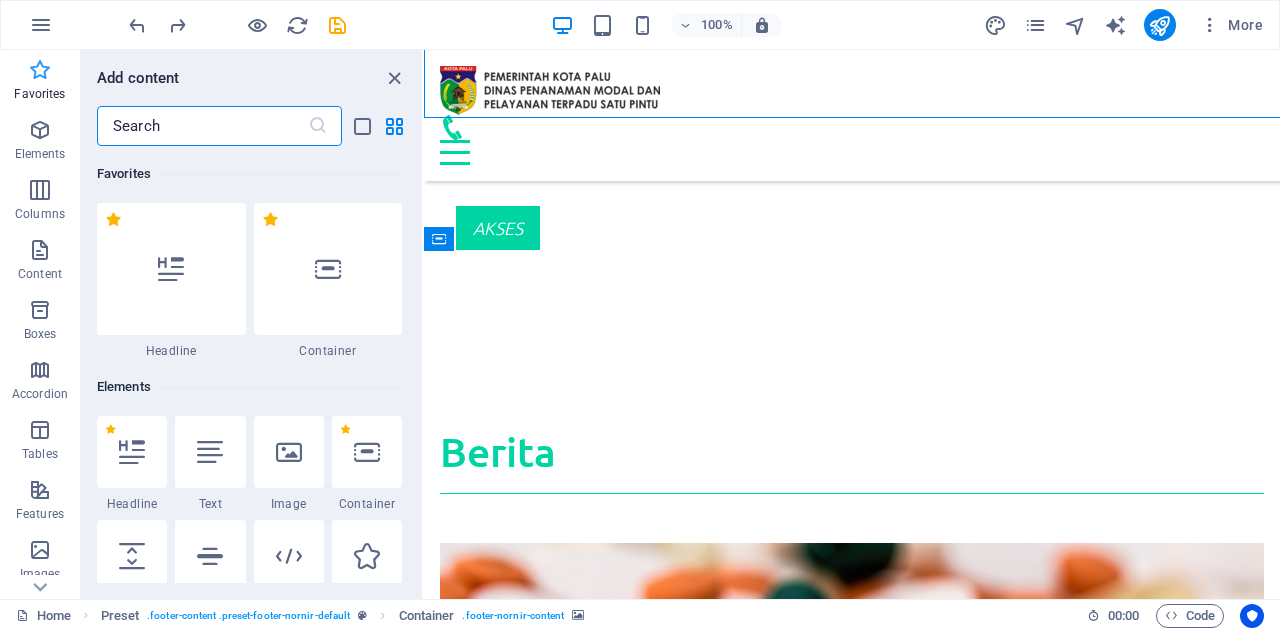 scroll, scrollTop: 4333, scrollLeft: 0, axis: vertical 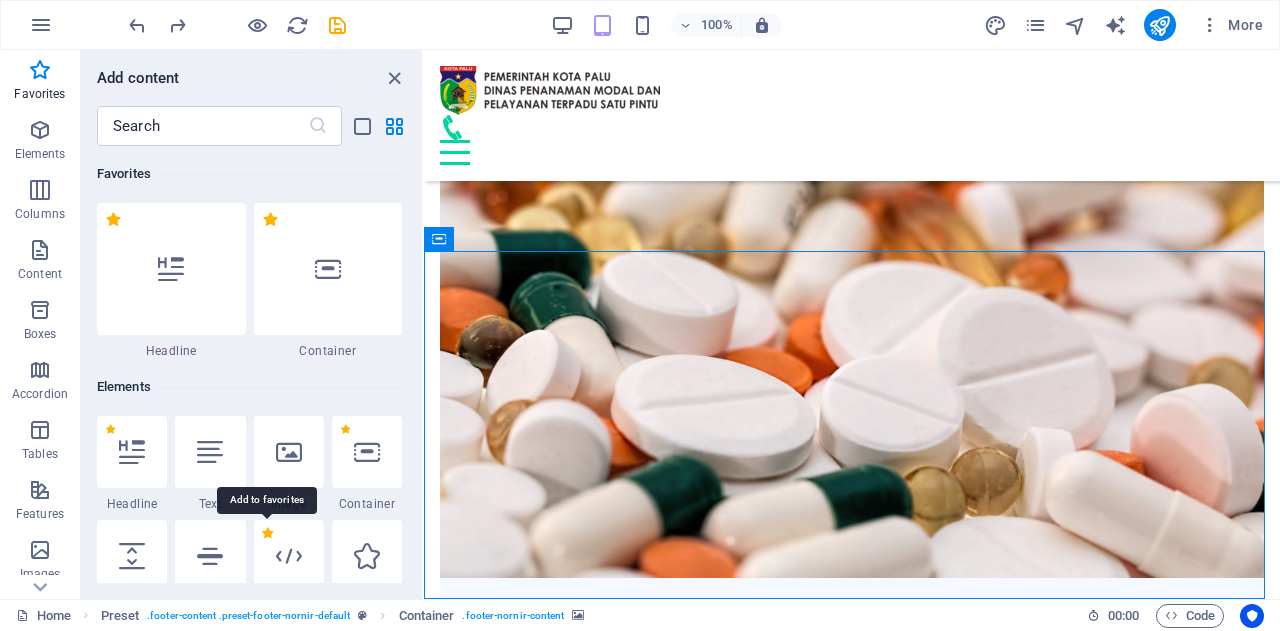 click on "1 Star" at bounding box center (267, 533) 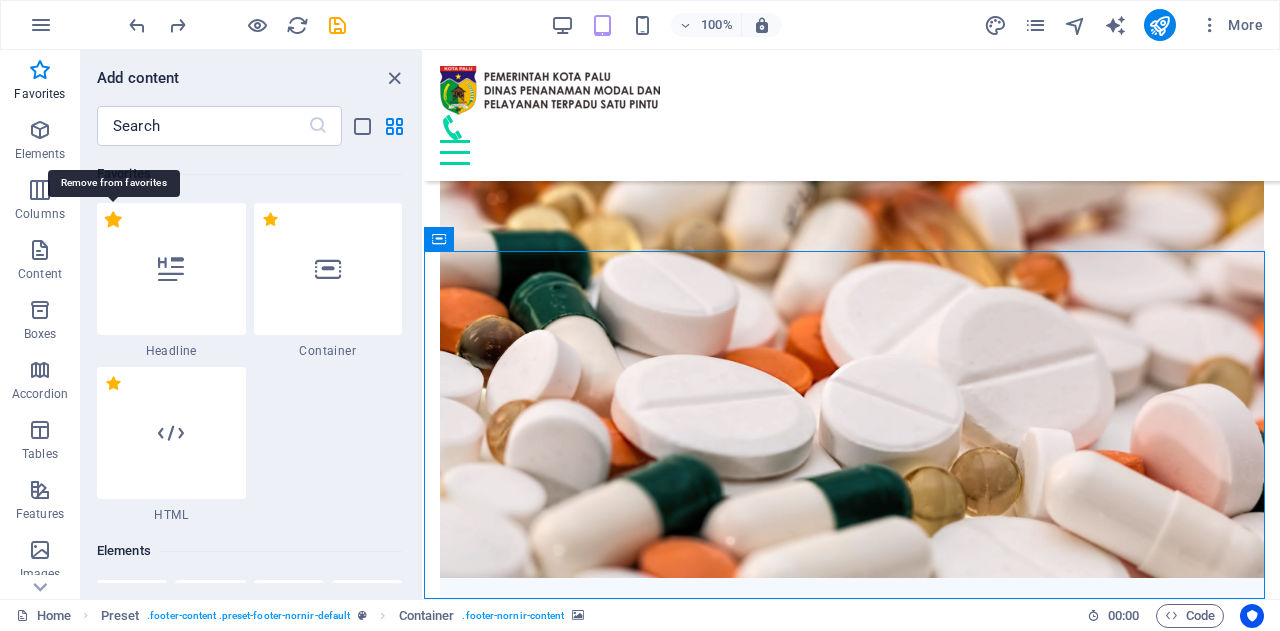 click on "1 Star" at bounding box center (113, 219) 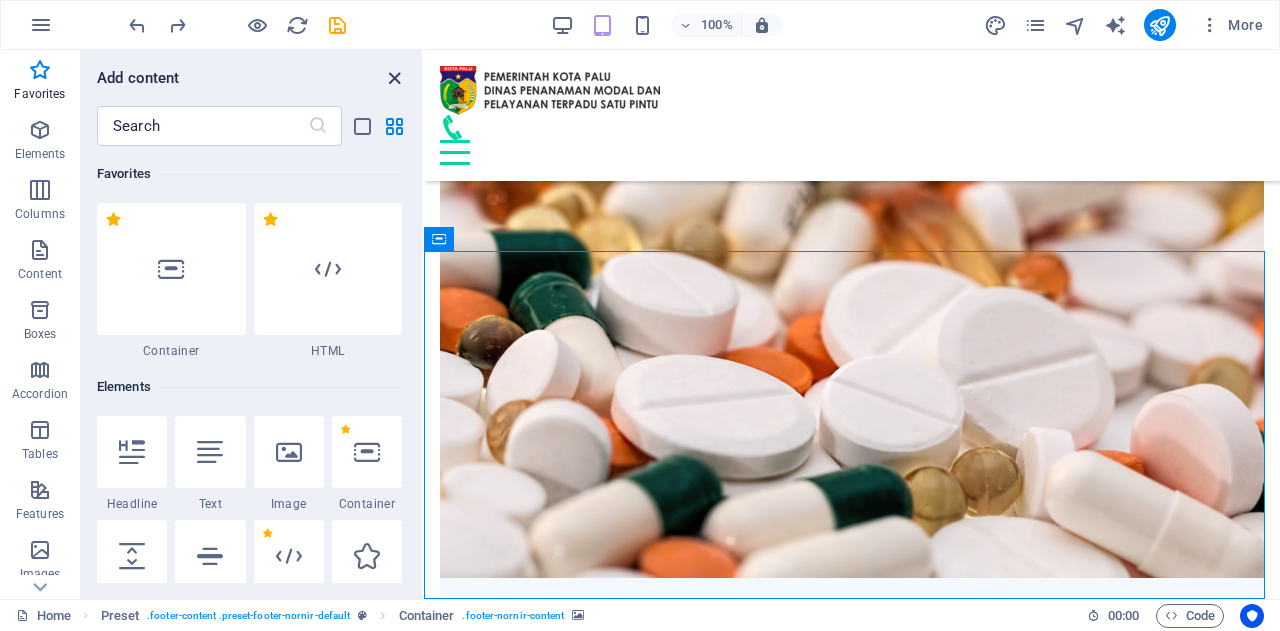 click at bounding box center [394, 78] 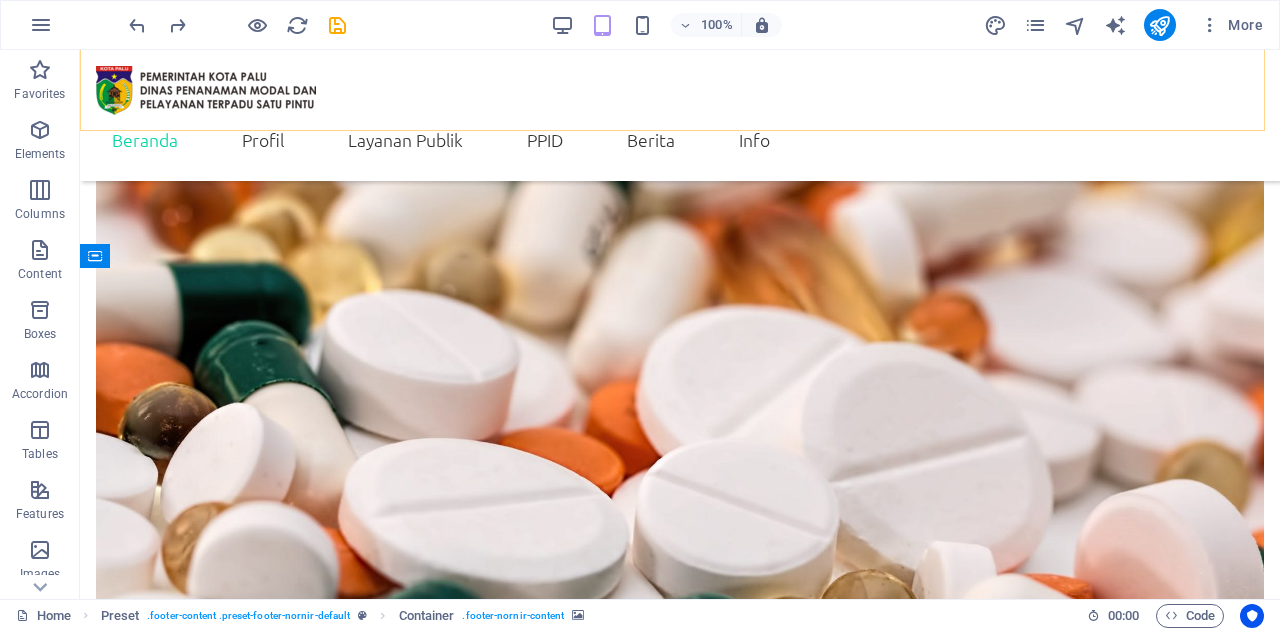 scroll, scrollTop: 3852, scrollLeft: 0, axis: vertical 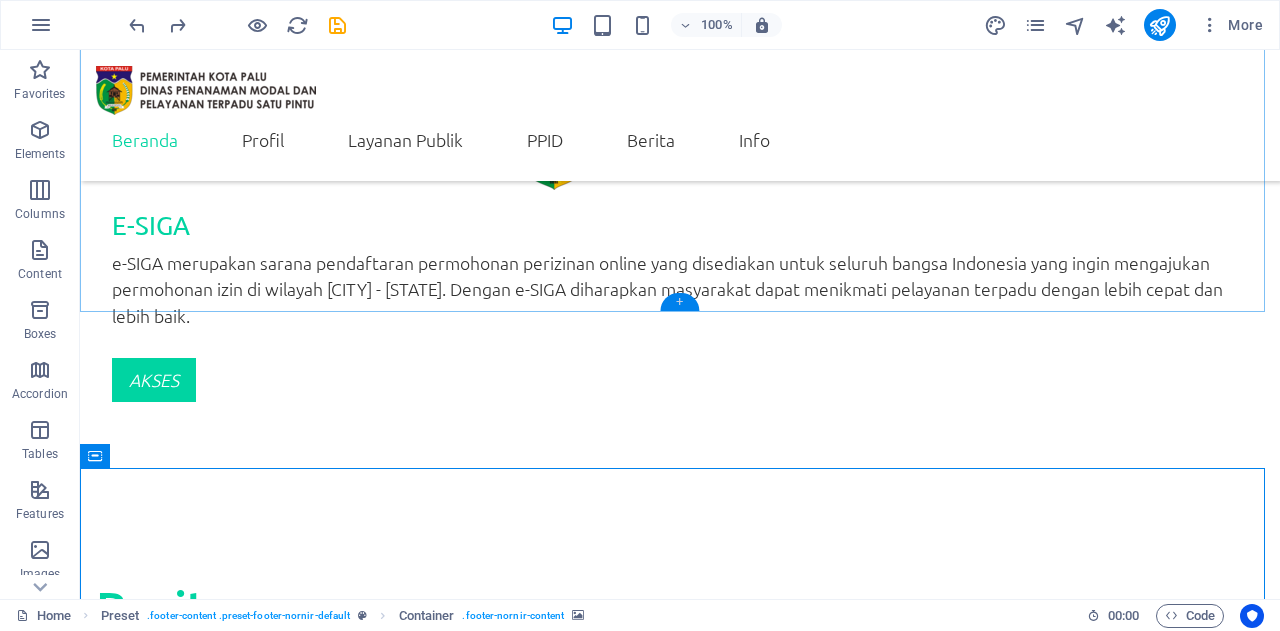 click on "+" at bounding box center (679, 302) 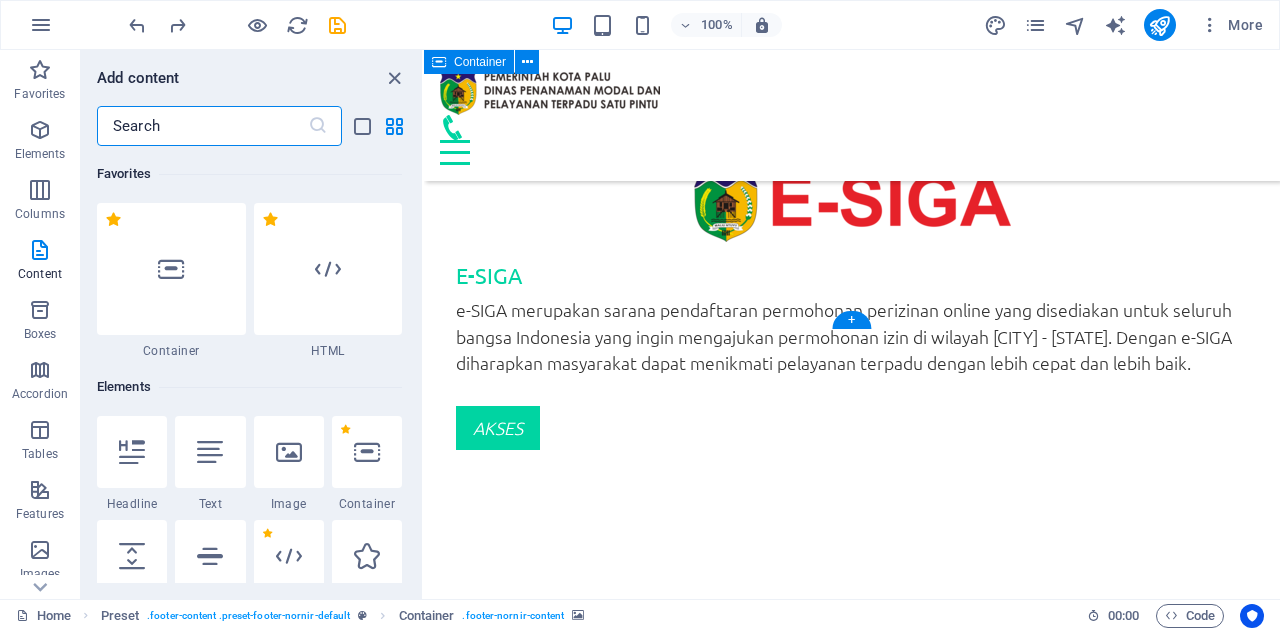 scroll, scrollTop: 4018, scrollLeft: 0, axis: vertical 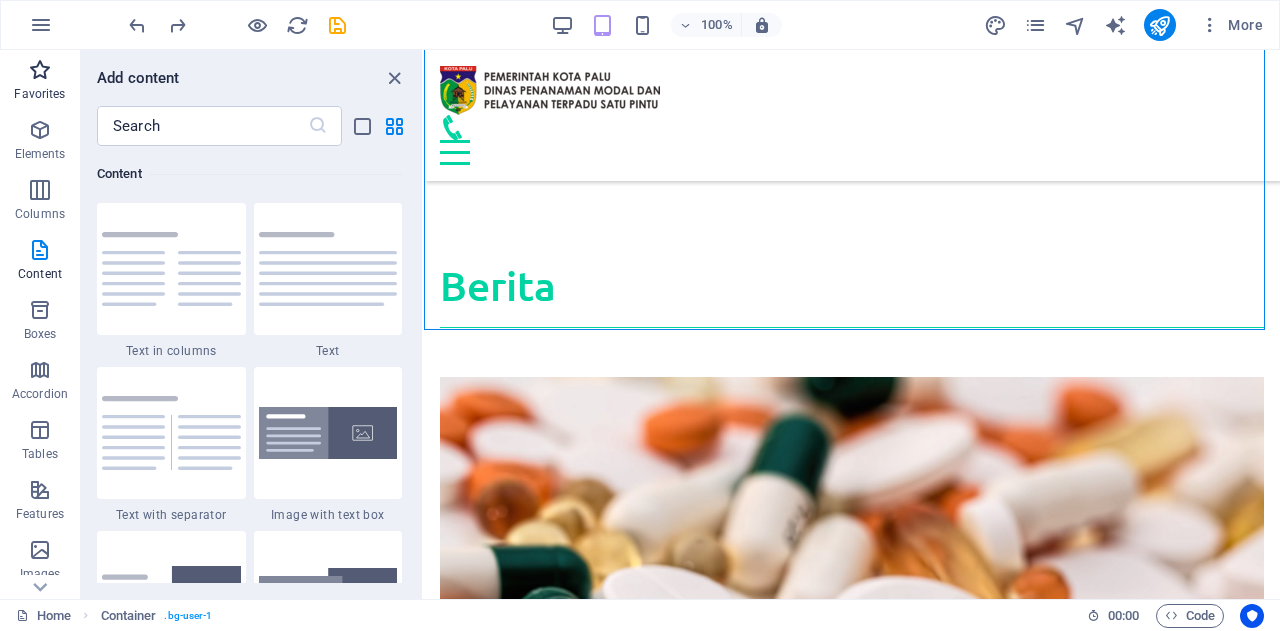 click at bounding box center [40, 70] 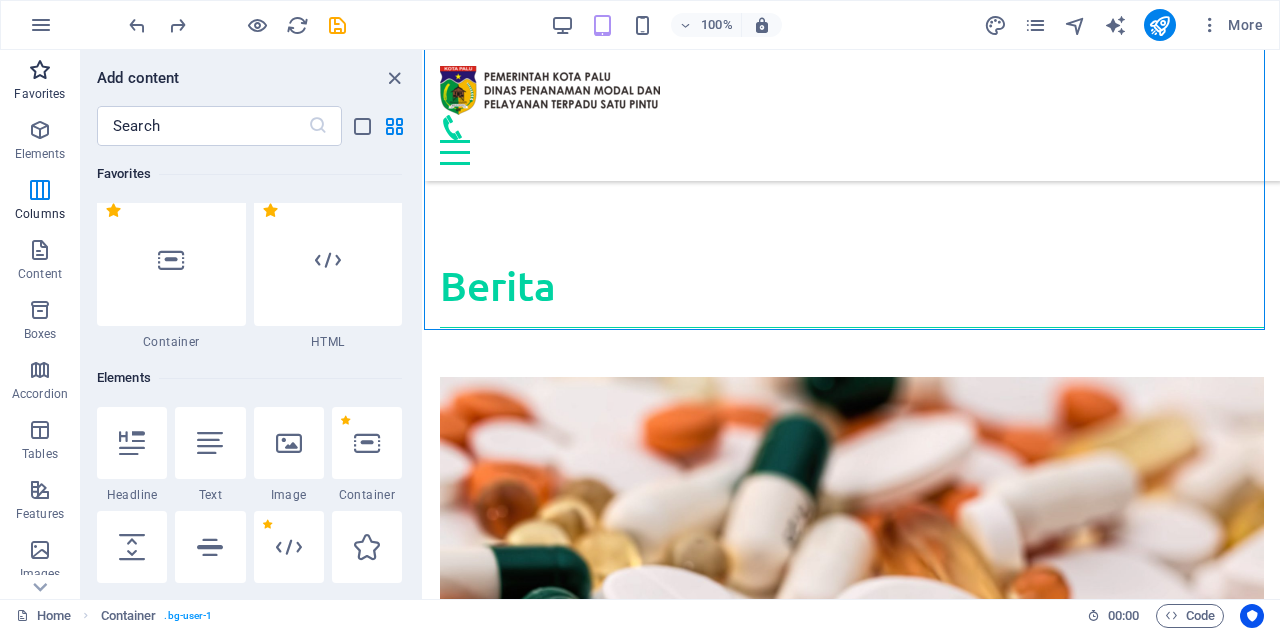 scroll, scrollTop: 0, scrollLeft: 0, axis: both 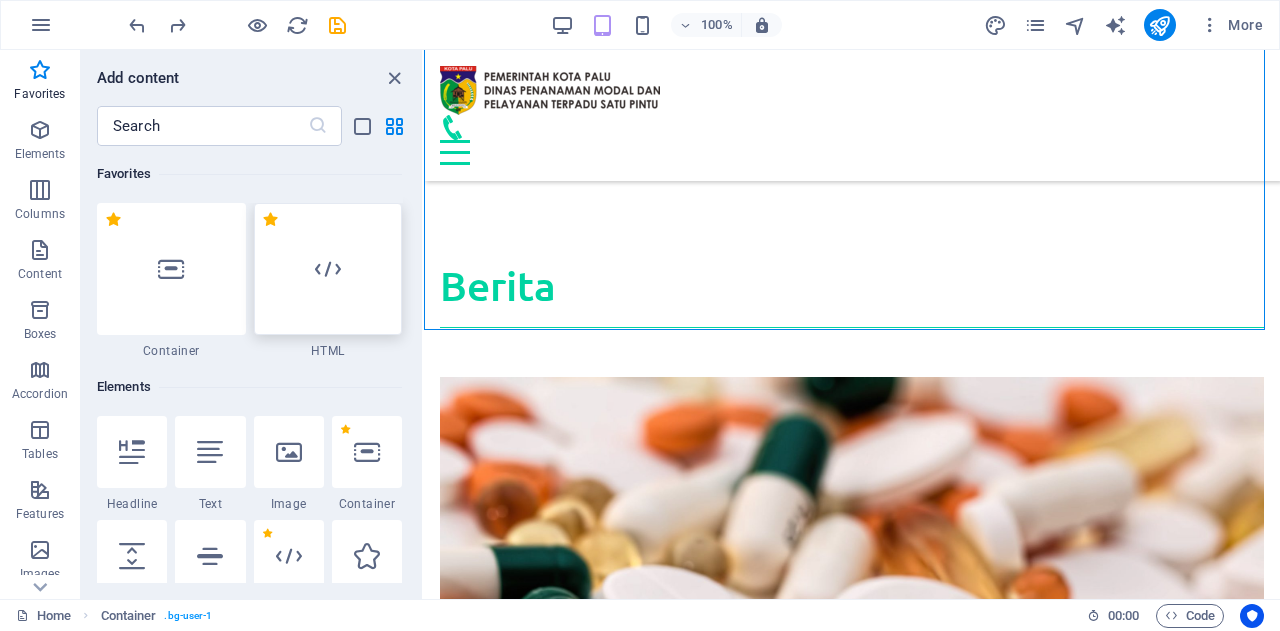 click at bounding box center (328, 269) 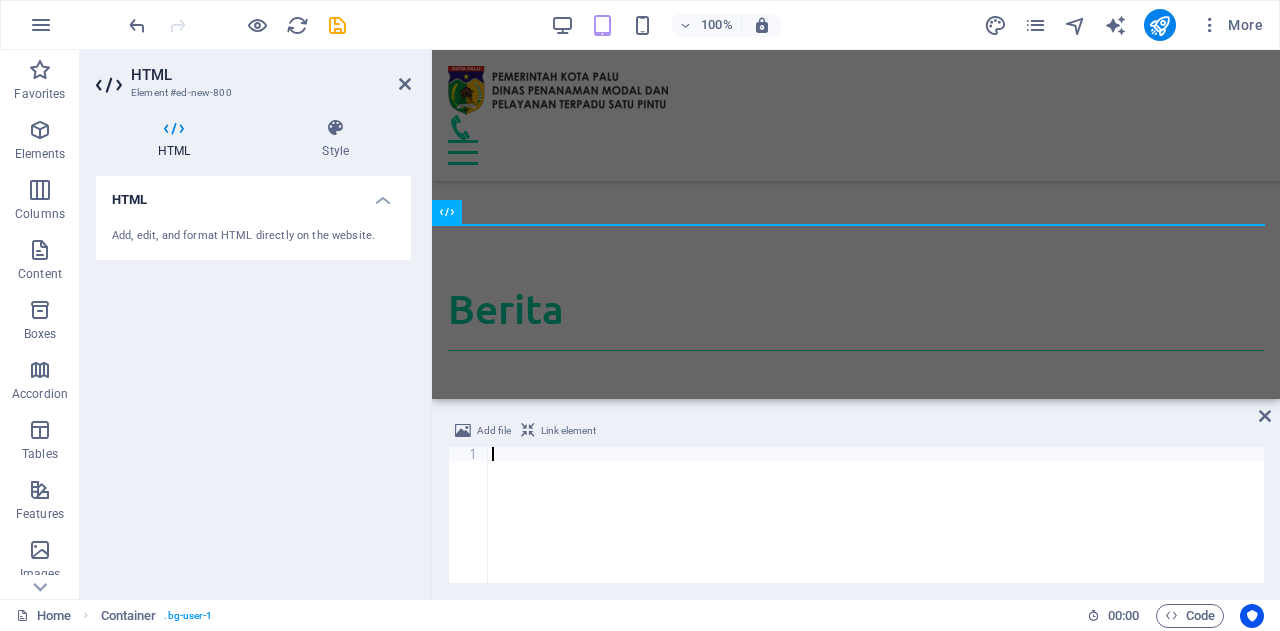 scroll, scrollTop: 4119, scrollLeft: 0, axis: vertical 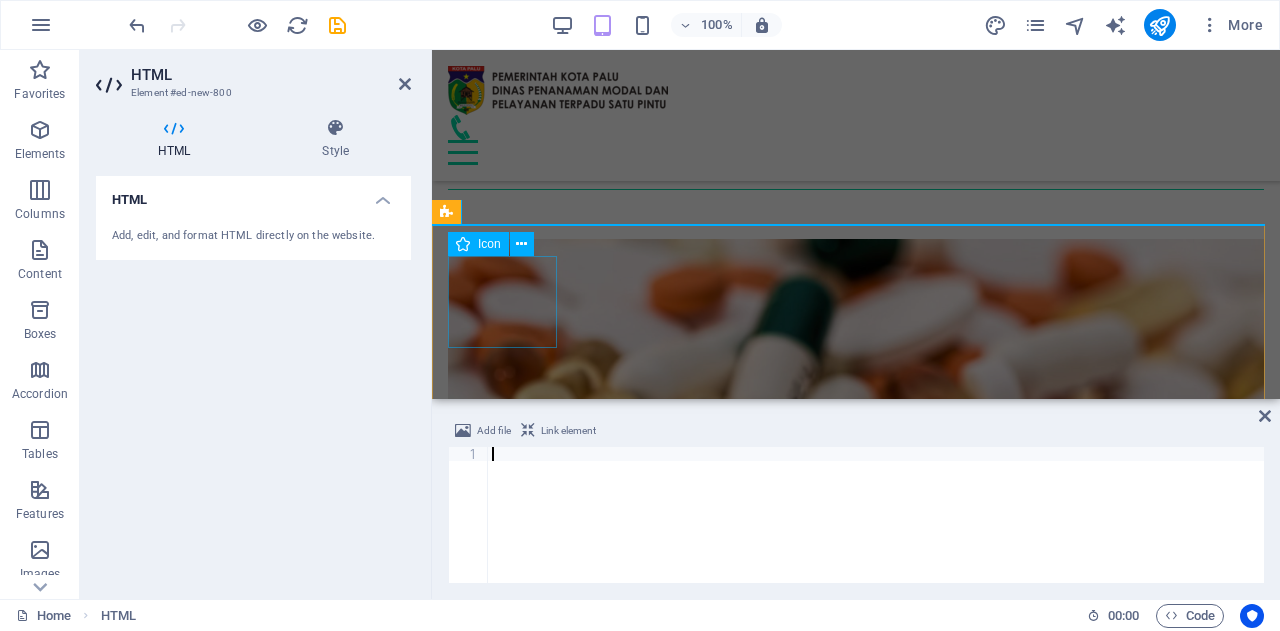paste on "</html>" 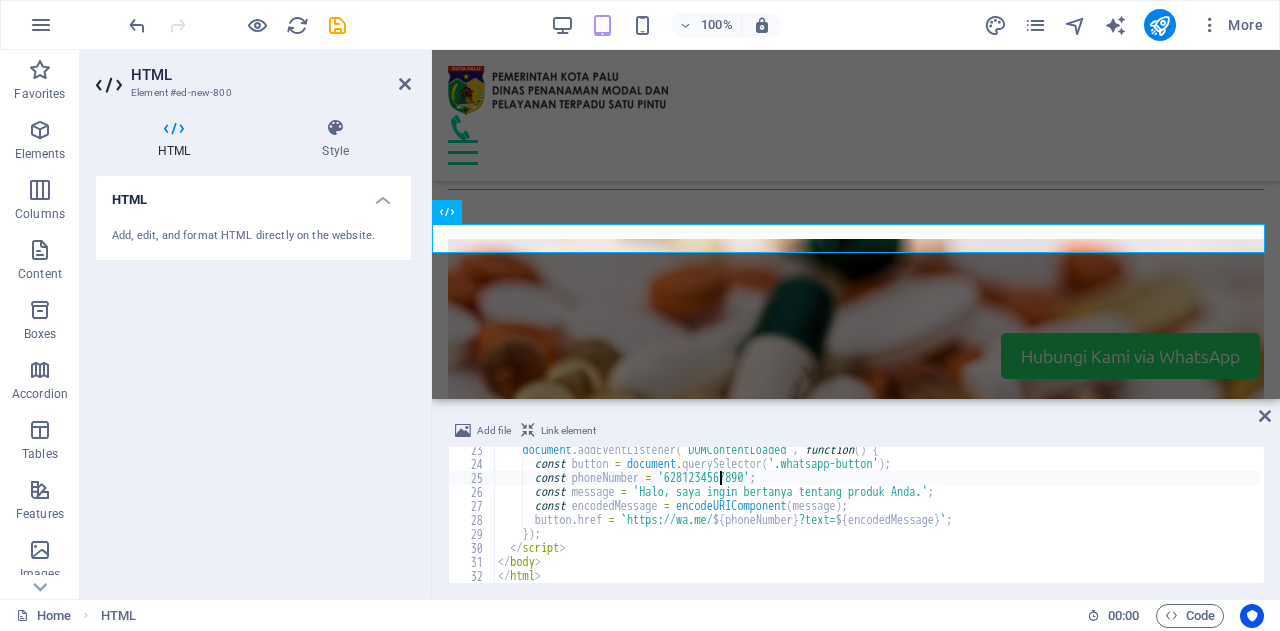 click on "document.addEventListener("DOMContentLoaded", function() {         const   button   =   document . querySelector ( '.whatsapp-button' ) ;         const   phoneNumber   =   '[PHONE]' ;         const   message   =   'Halo, saya ingin bertanya tentang produk Anda.' ;         const   encodedMessage   =   encodeURIComponent ( message ) ;         button . href   =   ` https://wa.me/ ${ phoneNumber } ?text= ${ encodedMessage } ` ;      }) ;    </html>" at bounding box center [877, 525] 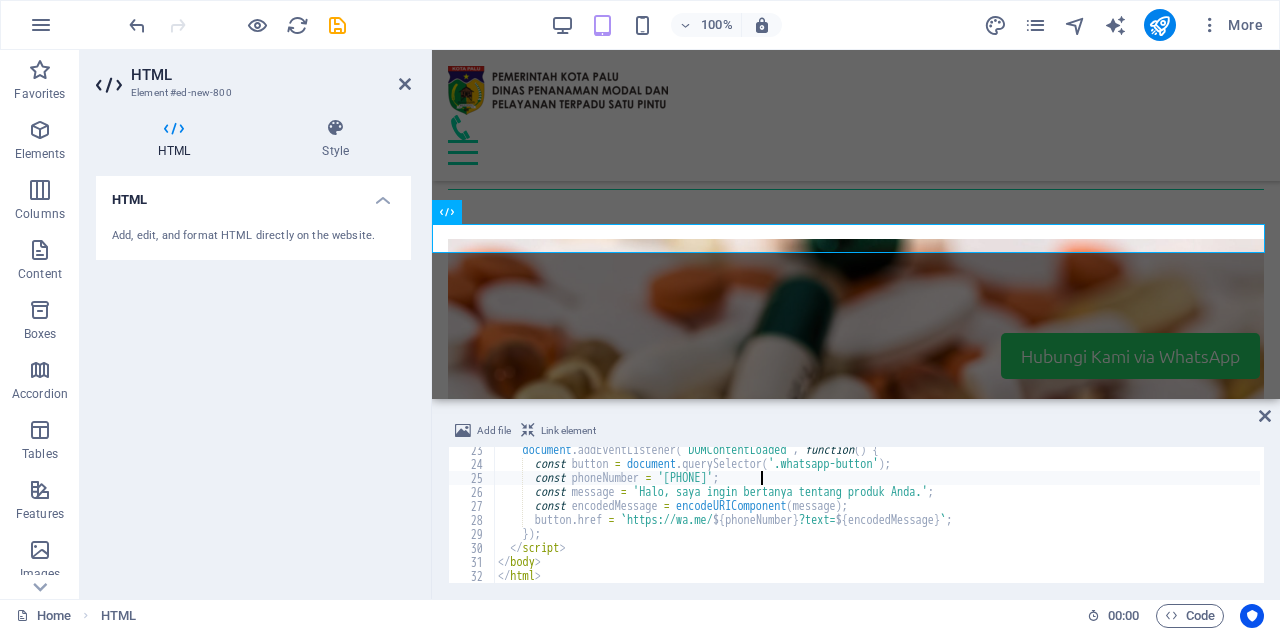 scroll, scrollTop: 0, scrollLeft: 21, axis: horizontal 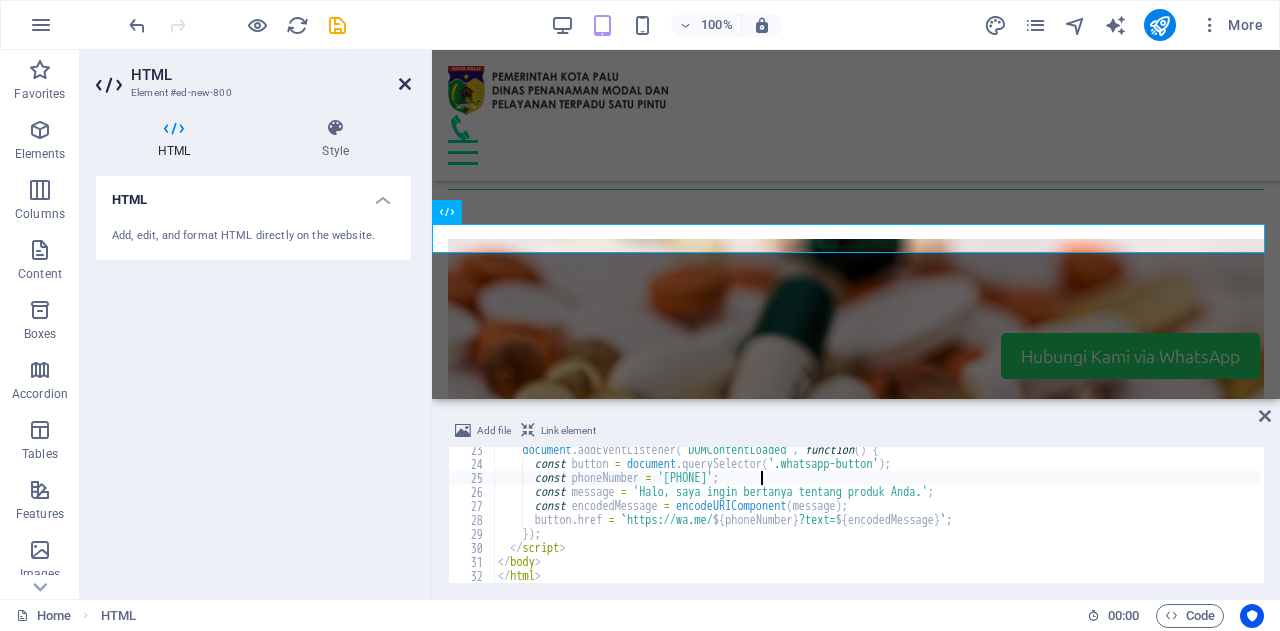 type on "const phoneNumber = '[PHONE]';" 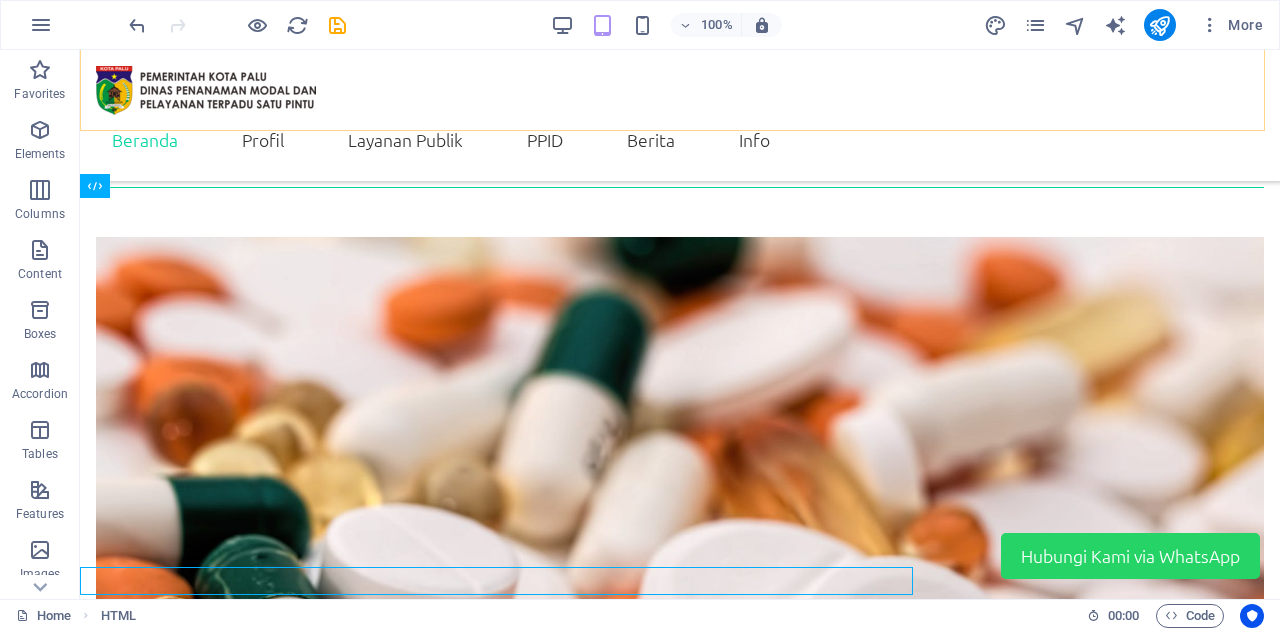scroll, scrollTop: 3766, scrollLeft: 0, axis: vertical 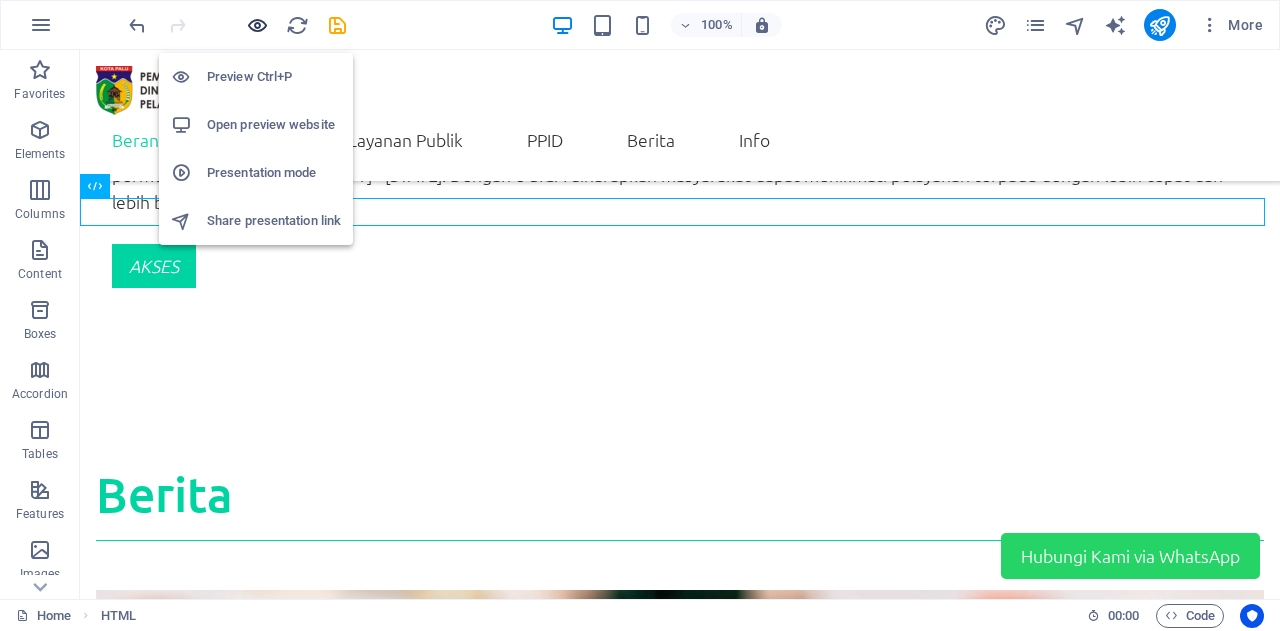 click at bounding box center (257, 25) 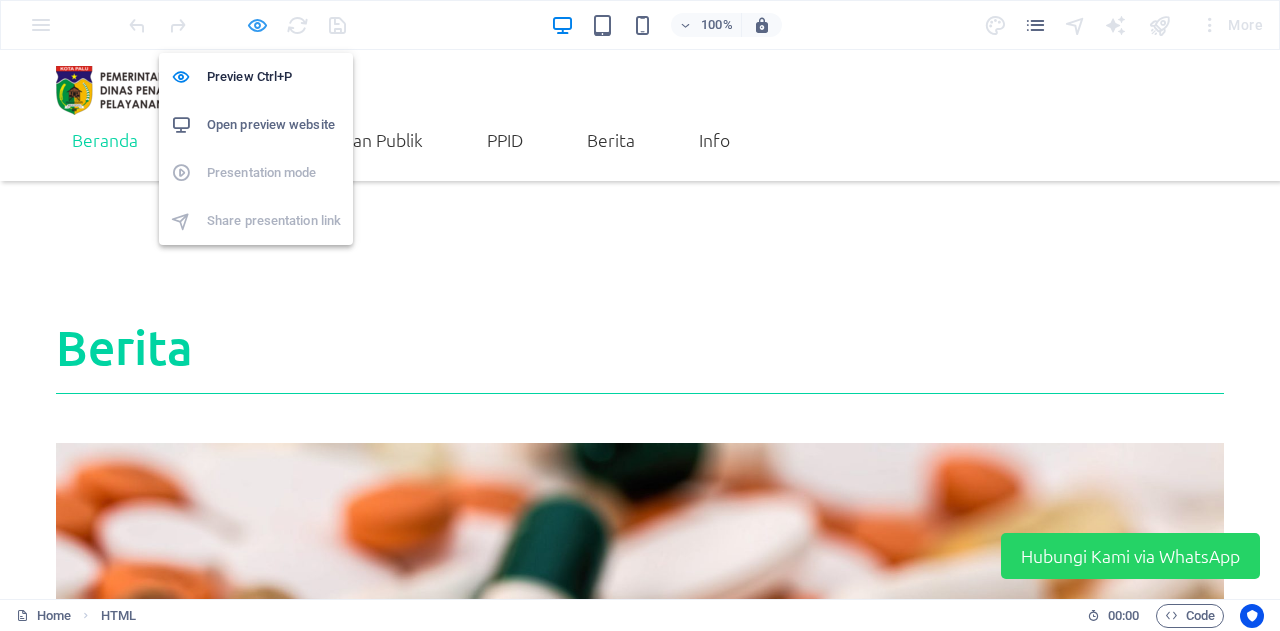 scroll, scrollTop: 3691, scrollLeft: 0, axis: vertical 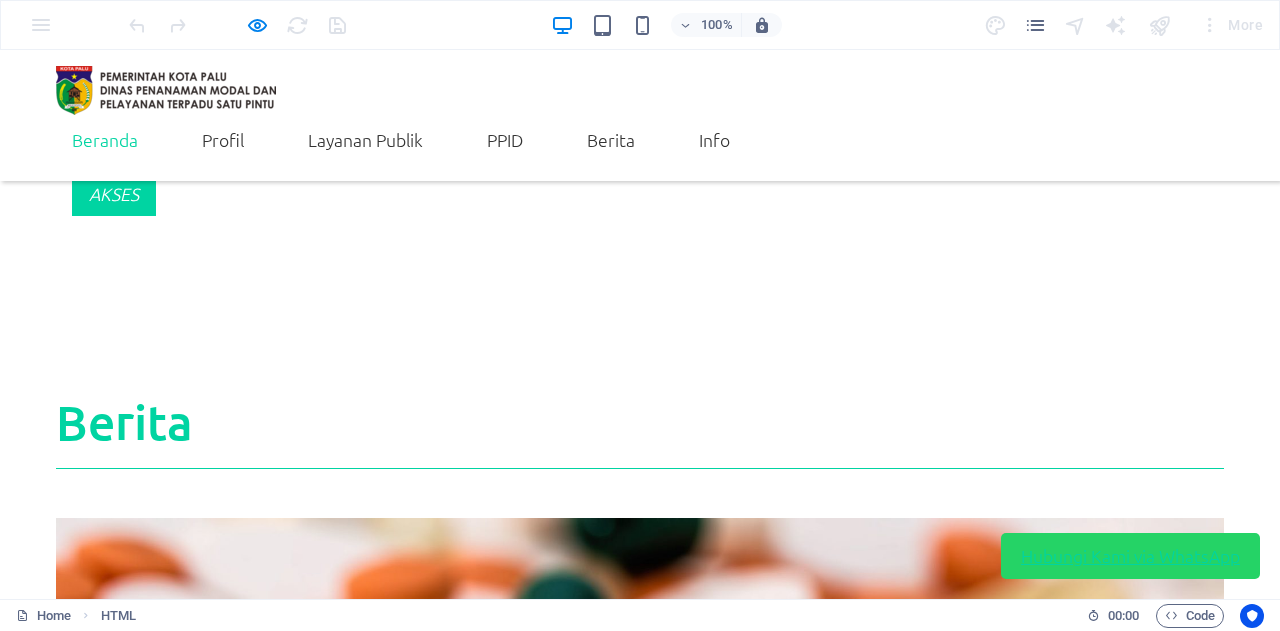 click on "Hubungi Kami via WhatsApp" at bounding box center [1130, 556] 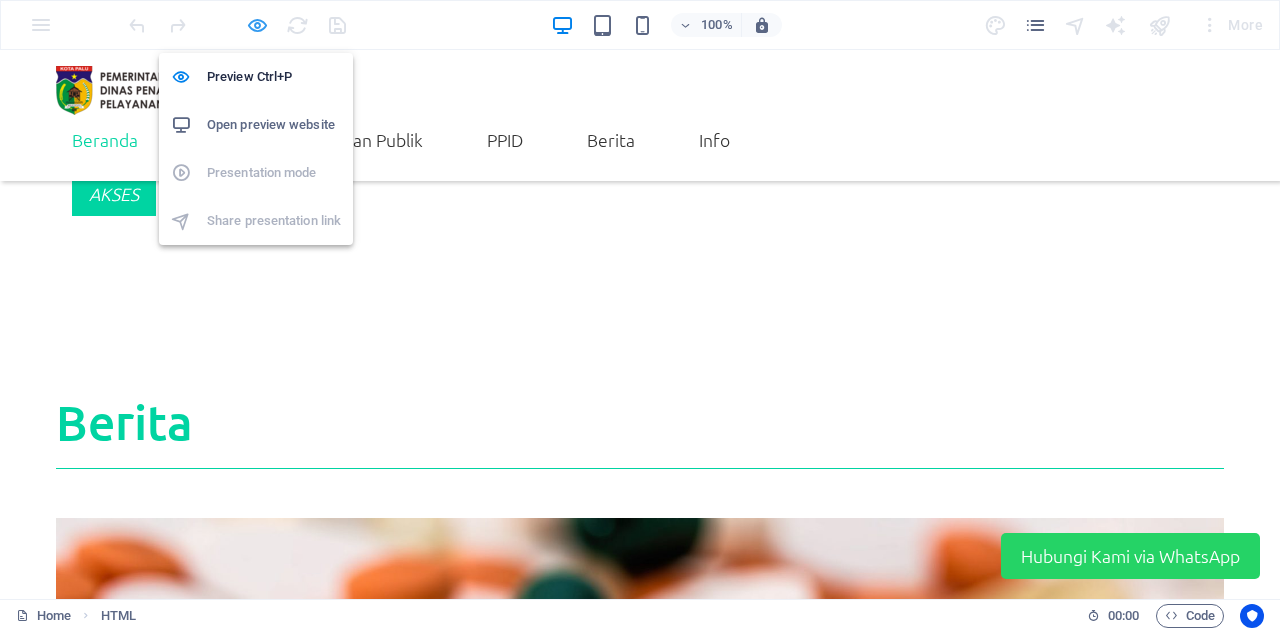 click at bounding box center [257, 25] 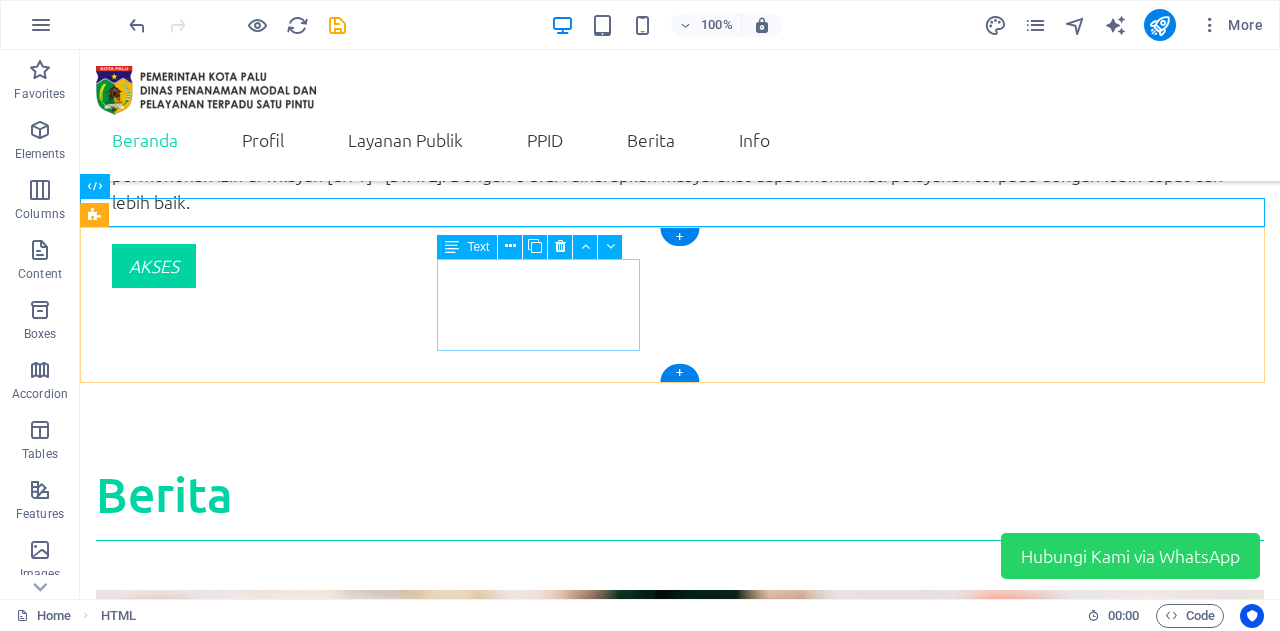 type 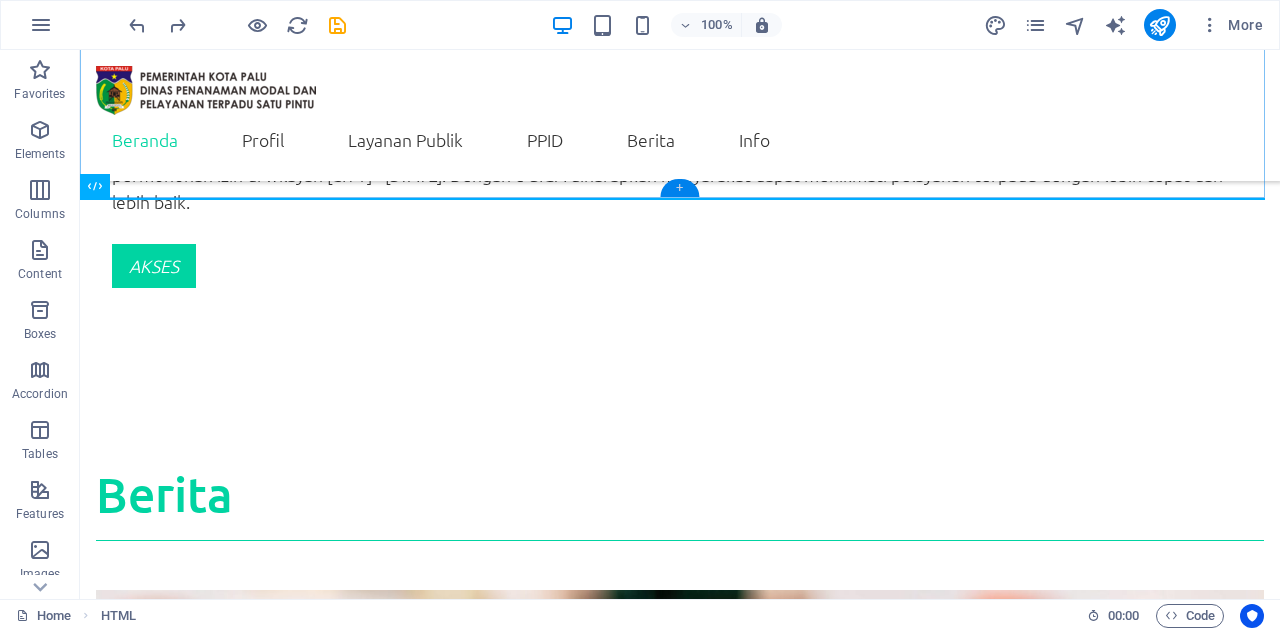 click on "+" at bounding box center (679, 188) 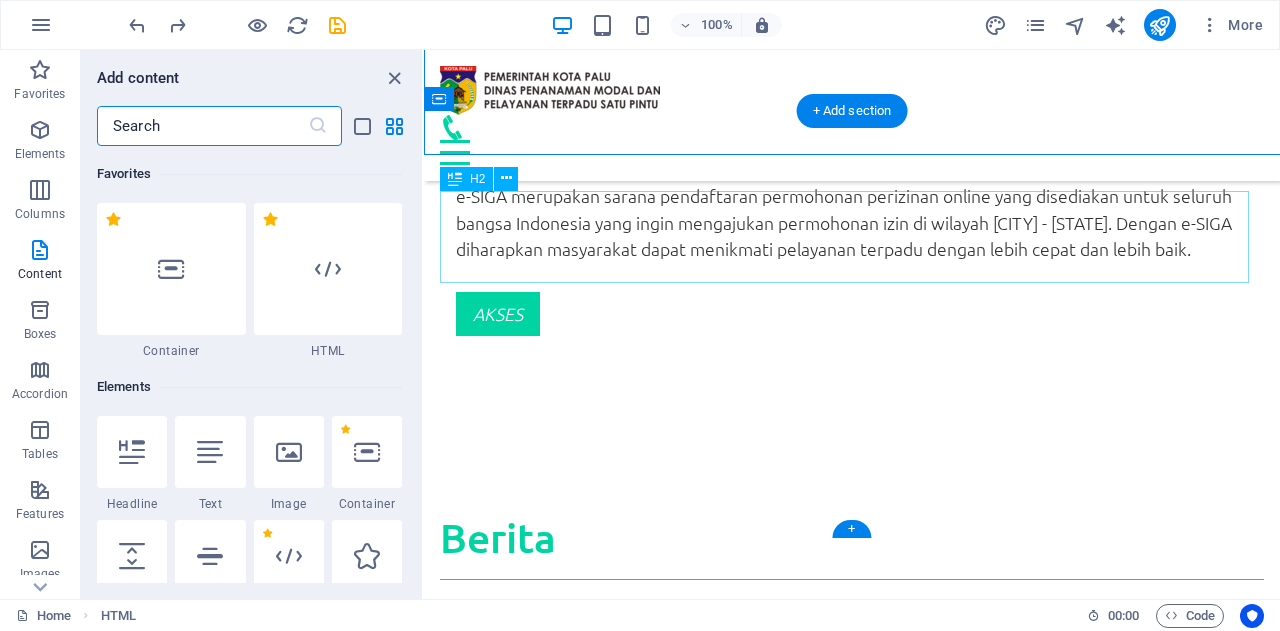 scroll, scrollTop: 3809, scrollLeft: 0, axis: vertical 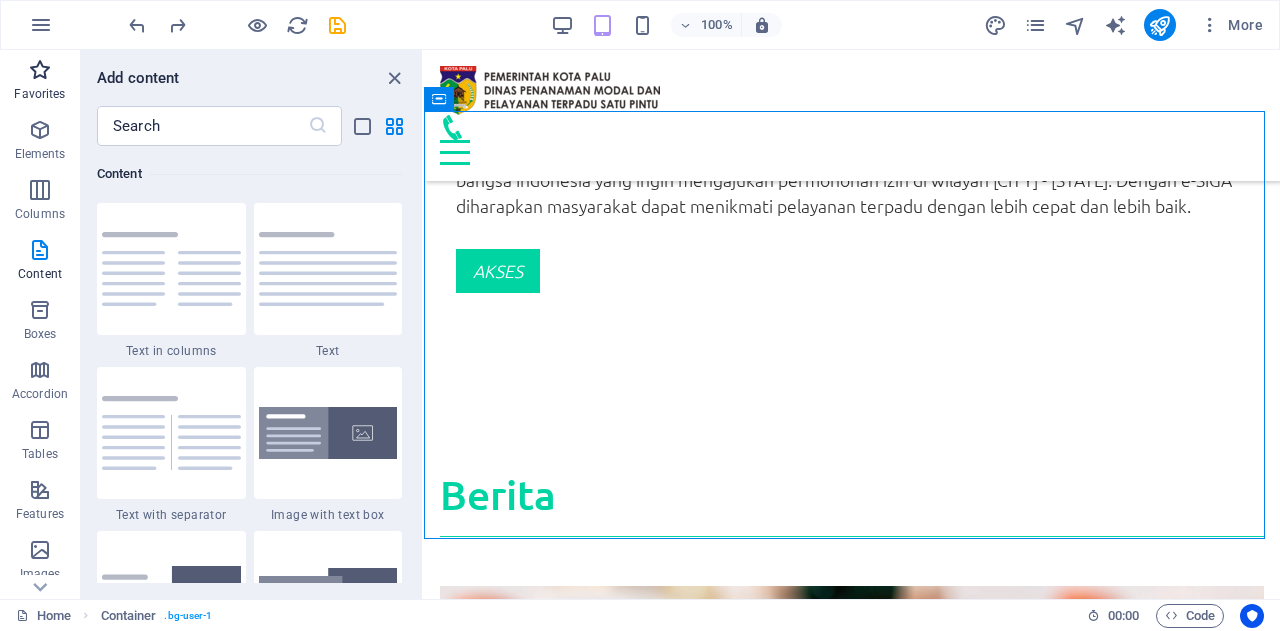click at bounding box center (40, 70) 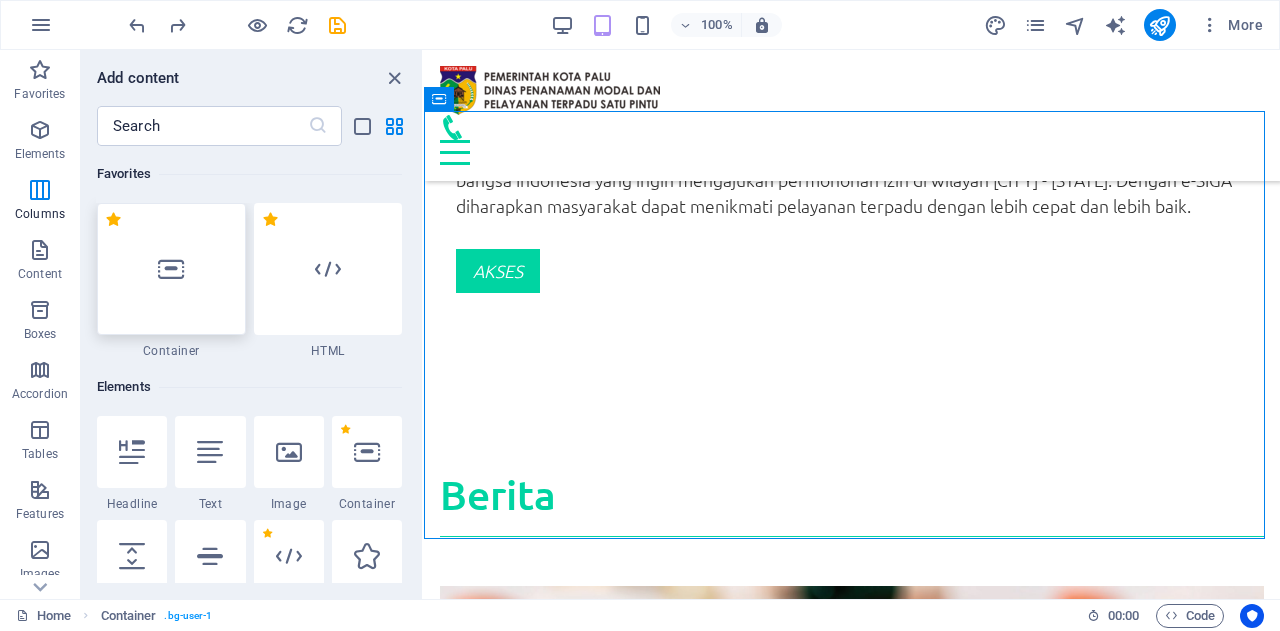 scroll, scrollTop: 0, scrollLeft: 0, axis: both 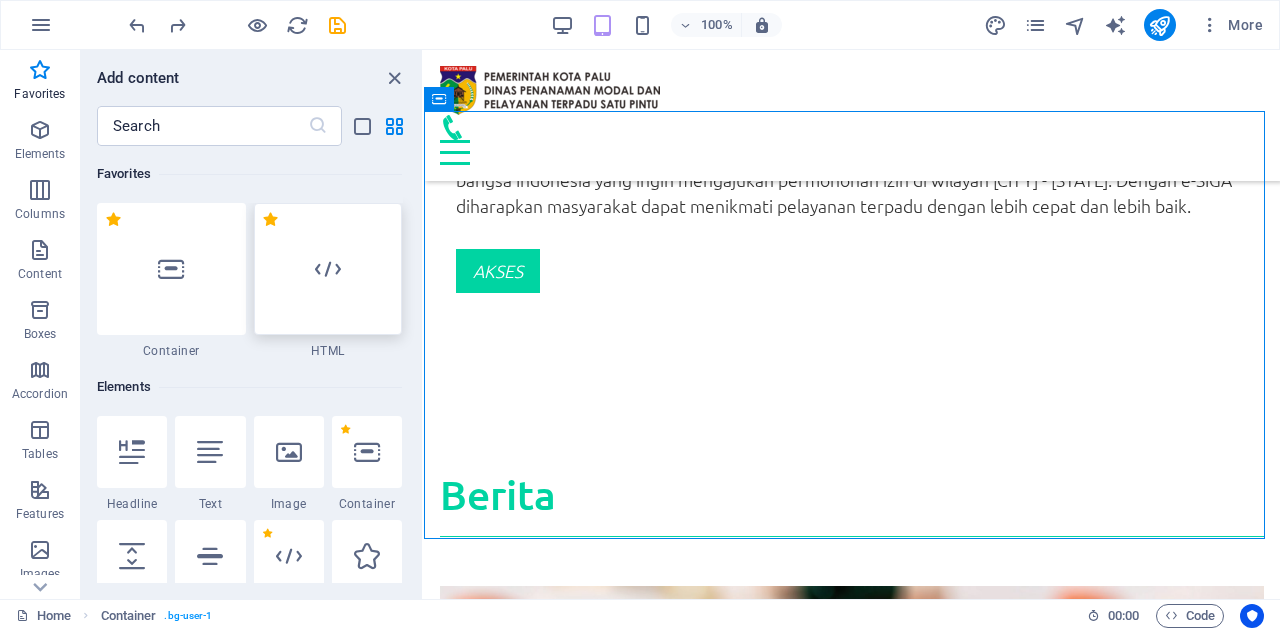 click at bounding box center (328, 269) 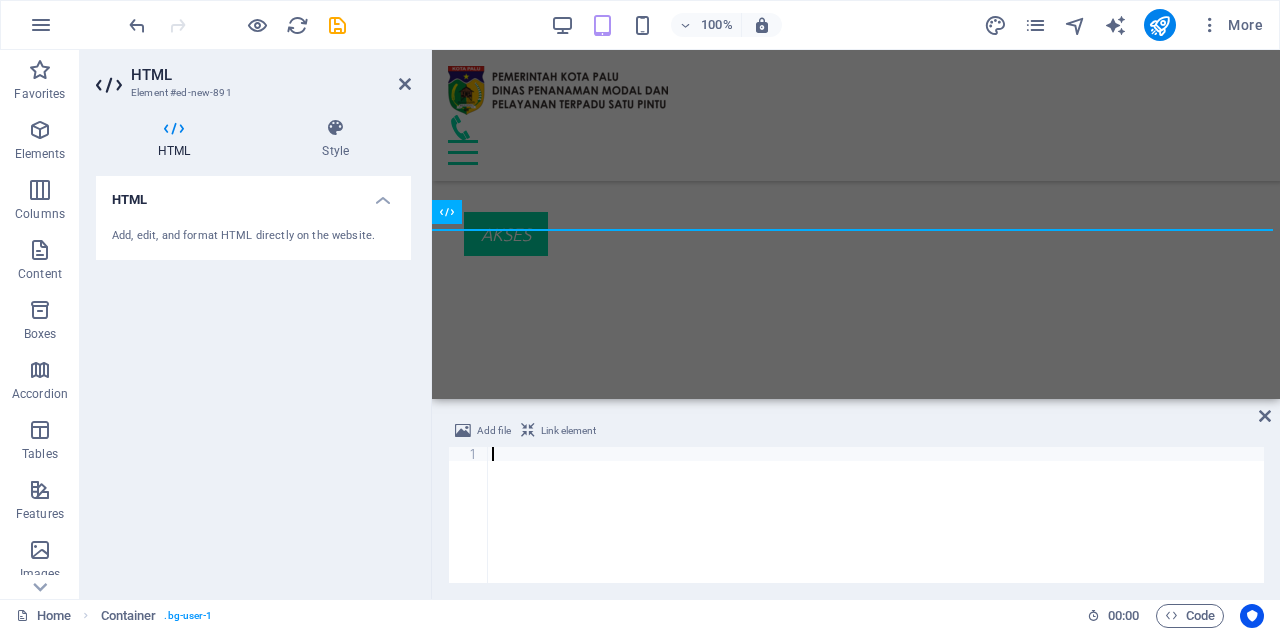 scroll, scrollTop: 4119, scrollLeft: 0, axis: vertical 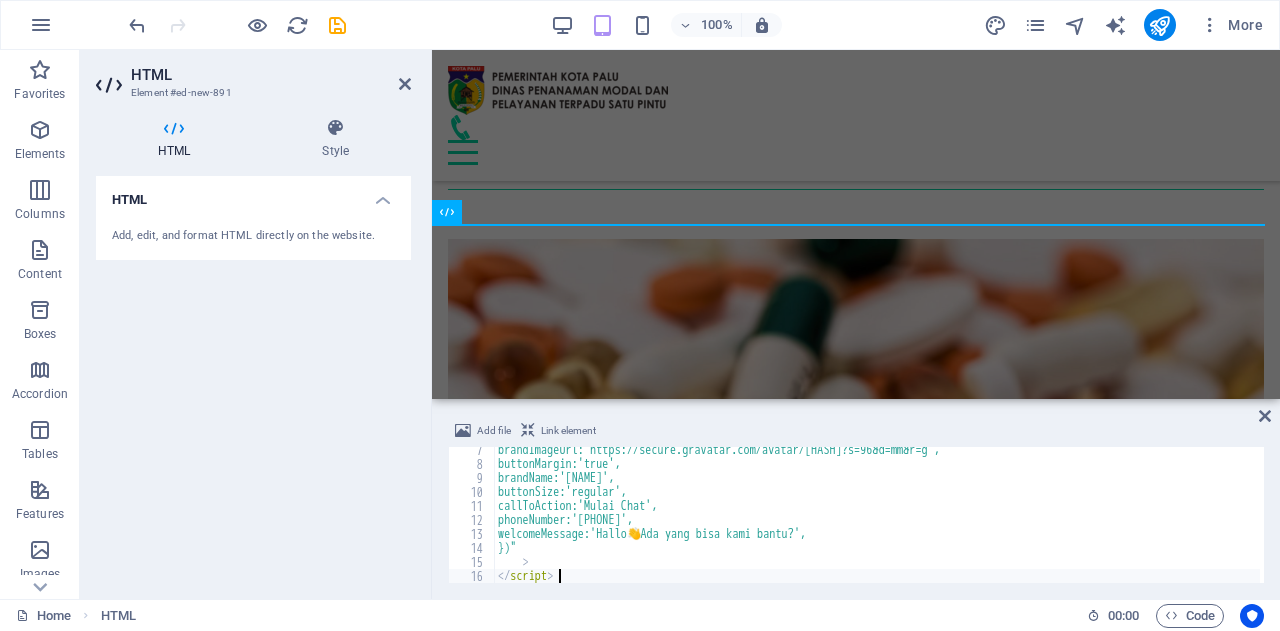 click on "brandImageUrl:'https://secure.gravatar.com/avatar/cc80fde71a03233513f251e98c5f2255?s=96&d=mm&r=g',     buttonMargin:'true',     brandName:'[NAME]',     buttonSize:'regular',     callToAction:'Mulai Chat',     phoneNumber:'[PHONE]',     welcomeMessage:'Hallo  👋  Ada yang bisa kami bantu?',     })"" at bounding box center [877, 525] 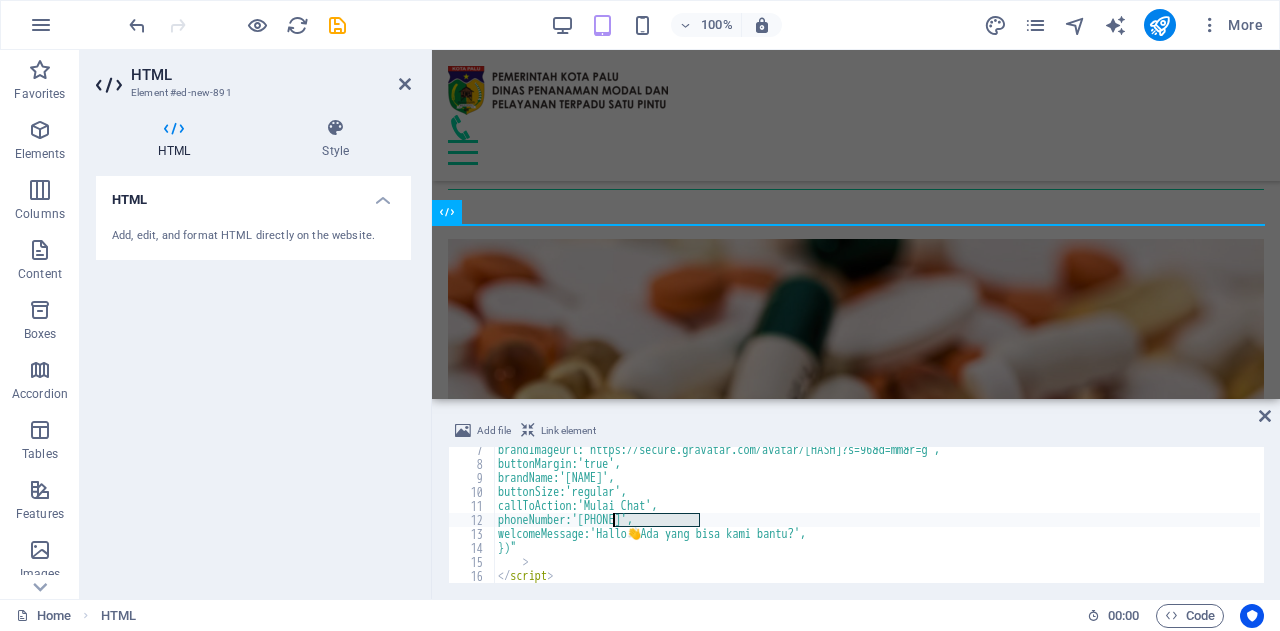 click on "brandImageUrl:'https://secure.gravatar.com/avatar/cc80fde71a03233513f251e98c5f2255?s=96&d=mm&r=g',     buttonMargin:'true',     brandName:'[NAME]',     buttonSize:'regular',     callToAction:'Mulai Chat',     phoneNumber:'[PHONE]',     welcomeMessage:'Hallo  👋  Ada yang bisa kami bantu?',     })"" at bounding box center [877, 525] 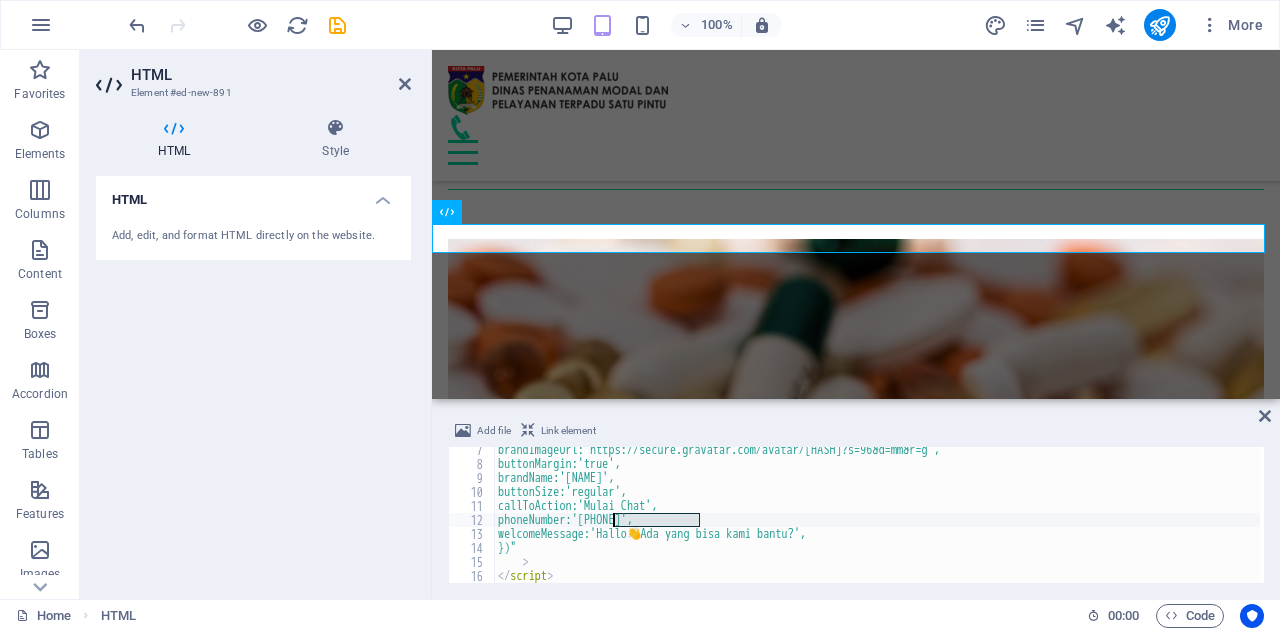 click on "brandImageUrl:'https://secure.gravatar.com/avatar/cc80fde71a03233513f251e98c5f2255?s=96&d=mm&r=g',     buttonMargin:'true',     brandName:'[NAME]',     buttonSize:'regular',     callToAction:'Mulai Chat',     phoneNumber:'[PHONE]',     welcomeMessage:'Hallo  👋  Ada yang bisa kami bantu?',     })"" at bounding box center (877, 515) 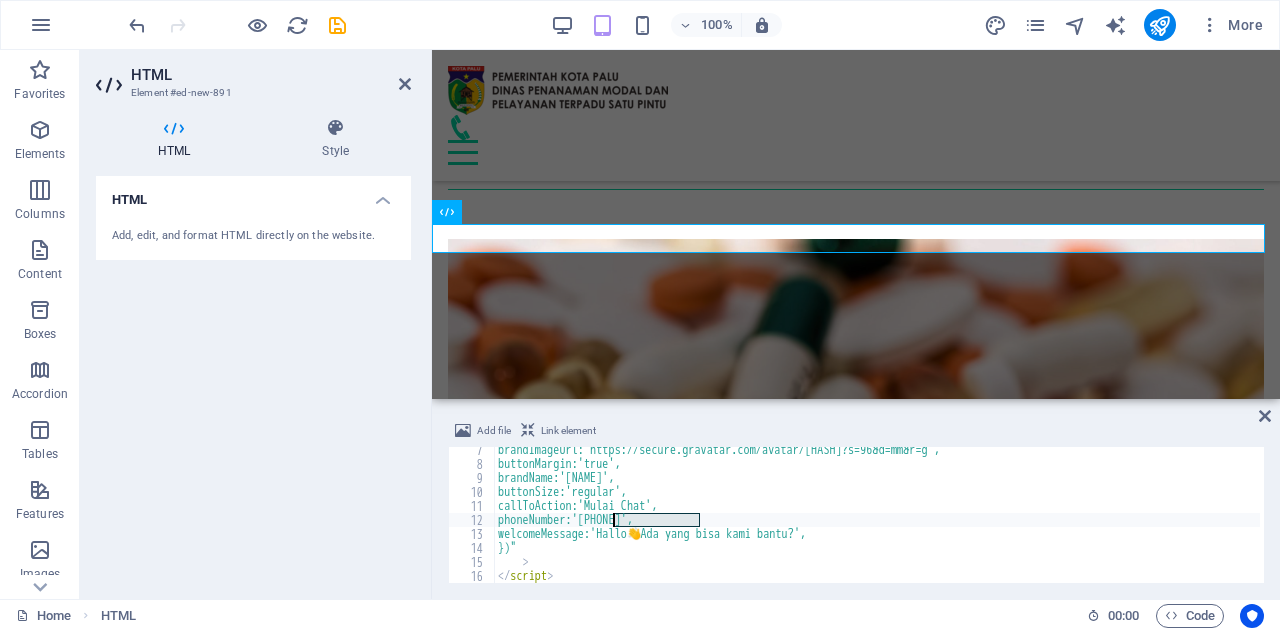click on "brandImageUrl:'https://secure.gravatar.com/avatar/cc80fde71a03233513f251e98c5f2255?s=96&d=mm&r=g',     buttonMargin:'true',     brandName:'[NAME]',     buttonSize:'regular',     callToAction:'Mulai Chat',     phoneNumber:'[PHONE]',     welcomeMessage:'Hallo  👋  Ada yang bisa kami bantu?',     })"" at bounding box center (877, 525) 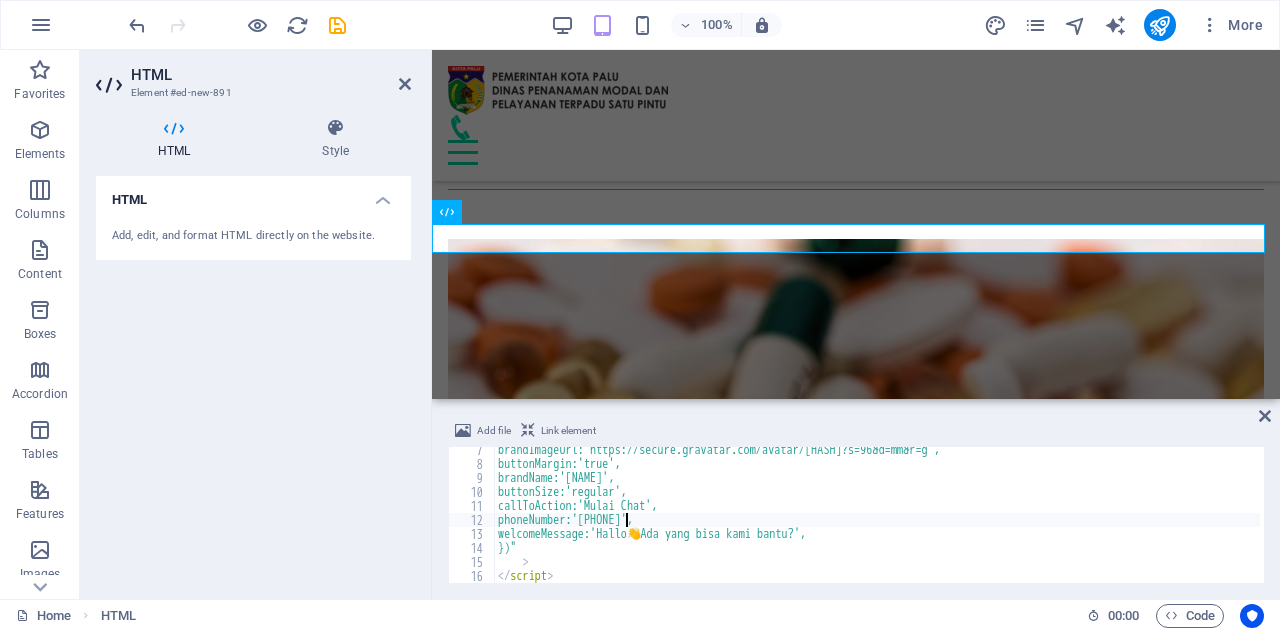 click on "brandImageUrl:'https://secure.gravatar.com/avatar/cc80fde71a03233513f251e98c5f2255?s=96&d=mm&r=g',     buttonMargin:'true',     brandName:'[NAME]',     buttonSize:'regular',     callToAction:'Mulai Chat',     phoneNumber:'[PHONE]',     welcomeMessage:'Hallo  👋  Ada yang bisa kami bantu?',     })"" at bounding box center (877, 525) 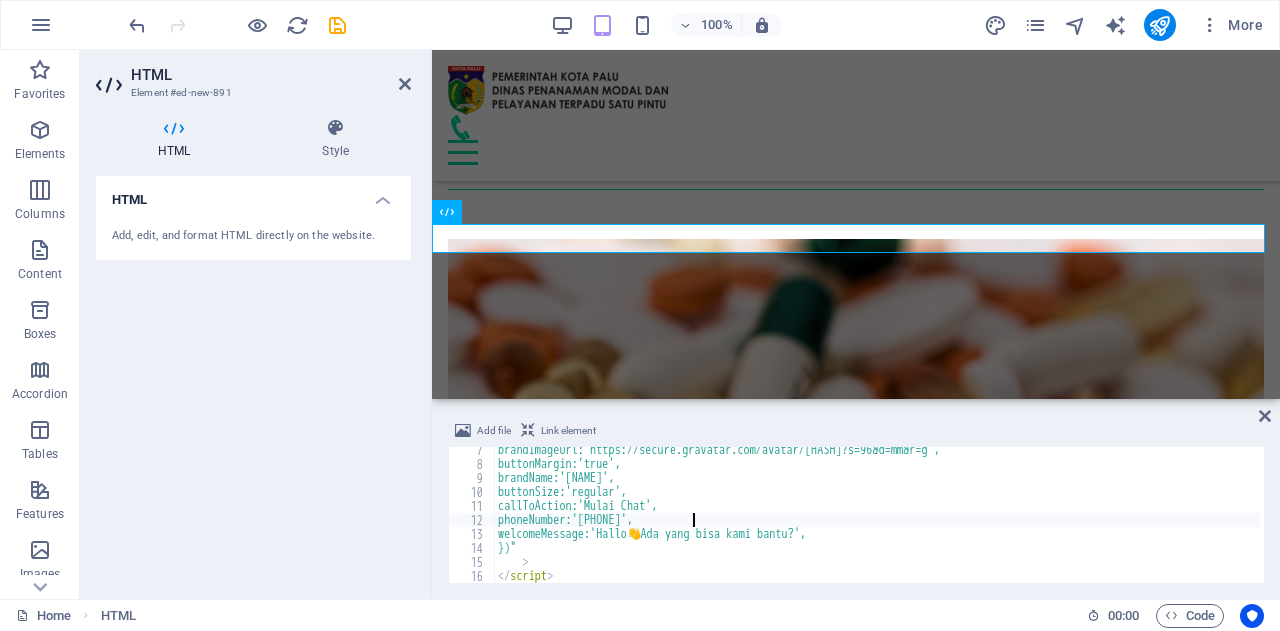 scroll, scrollTop: 0, scrollLeft: 15, axis: horizontal 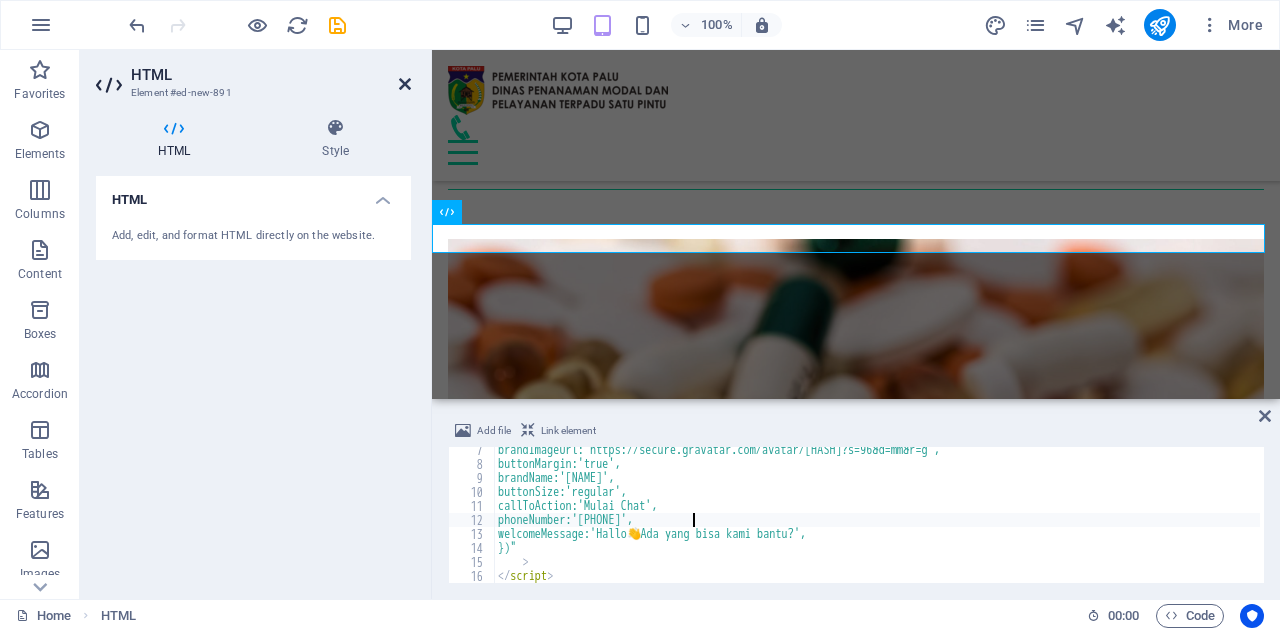 type on "phoneNumber:'[PHONE]'," 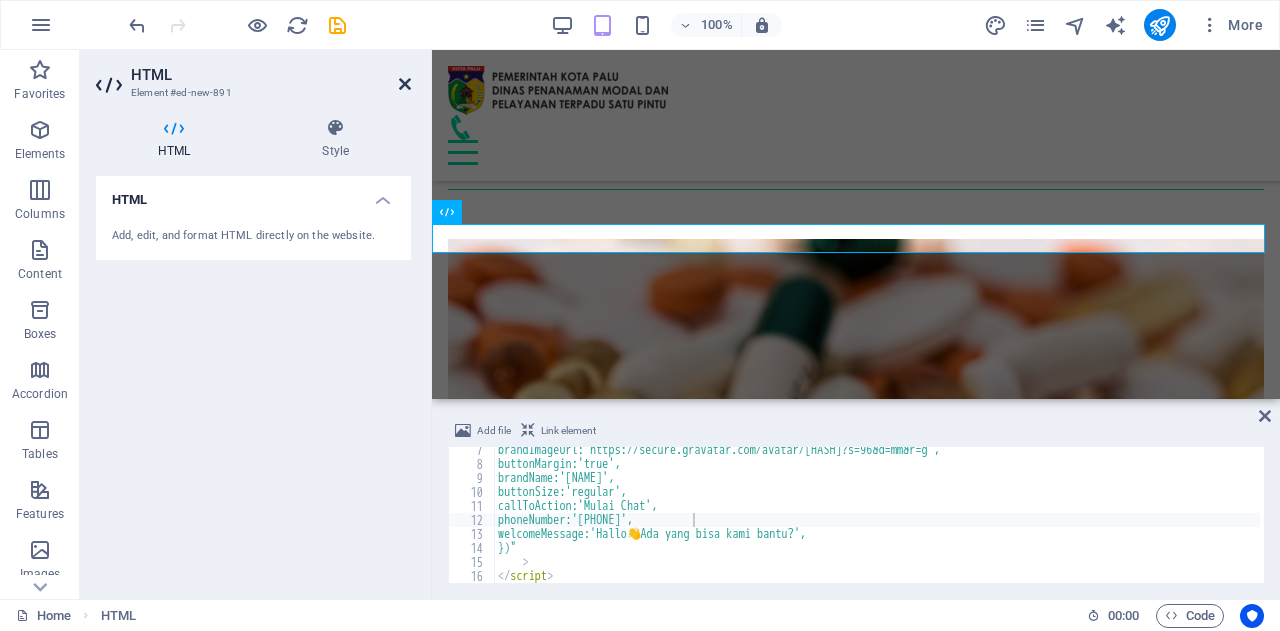 click at bounding box center (405, 84) 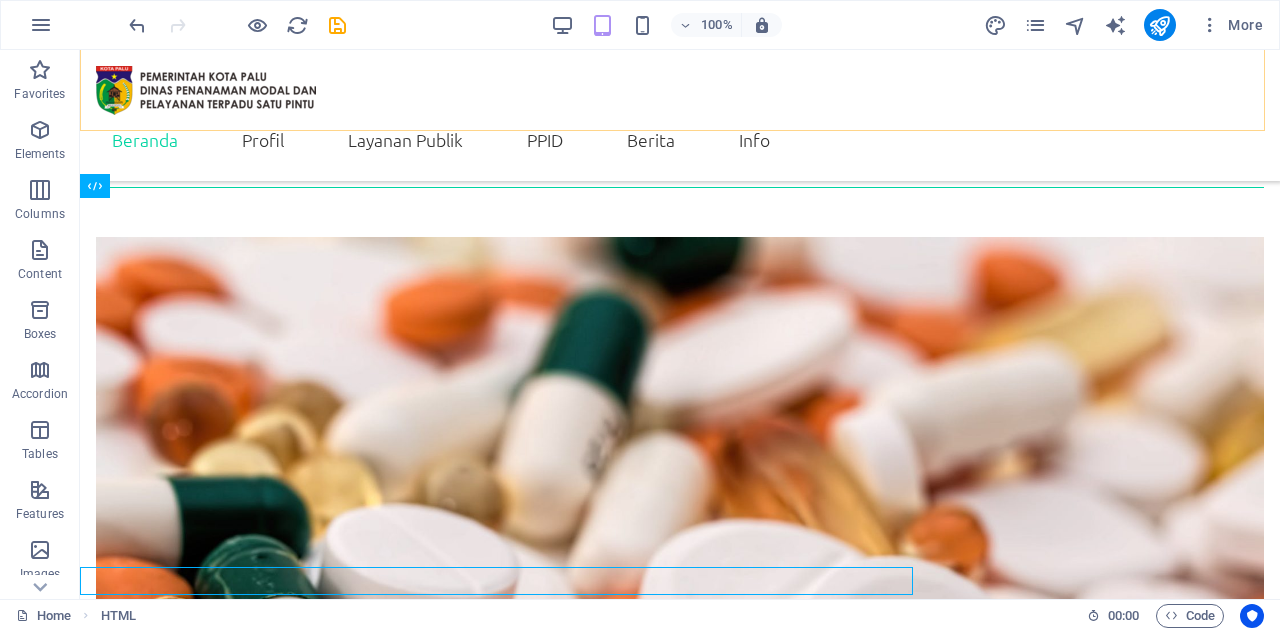 scroll, scrollTop: 3766, scrollLeft: 0, axis: vertical 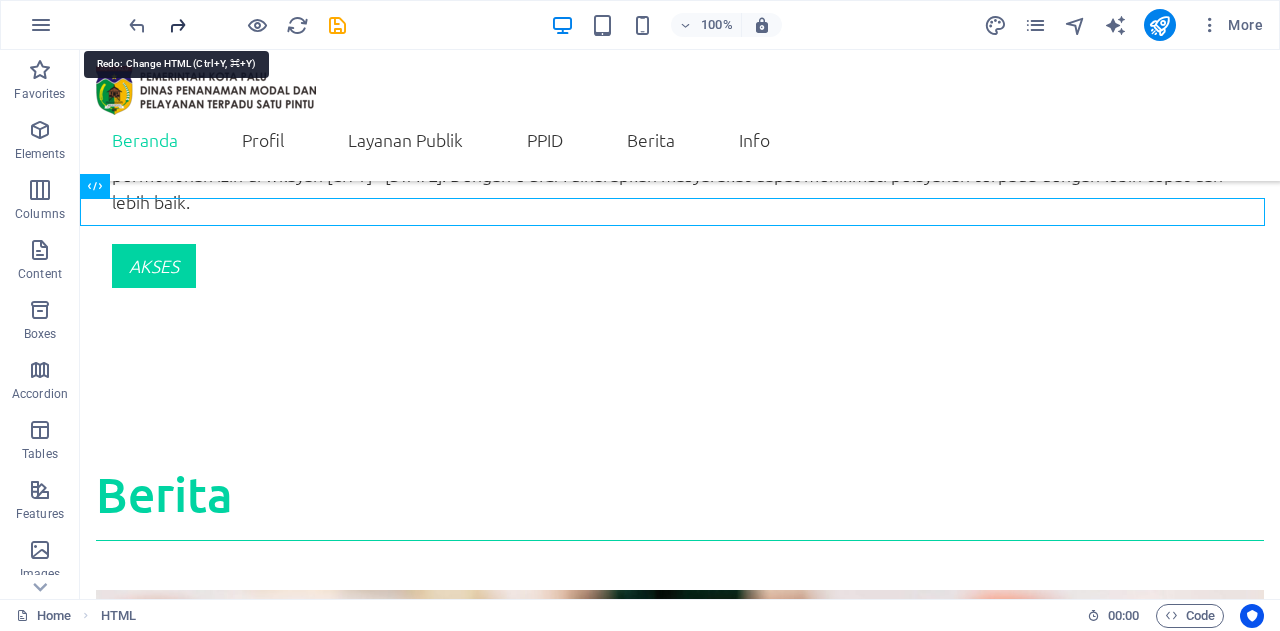 click at bounding box center [177, 25] 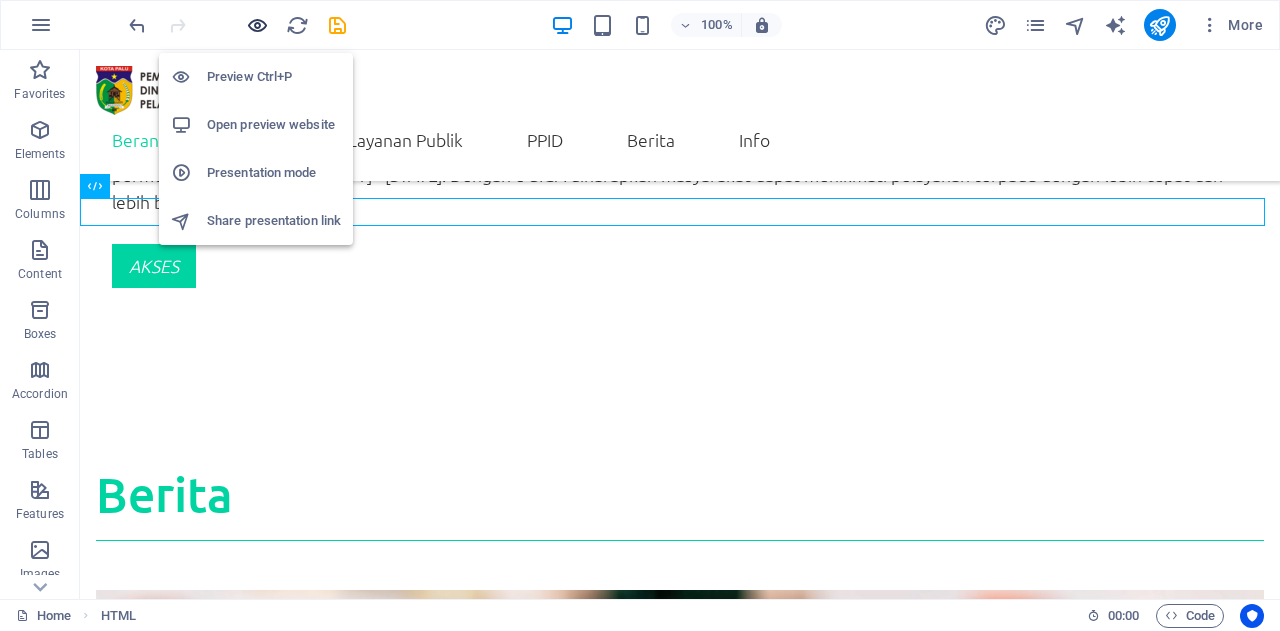 click at bounding box center [257, 25] 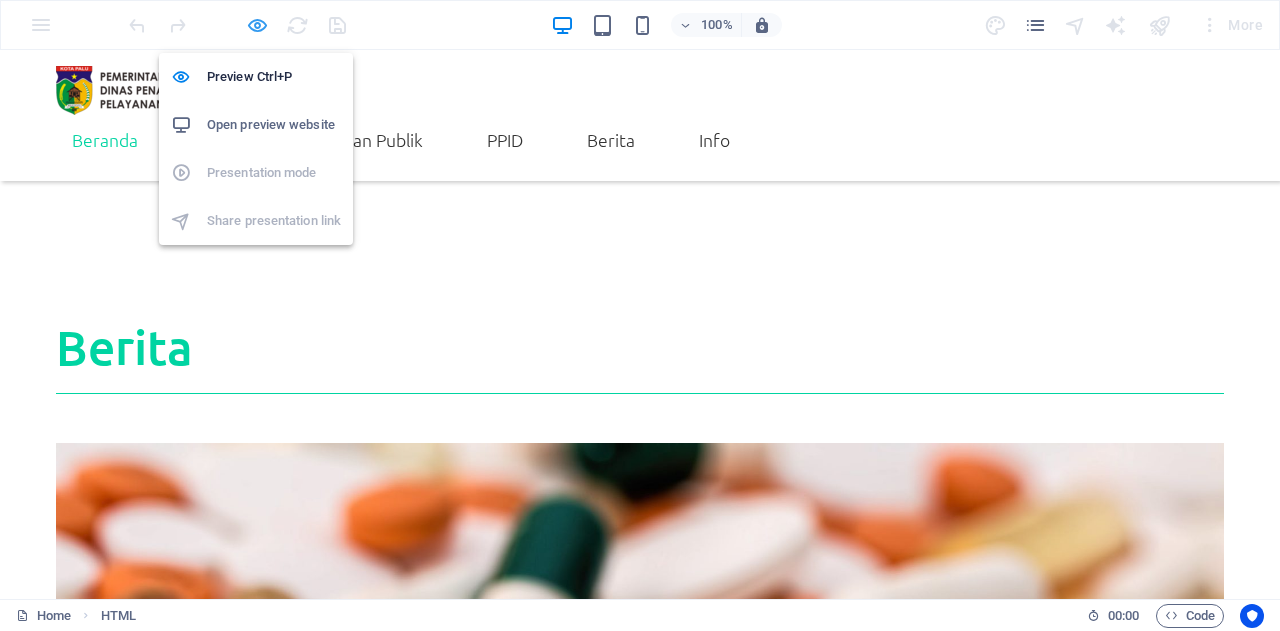 scroll, scrollTop: 3691, scrollLeft: 0, axis: vertical 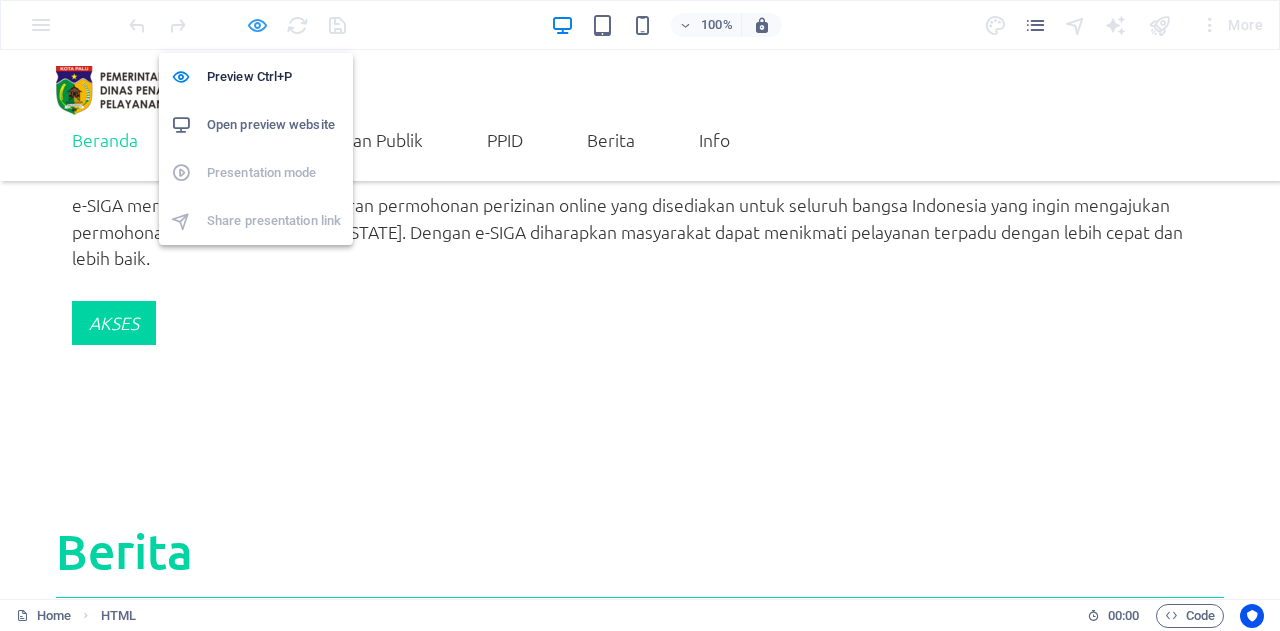 click at bounding box center [257, 25] 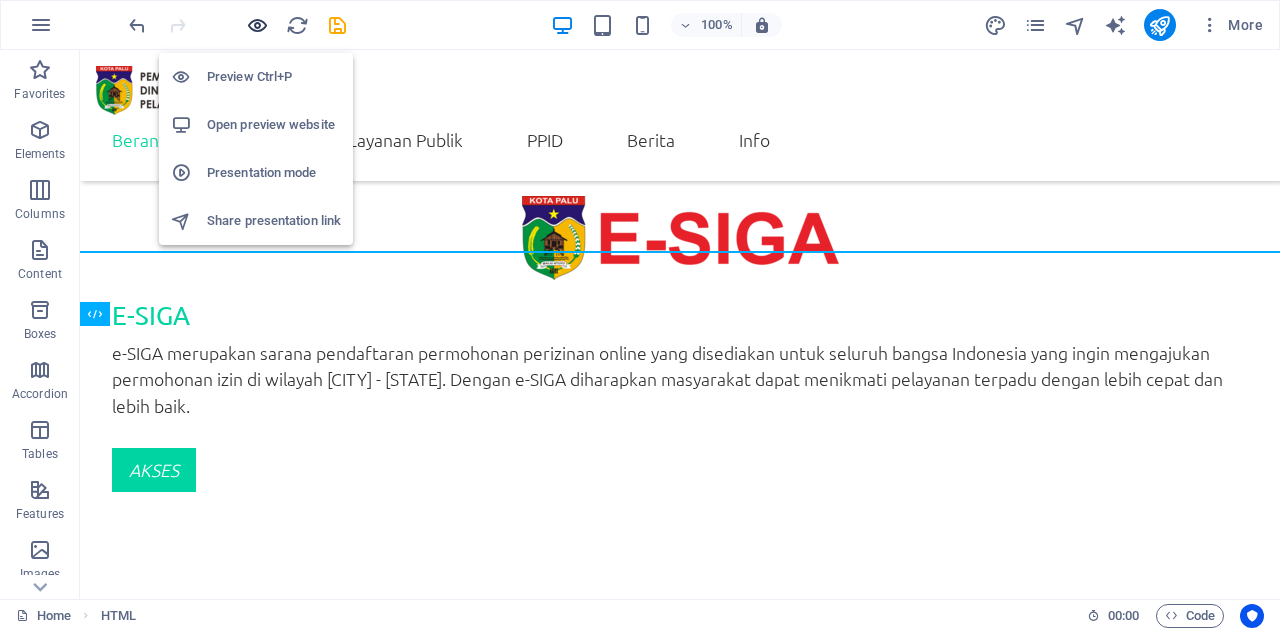 scroll, scrollTop: 3638, scrollLeft: 0, axis: vertical 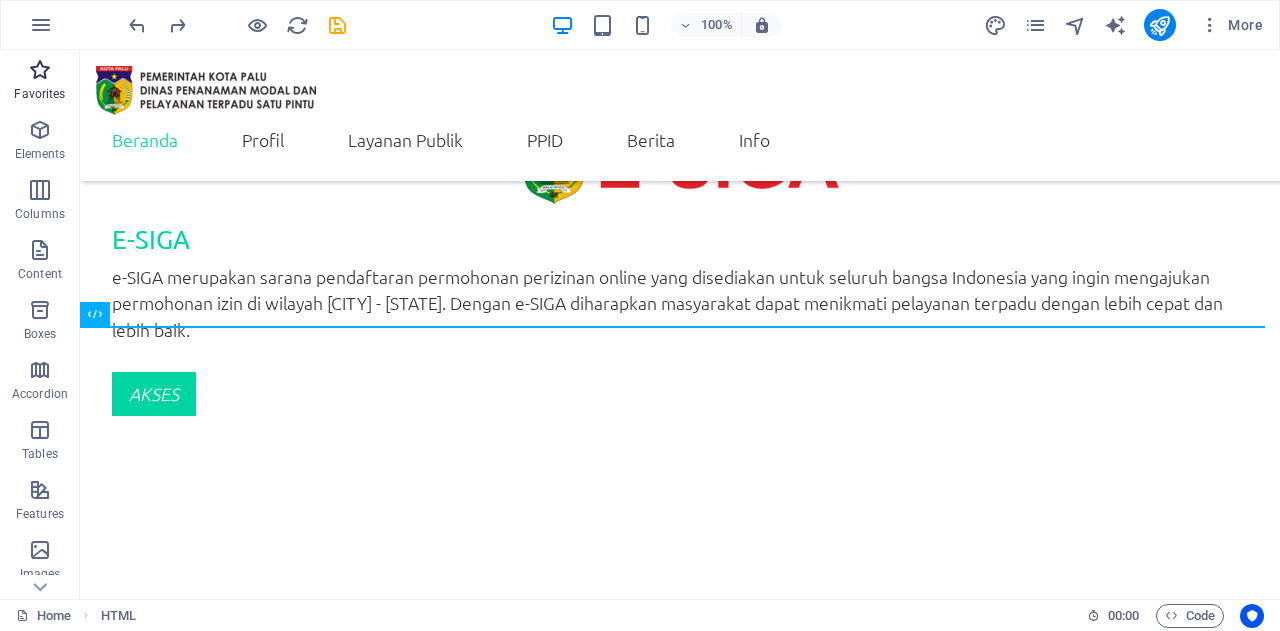 click at bounding box center (40, 70) 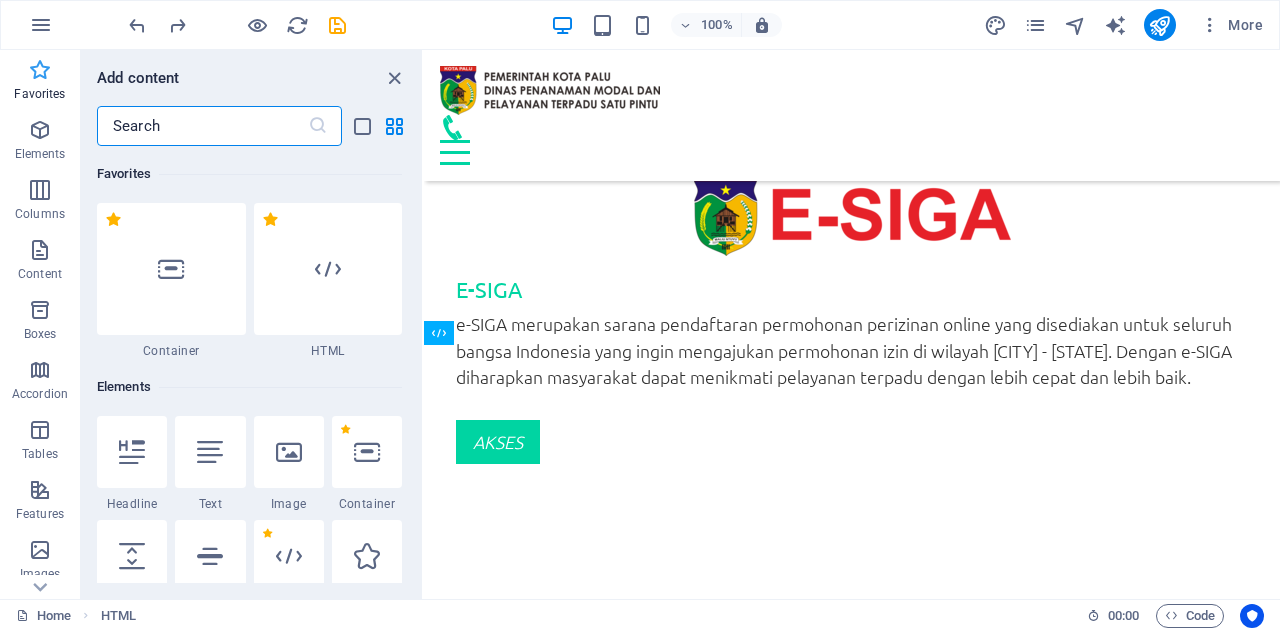 scroll, scrollTop: 4003, scrollLeft: 0, axis: vertical 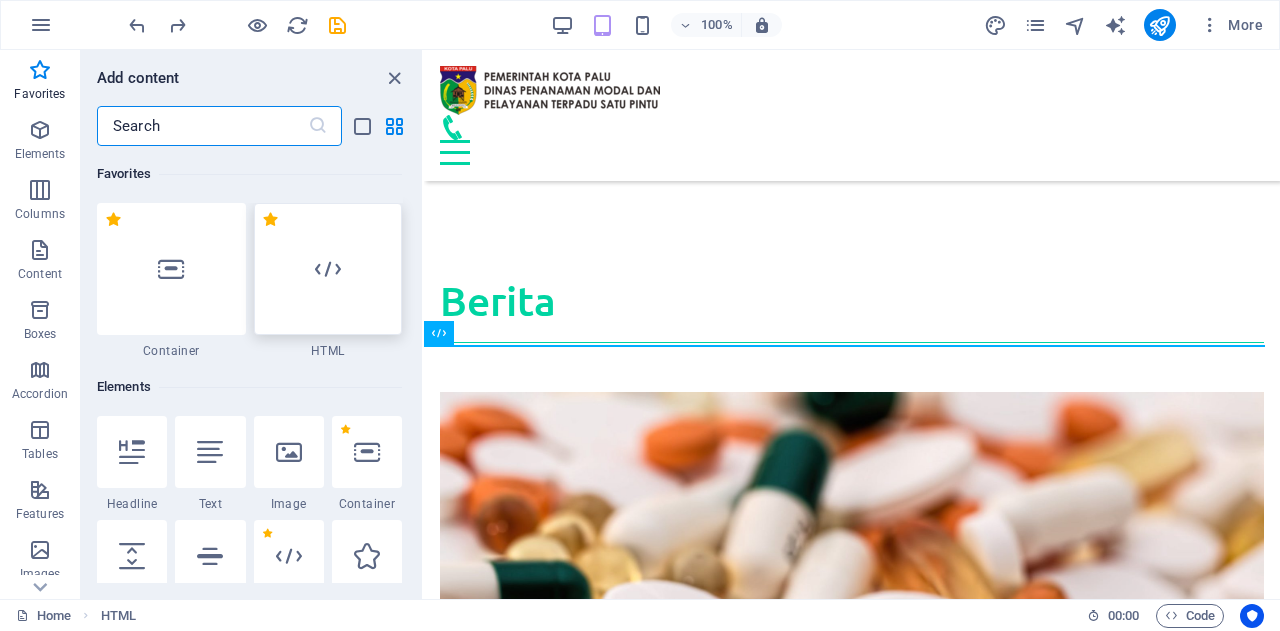 click at bounding box center (328, 269) 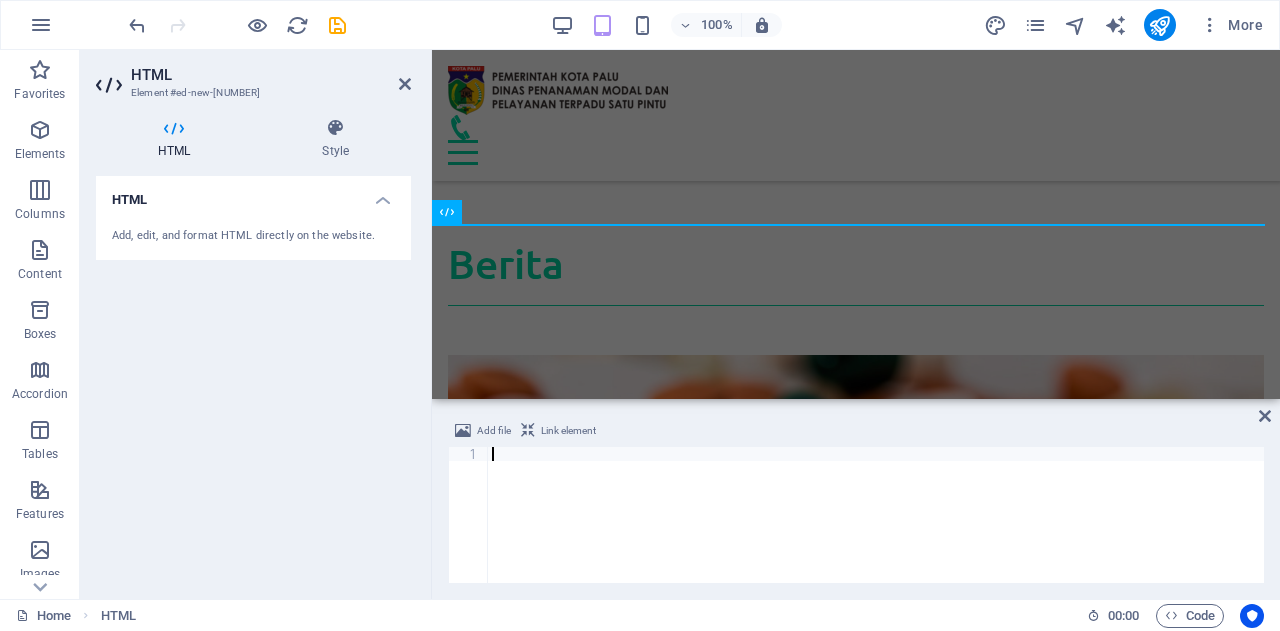 scroll, scrollTop: 4119, scrollLeft: 0, axis: vertical 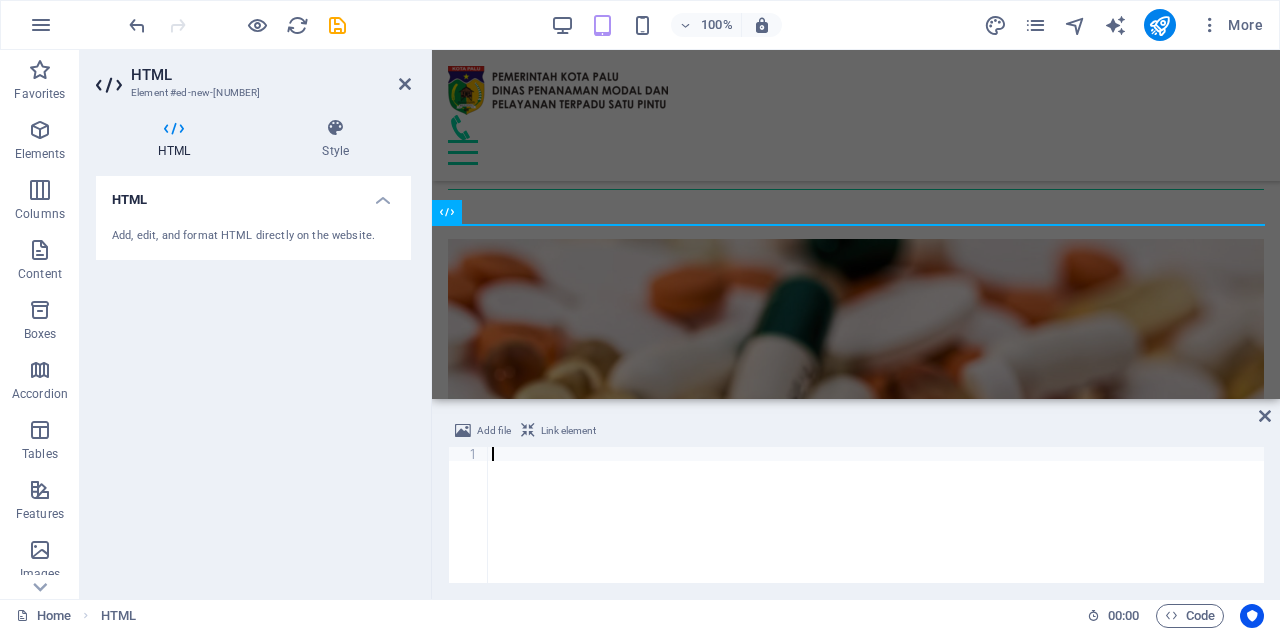 type on "</html>" 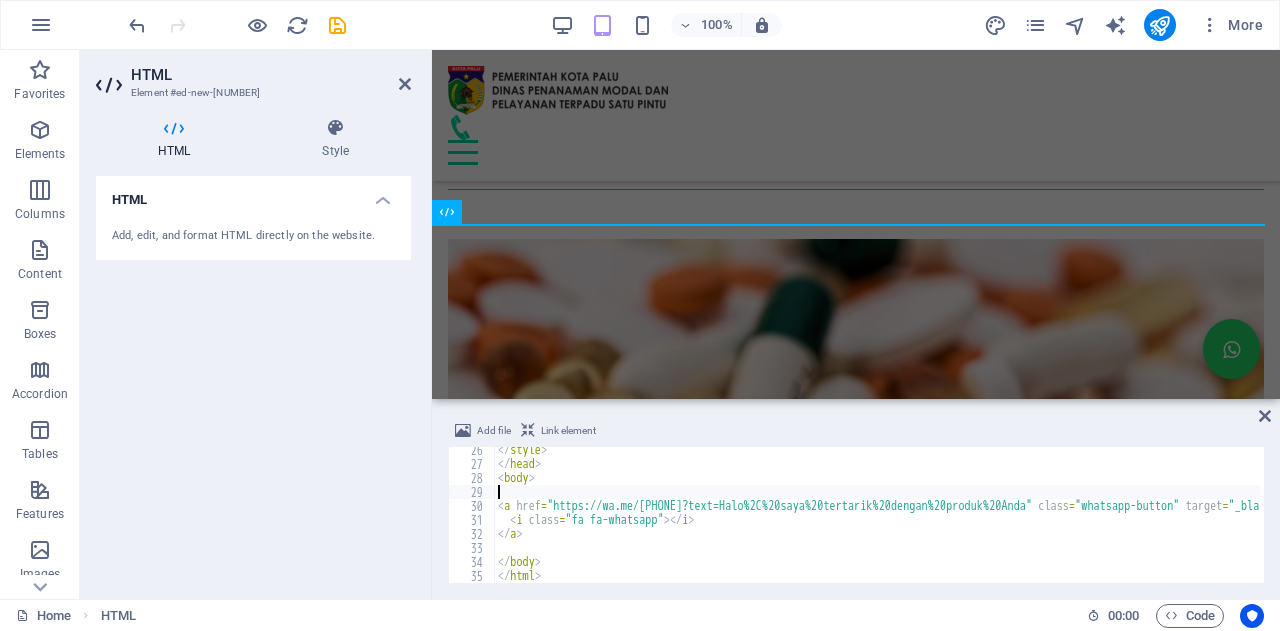 click on "</ style > </ head > < body > < a   href = "https://wa.me/[PHONE]?text=Halo%2C%20saya%20tertarik%20dengan%20produk%20Anda"   class = "whatsapp-button"   target = "_blank" >    < i   class = "fa fa-whatsapp" > </ i > </ a > </ body > </ html >" at bounding box center [949, 523] 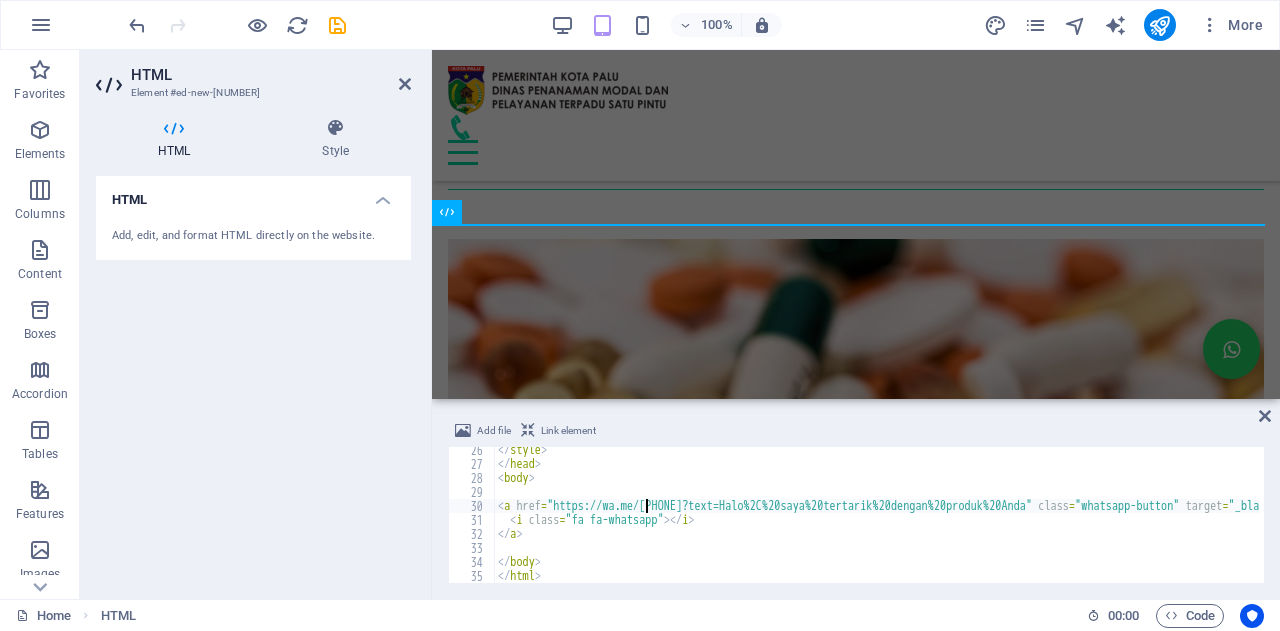 click on "</ style > </ head > < body > < a   href = "https://wa.me/[PHONE]?text=Halo%2C%20saya%20tertarik%20dengan%20produk%20Anda"   class = "whatsapp-button"   target = "_blank" >    < i   class = "fa fa-whatsapp" > </ i > </ a > </ body > </ html >" at bounding box center [949, 523] 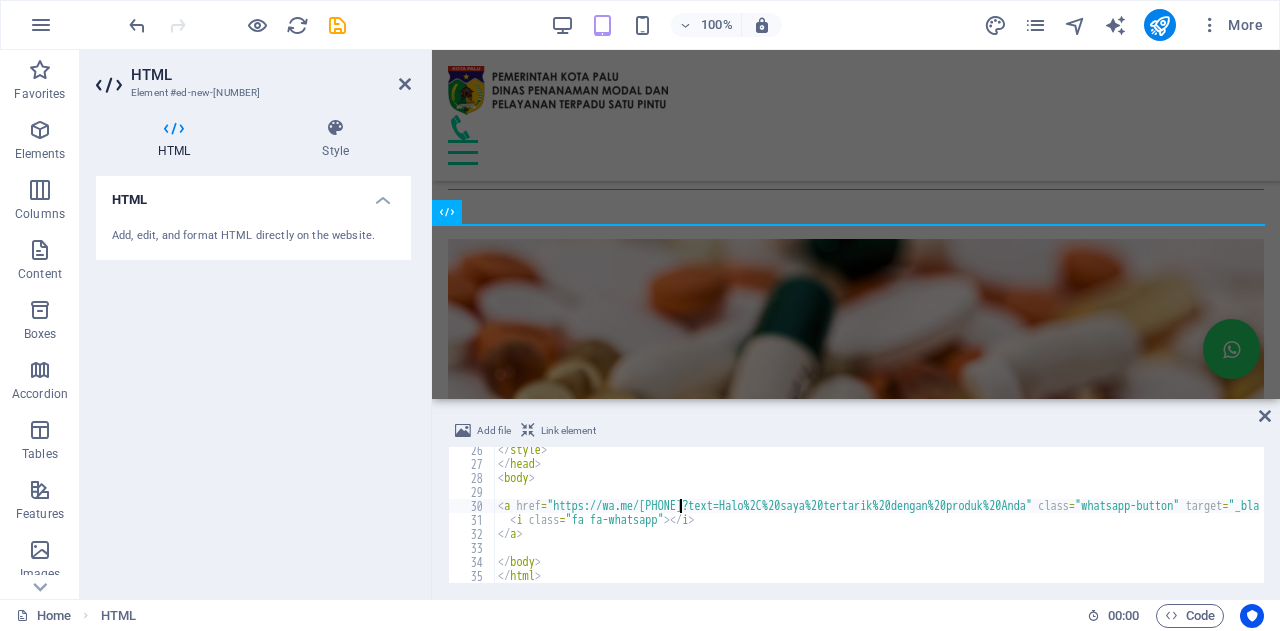 click on "</ style > </ head > < body > < a   href = "https://wa.me/[PHONE]?text=Halo%2C%20saya%20tertarik%20dengan%20produk%20Anda"   class = "whatsapp-button"   target = "_blank" >    < i   class = "fa fa-whatsapp" > </ i > </ a > </ body > </ html >" at bounding box center (949, 523) 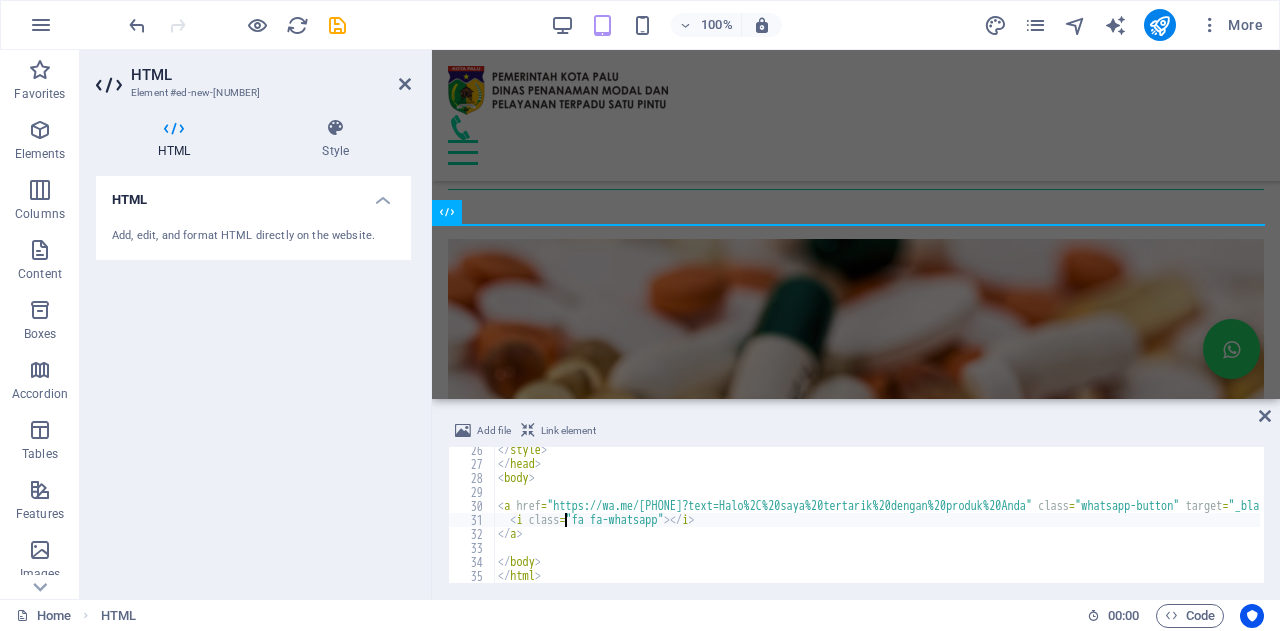 click on "</ style > </ head > < body > < a   href = "https://wa.me/[PHONE]?text=Halo%2C%20saya%20tertarik%20dengan%20produk%20Anda"   class = "whatsapp-button"   target = "_blank" >    < i   class = "fa fa-whatsapp" > </ i > </ a > </ body > </ html >" at bounding box center (949, 523) 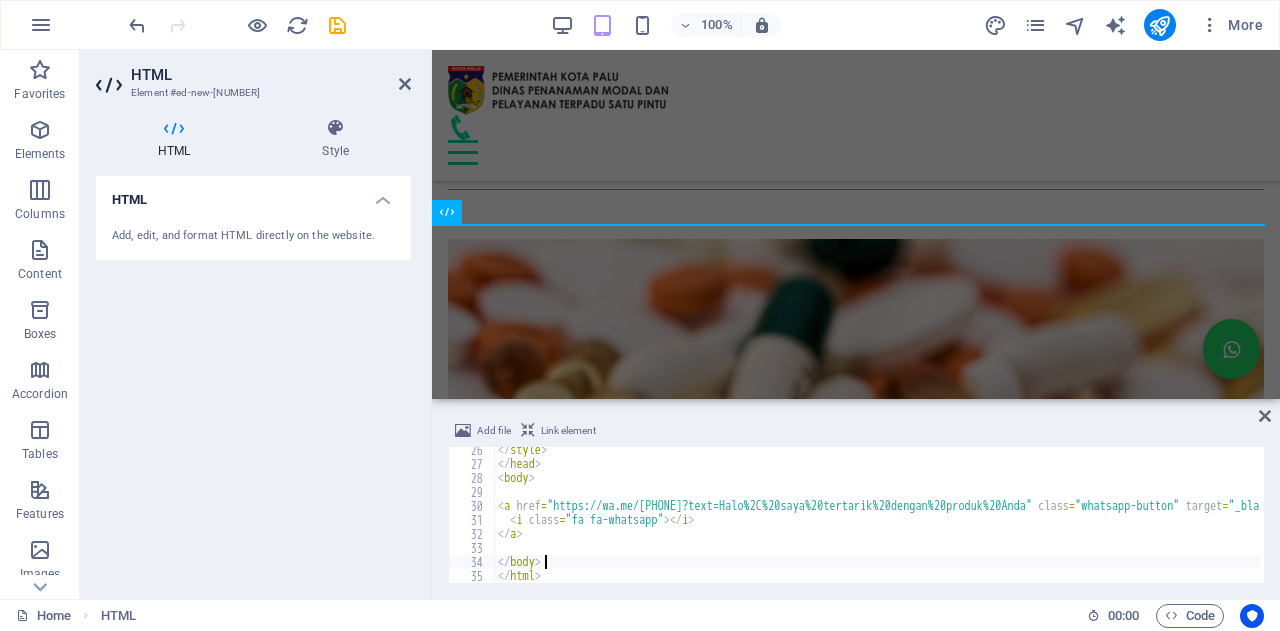 scroll, scrollTop: 358, scrollLeft: 0, axis: vertical 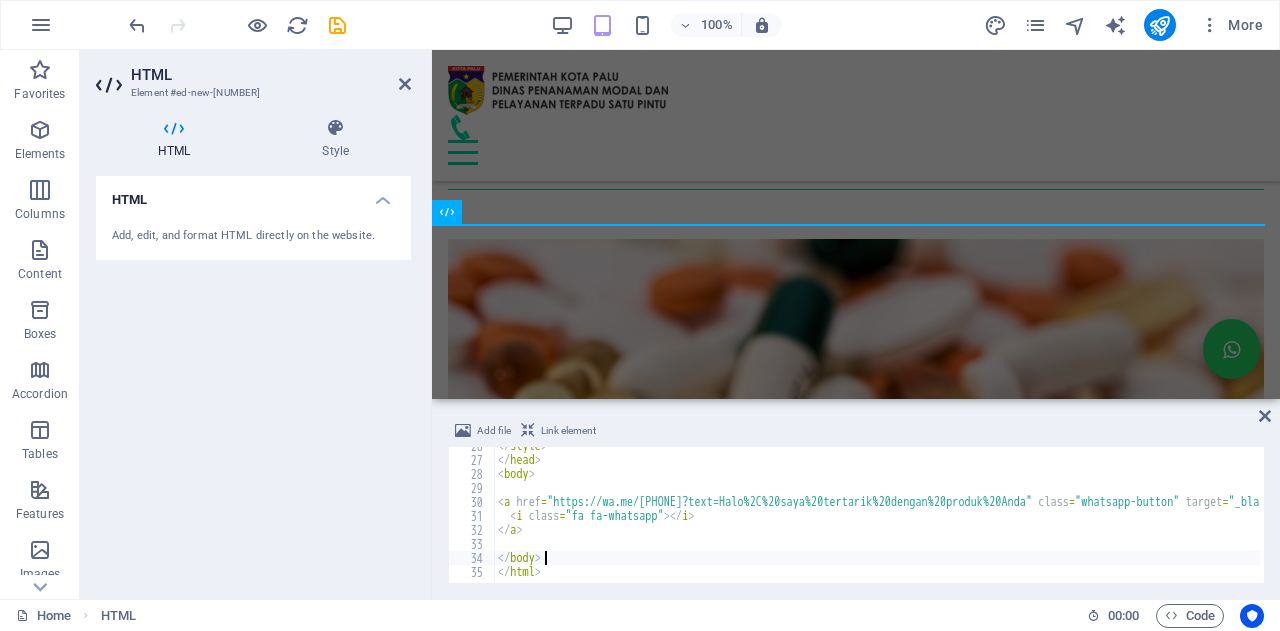 type on "</body>" 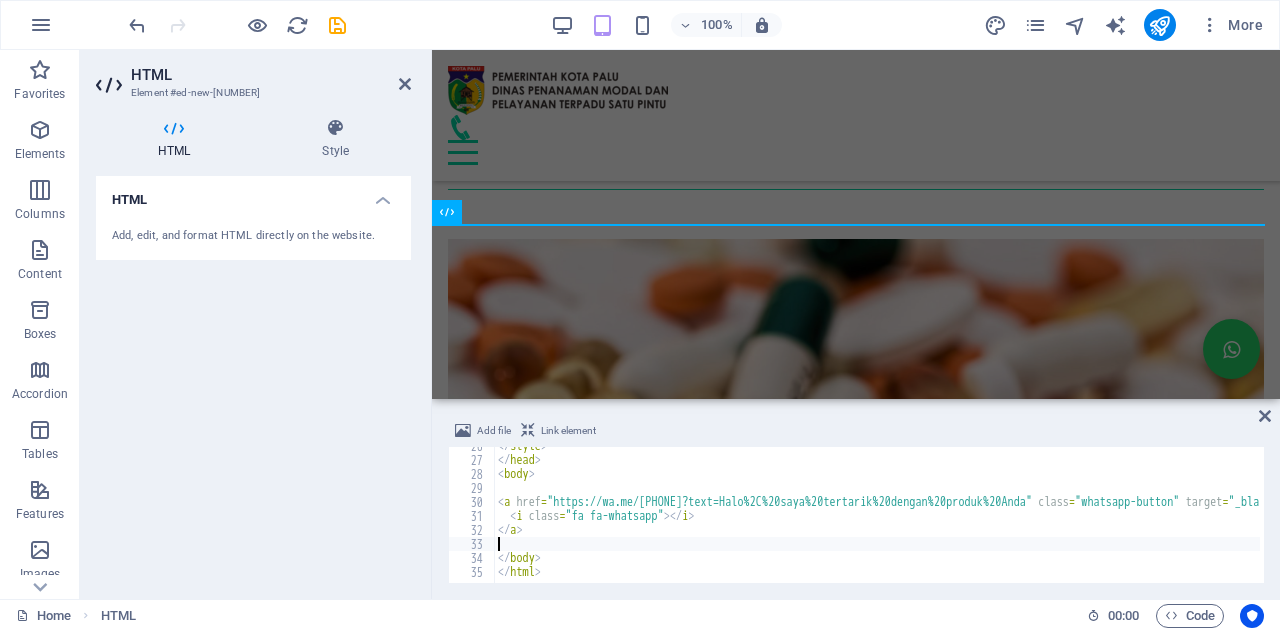 type on "<a href="https://wa.me/[PHONE]?text=Halo%2C%20saya%20tertarik%20dengan%20produk%20Anda" class="whatsapp-button" target="_blank">" 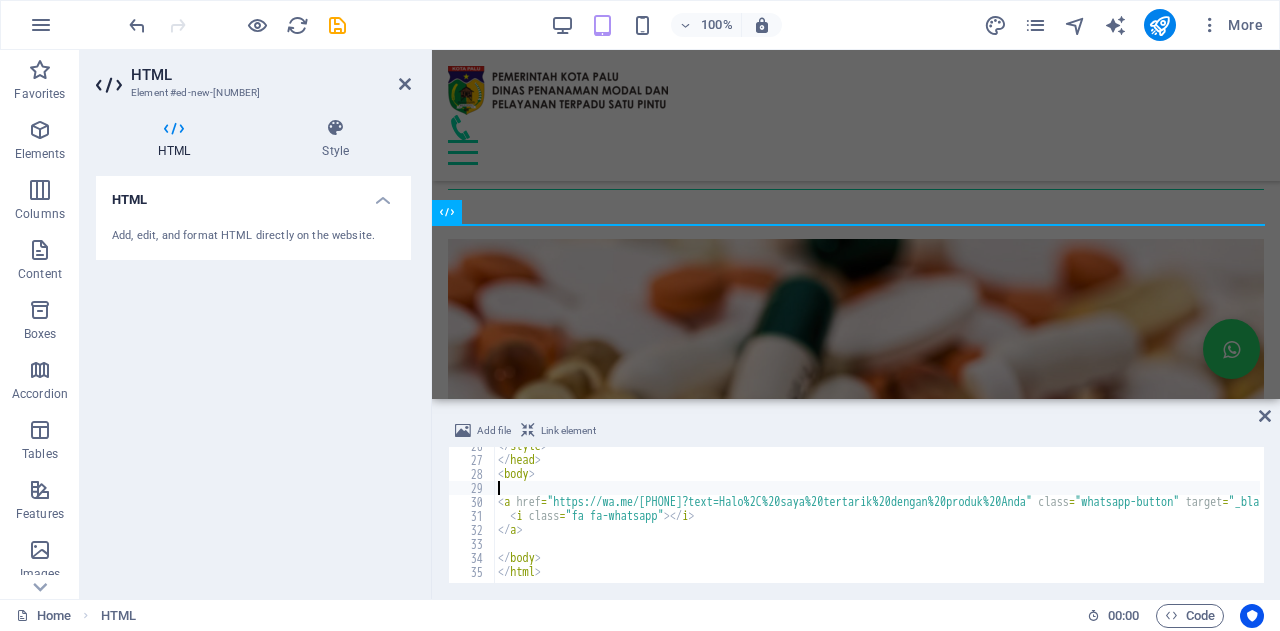 type on "<body>" 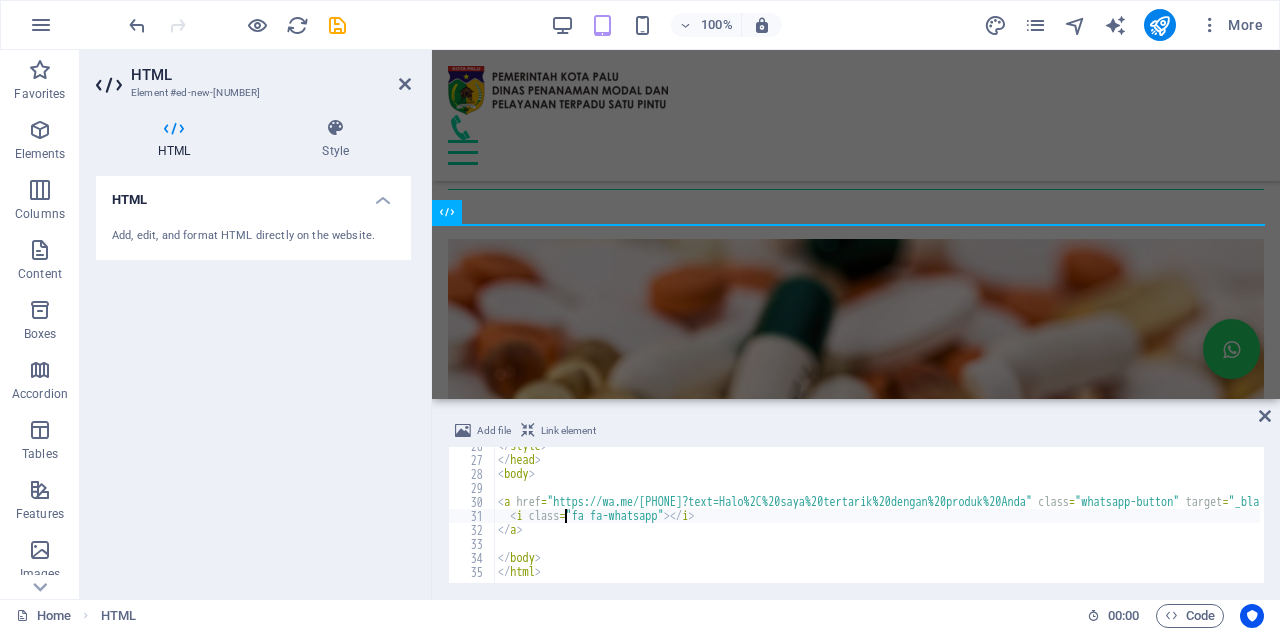 type on "</a>" 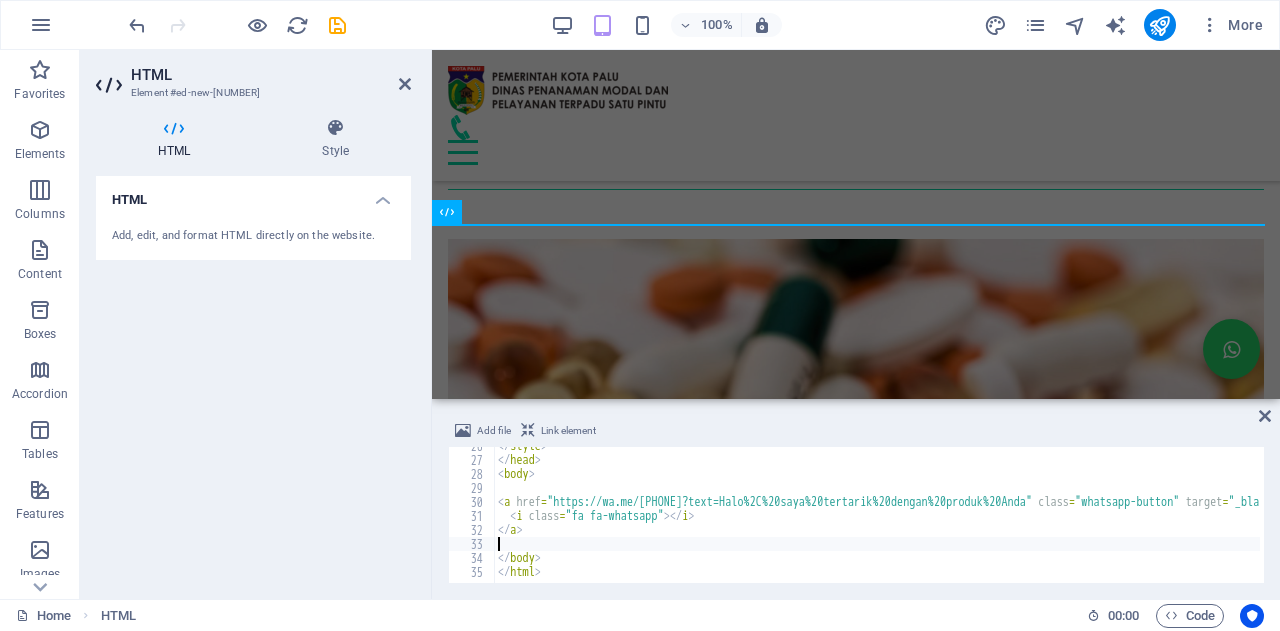 type on "</body>" 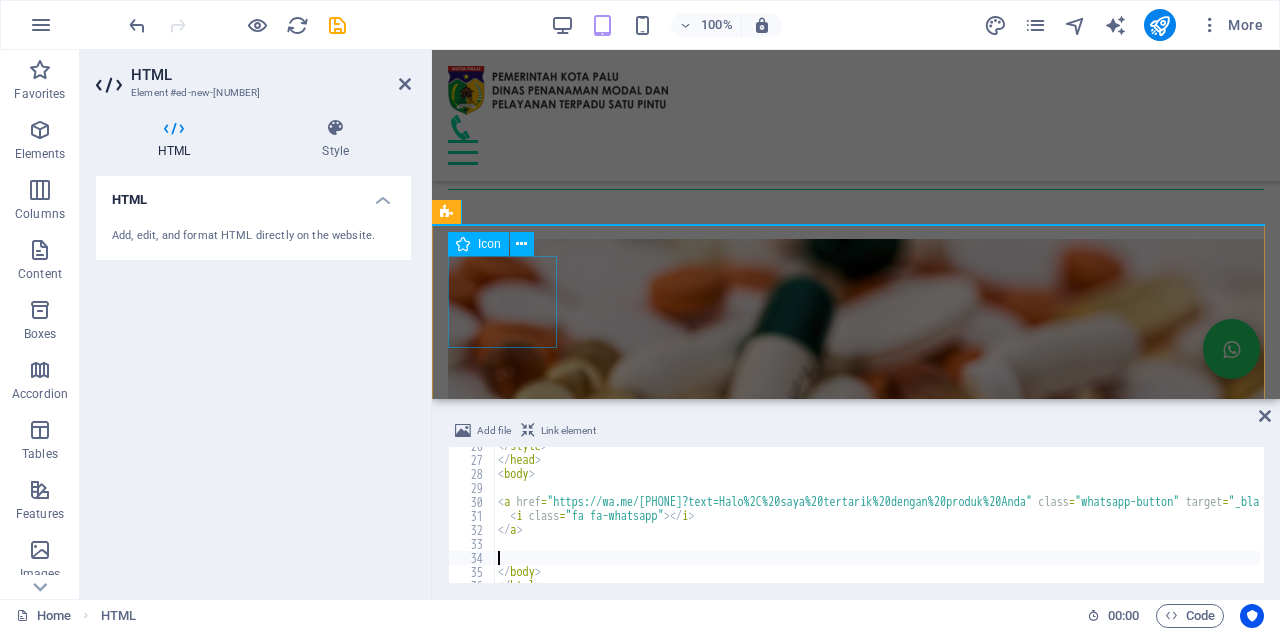 paste on "</script>" 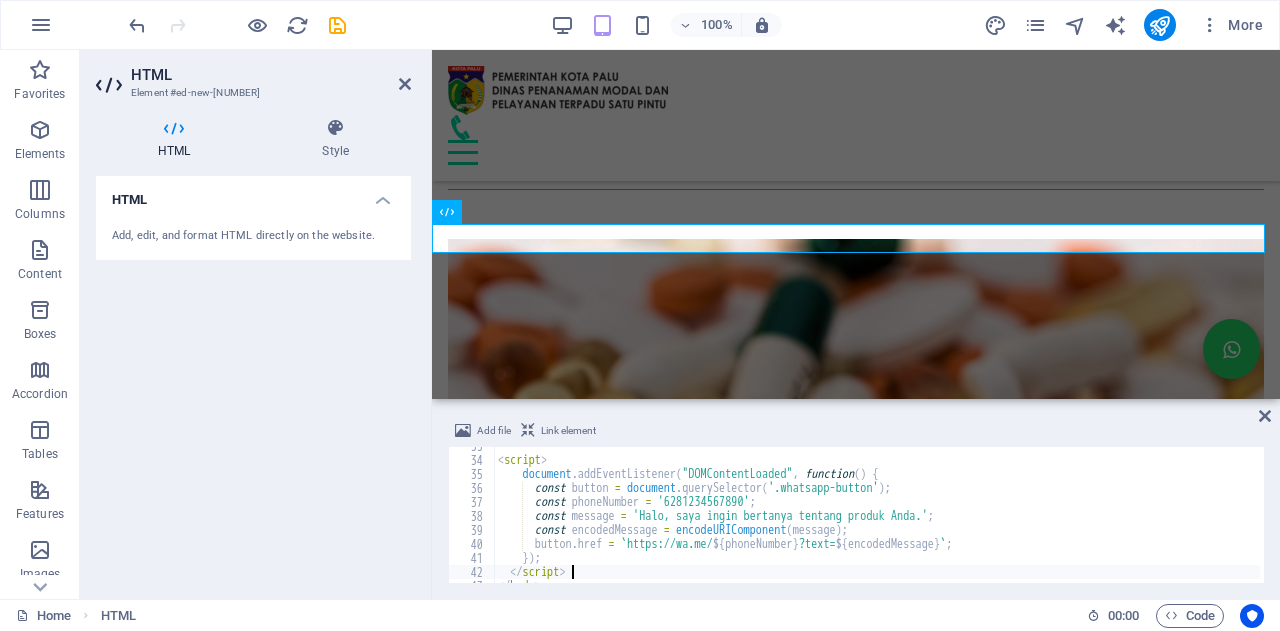 scroll, scrollTop: 470, scrollLeft: 0, axis: vertical 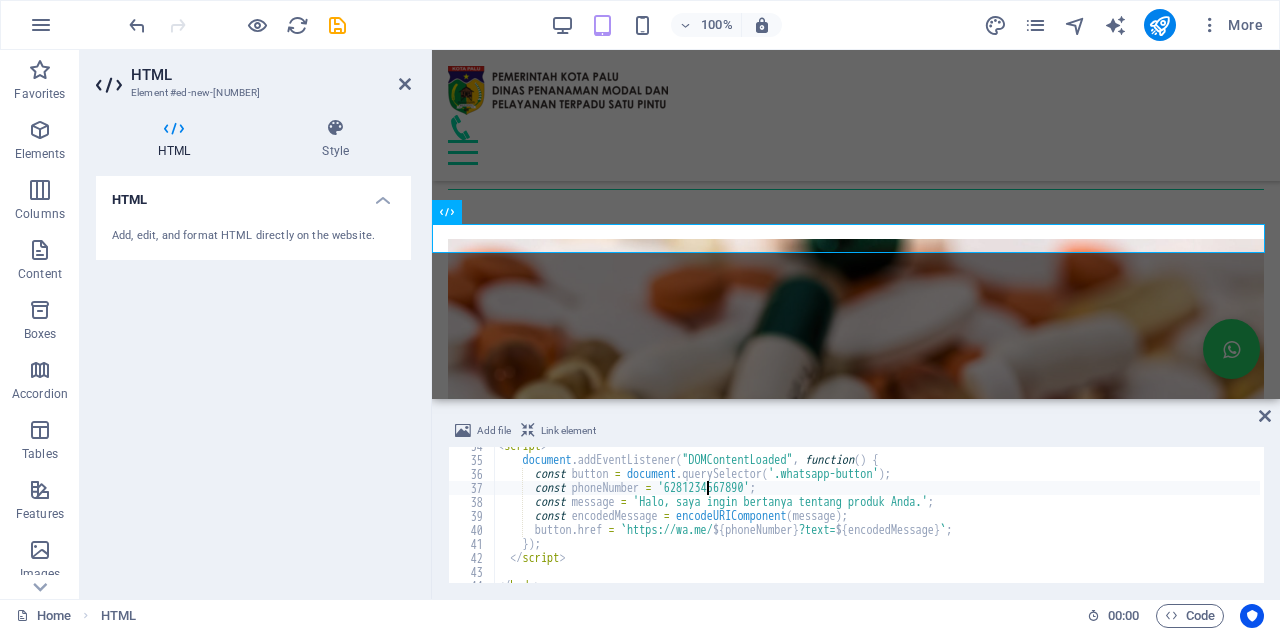click on "document.addEventListener("DOMContentLoaded", function() {         const   button   =   document . querySelector ( '.whatsapp-button' ) ;         const   phoneNumber   =   '[PHONE]' ;         const   message   =   'Halo, saya ingin bertanya tentang produk Anda.' ;         const   encodedMessage   =   encodeURIComponent ( message ) ;         button . href   =   ` https://wa.me/ ${ phoneNumber } ?text= ${ encodedMessage } ` ;      }) ;    </html>" at bounding box center (949, 519) 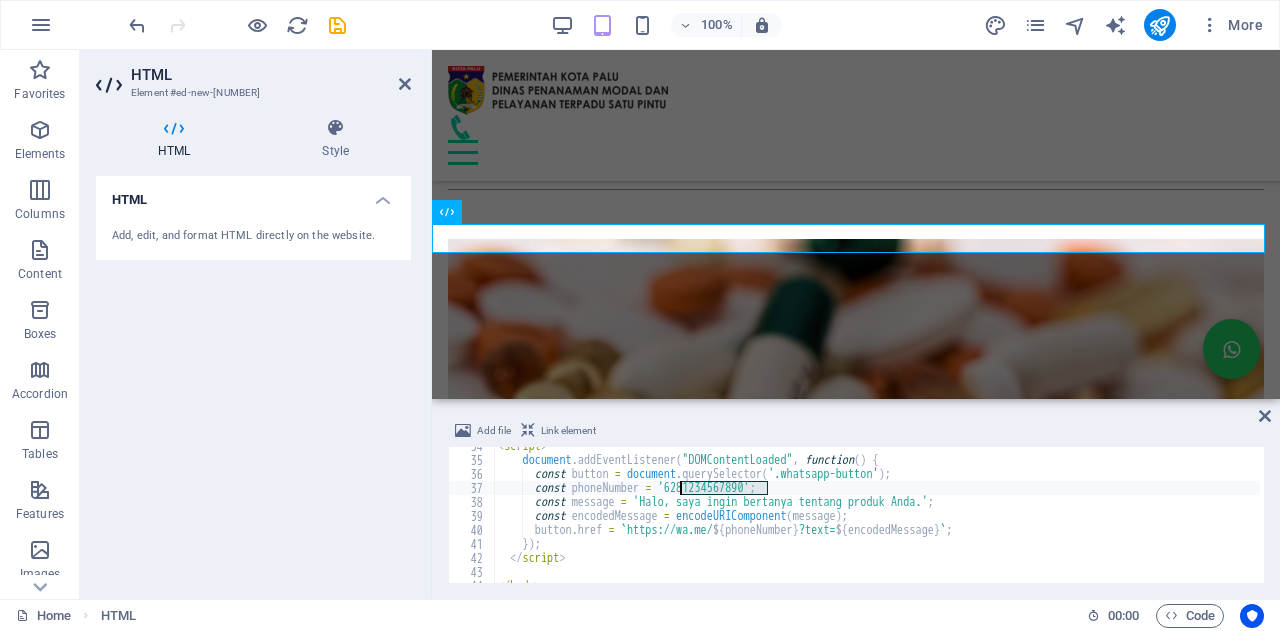click on "document.addEventListener("DOMContentLoaded", function() {         const   button   =   document . querySelector ( '.whatsapp-button' ) ;         const   phoneNumber   =   '[PHONE]' ;         const   message   =   'Halo, saya ingin bertanya tentang produk Anda.' ;         const   encodedMessage   =   encodeURIComponent ( message ) ;         button . href   =   ` https://wa.me/ ${ phoneNumber } ?text= ${ encodedMessage } ` ;      }) ;    </html>" at bounding box center [949, 519] 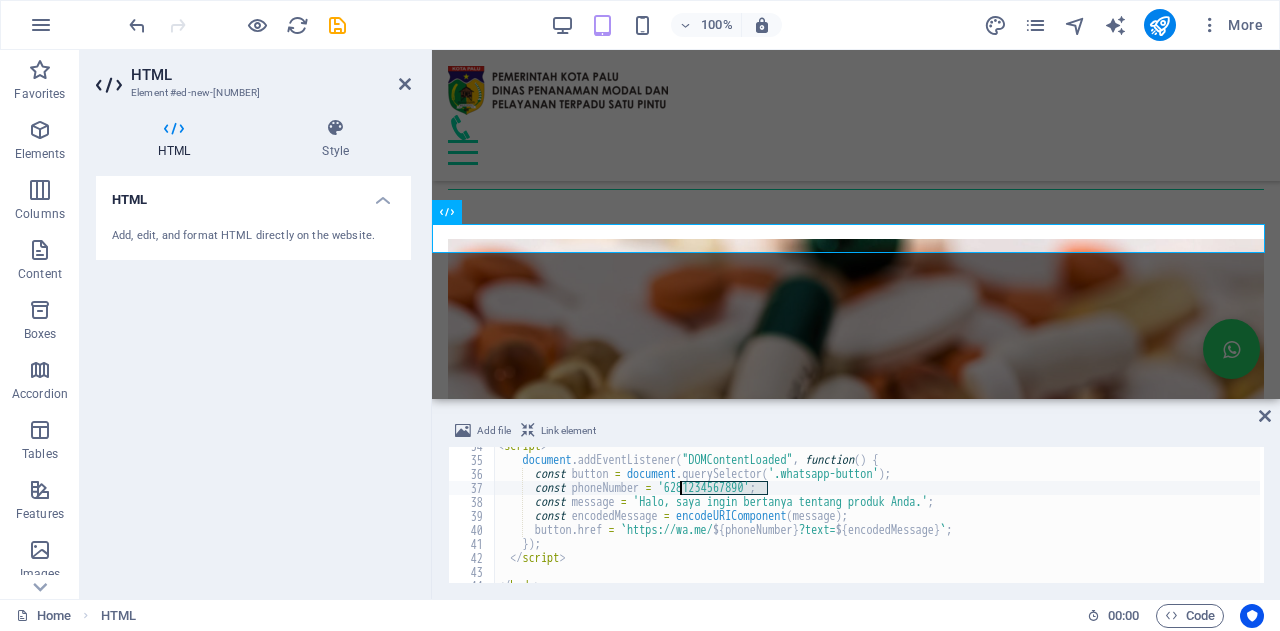 click on "document.addEventListener("DOMContentLoaded", function() {         const   button   =   document . querySelector ( '.whatsapp-button' ) ;         const   phoneNumber   =   '[PHONE]' ;         const   message   =   'Halo, saya ingin bertanya tentang produk Anda.' ;         const   encodedMessage   =   encodeURIComponent ( message ) ;         button . href   =   ` https://wa.me/ ${ phoneNumber } ?text= ${ encodedMessage } ` ;      }) ;    </html>" at bounding box center [877, 515] 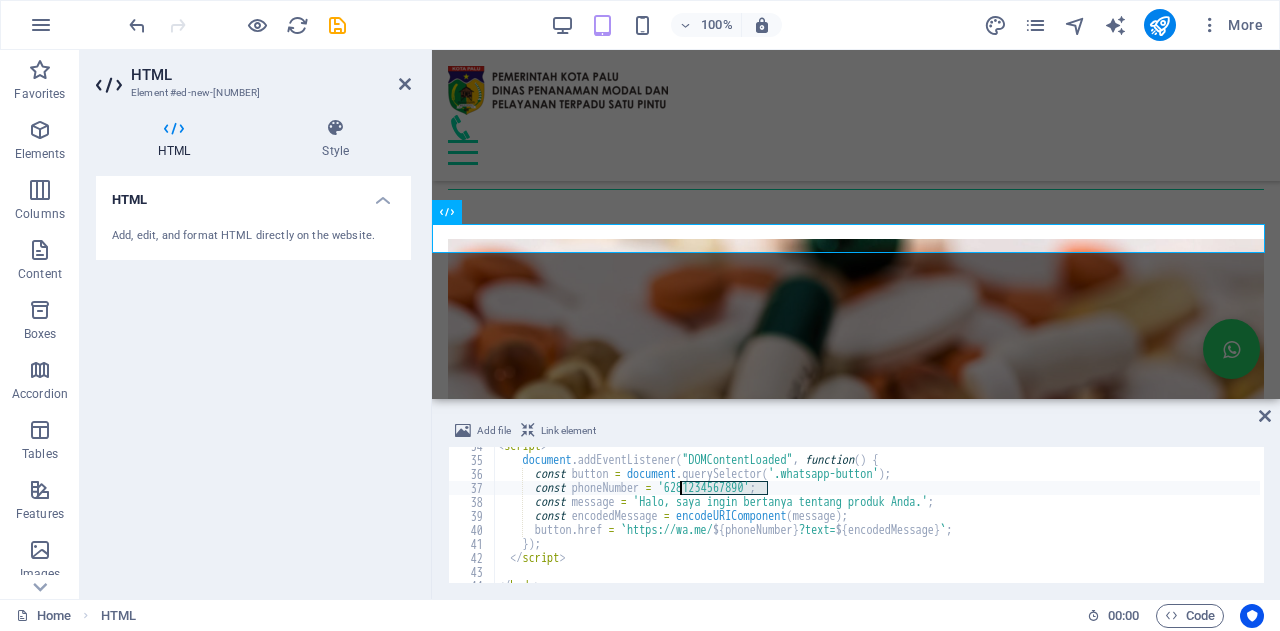 click on "document.addEventListener("DOMContentLoaded", function() {         const   button   =   document . querySelector ( '.whatsapp-button' ) ;         const   phoneNumber   =   '[PHONE]' ;         const   message   =   'Halo, saya ingin bertanya tentang produk Anda.' ;         const   encodedMessage   =   encodeURIComponent ( message ) ;         button . href   =   ` https://wa.me/ ${ phoneNumber } ?text= ${ encodedMessage } ` ;      }) ;    </html>" at bounding box center [949, 519] 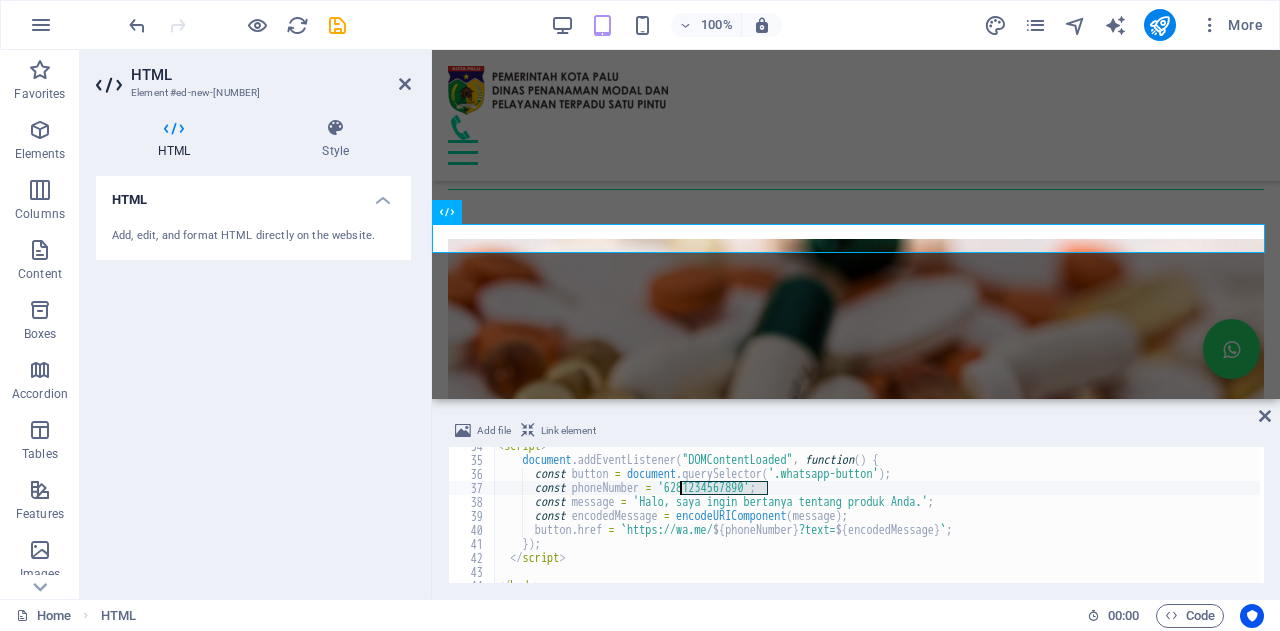 click on "document.addEventListener("DOMContentLoaded", function() {         const   button   =   document . querySelector ( '.whatsapp-button' ) ;         const   phoneNumber   =   '[PHONE]' ;         const   message   =   'Halo, saya ingin bertanya tentang produk Anda.' ;         const   encodedMessage   =   encodeURIComponent ( message ) ;         button . href   =   ` https://wa.me/ ${ phoneNumber } ?text= ${ encodedMessage } ` ;      }) ;    </html>" at bounding box center (877, 515) 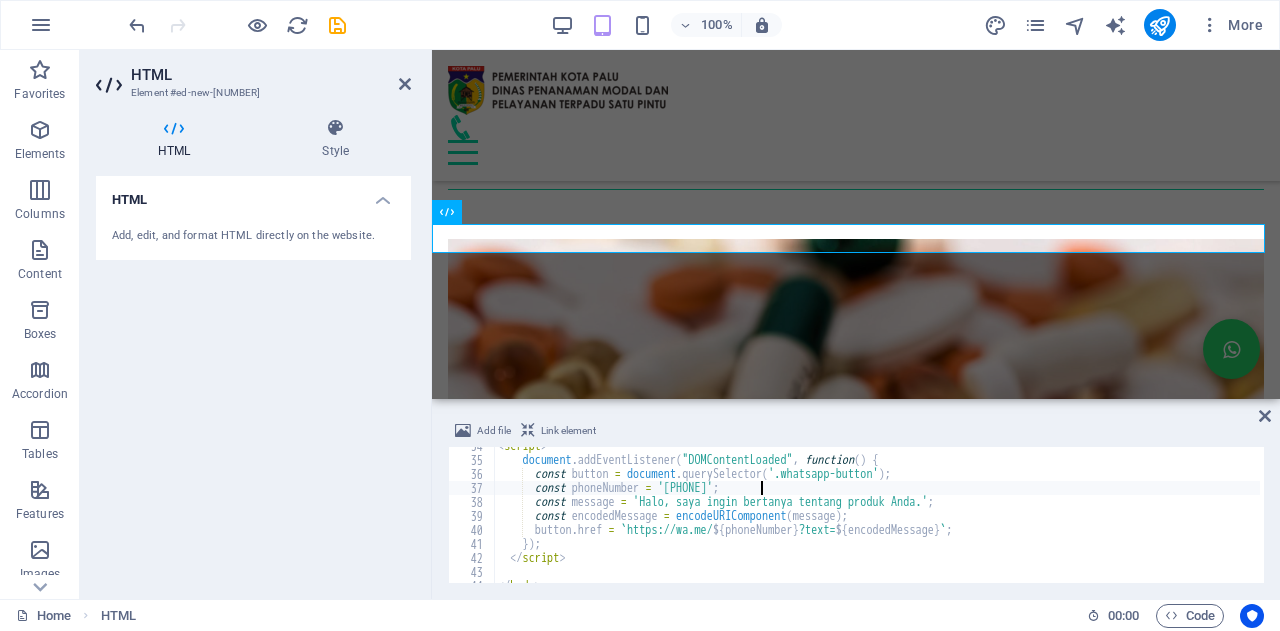 scroll, scrollTop: 0, scrollLeft: 21, axis: horizontal 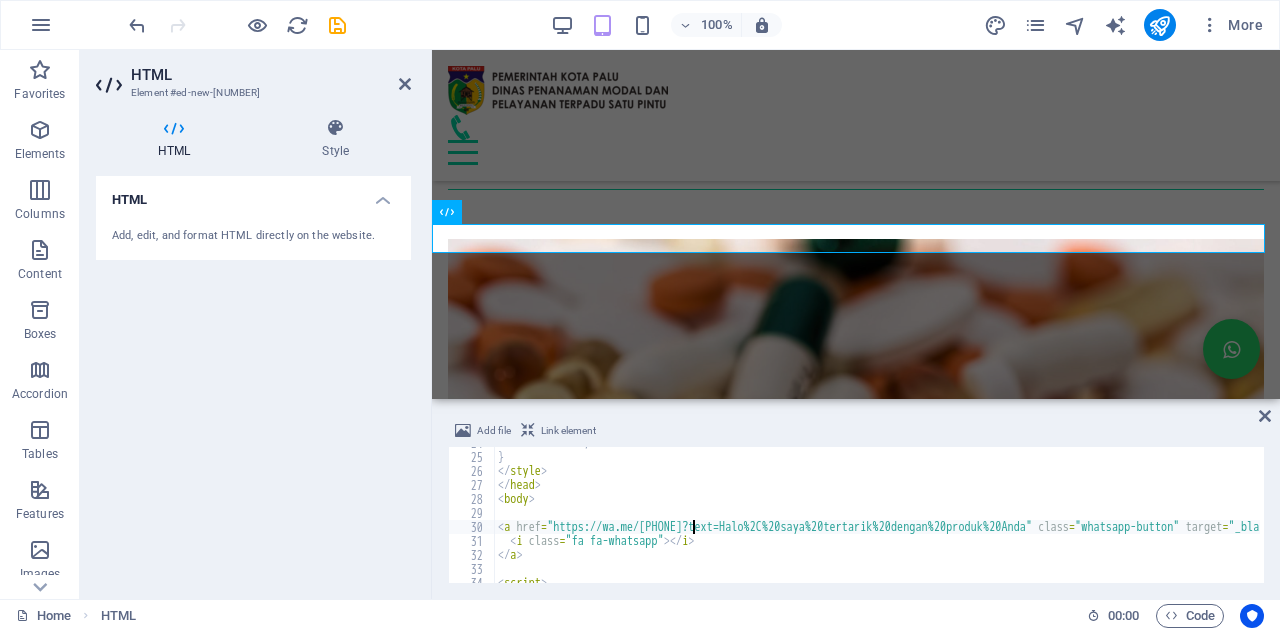 click on "color :   white ; } </ style > </ head > < body > < a   href = "https://wa.me/[PHONE]?text=Halo%2C%20saya%20tertarik%20dengan%20produk%20Anda"   class = "whatsapp-button"   target = "_blank" >    < i   class = "fa fa-whatsapp" > </ i > </ a > < script >" at bounding box center [949, 516] 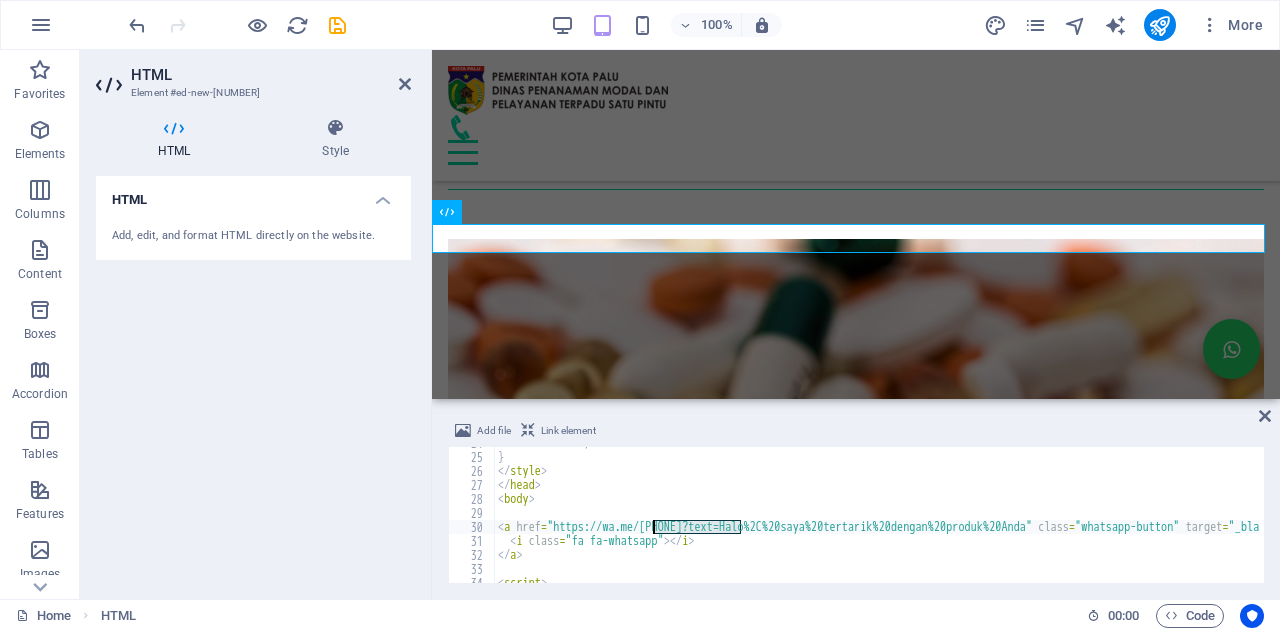 click on "color :   white ; } </ style > </ head > < body > < a   href = "https://wa.me/[PHONE]?text=Halo%2C%20saya%20tertarik%20dengan%20produk%20Anda"   class = "whatsapp-button"   target = "_blank" >    < i   class = "fa fa-whatsapp" > </ i > </ a > < script >" at bounding box center (877, 515) 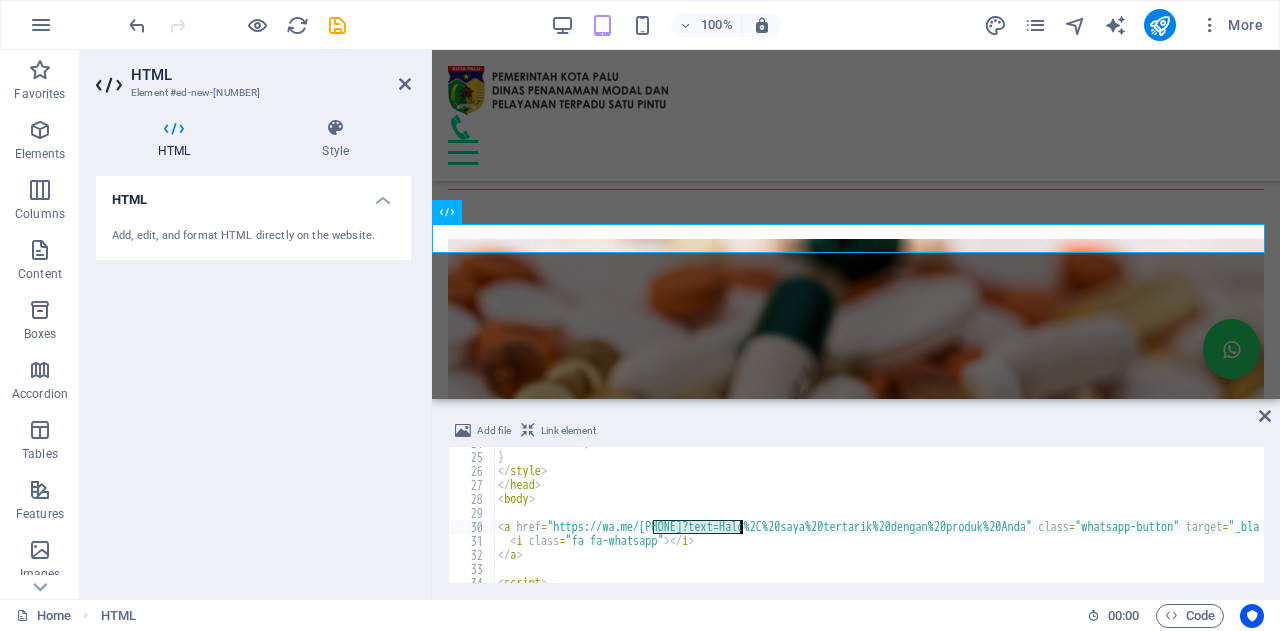 paste on "[PHONE]" 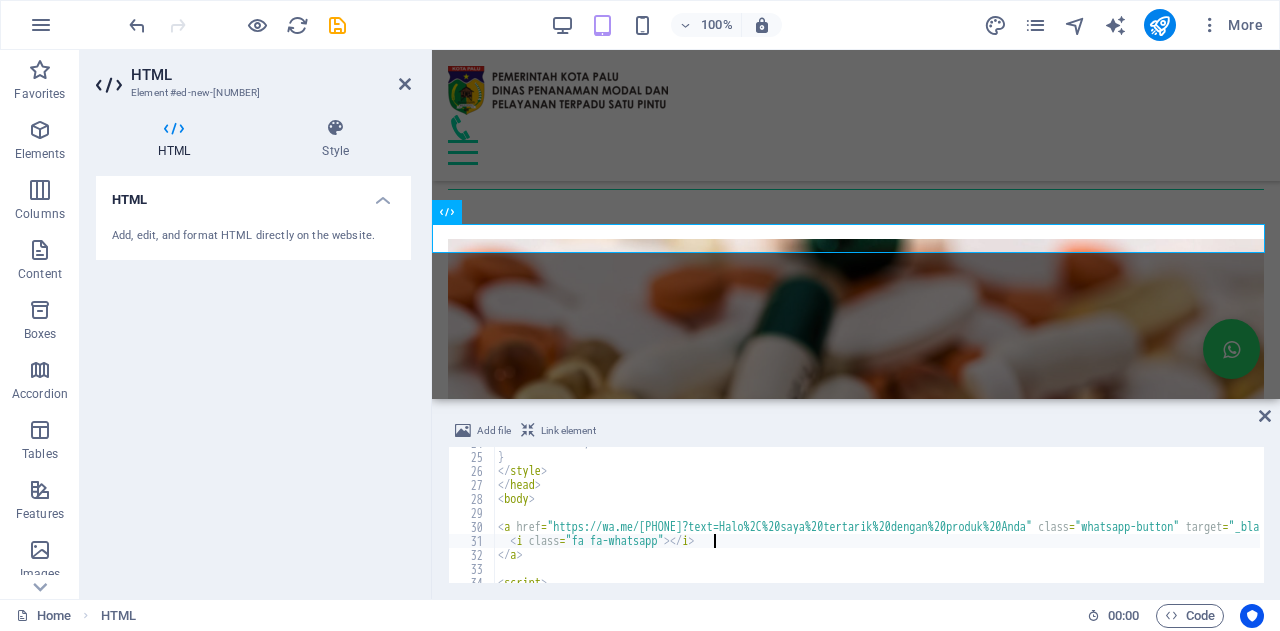click on "color :   white ; } </ style > </ head > < body > < a   href = "https://wa.me/[PHONE]?text=Halo%2C%20saya%20tertarik%20dengan%20produk%20Anda"   class = "whatsapp-button"   target = "_blank" >    < i   class = "fa fa-whatsapp" > </ i > </ a > < script >" at bounding box center (946, 516) 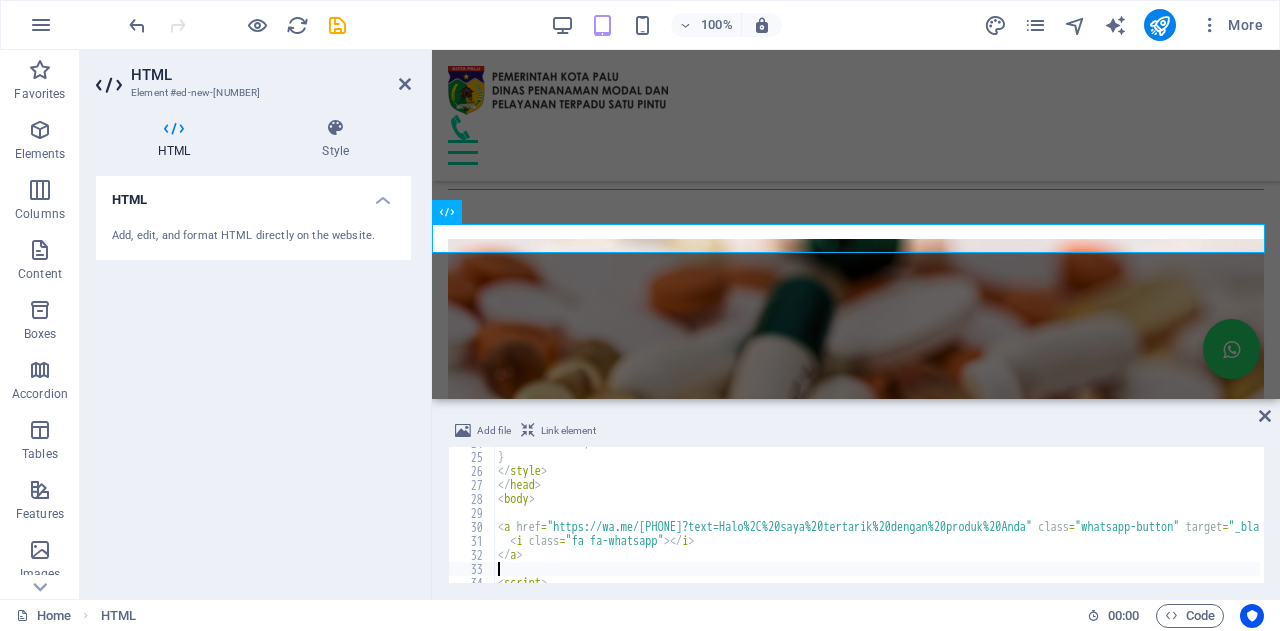 scroll, scrollTop: 0, scrollLeft: 0, axis: both 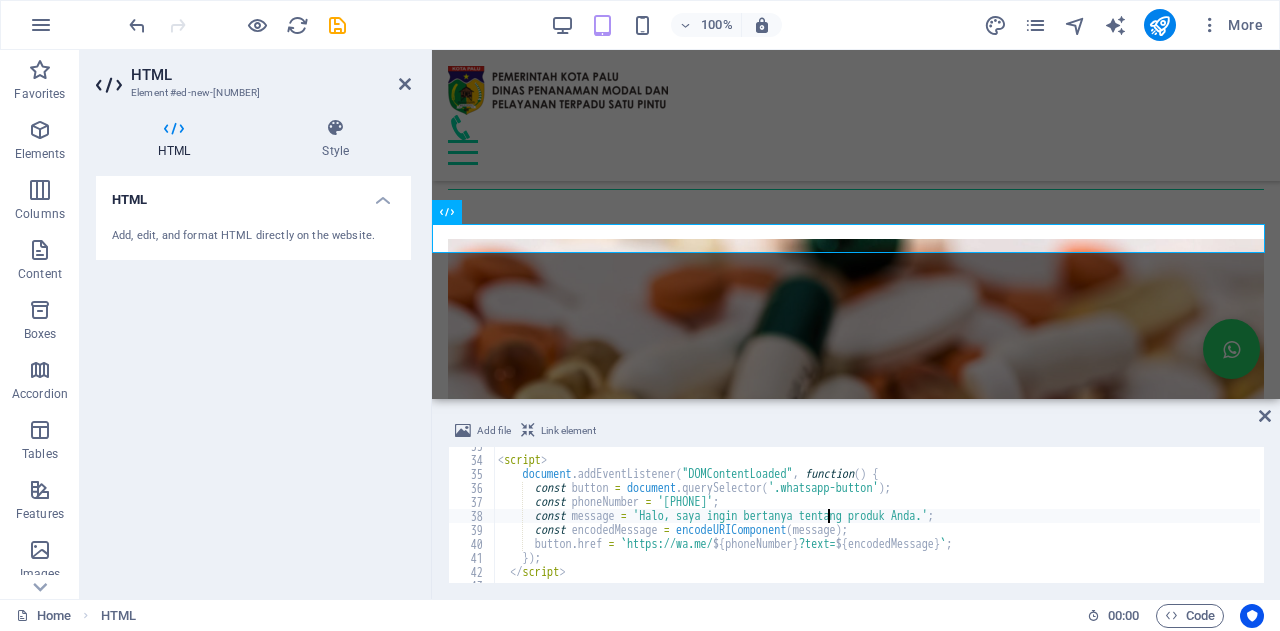 click on "document.addEventListener("DOMContentLoaded", function() {         const   button   =   document . querySelector ( '.whatsapp-button' ) ;         const   phoneNumber   =   '[PHONE]' ;         const   message   =   'Halo, saya ingin bertanya tentang produk Anda.' ;         const   encodedMessage   =   encodeURIComponent ( message ) ;         button . href   =   ` https://wa.me/ ${ phoneNumber } ?text= ${ encodedMessage } ` ;      }) ;" at bounding box center [946, 519] 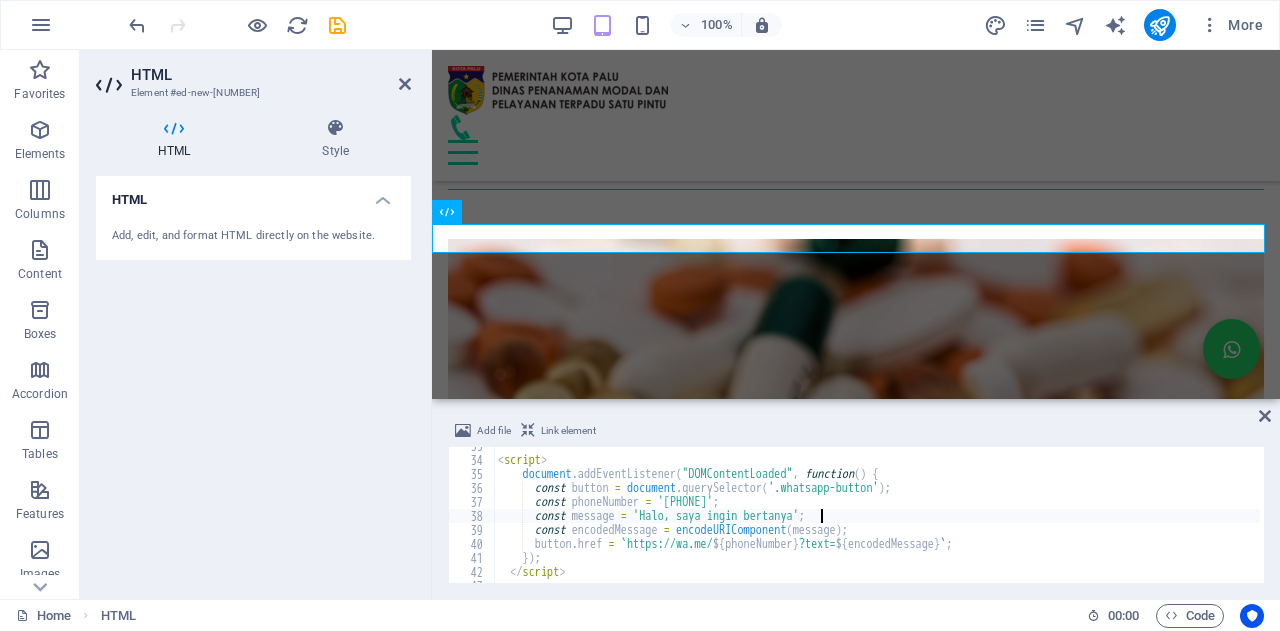 scroll, scrollTop: 0, scrollLeft: 26, axis: horizontal 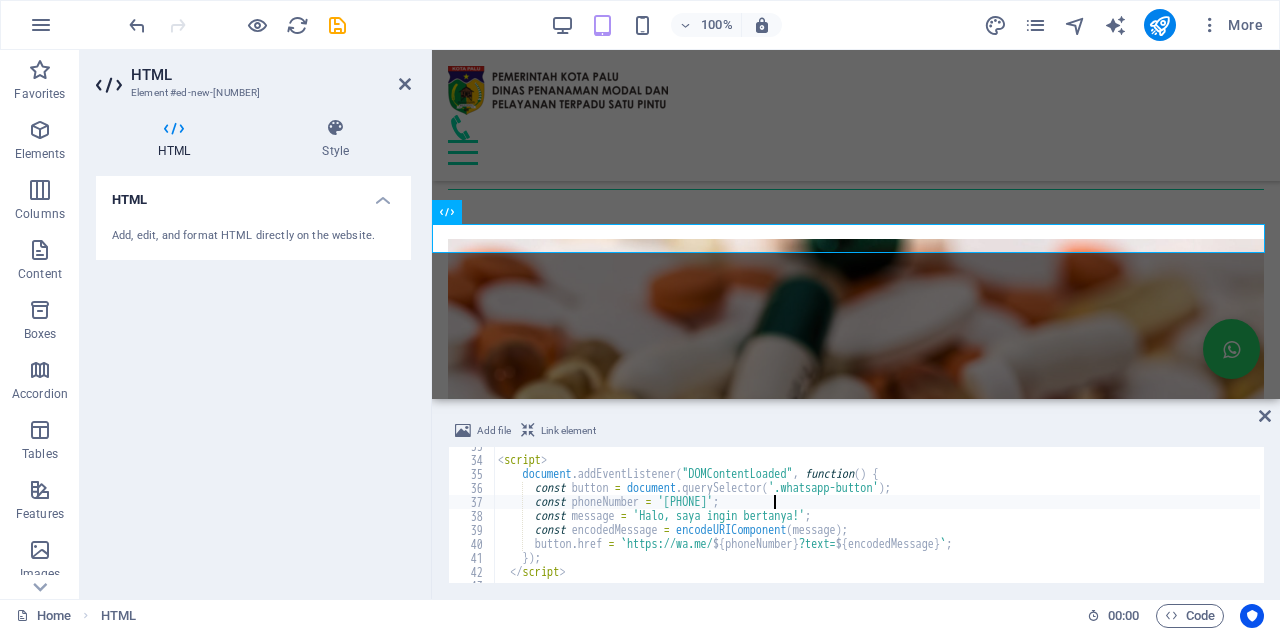 click on "< script >      document . addEventListener ( "DOMContentLoaded" ,   function ( )   {         const   button   =   document . querySelector ( '.whatsapp-button' ) ;         const   phoneNumber   =   '[PHONE]' ;         const   message   =   'Halo, saya ingin bertanya!' ;         const   encodedMessage   =   encodeURIComponent ( message ) ;         button . href   =   ` https://wa.me/ ${ phoneNumber } ?text= ${ encodedMessage } ` ;      }) ;    </ script >" at bounding box center [946, 519] 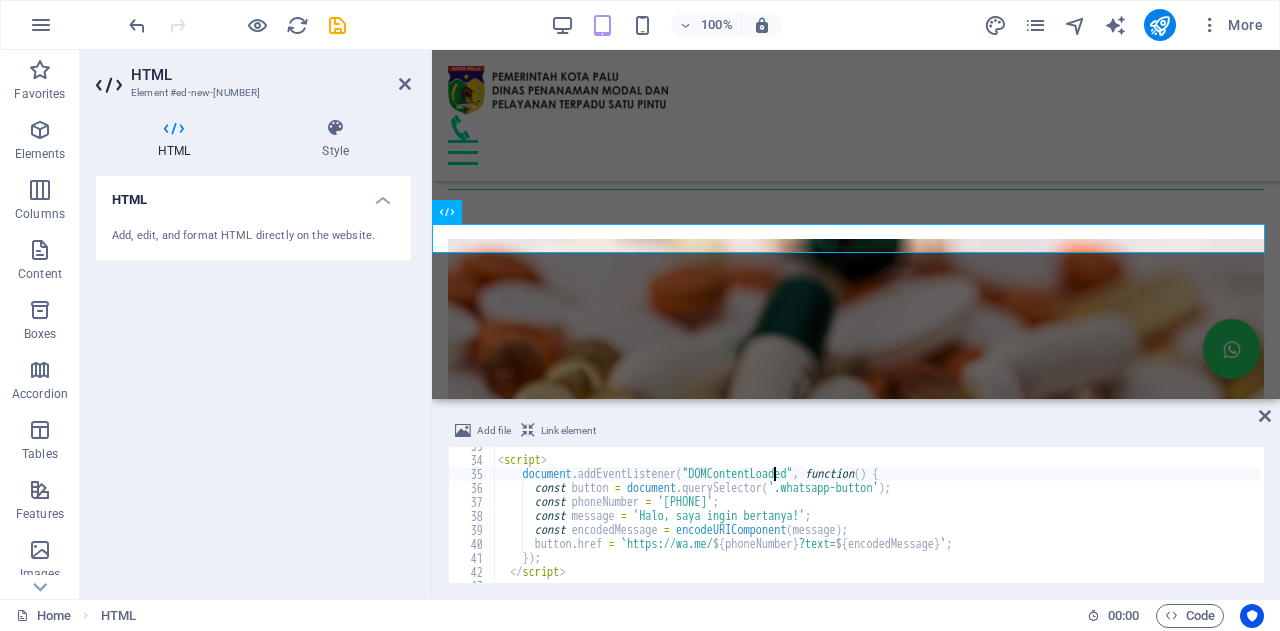 type on "<script>" 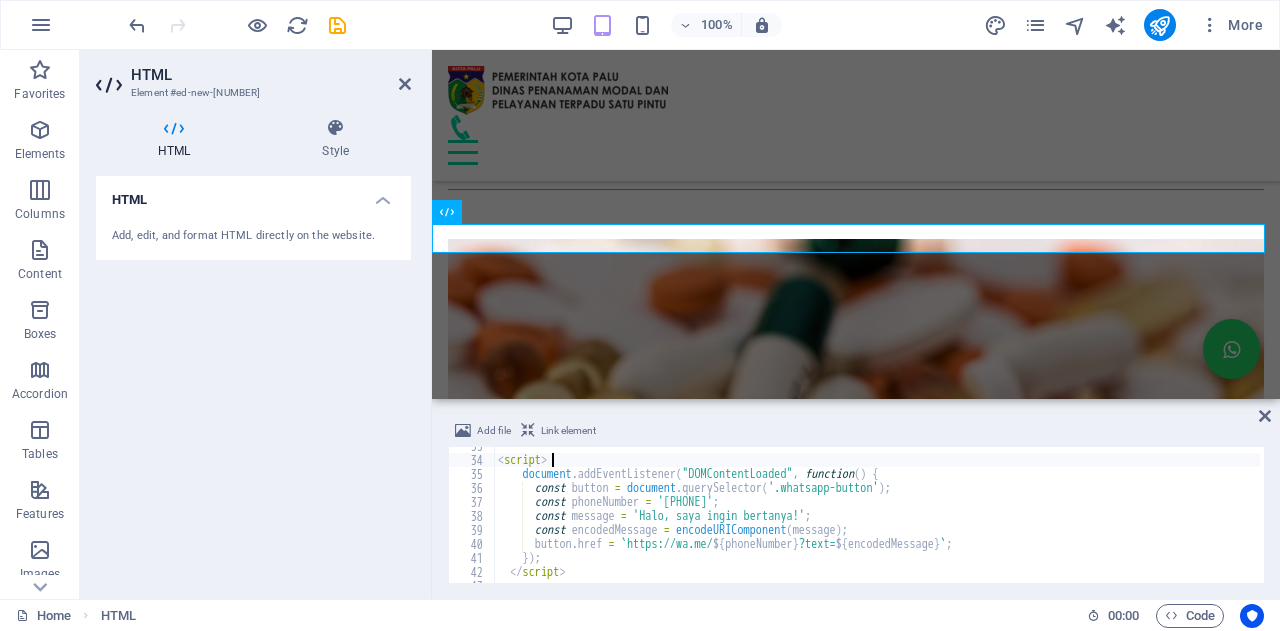 scroll, scrollTop: 0, scrollLeft: 0, axis: both 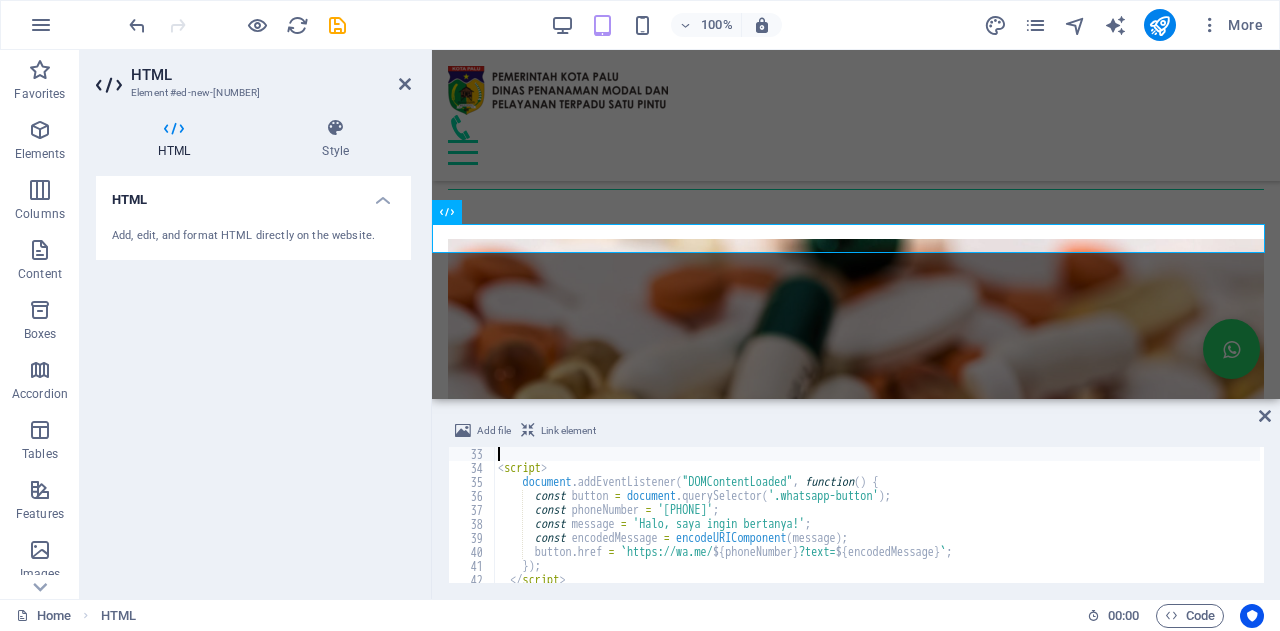 type on "</a>" 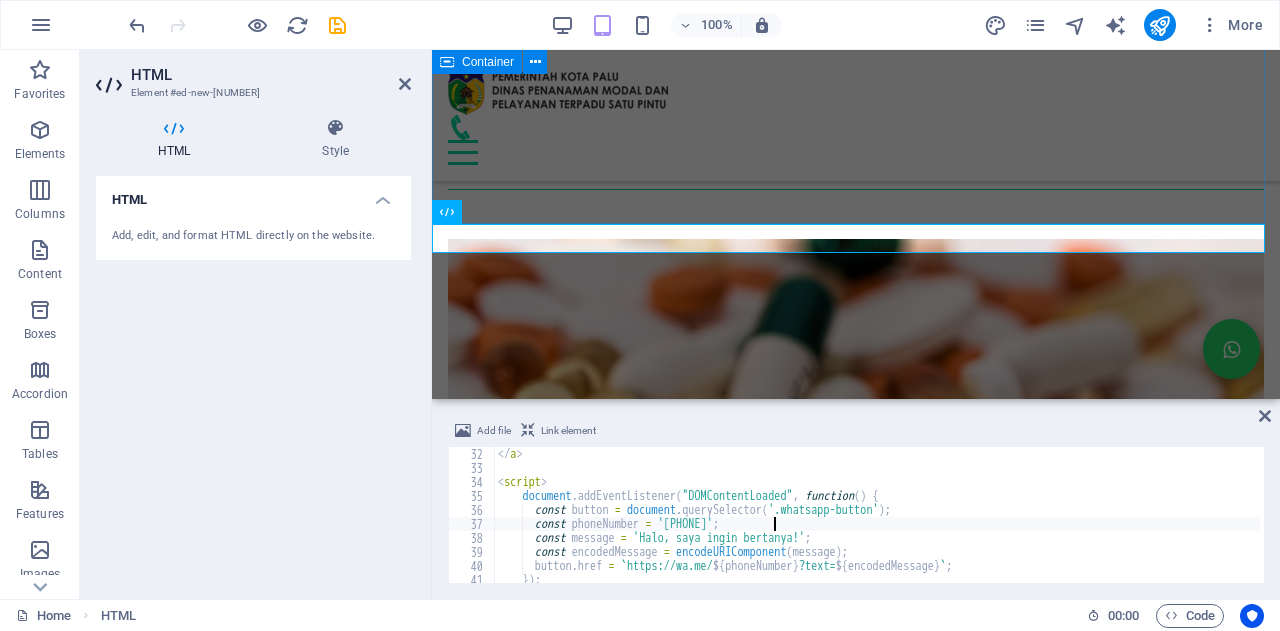 type on "const phoneNumber = '[PHONE]';" 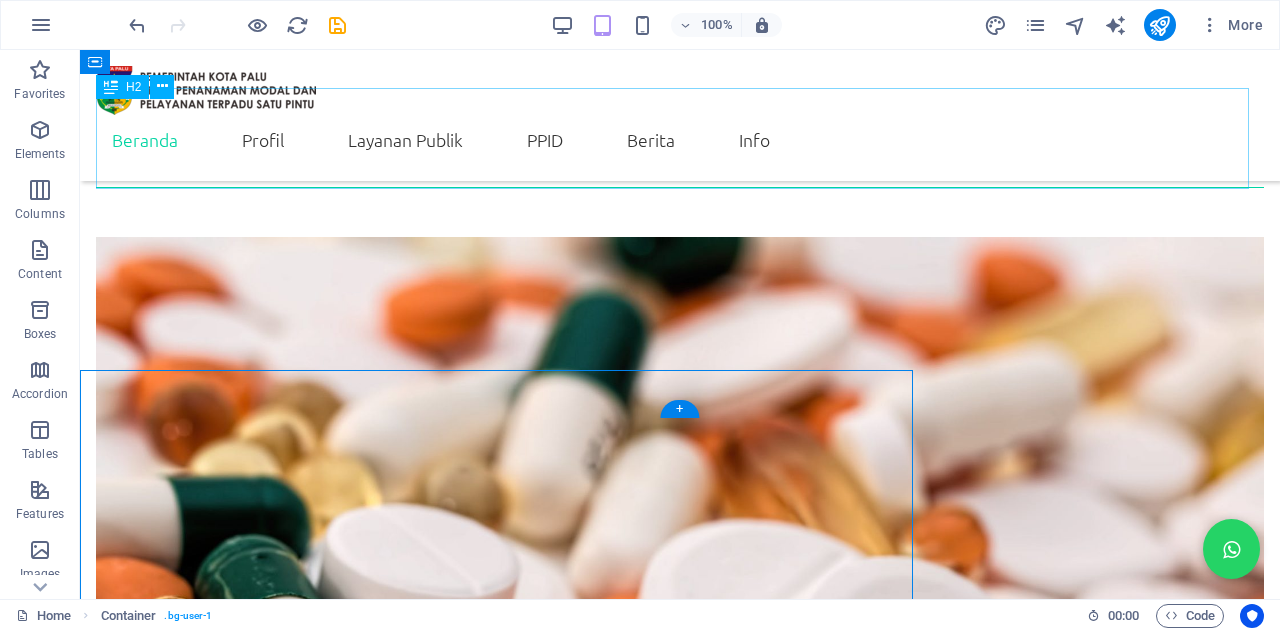 scroll, scrollTop: 3534, scrollLeft: 0, axis: vertical 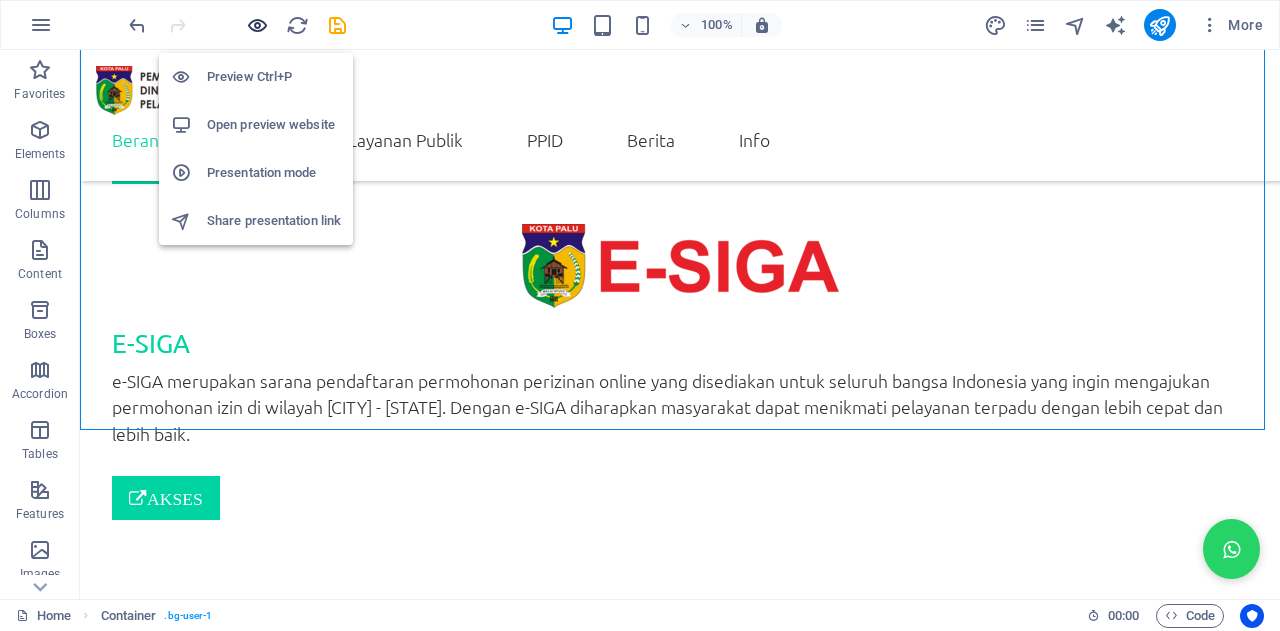 click at bounding box center (257, 25) 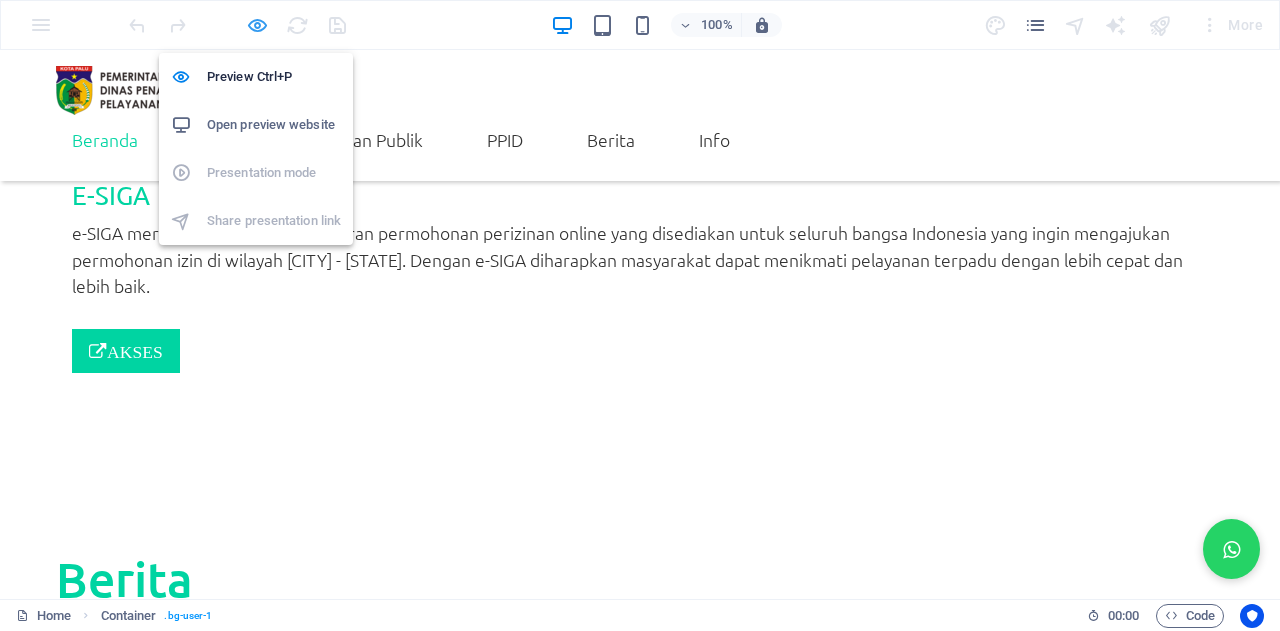 scroll, scrollTop: 3459, scrollLeft: 0, axis: vertical 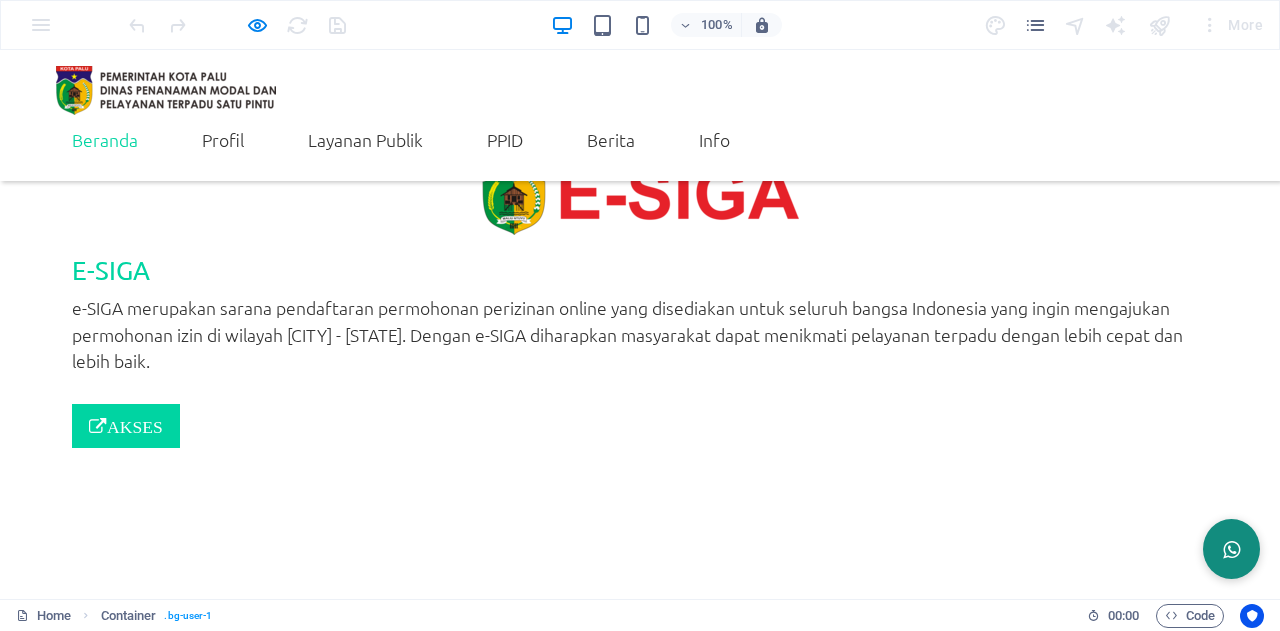 click at bounding box center (1231, 550) 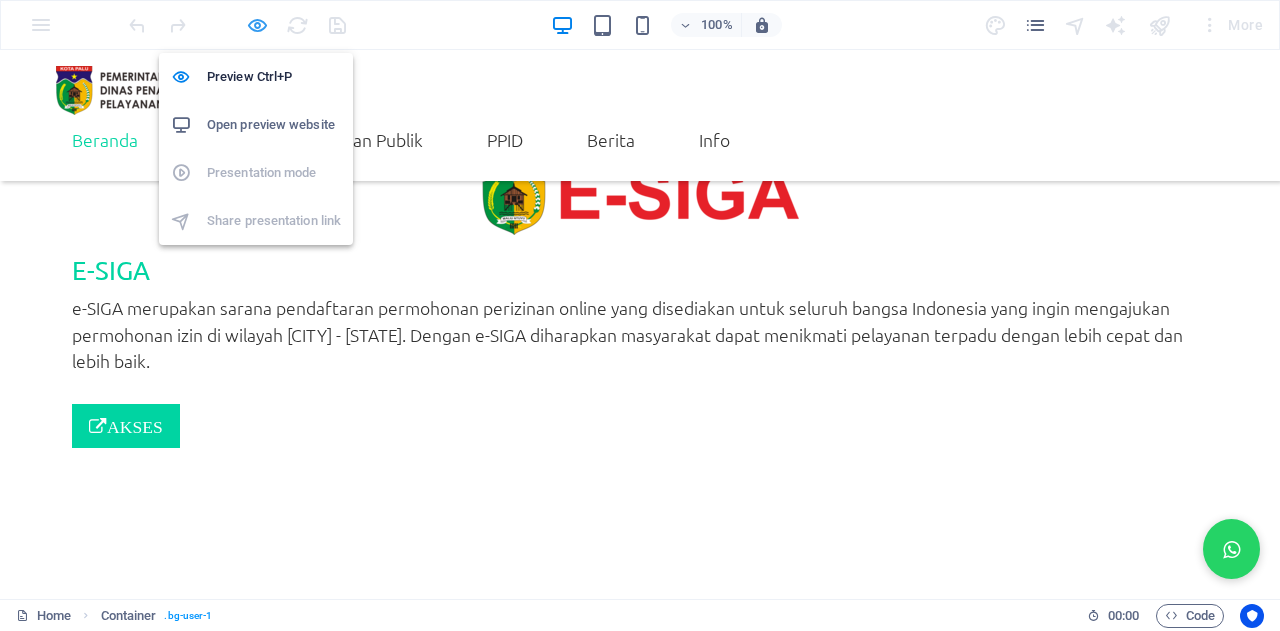 click at bounding box center (257, 25) 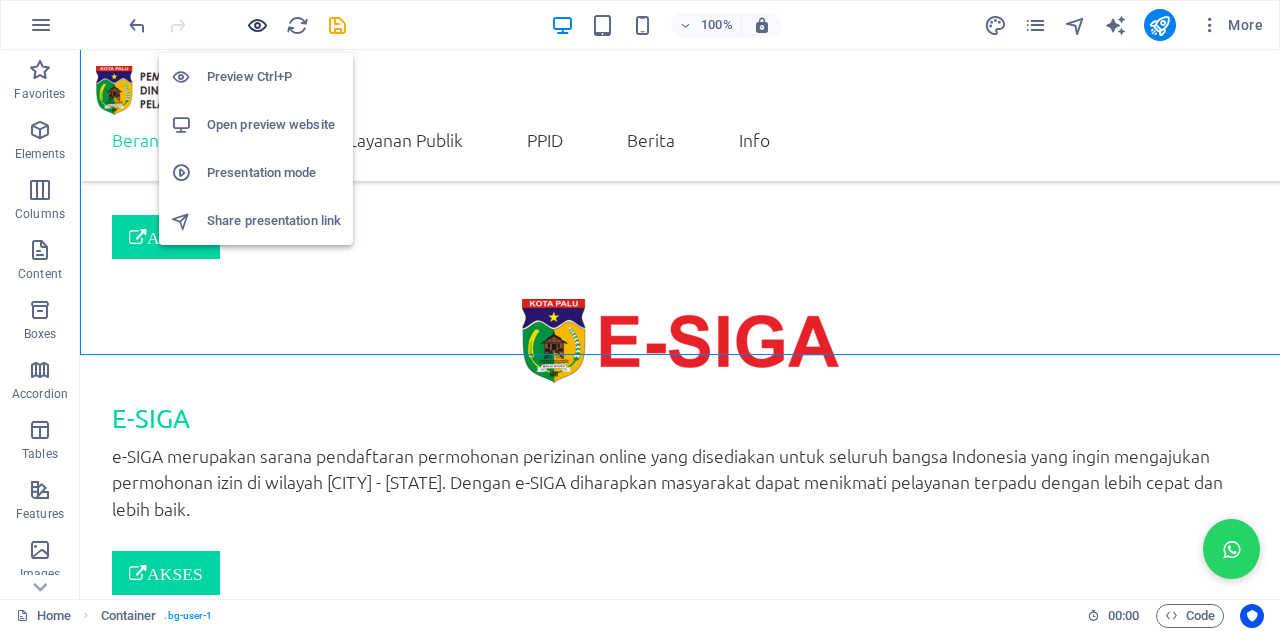 scroll, scrollTop: 3534, scrollLeft: 0, axis: vertical 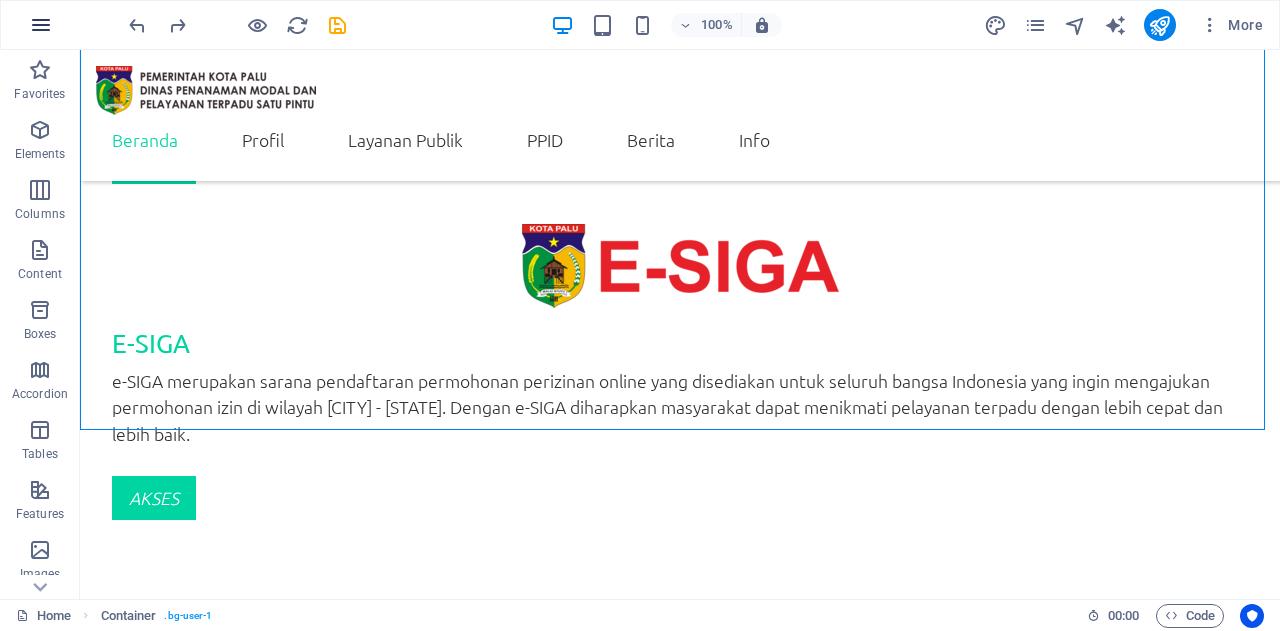 click at bounding box center [41, 25] 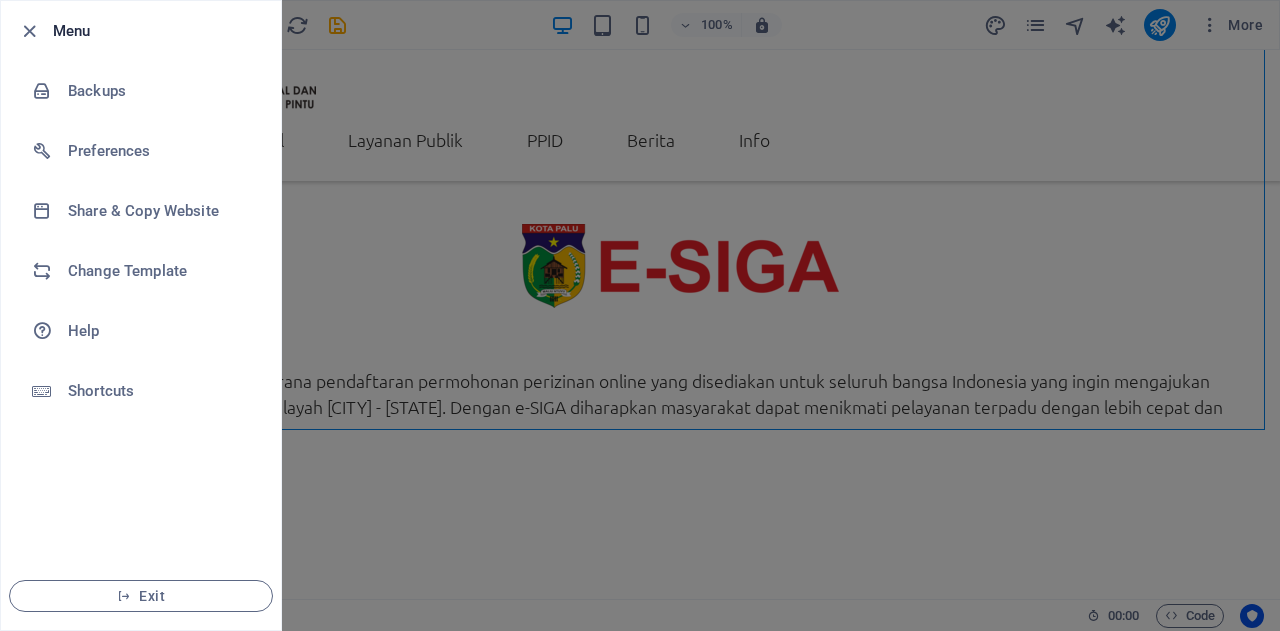 click at bounding box center [640, 315] 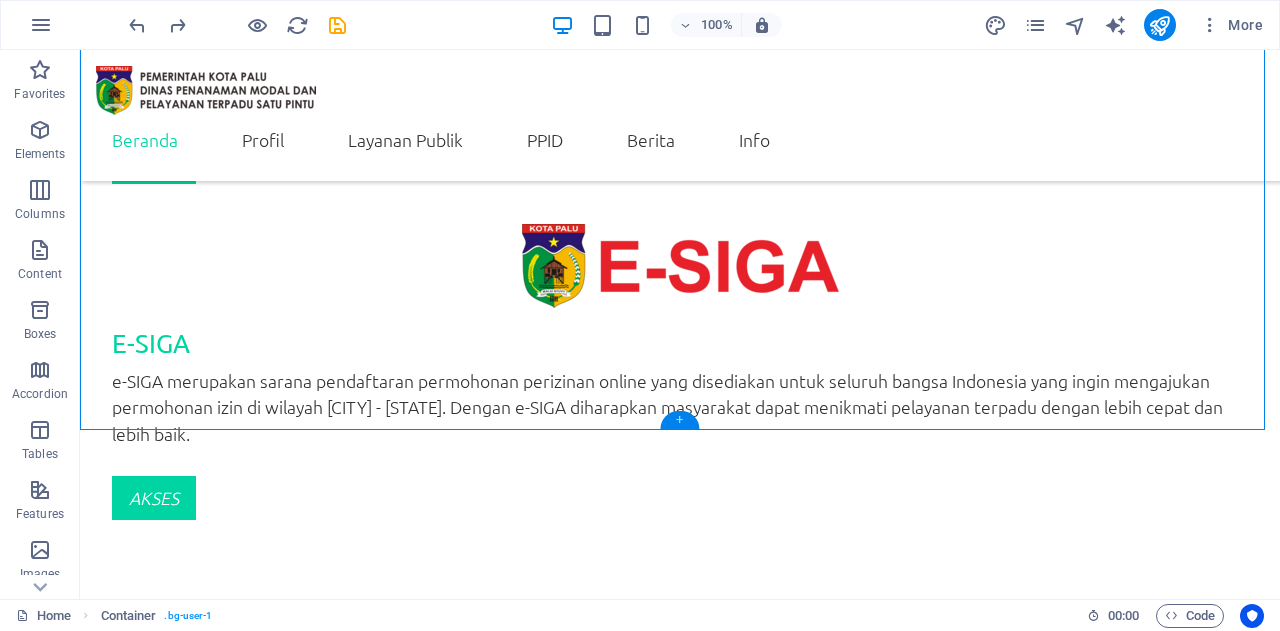 click on "+" at bounding box center [679, 420] 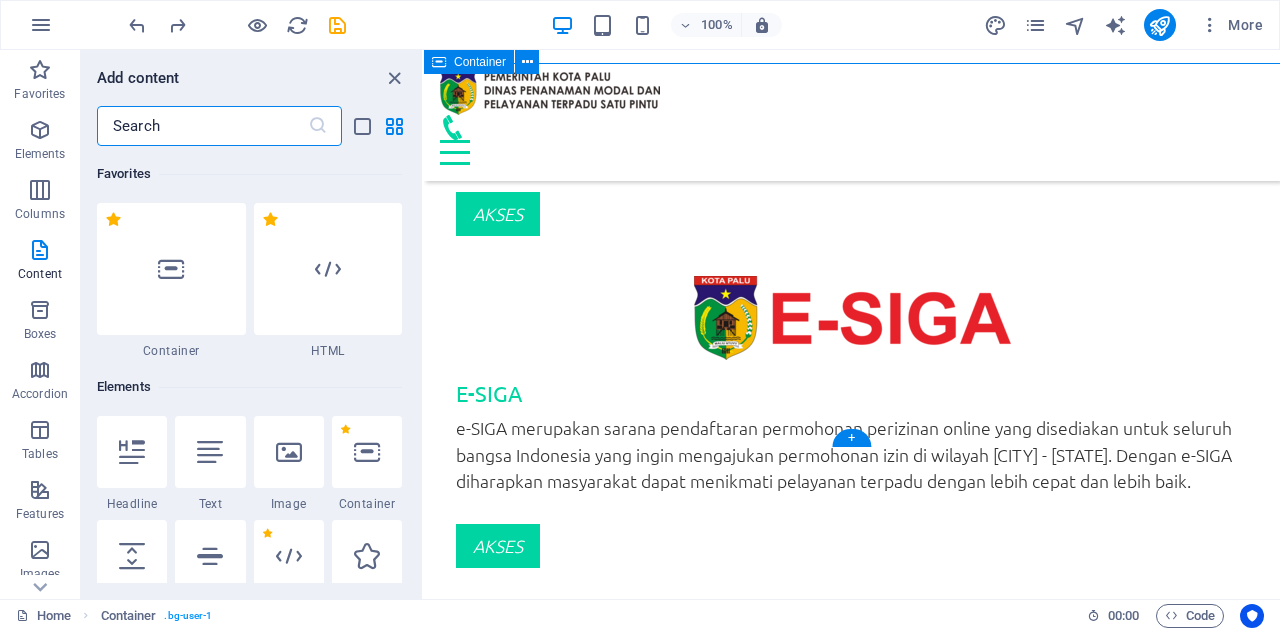 scroll, scrollTop: 3900, scrollLeft: 0, axis: vertical 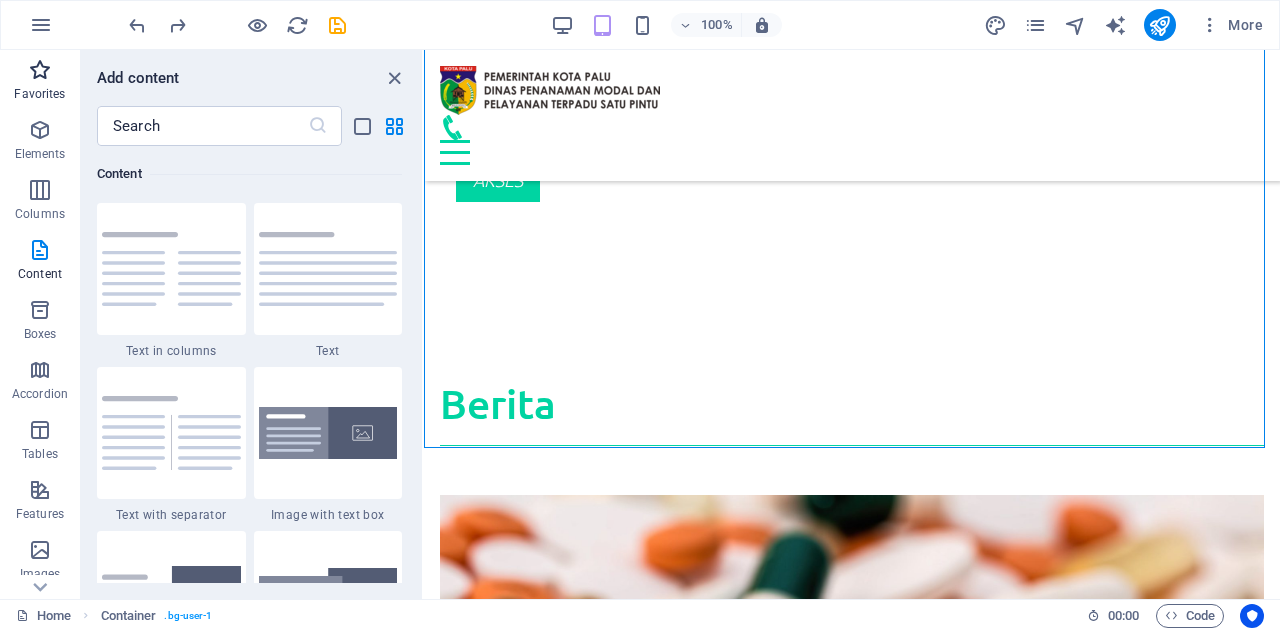 click at bounding box center [40, 70] 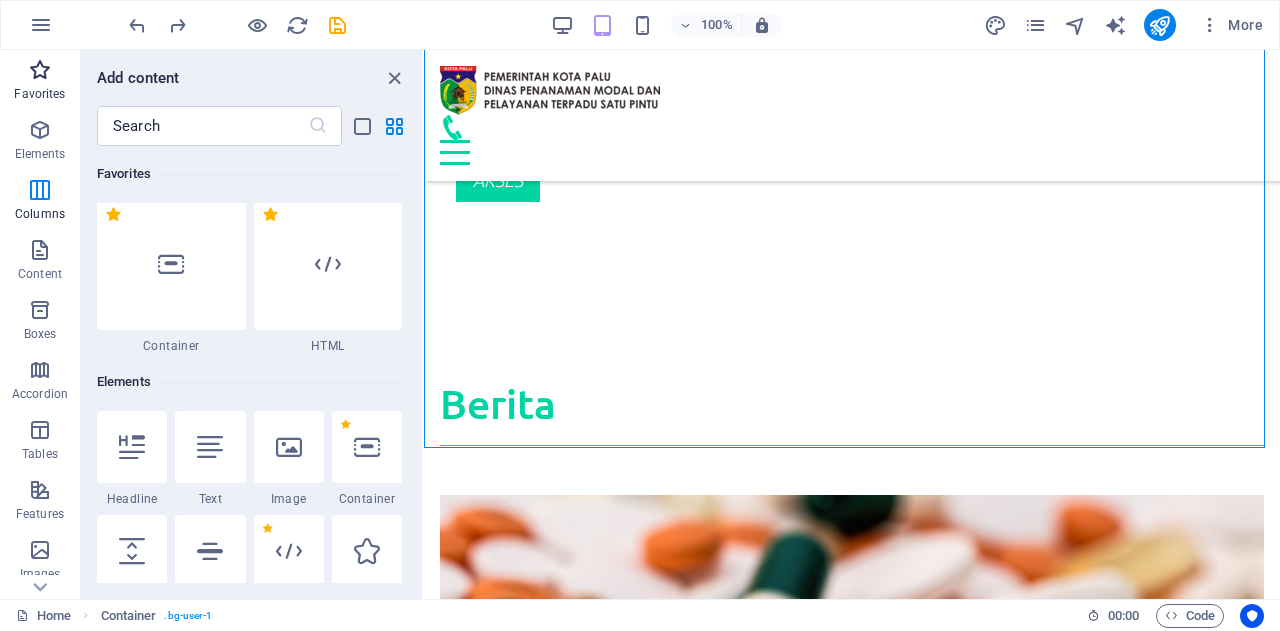 scroll, scrollTop: 0, scrollLeft: 0, axis: both 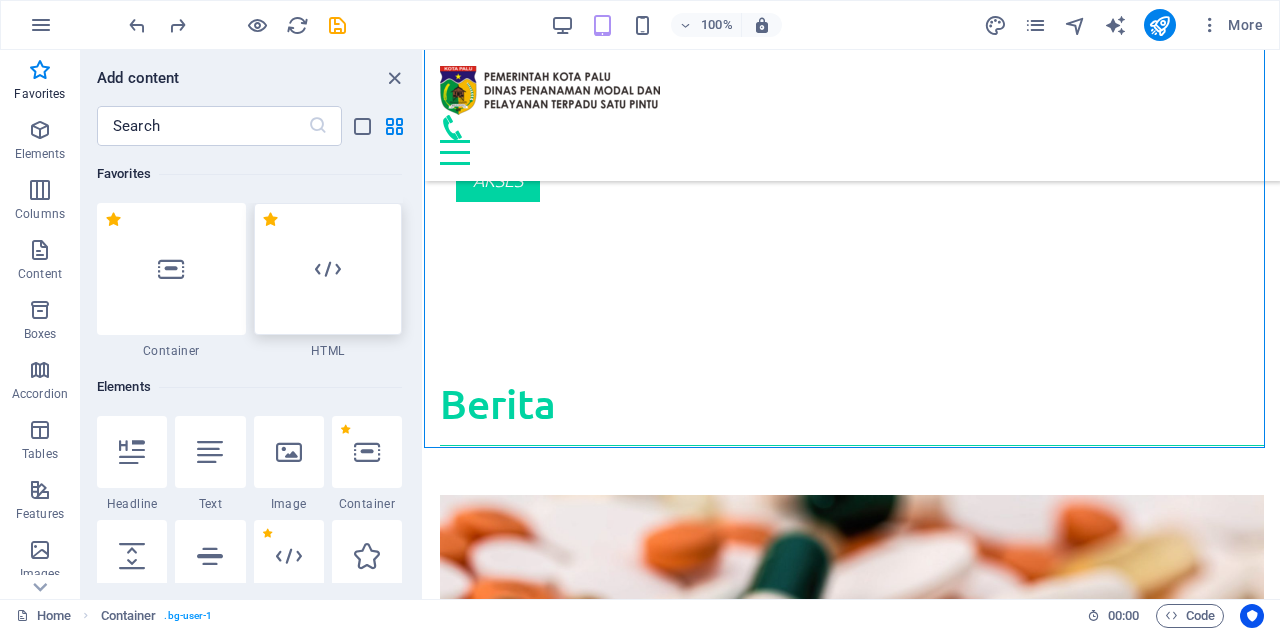 click at bounding box center [328, 269] 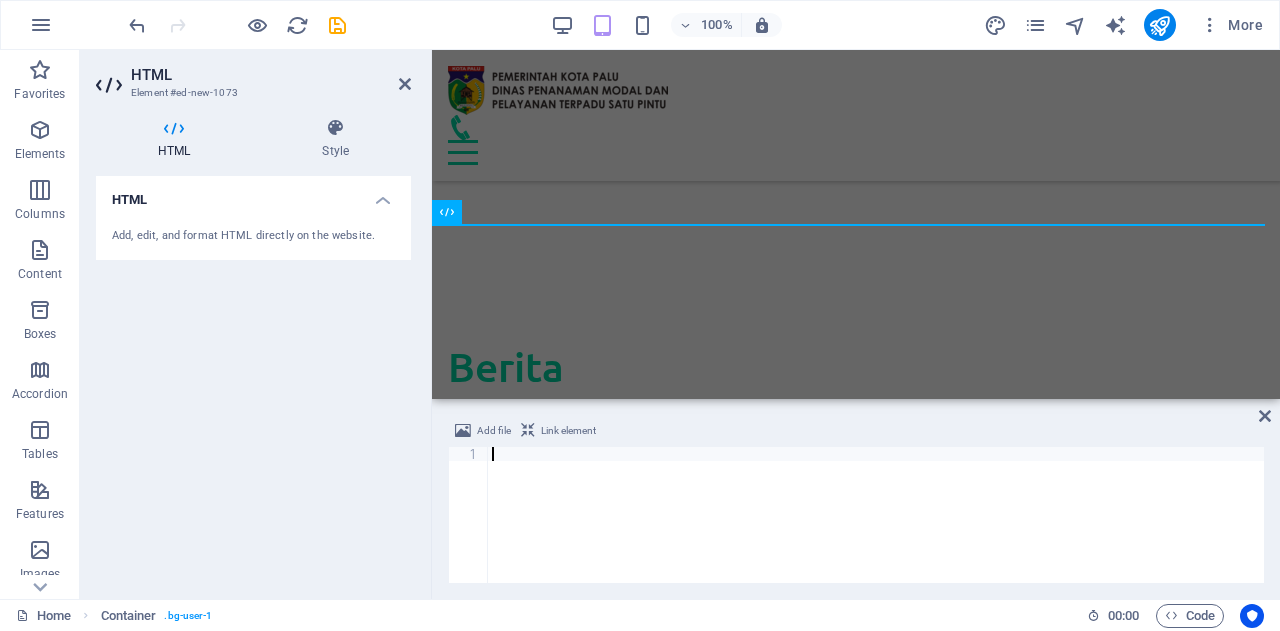 scroll, scrollTop: 4119, scrollLeft: 0, axis: vertical 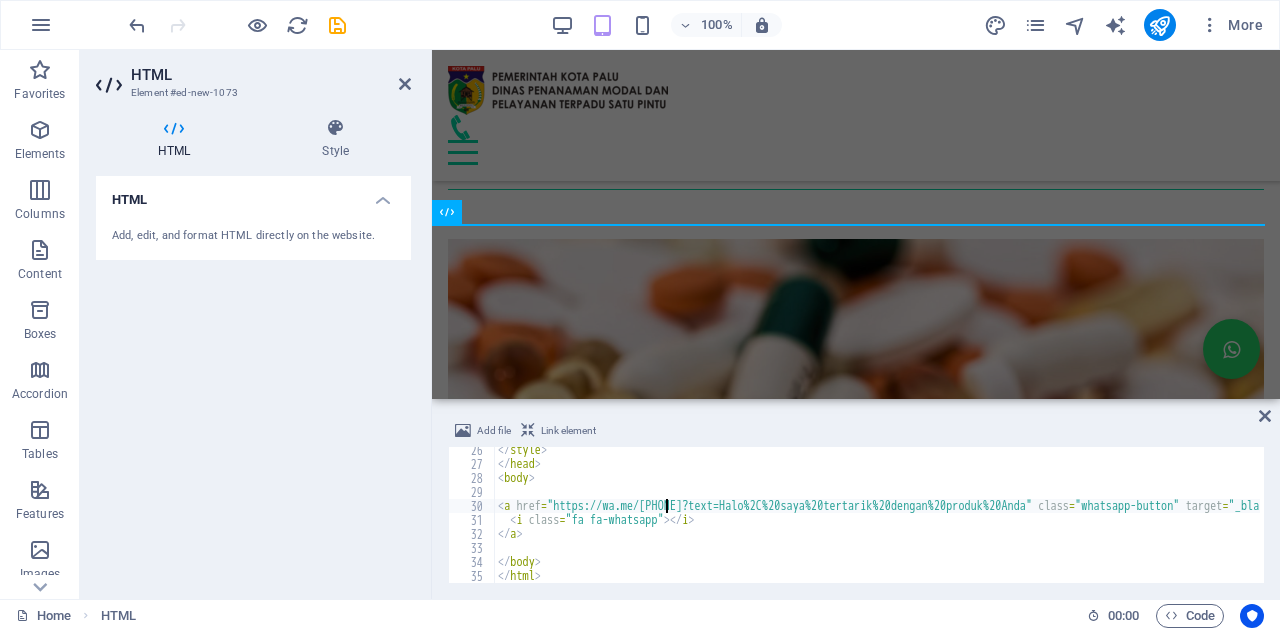 click on "</ style > </ head > < body > < a   href = "https://wa.me/[PHONE]?text=Halo%2C%20saya%20tertarik%20dengan%20produk%20Anda"   class = "whatsapp-button"   target = "_blank" >    < i   class = "fa fa-whatsapp" > </ i > </ a > </ body > </ html >" at bounding box center (949, 523) 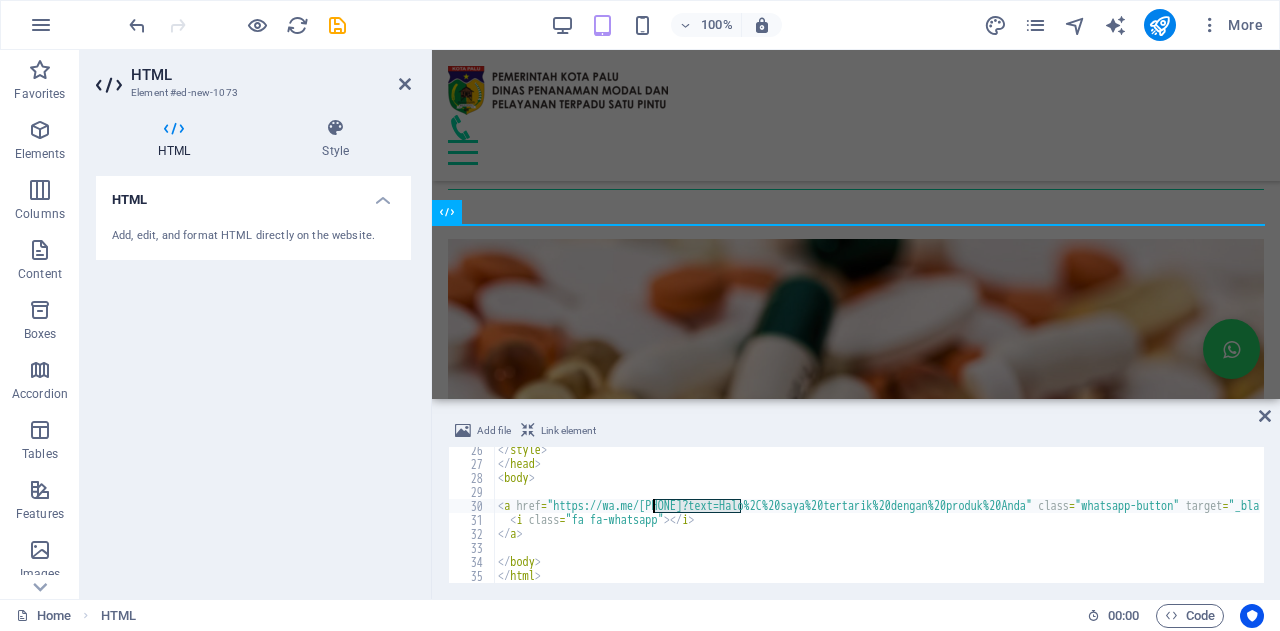 click on "</ style > </ head > < body > < a   href = "https://wa.me/[PHONE]?text=Halo%2C%20saya%20tertarik%20dengan%20produk%20Anda"   class = "whatsapp-button"   target = "_blank" >    < i   class = "fa fa-whatsapp" > </ i > </ a > </ body > </ html >" at bounding box center (949, 523) 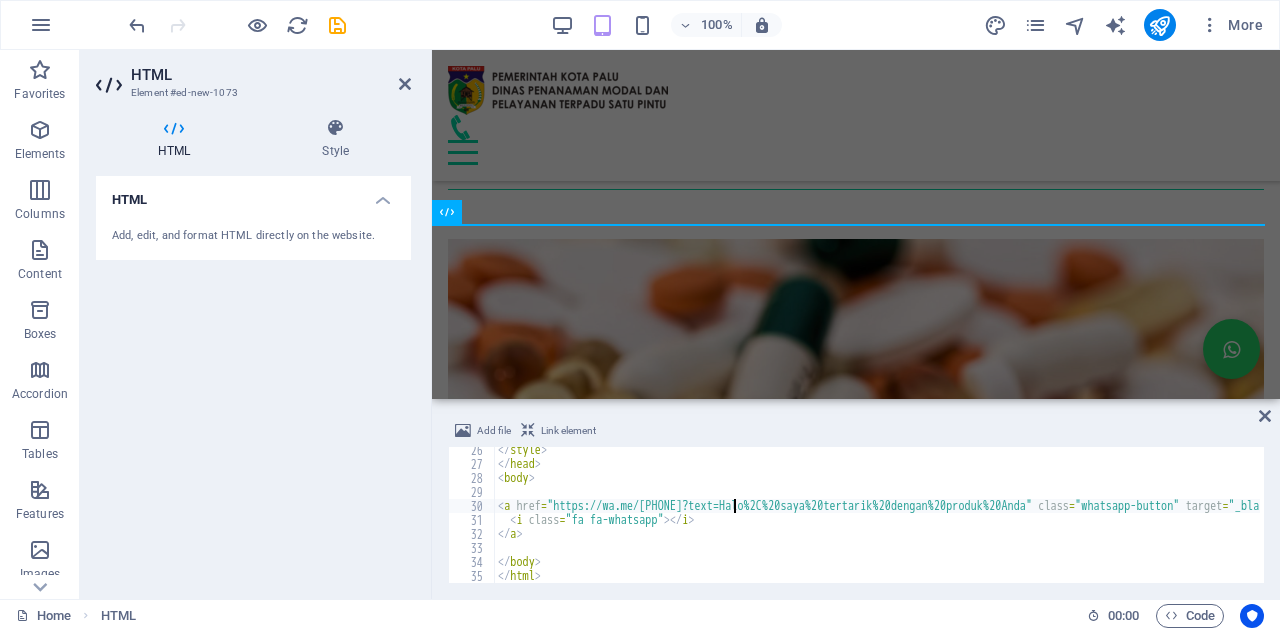 scroll, scrollTop: 0, scrollLeft: 16, axis: horizontal 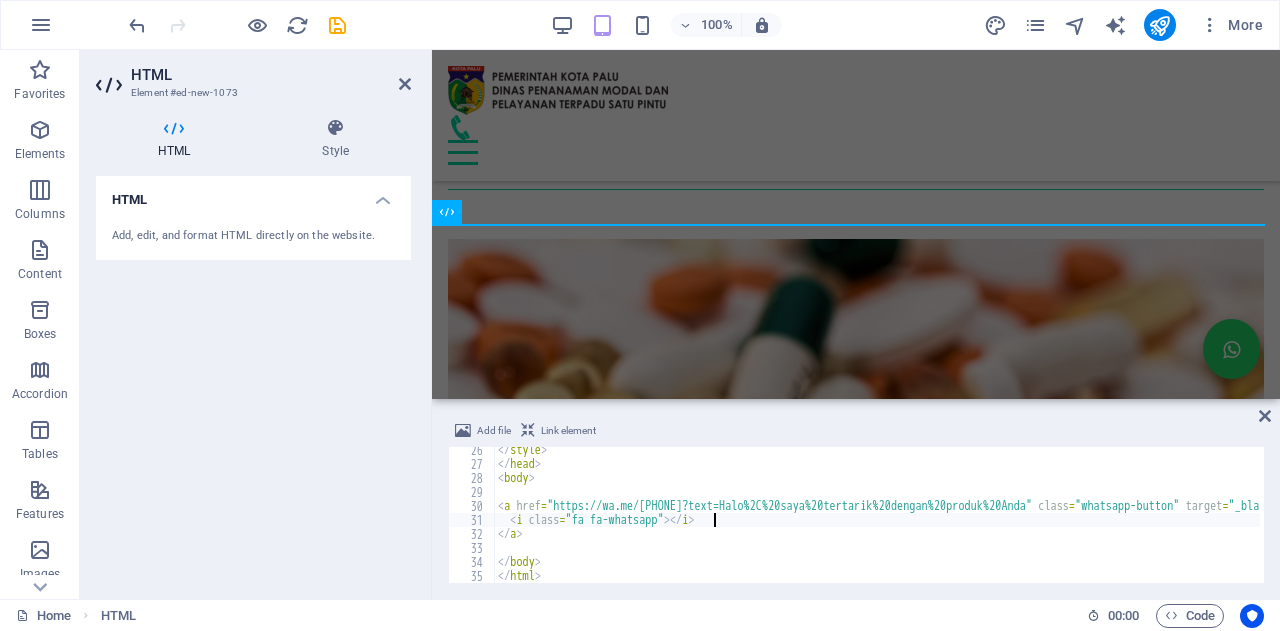 type on "</a>" 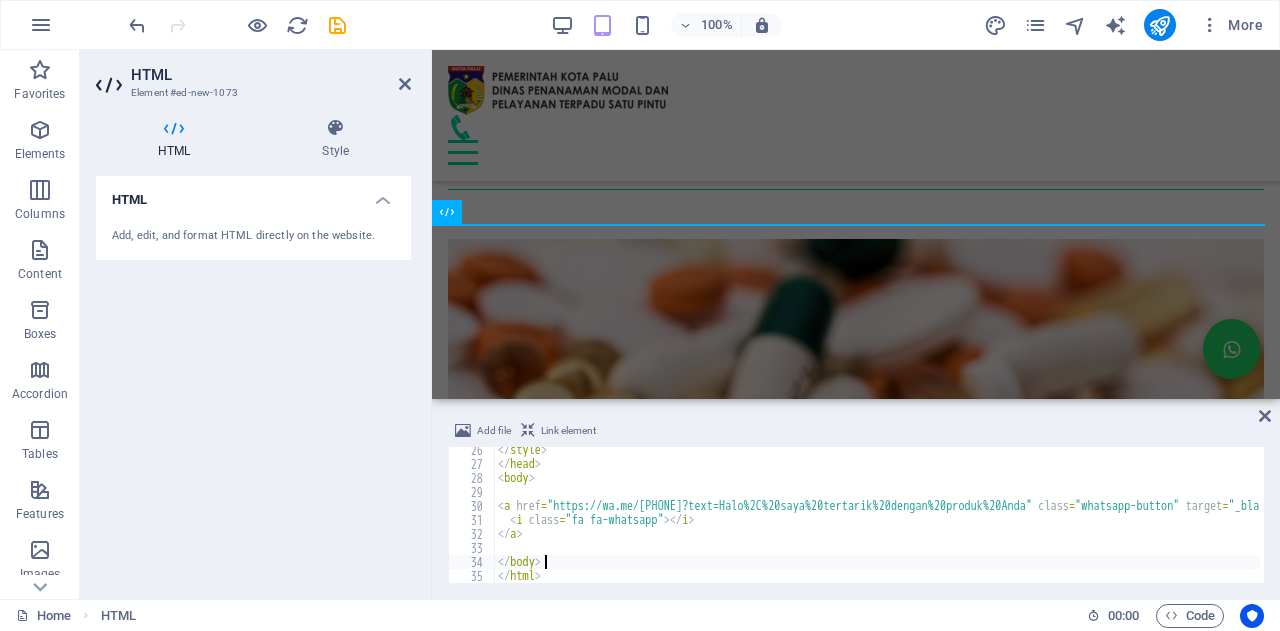 scroll, scrollTop: 0, scrollLeft: 0, axis: both 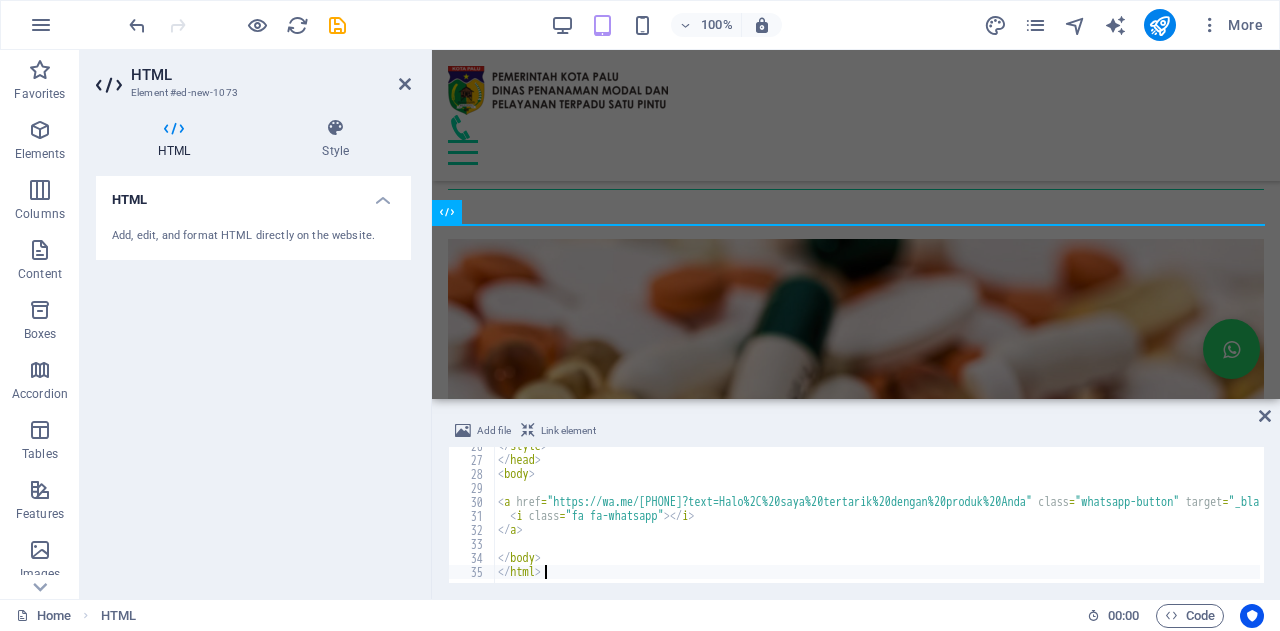 type on "</body>" 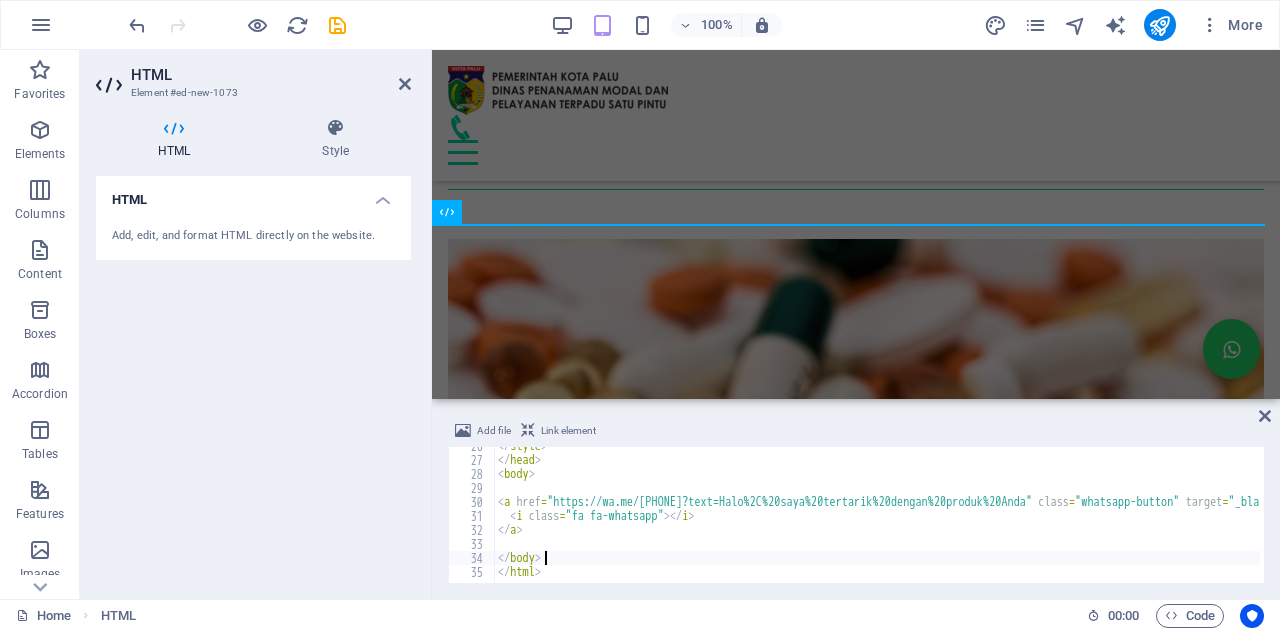 type on "https://wa.me/[PHONE]?text=Halo%2C%20saya%20tertarik%20dengan%20produk%20Anda" 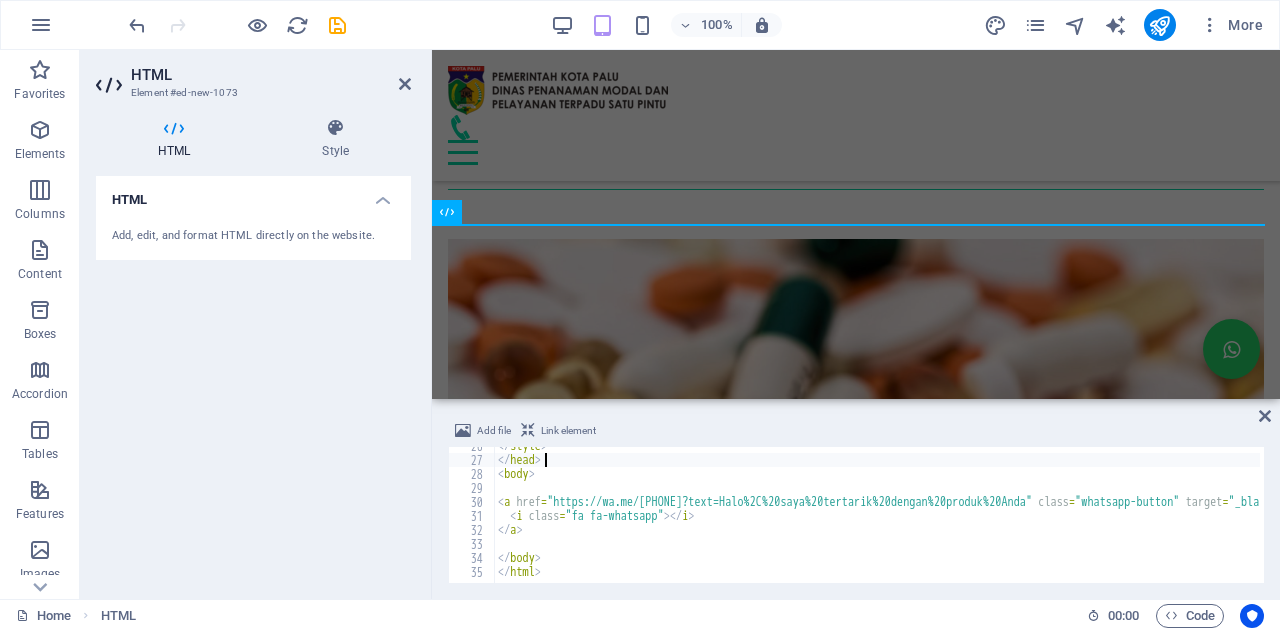 type on ".whatsapp-button:hover {" 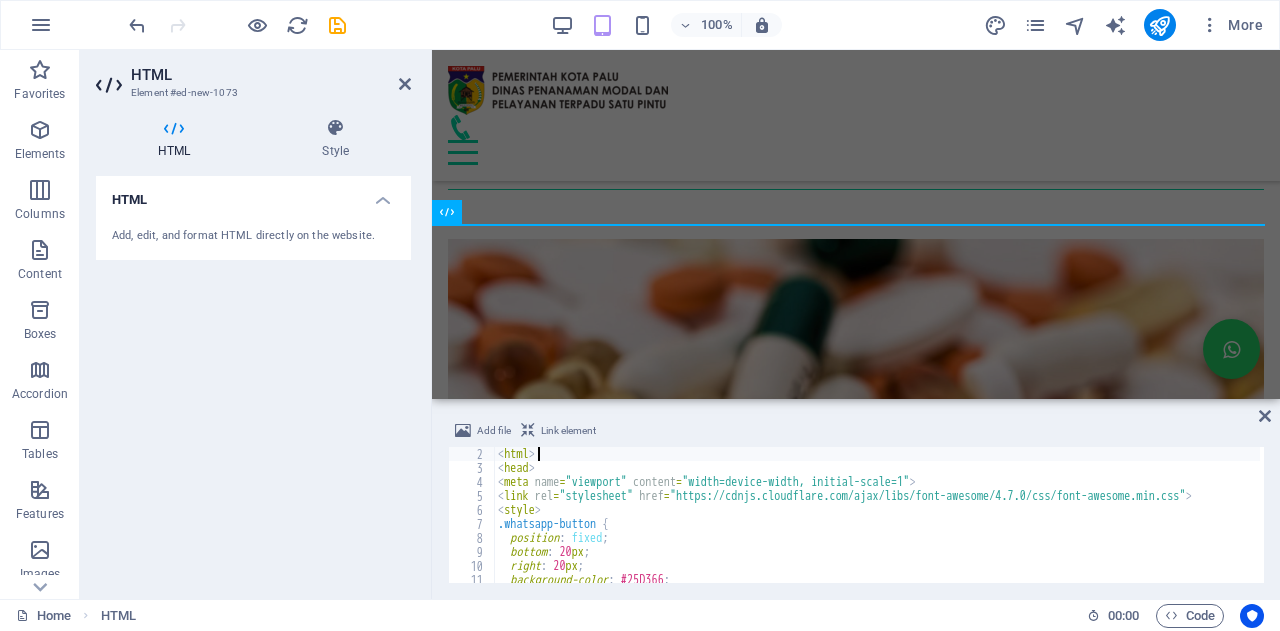 scroll, scrollTop: 0, scrollLeft: 0, axis: both 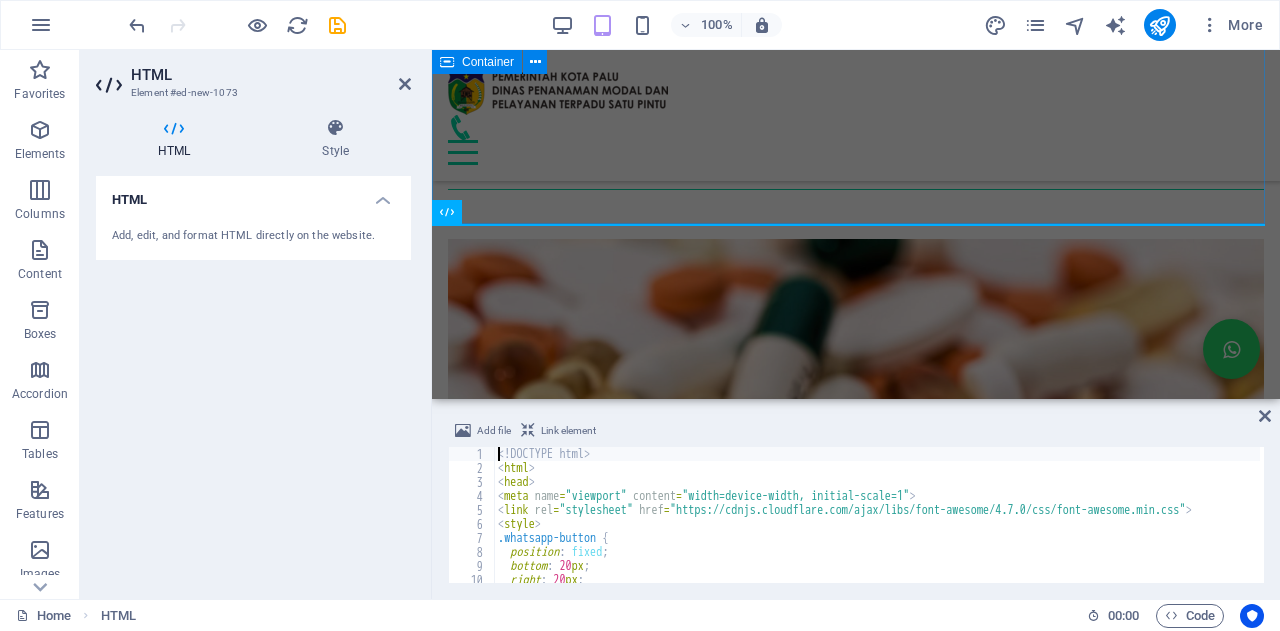 type on "<!DOCTYPE html>" 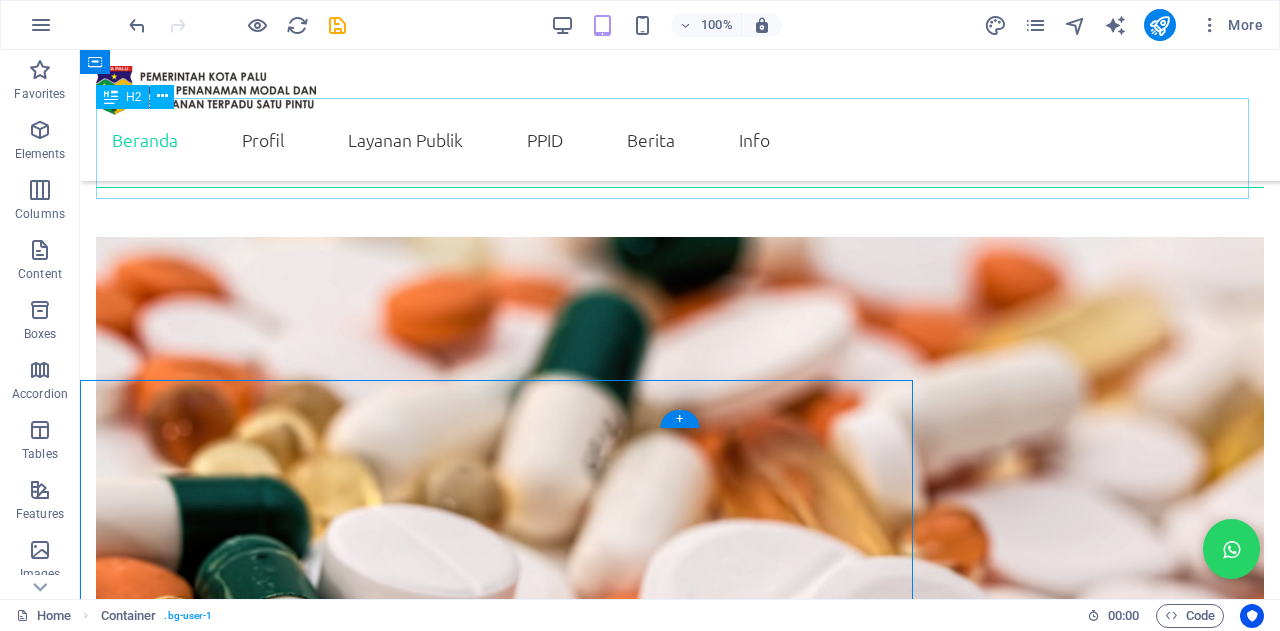 scroll, scrollTop: 3534, scrollLeft: 0, axis: vertical 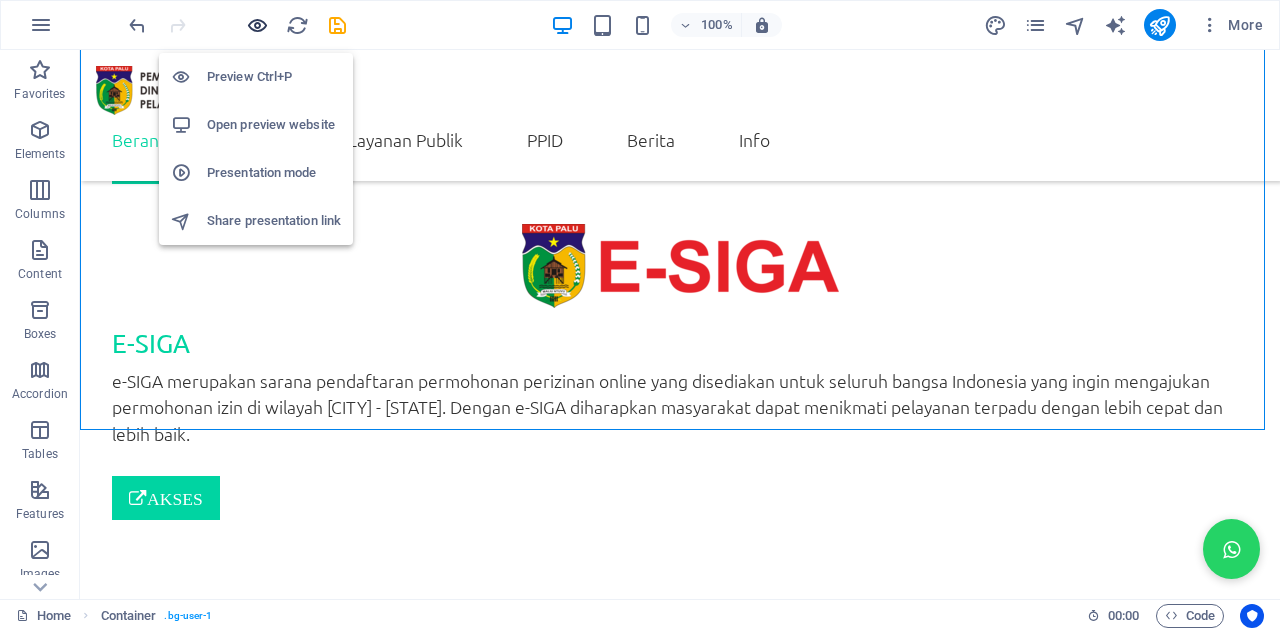 click at bounding box center [257, 25] 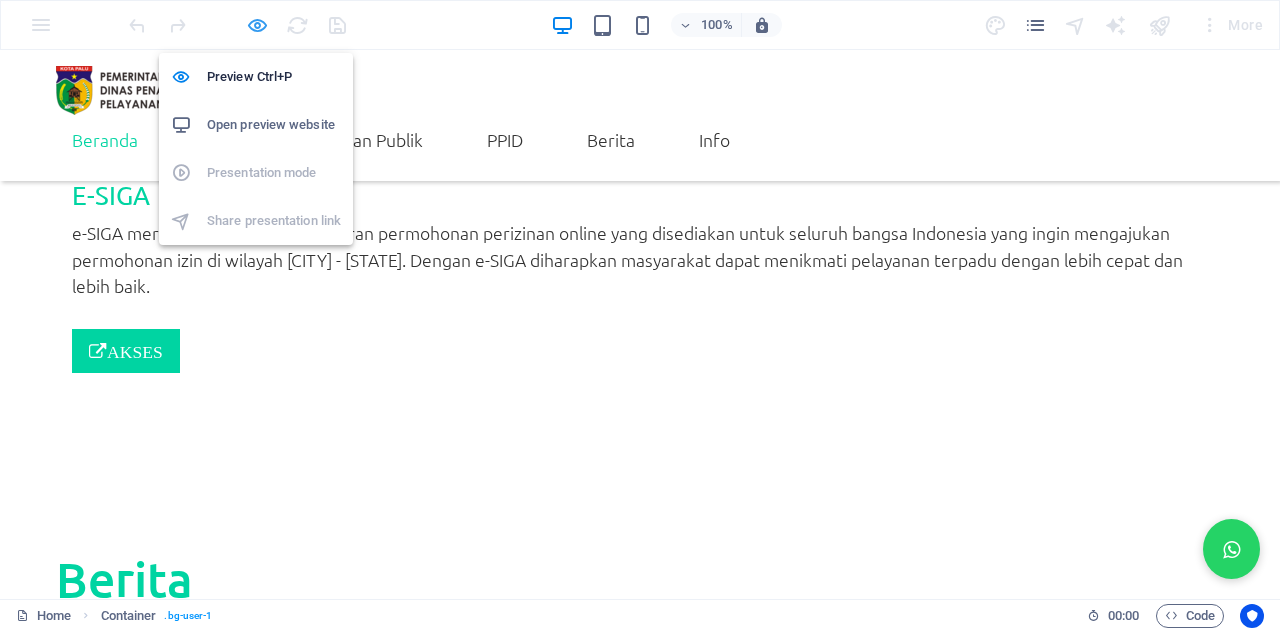 scroll, scrollTop: 3459, scrollLeft: 0, axis: vertical 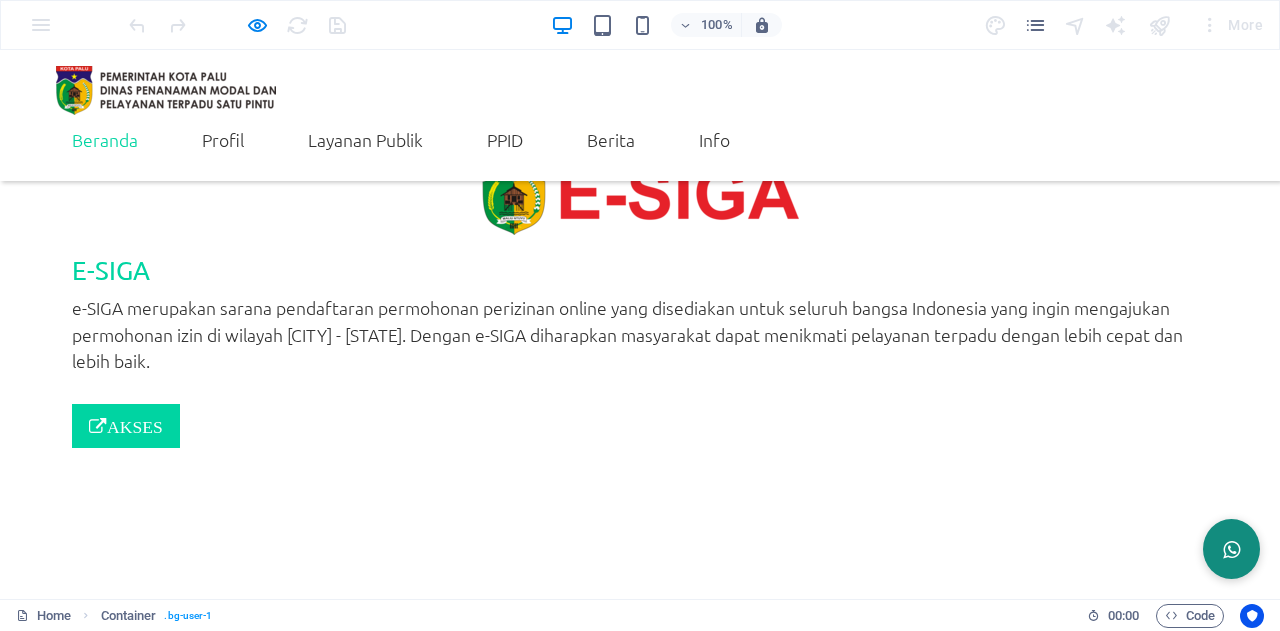 click at bounding box center (1231, 550) 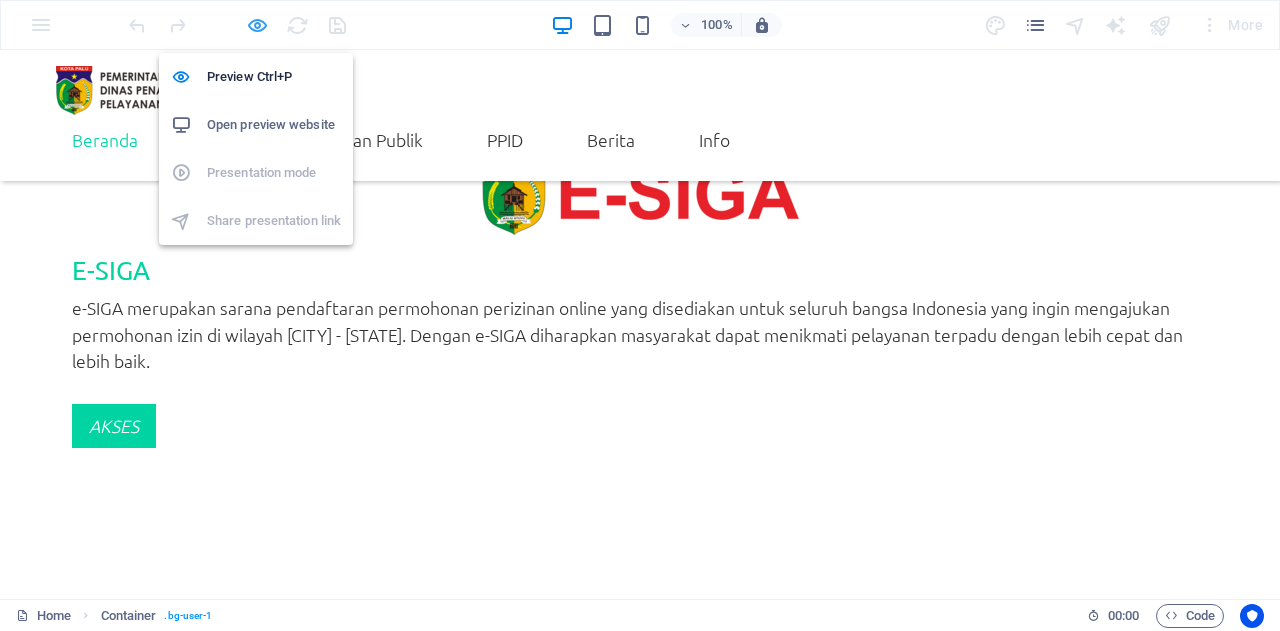 click at bounding box center [257, 25] 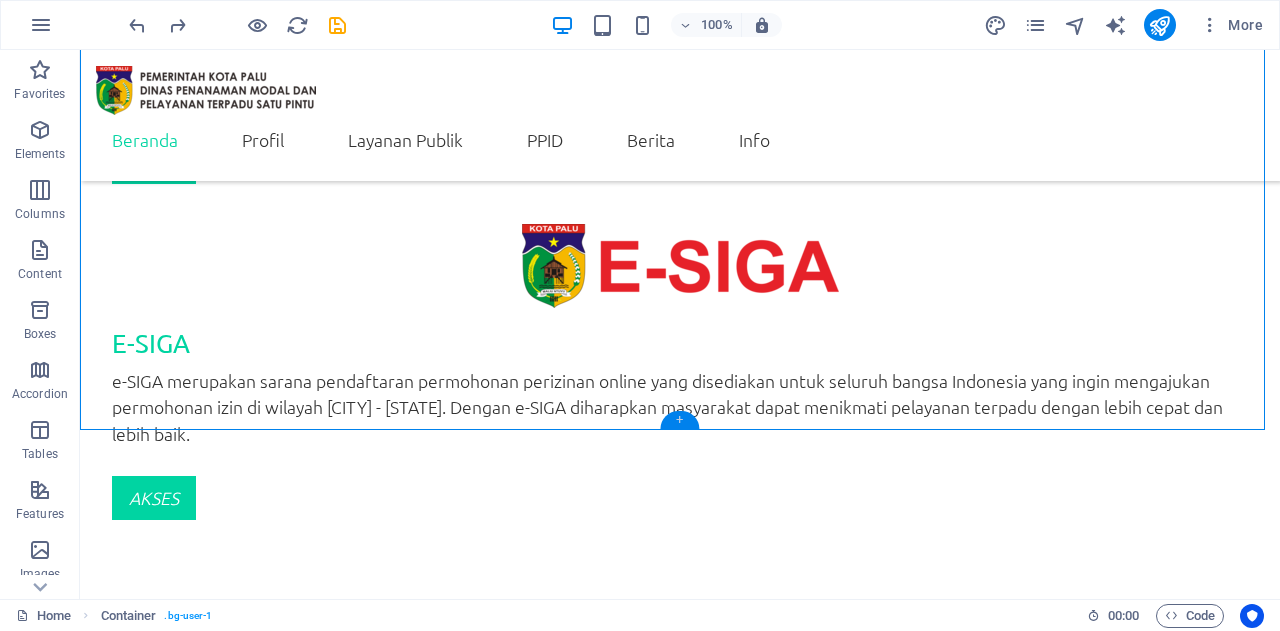 click on "+" at bounding box center [679, 420] 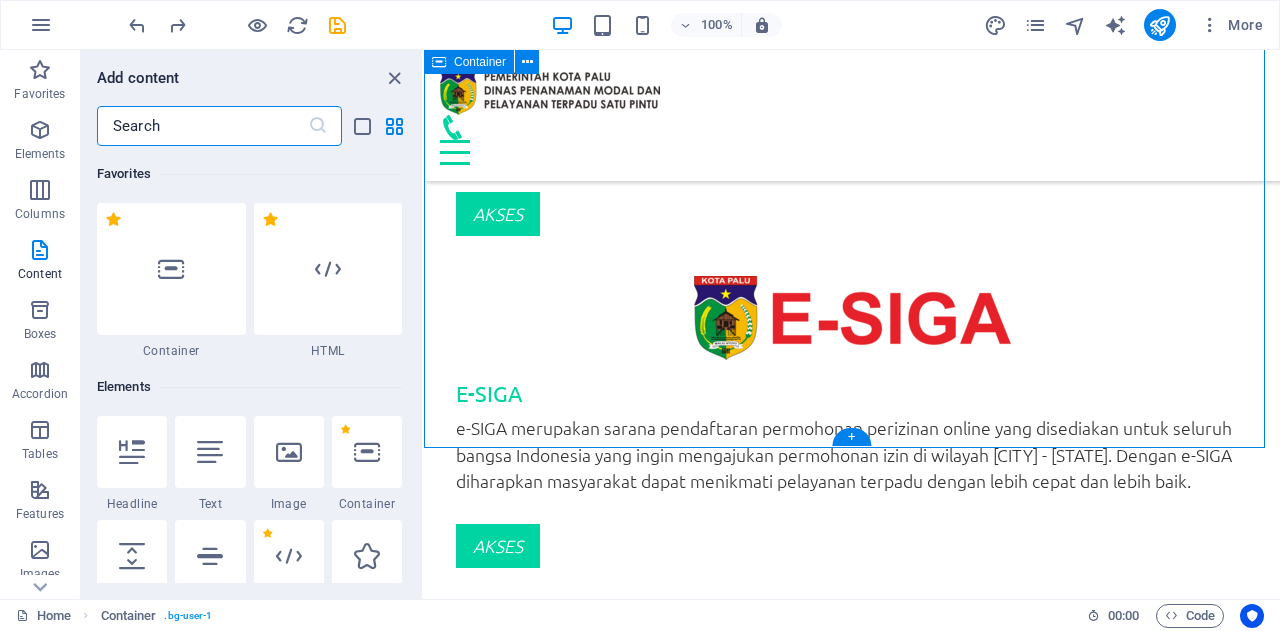 scroll, scrollTop: 3900, scrollLeft: 0, axis: vertical 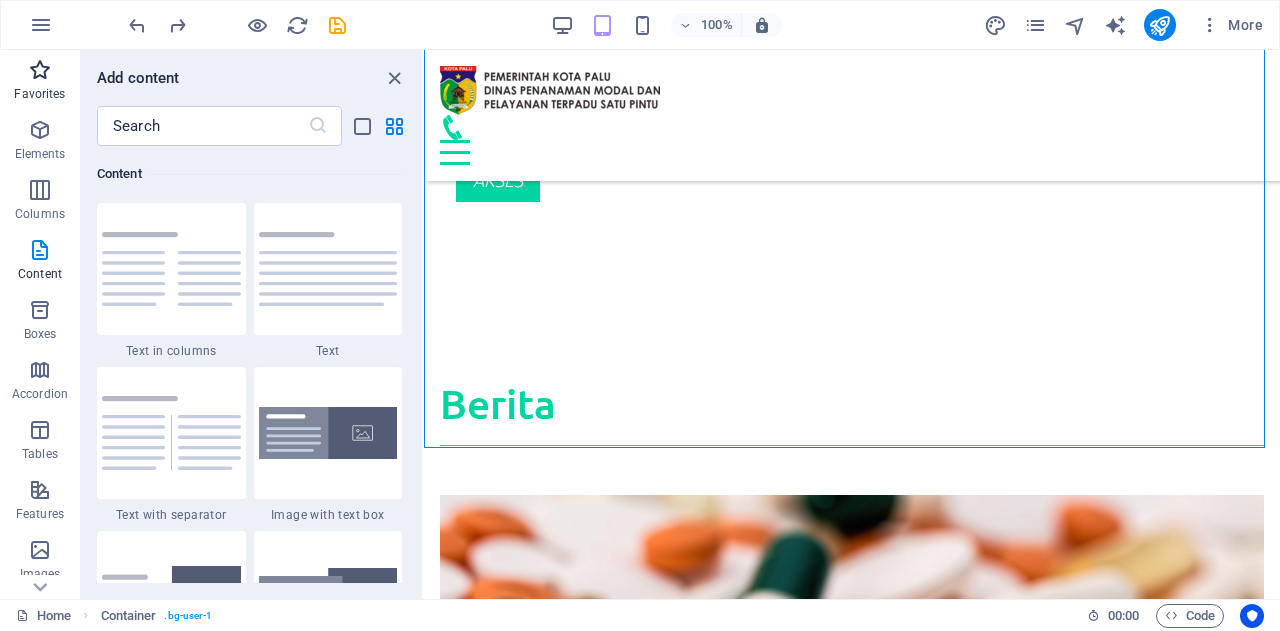 click at bounding box center (40, 70) 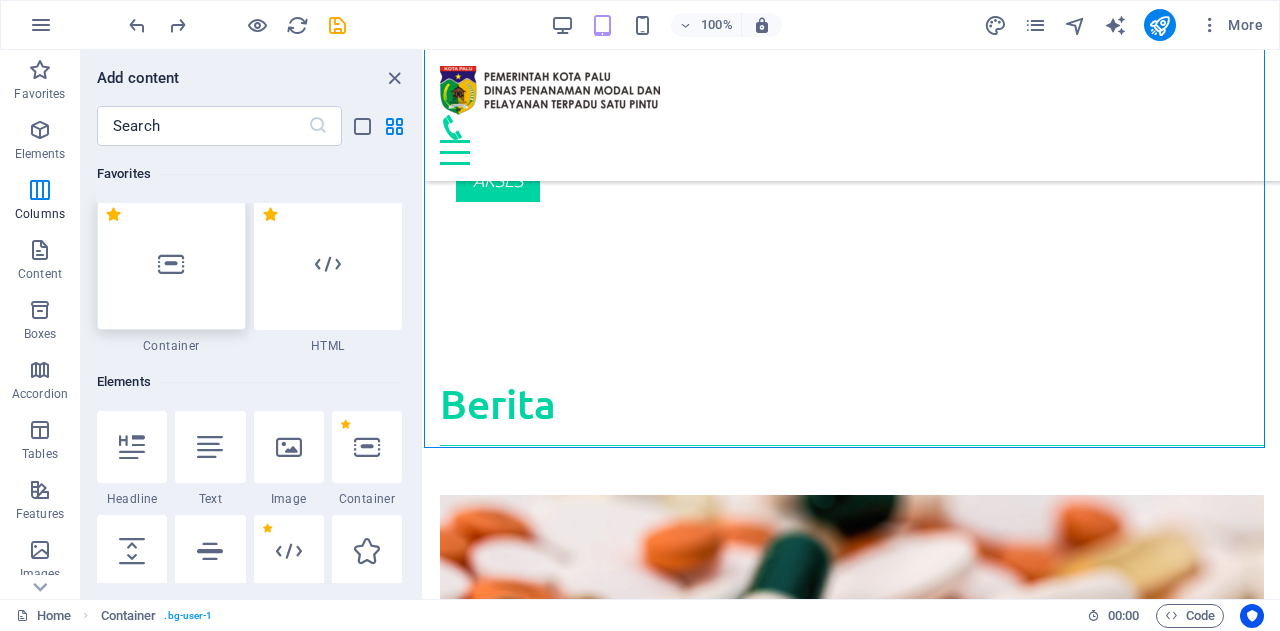 scroll, scrollTop: 0, scrollLeft: 0, axis: both 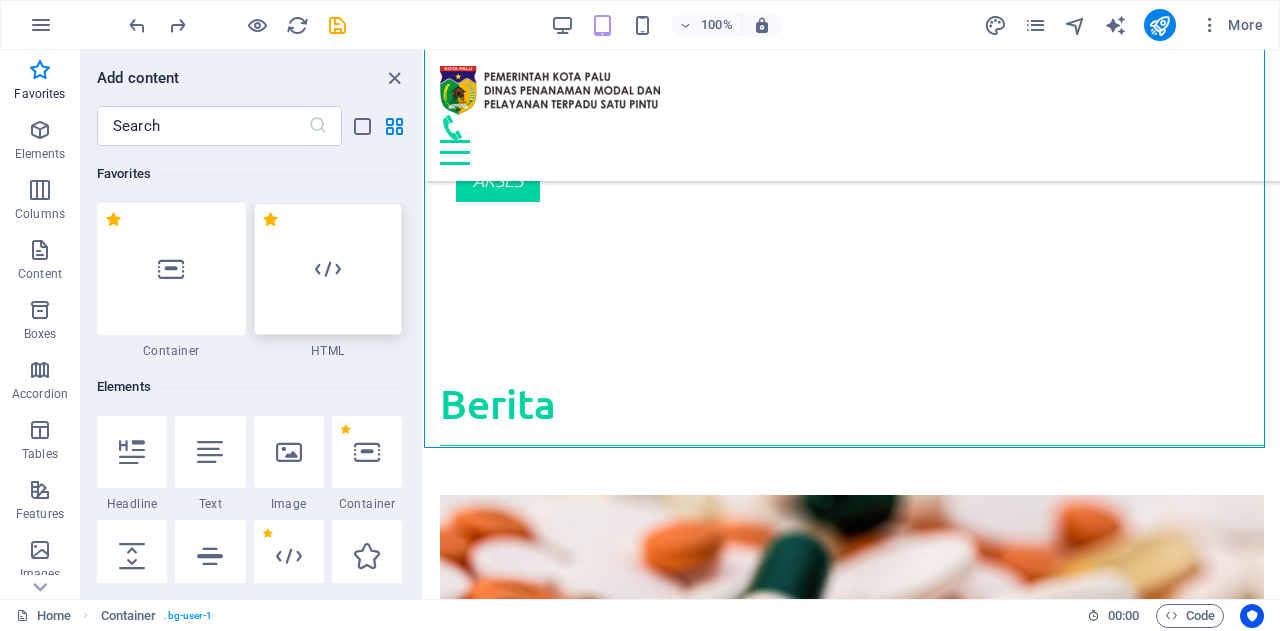 click at bounding box center [328, 269] 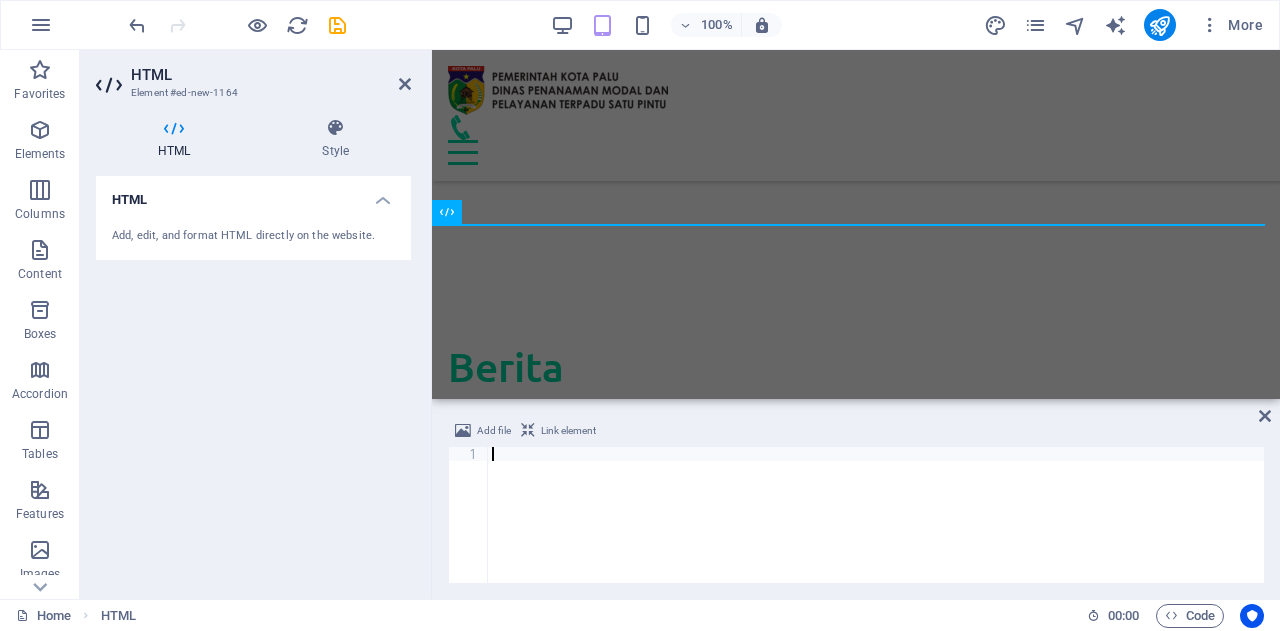 scroll, scrollTop: 4119, scrollLeft: 0, axis: vertical 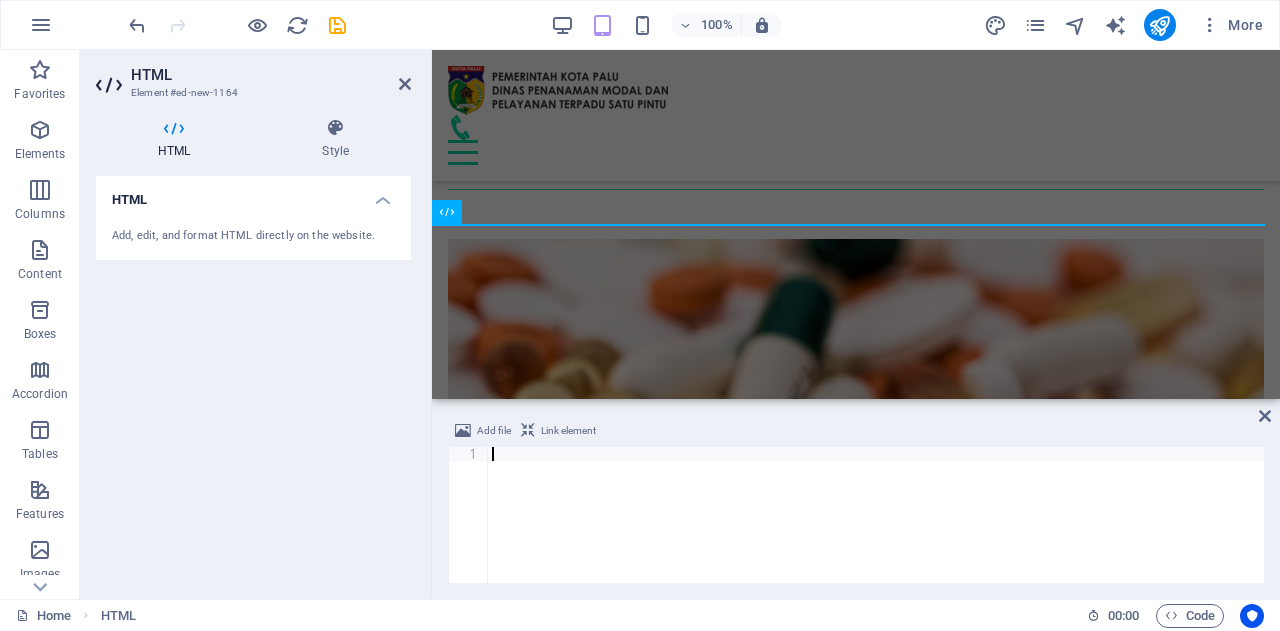 type on "</html>" 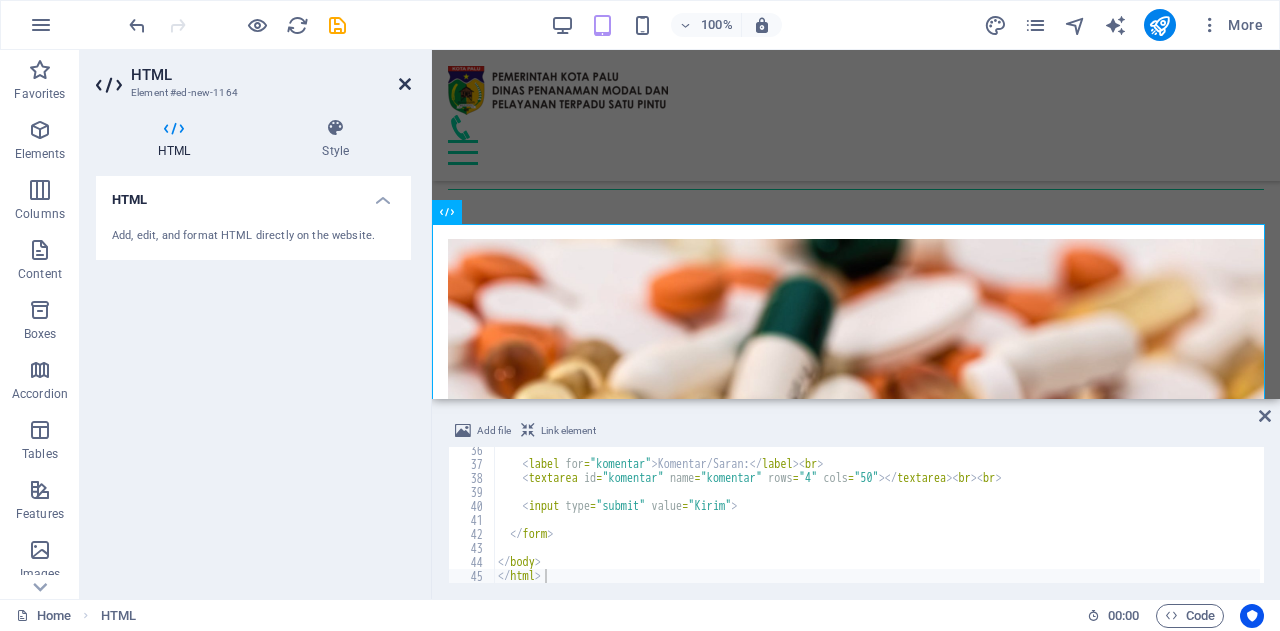 click at bounding box center (405, 84) 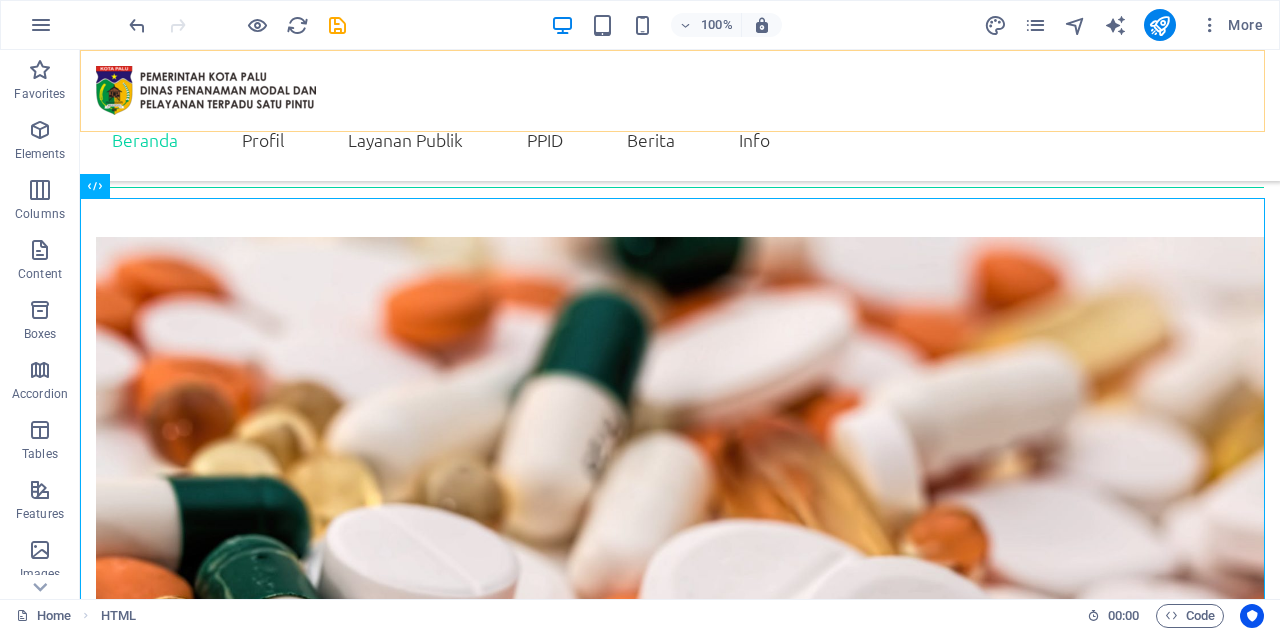 scroll, scrollTop: 3766, scrollLeft: 0, axis: vertical 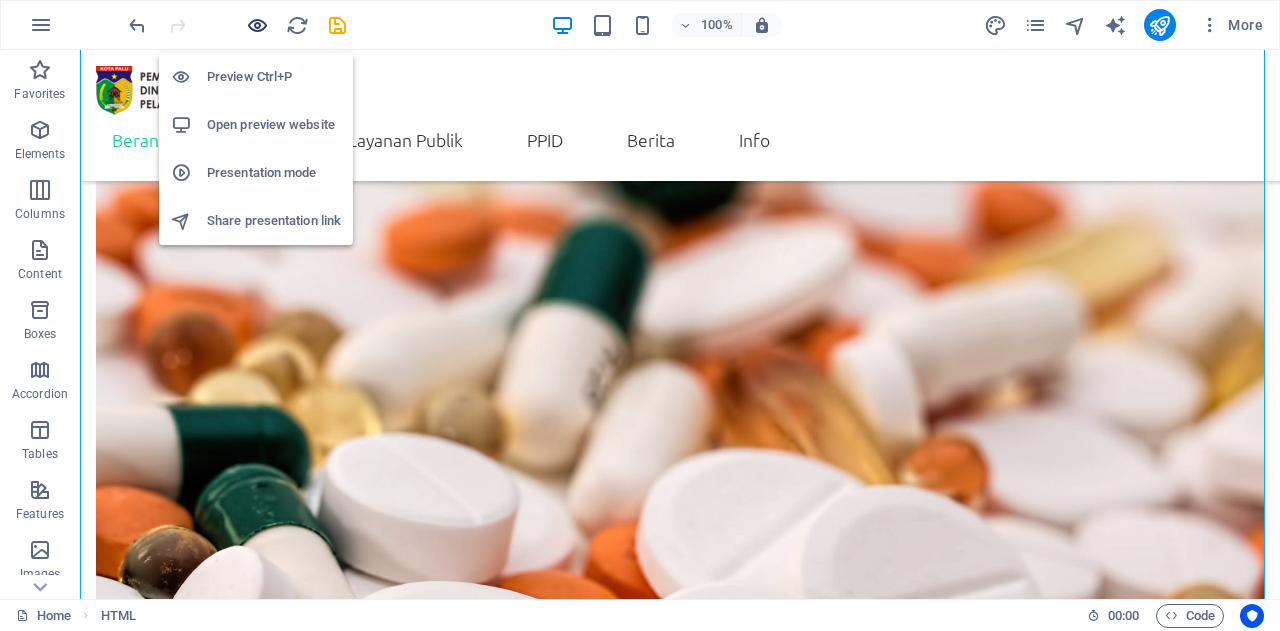 click at bounding box center (257, 25) 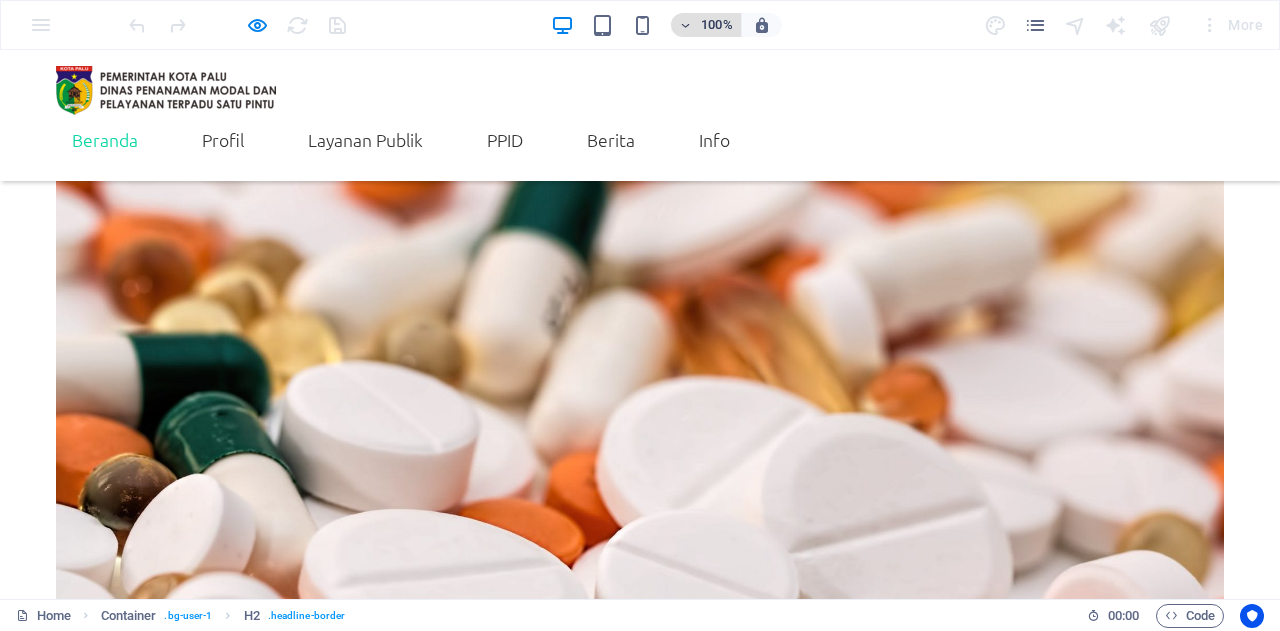 click at bounding box center (686, 25) 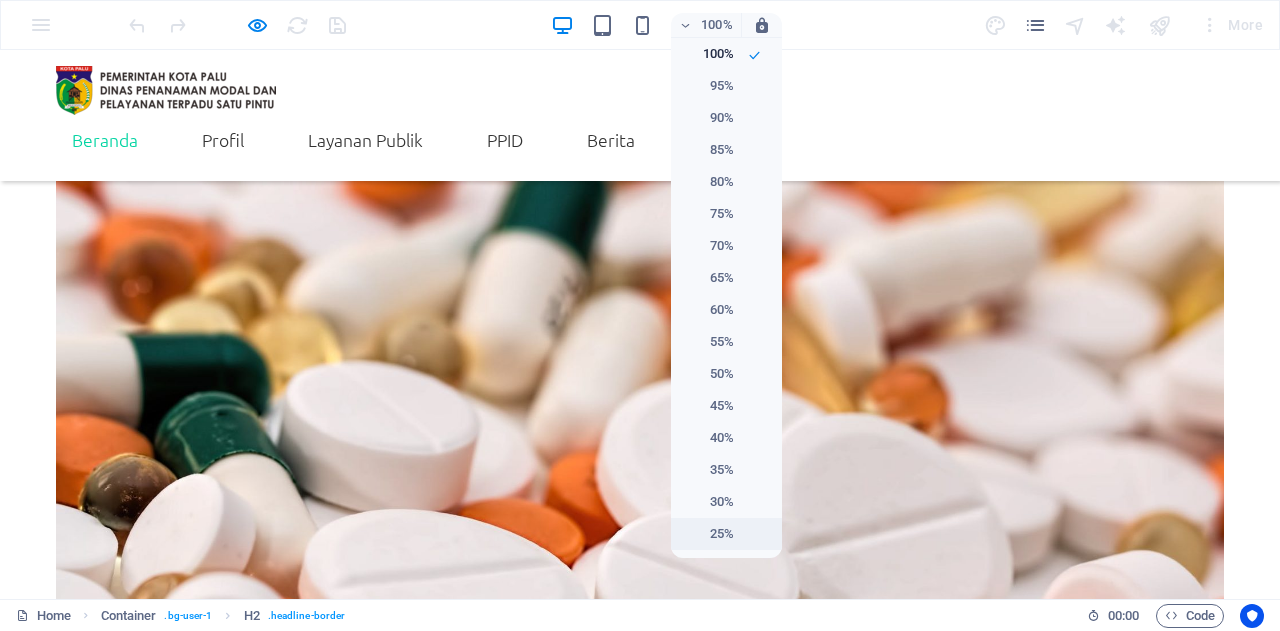 click on "25%" at bounding box center [726, 534] 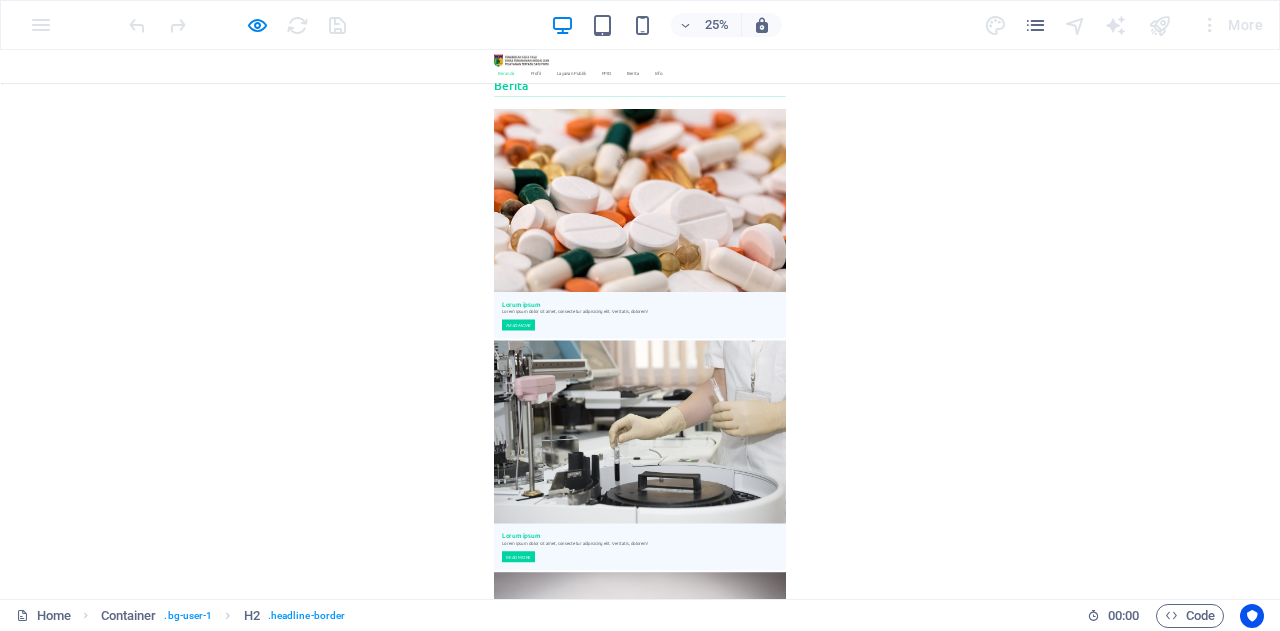 scroll, scrollTop: 2720, scrollLeft: 0, axis: vertical 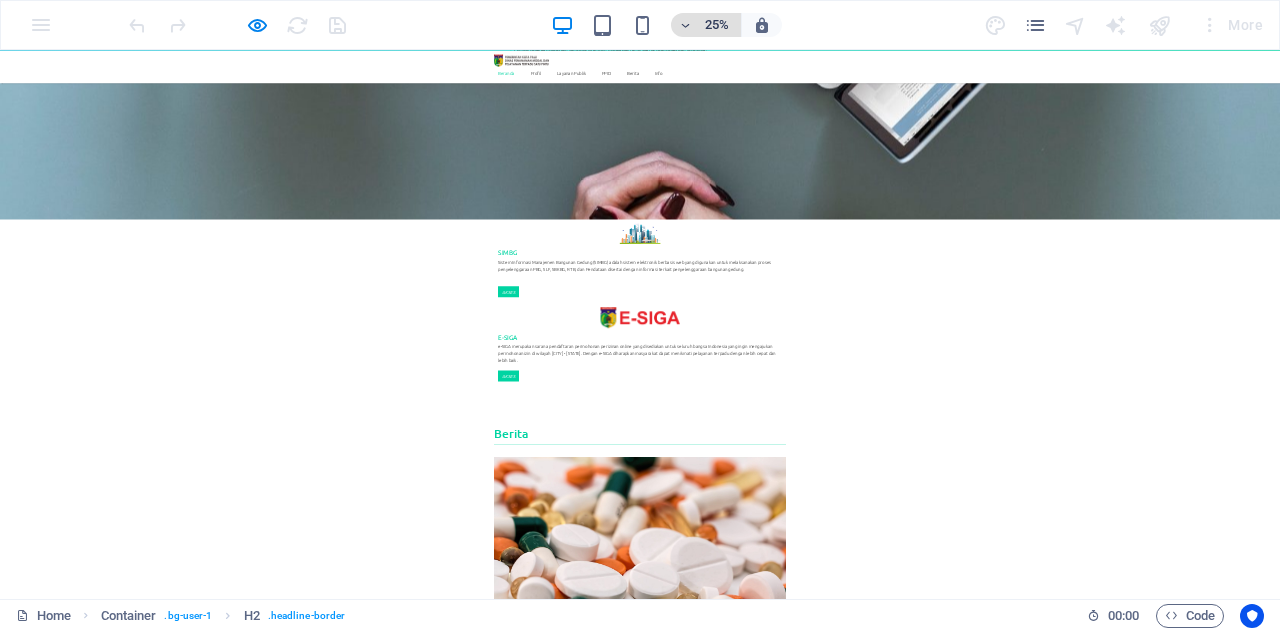 click on "25%" at bounding box center [717, 25] 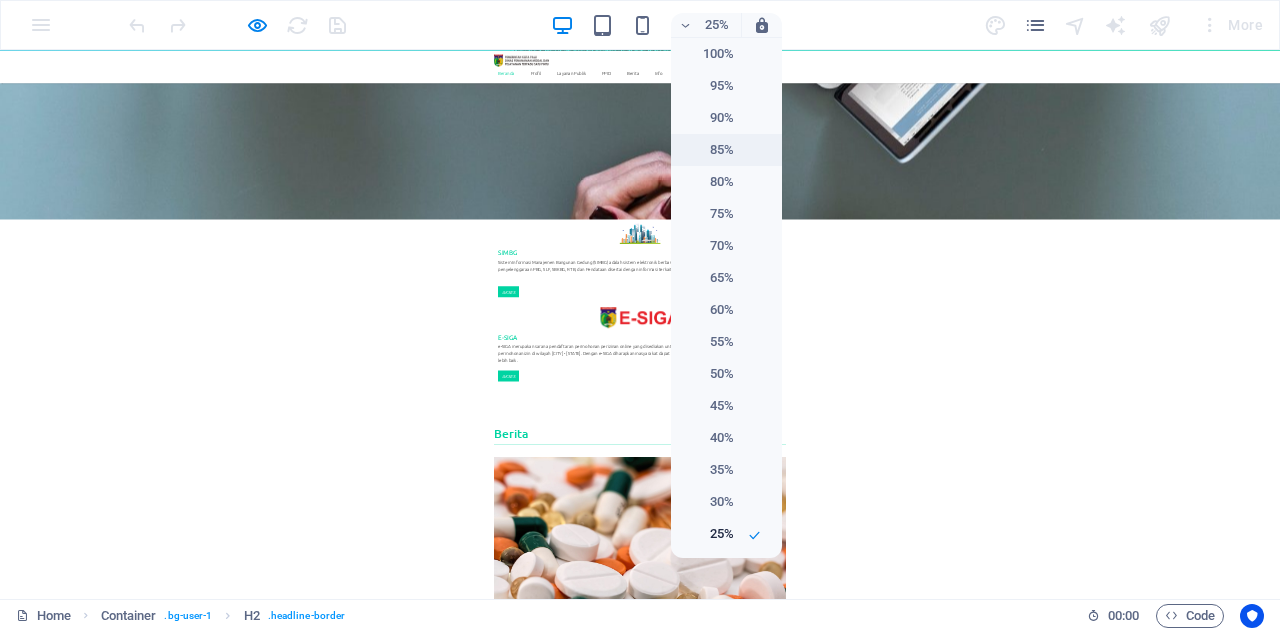 click on "85%" at bounding box center [708, 150] 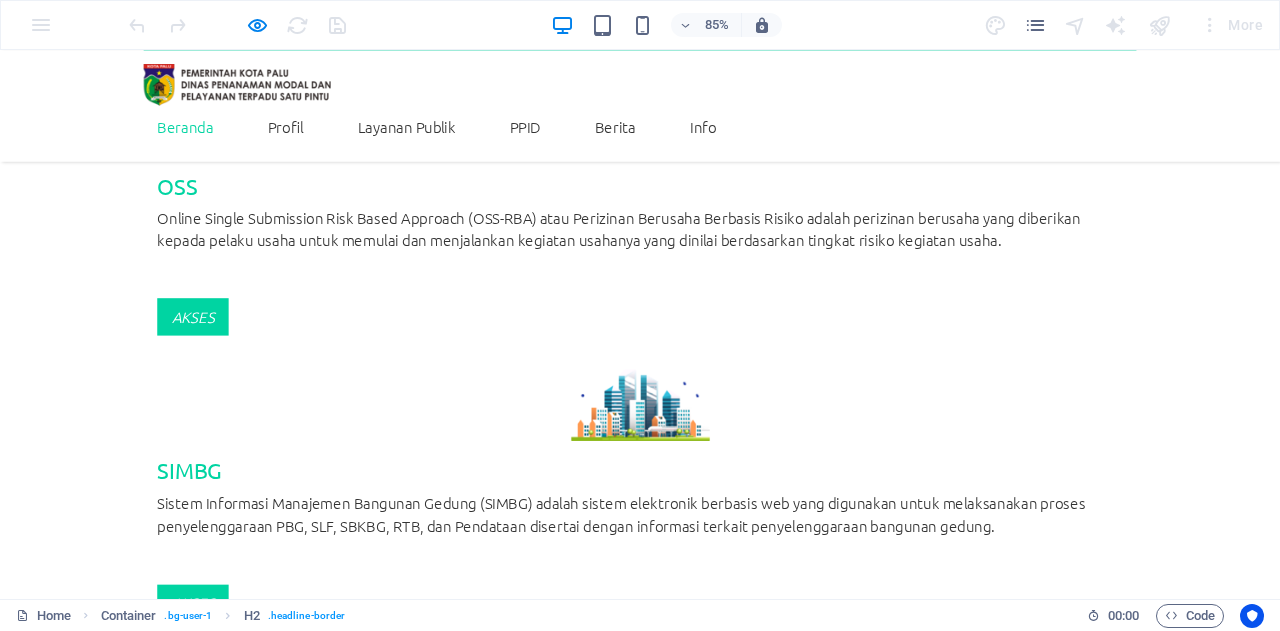 scroll, scrollTop: 3144, scrollLeft: 0, axis: vertical 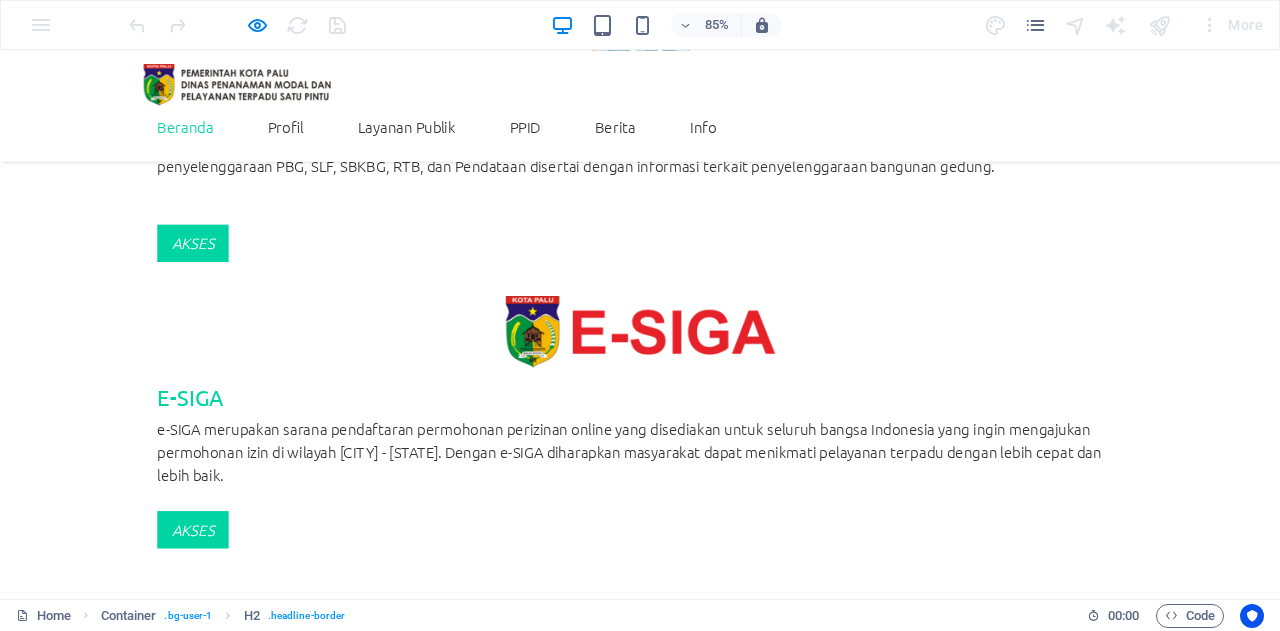 click on "Read More" at bounding box center [753, 2745] 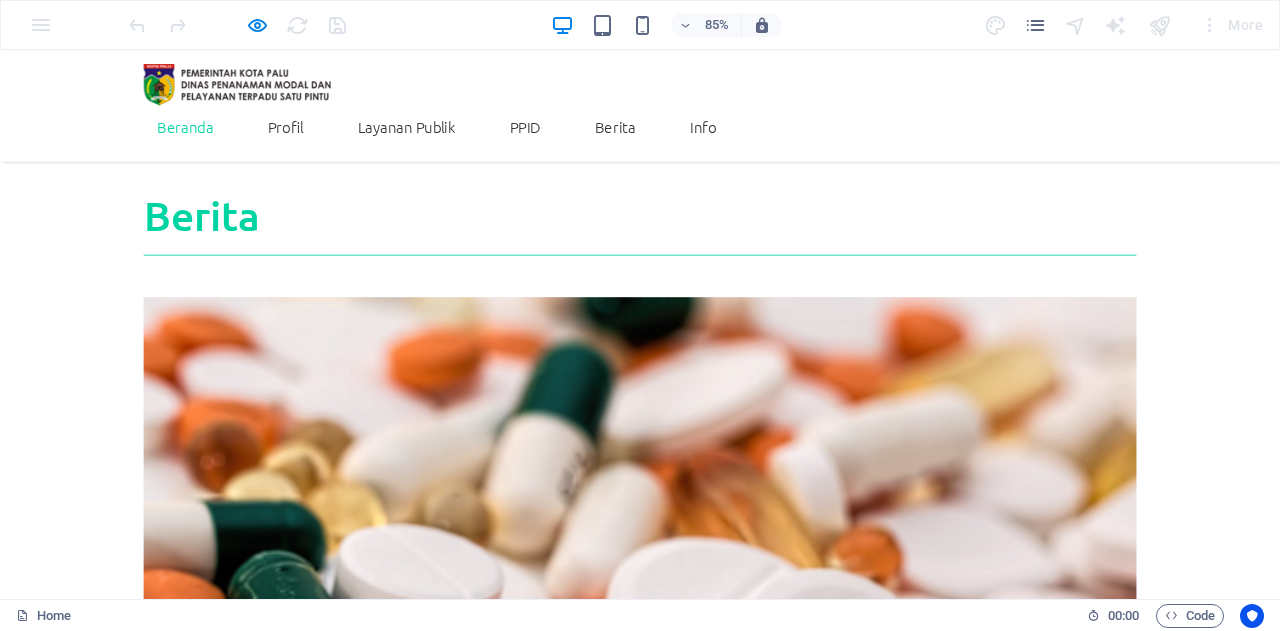 scroll, scrollTop: 3788, scrollLeft: 0, axis: vertical 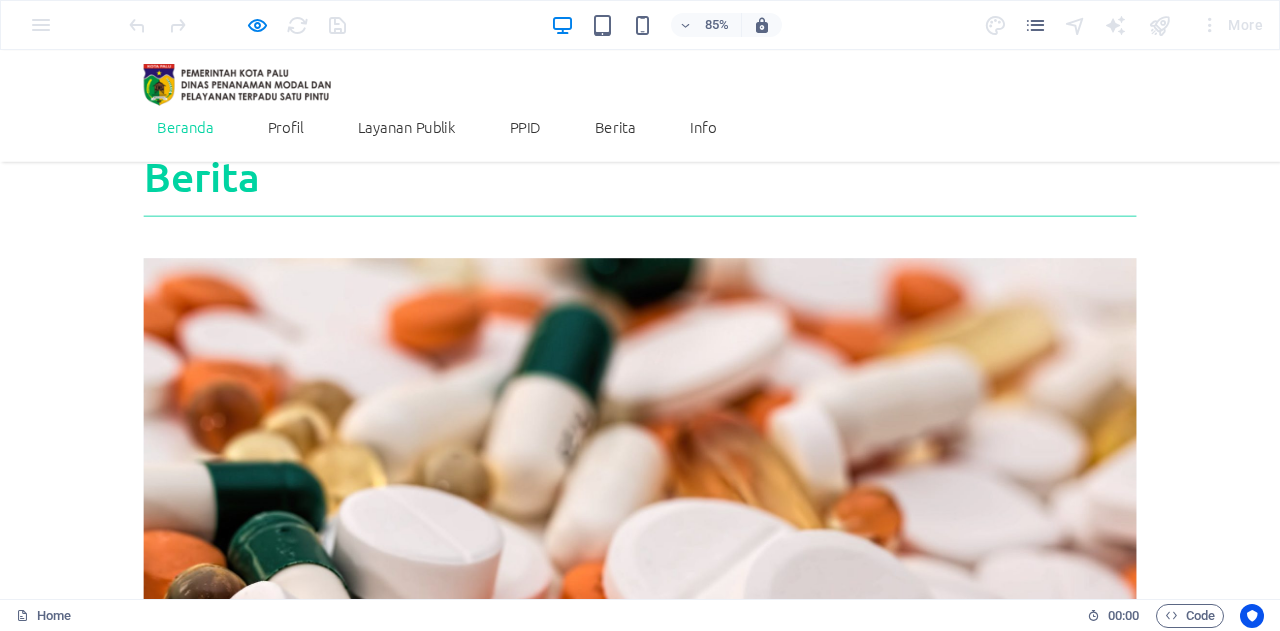 click on "Nama:" at bounding box center (140, 3946) 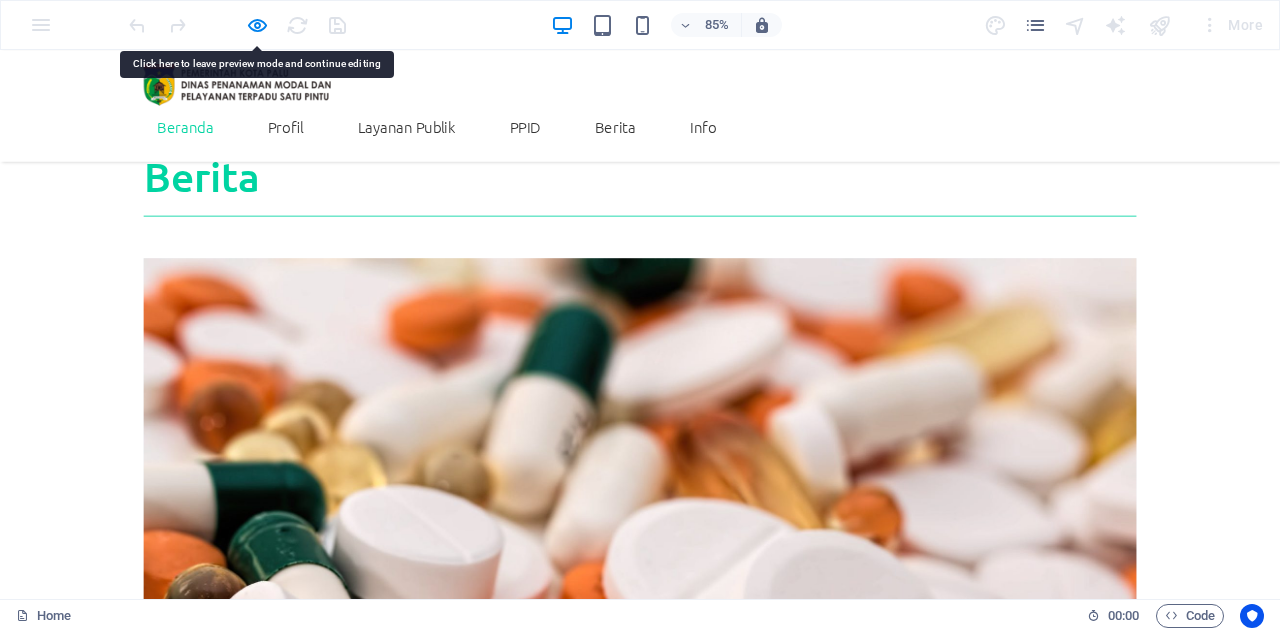 click on "-4" at bounding box center (140, 4039) 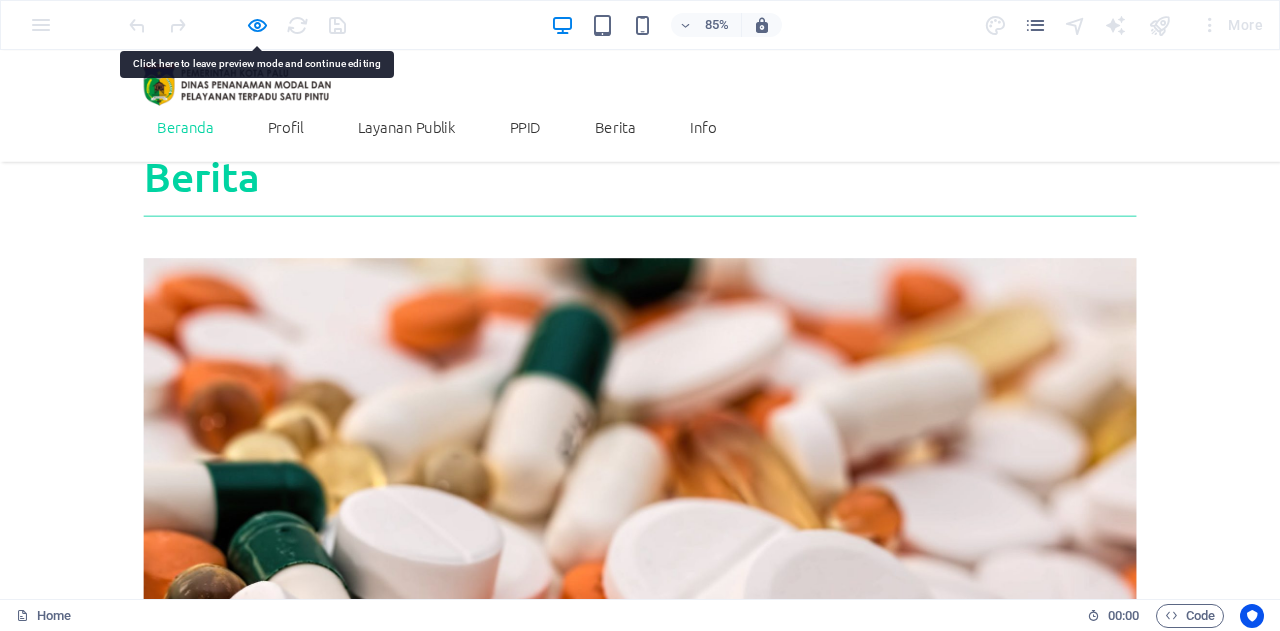 click on "-10" at bounding box center (140, 4039) 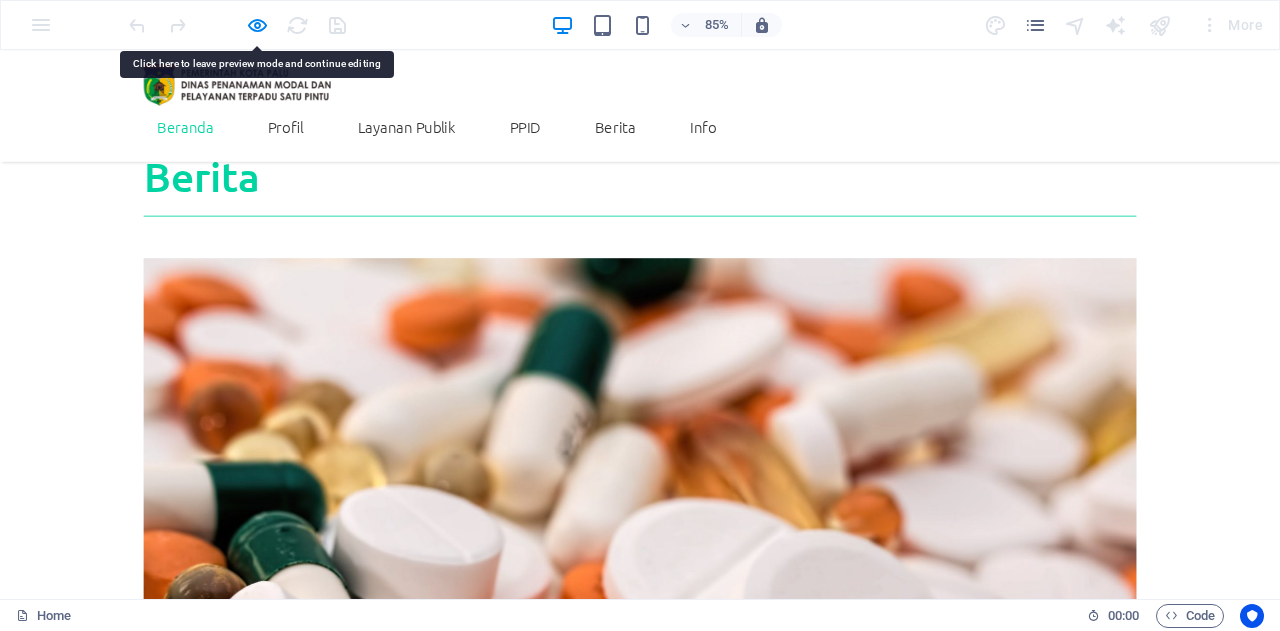 click on "-6" at bounding box center [140, 4039] 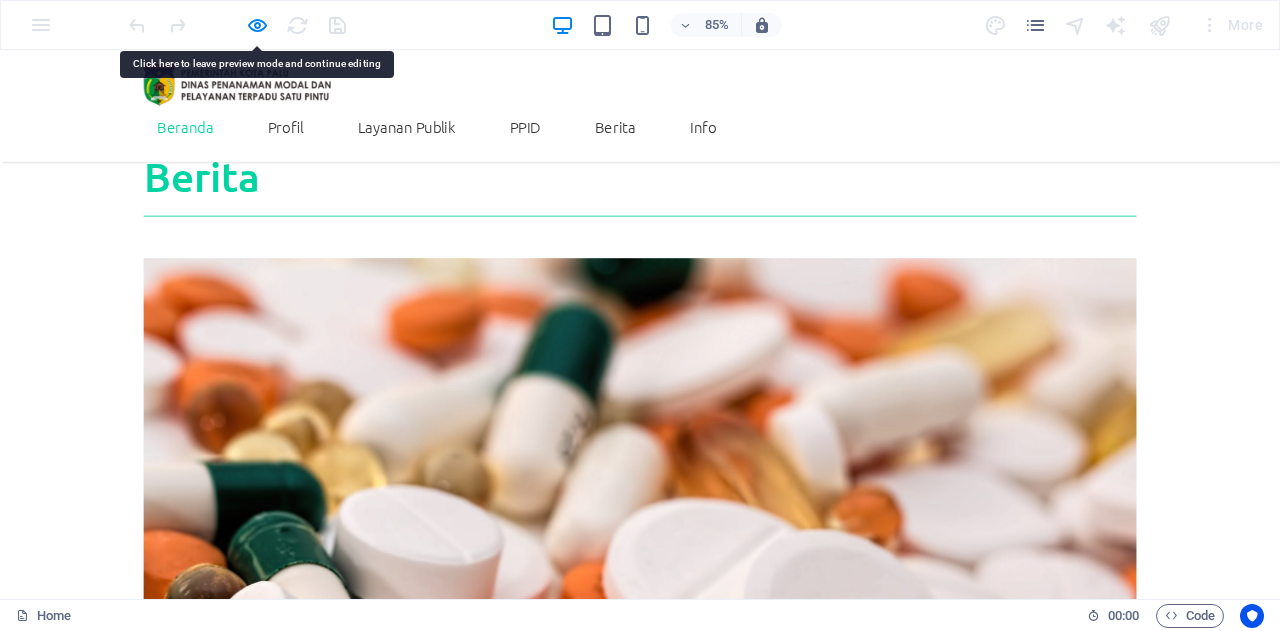click on "-3" at bounding box center [140, 4039] 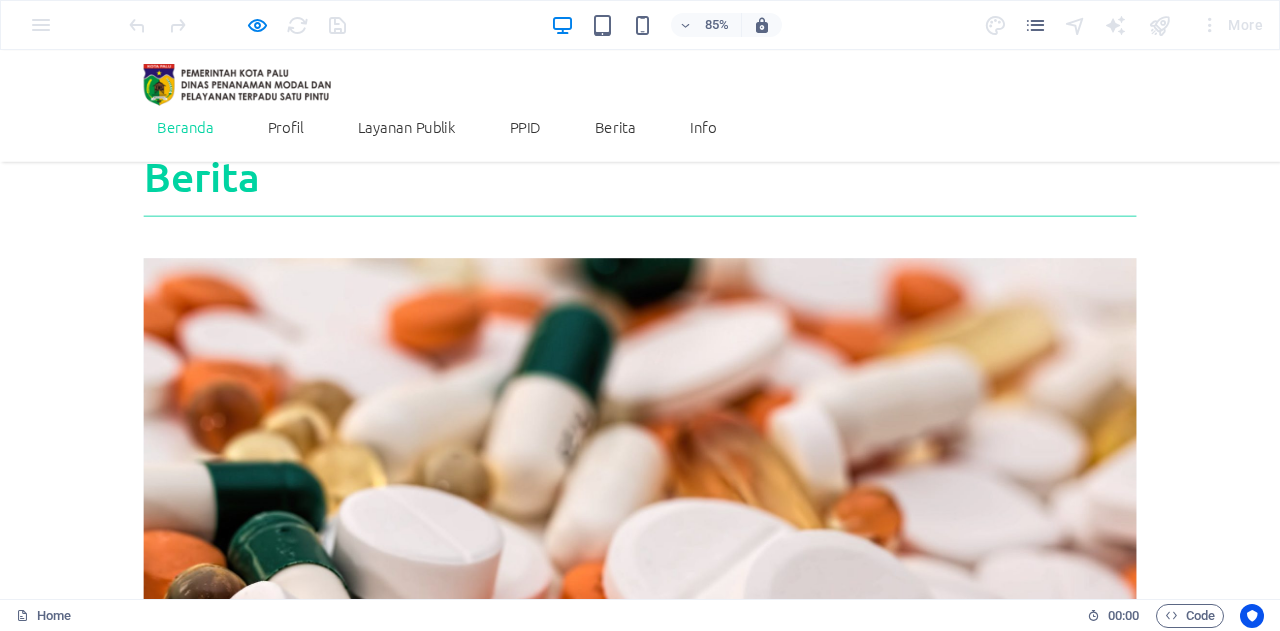 click on "14" at bounding box center (140, 4039) 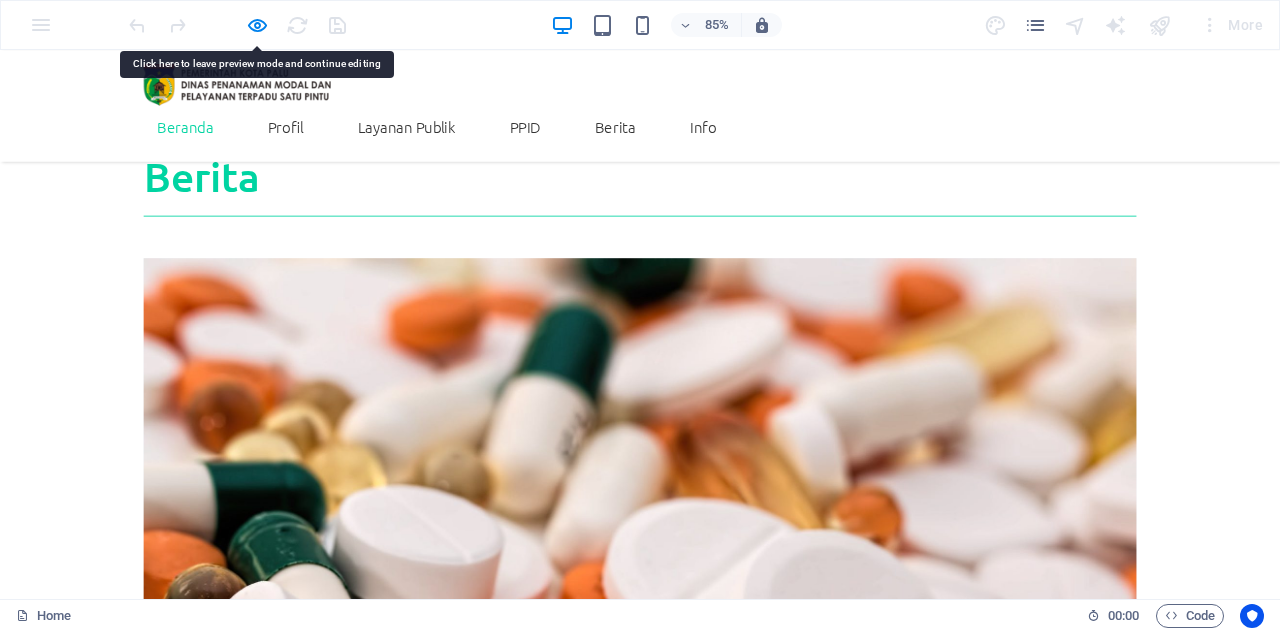 click on "17" at bounding box center (140, 4039) 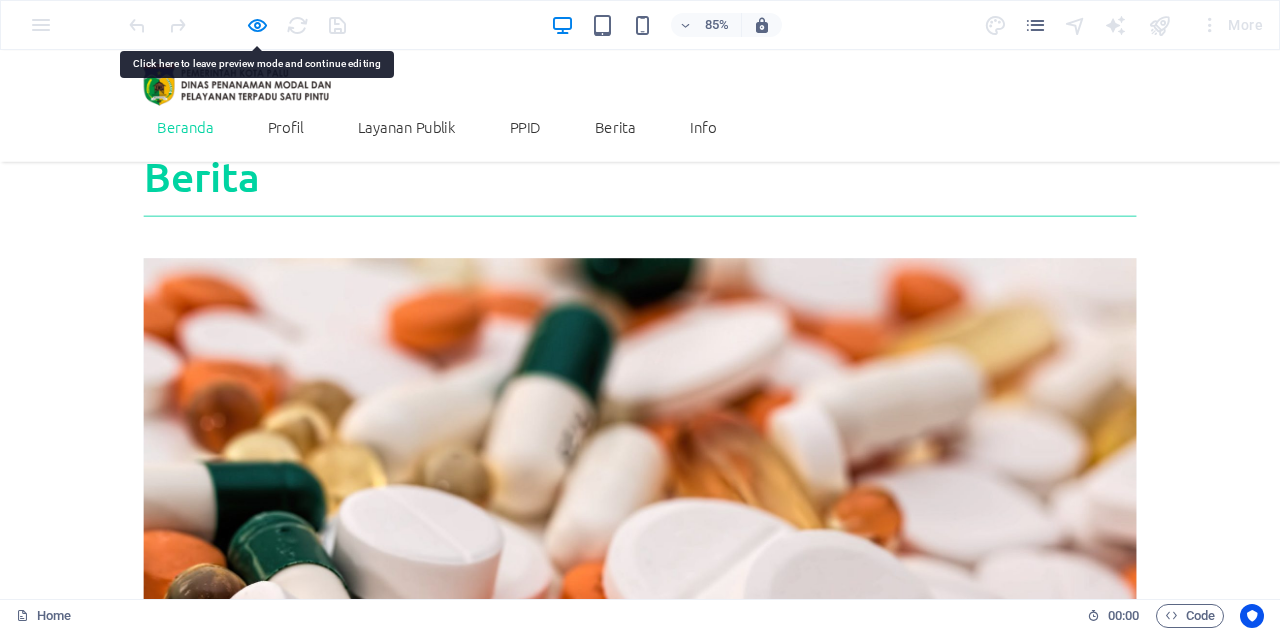 type on "20" 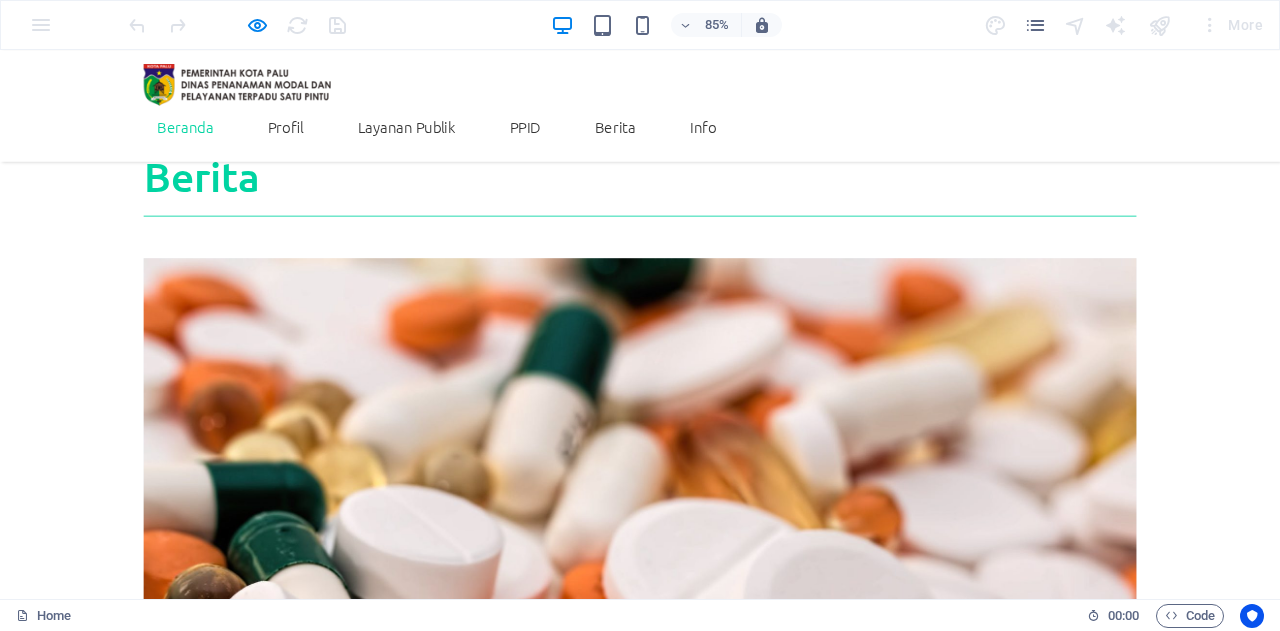 click on "Pria
Wanita
Lainnya" at bounding box center (41, 4128) 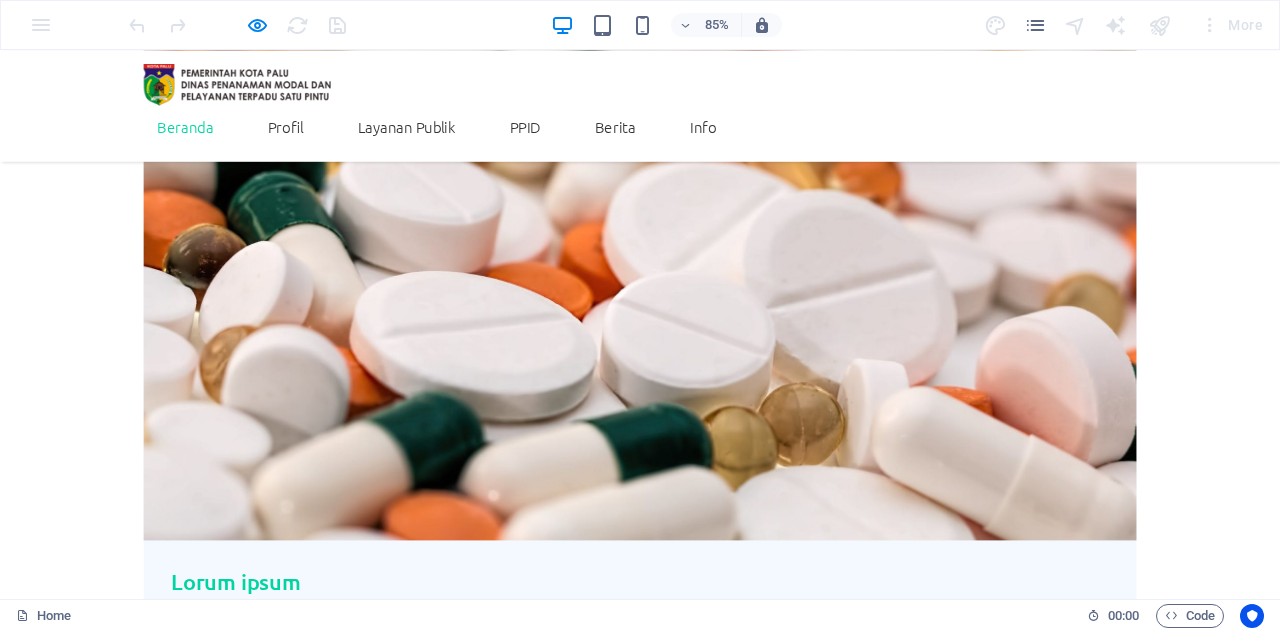 scroll, scrollTop: 4197, scrollLeft: 0, axis: vertical 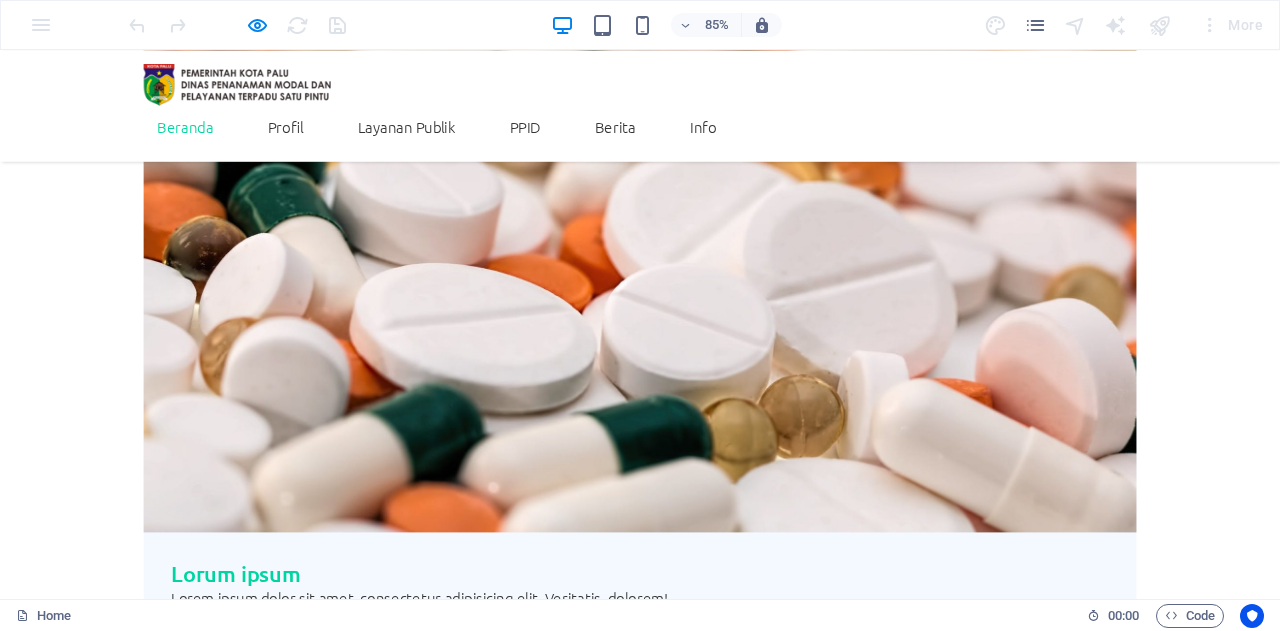 click on "Komentar/Saran:" at bounding box center [285, 4075] 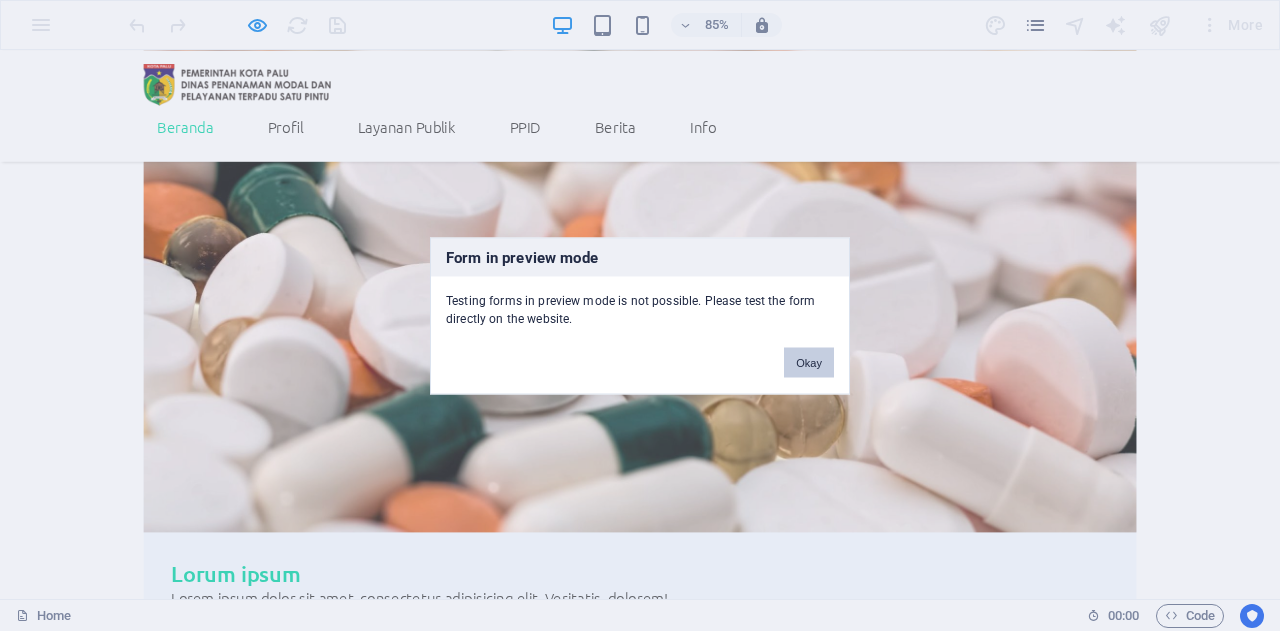 click on "Okay" at bounding box center (809, 362) 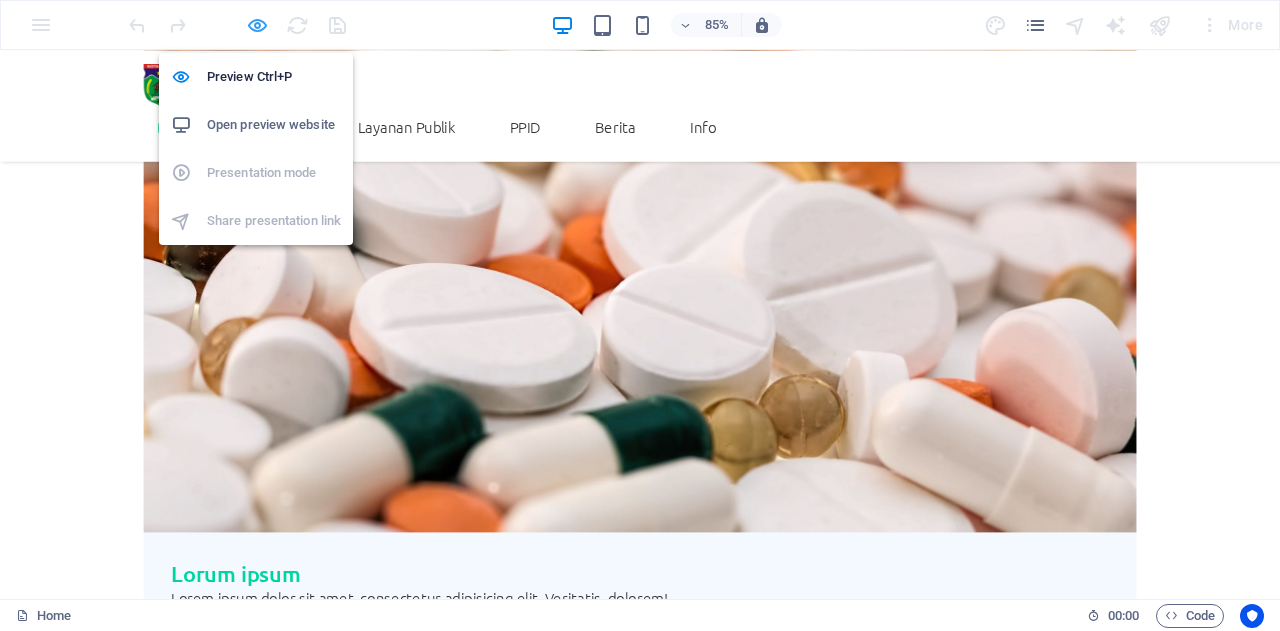click at bounding box center (257, 25) 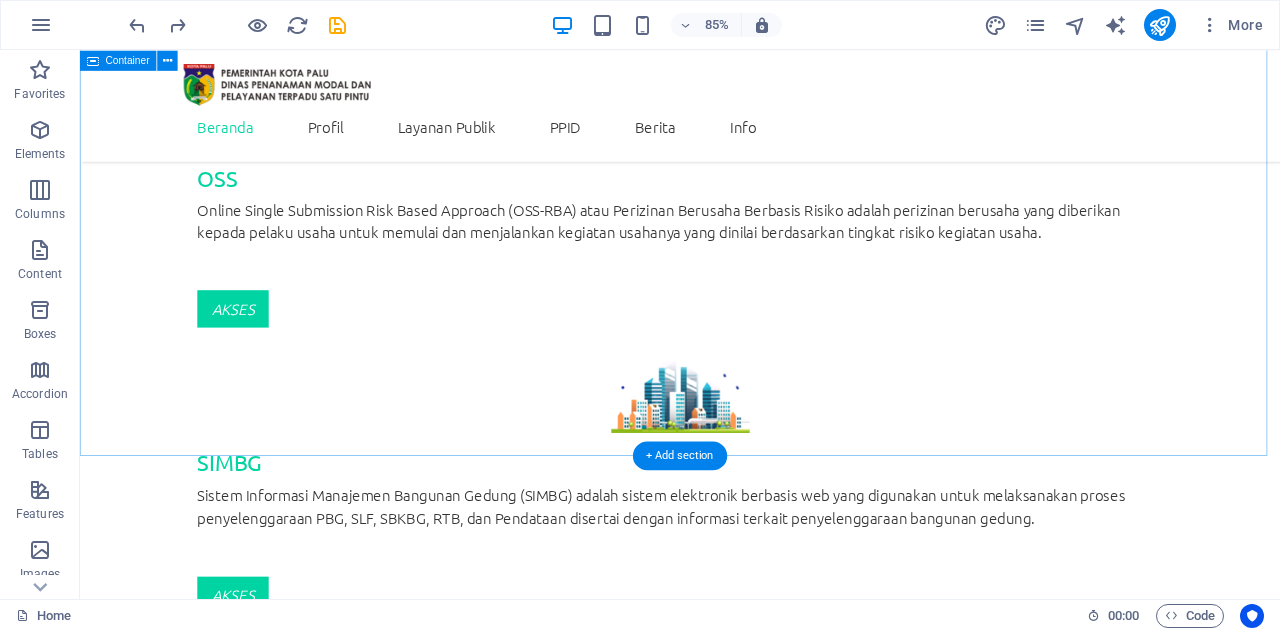 scroll, scrollTop: 2898, scrollLeft: 0, axis: vertical 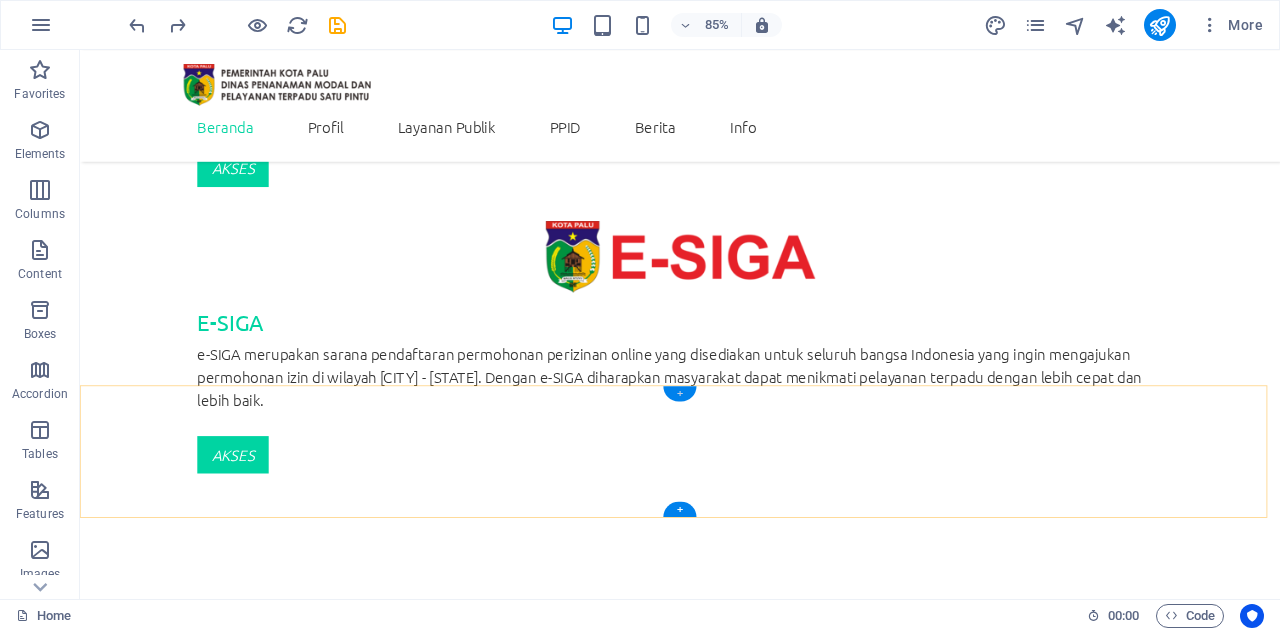 click on "+" at bounding box center [679, 393] 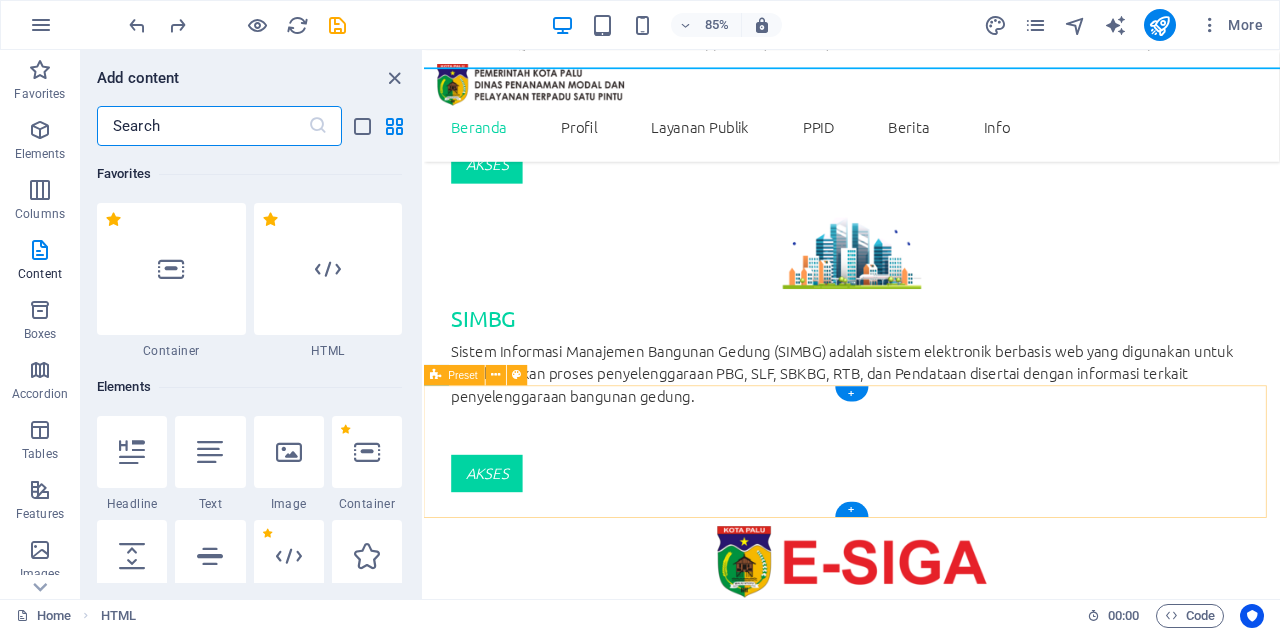 scroll, scrollTop: 3766, scrollLeft: 0, axis: vertical 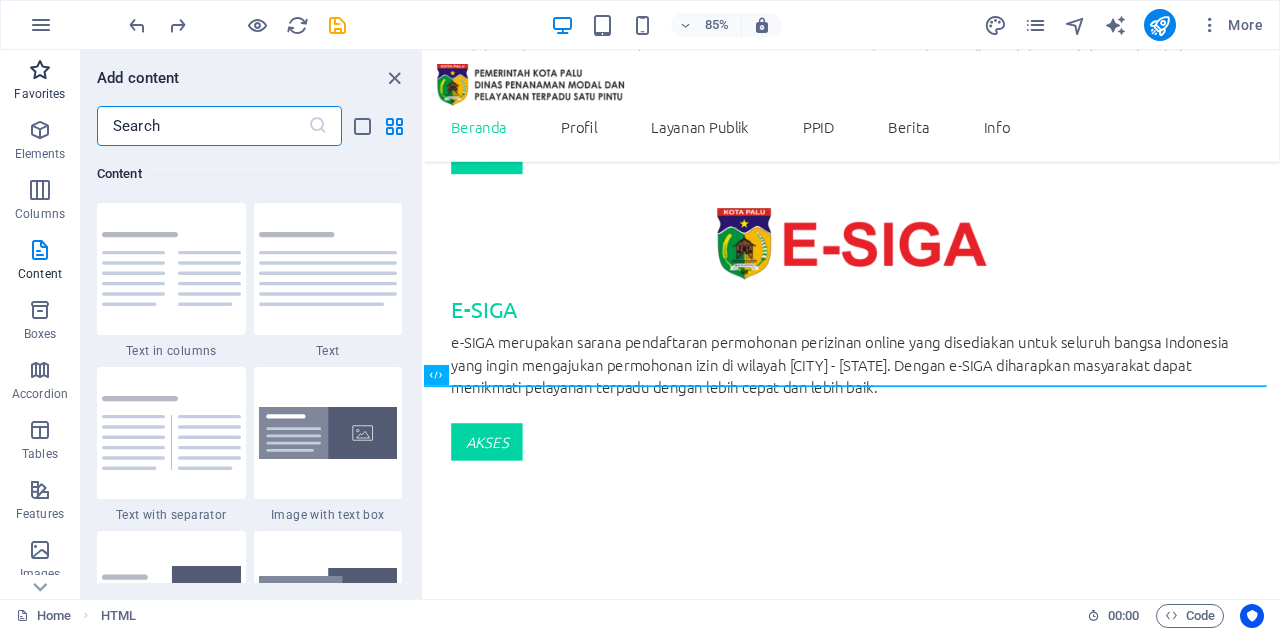 click on "Favorites" at bounding box center [40, 82] 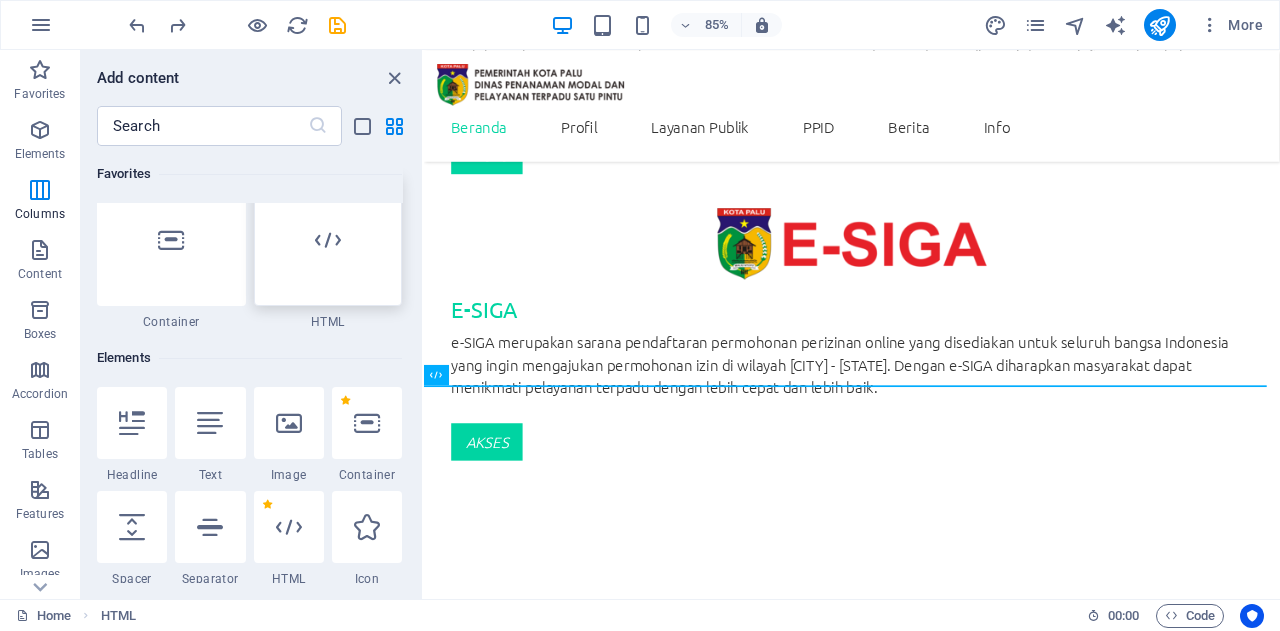 scroll, scrollTop: 0, scrollLeft: 0, axis: both 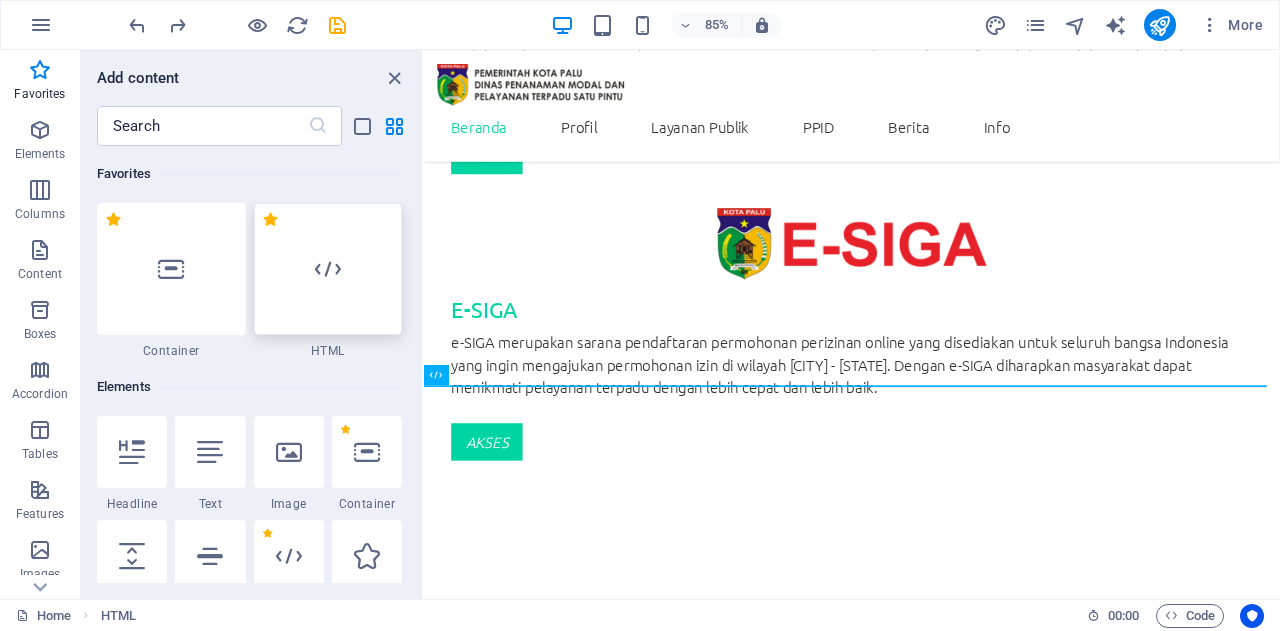 click at bounding box center [328, 269] 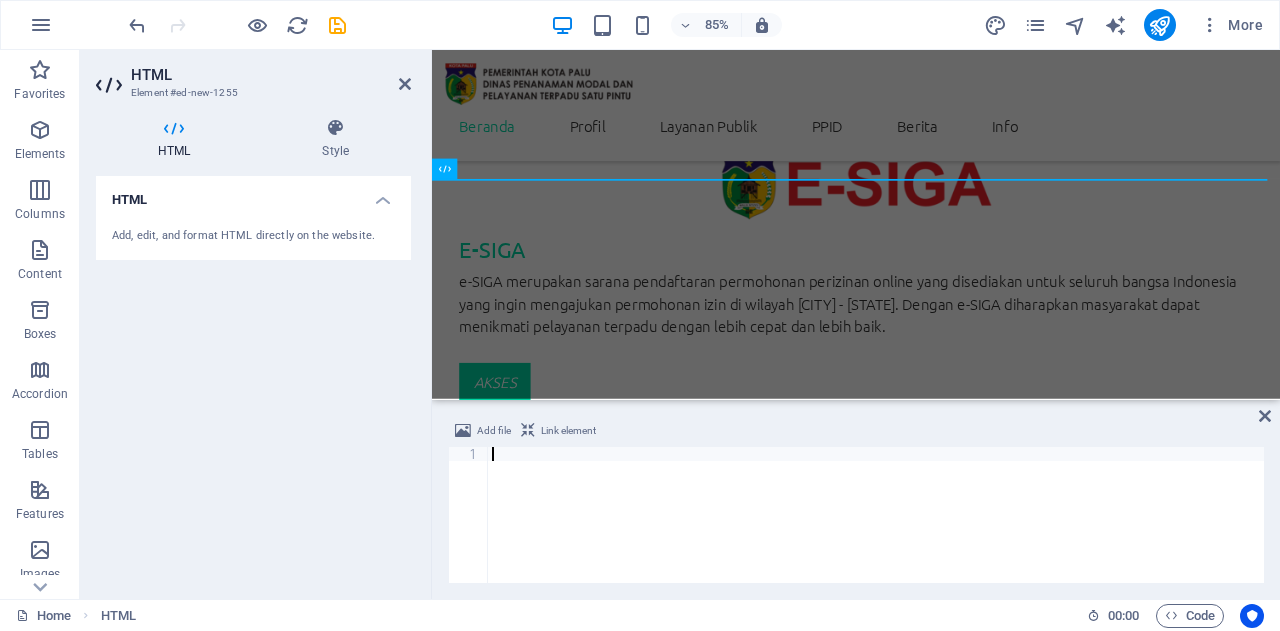 scroll, scrollTop: 4026, scrollLeft: 0, axis: vertical 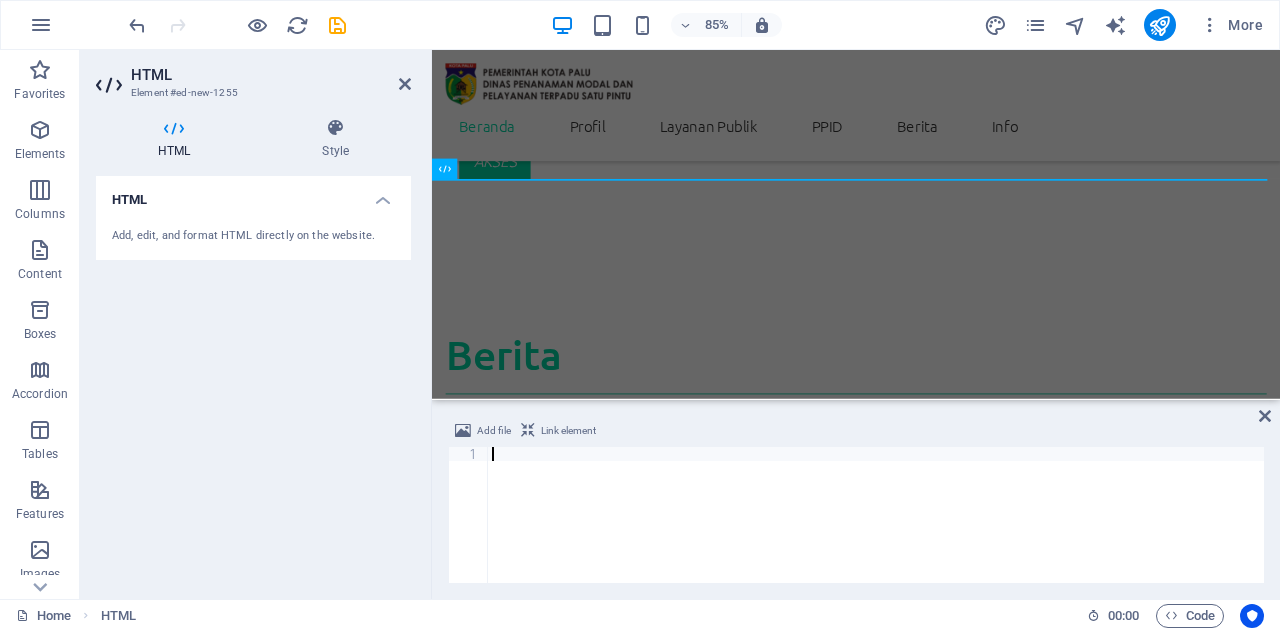 type on "</html>" 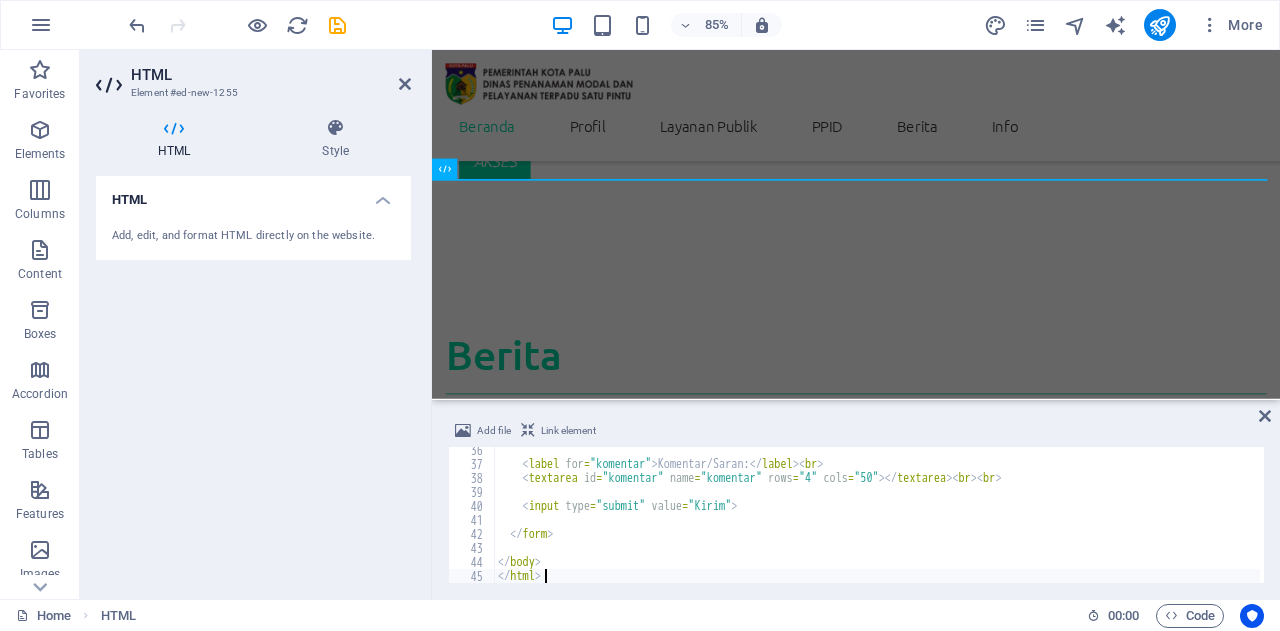 scroll, scrollTop: 494, scrollLeft: 0, axis: vertical 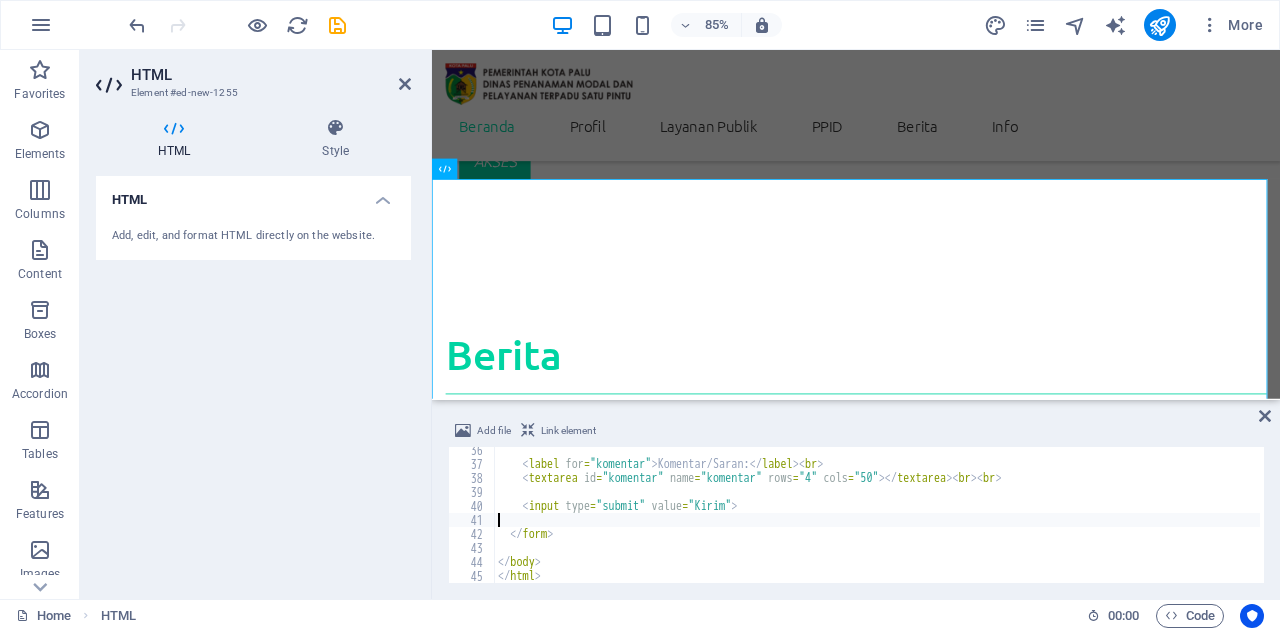 click on "<label for="komentar">Komentar/Saran:</label><br>      <textarea id="komentar" name="komentar" rows="4" cols="50"></textarea><br> <br>      <input type="submit" value="Kirim">    </html>" at bounding box center [877, 525] 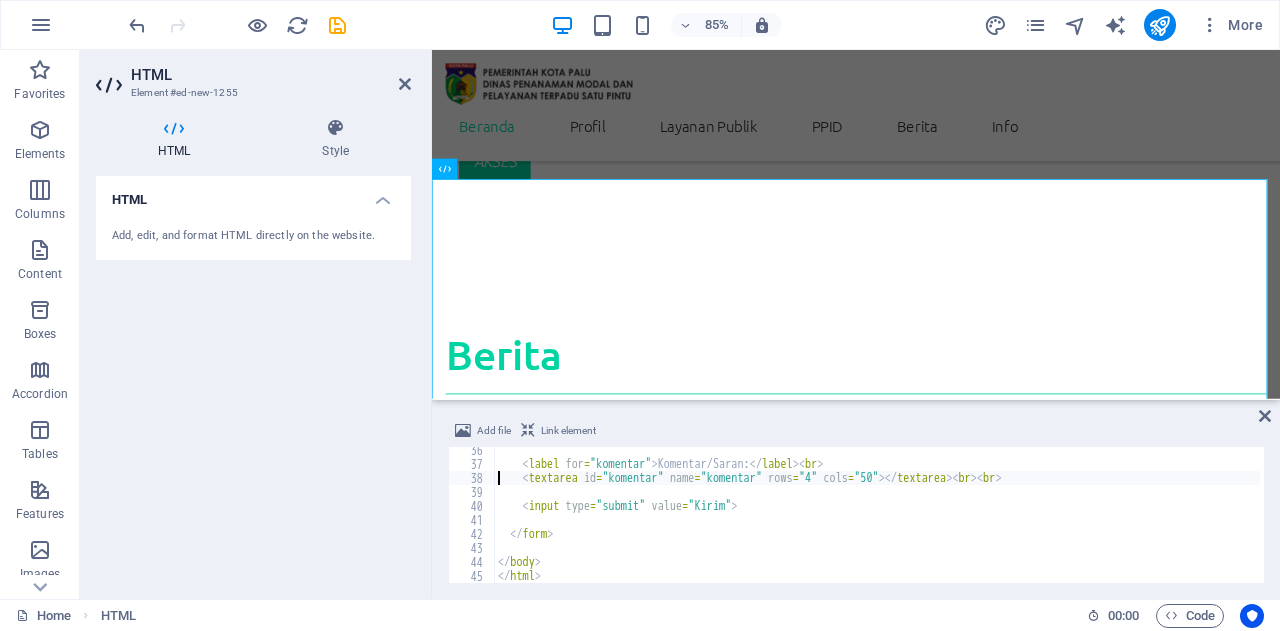 type on "<label for="komentar">Komentar/Saran:</label><br>" 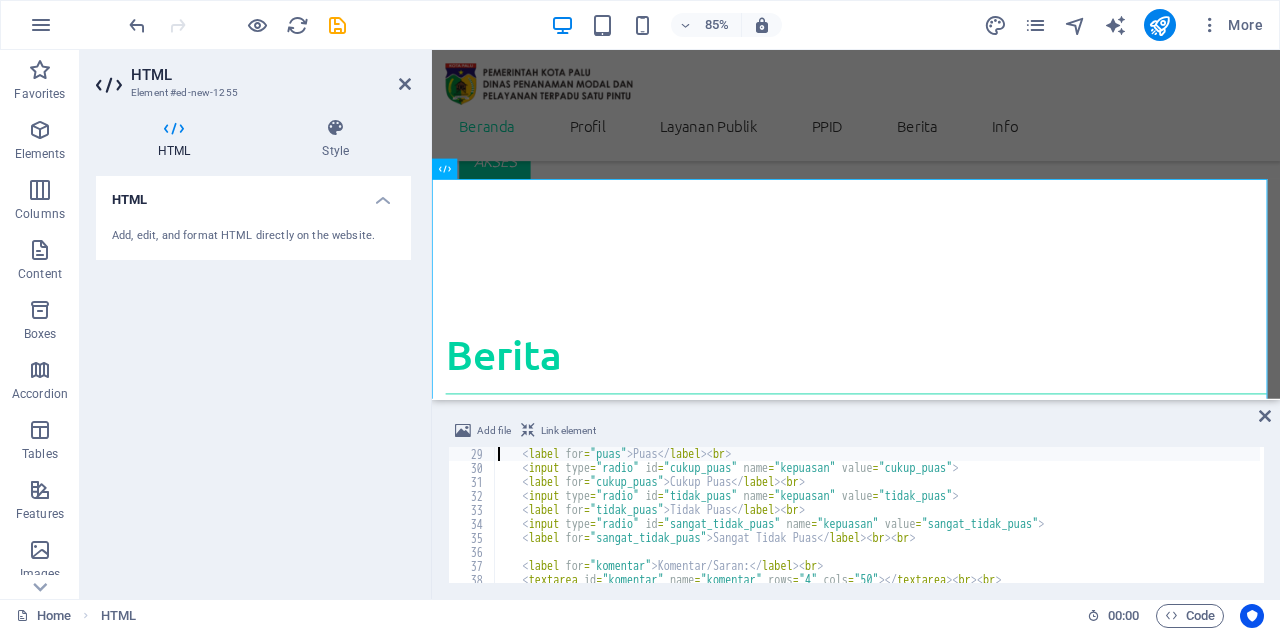 scroll, scrollTop: 378, scrollLeft: 0, axis: vertical 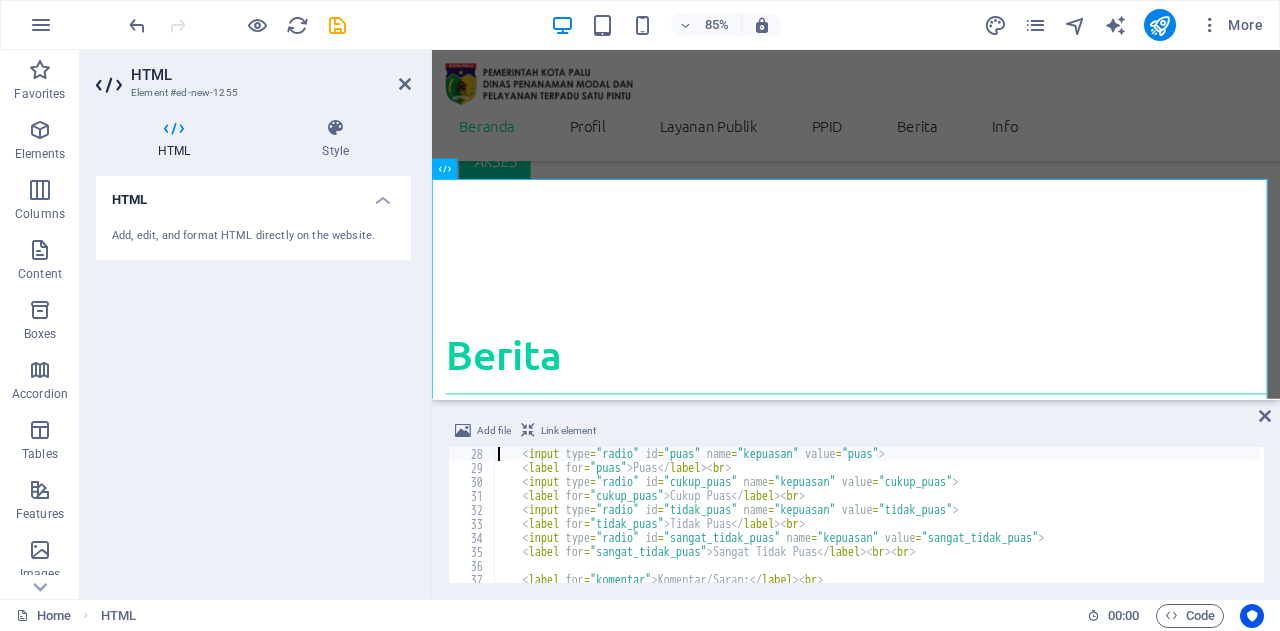 type on "</body>
</html>" 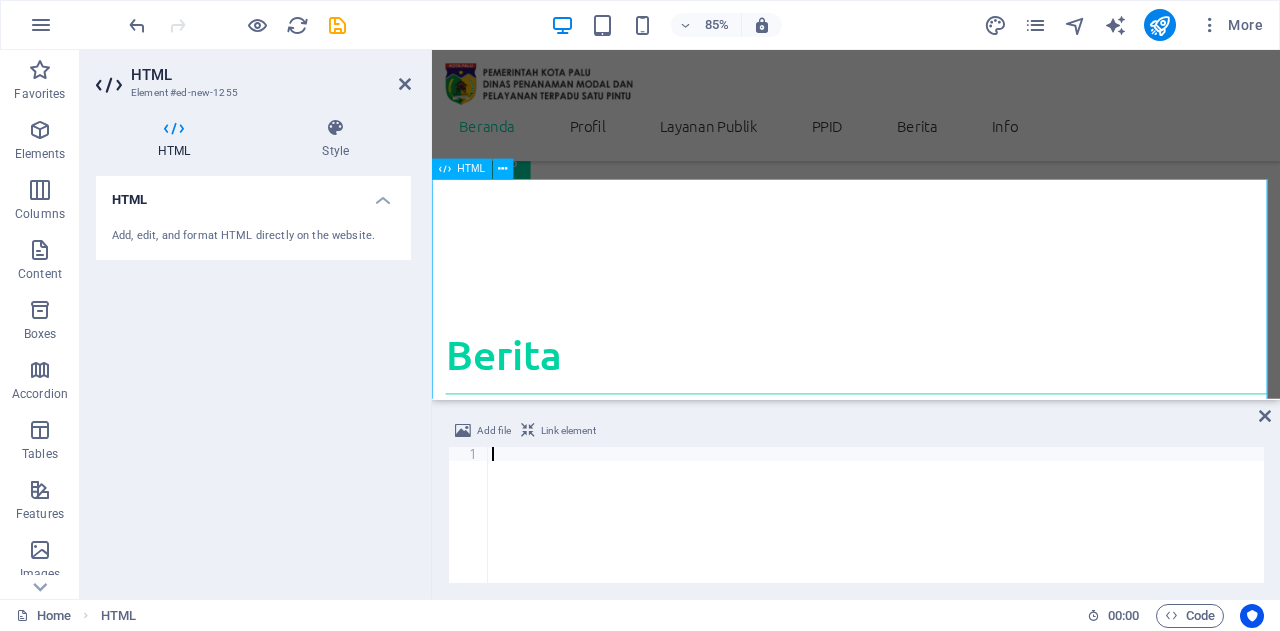 paste on "</html>" 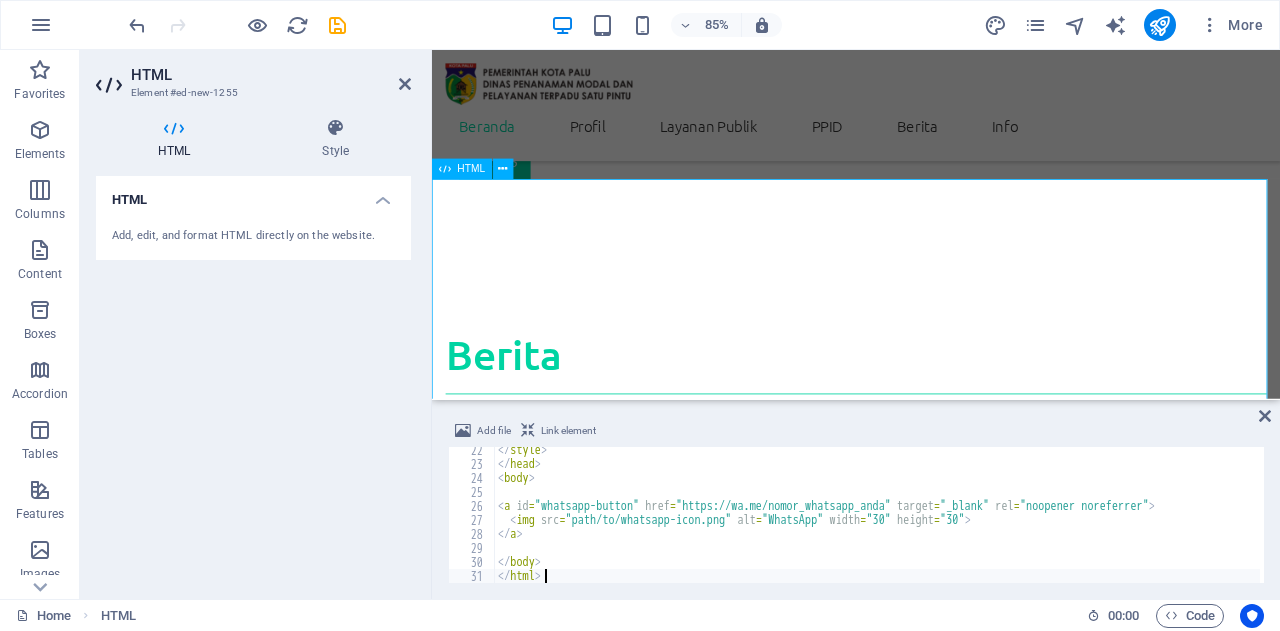 scroll, scrollTop: 298, scrollLeft: 0, axis: vertical 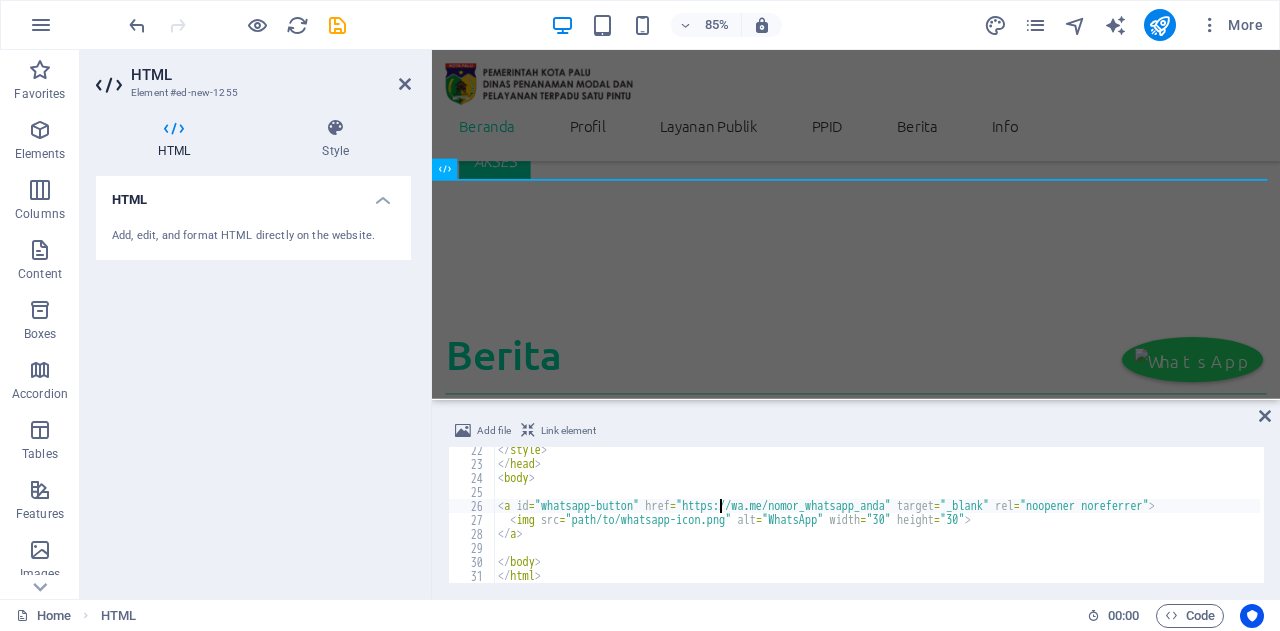 click on "<html></ head > < body > < a   id = "whatsapp-button"   href = "https://wa.me/[PHONE]"   target = "_blank"   rel = "noopener noreferrer" >    < img   src = "path/to/whatsapp-icon.png"   alt = "WhatsApp"   width = "30"   height = "30" > </ a > </ body > </ html >" at bounding box center (877, 525) 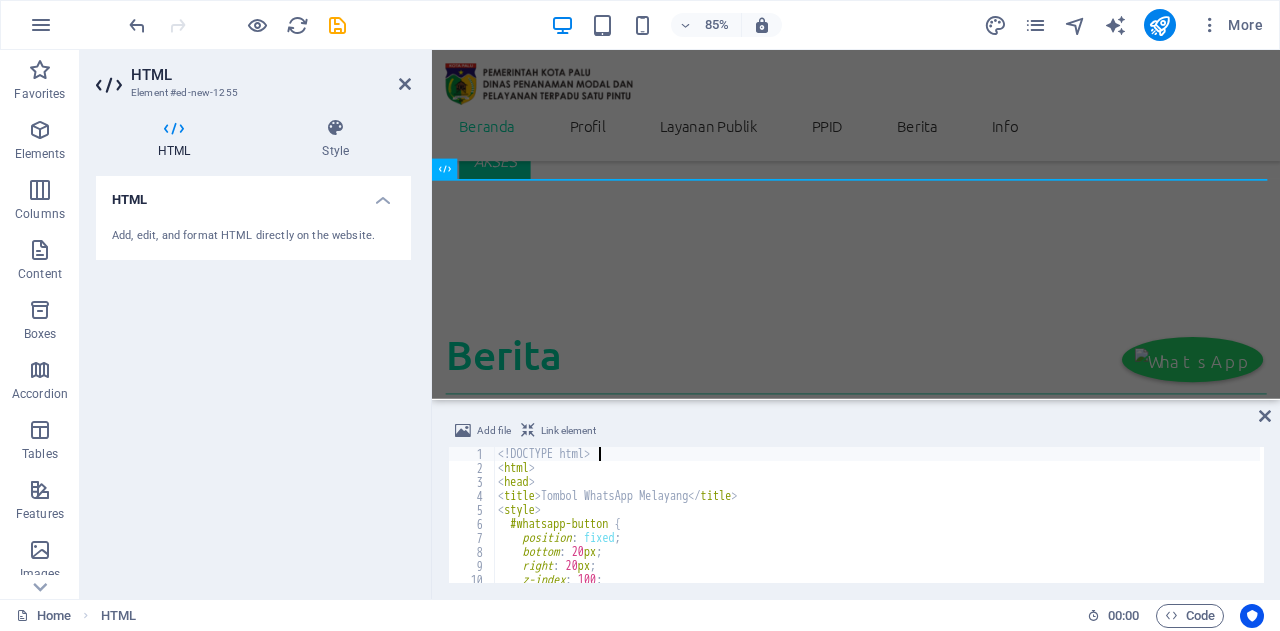 scroll, scrollTop: 0, scrollLeft: 0, axis: both 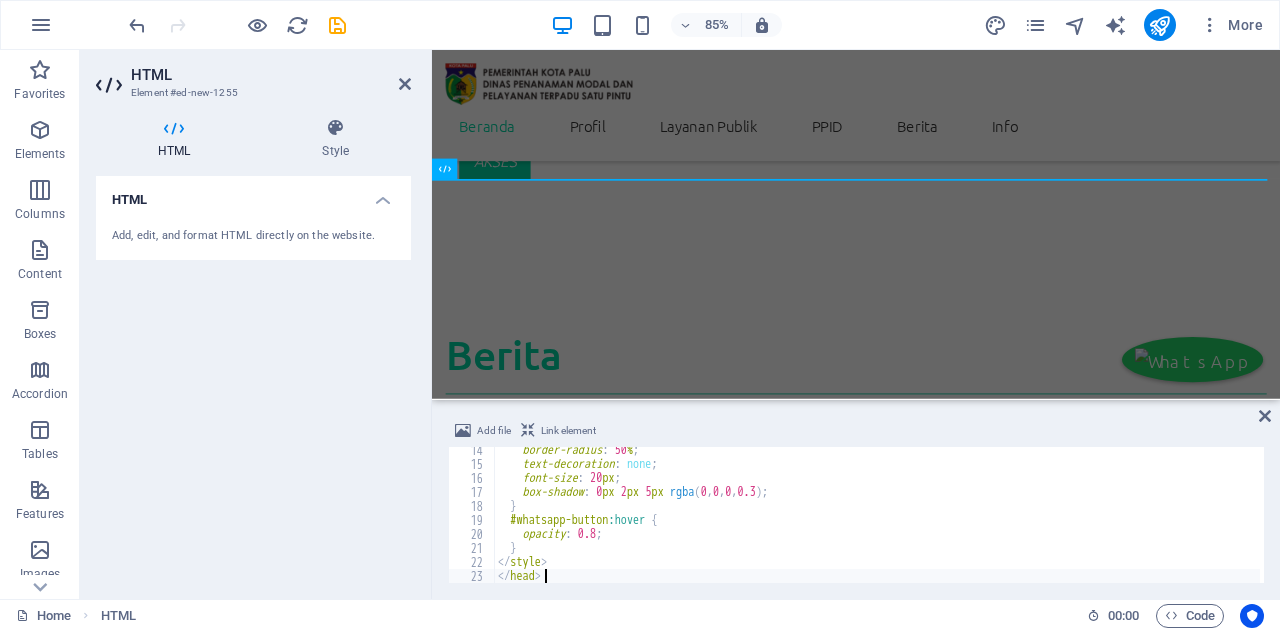 type on "<body>" 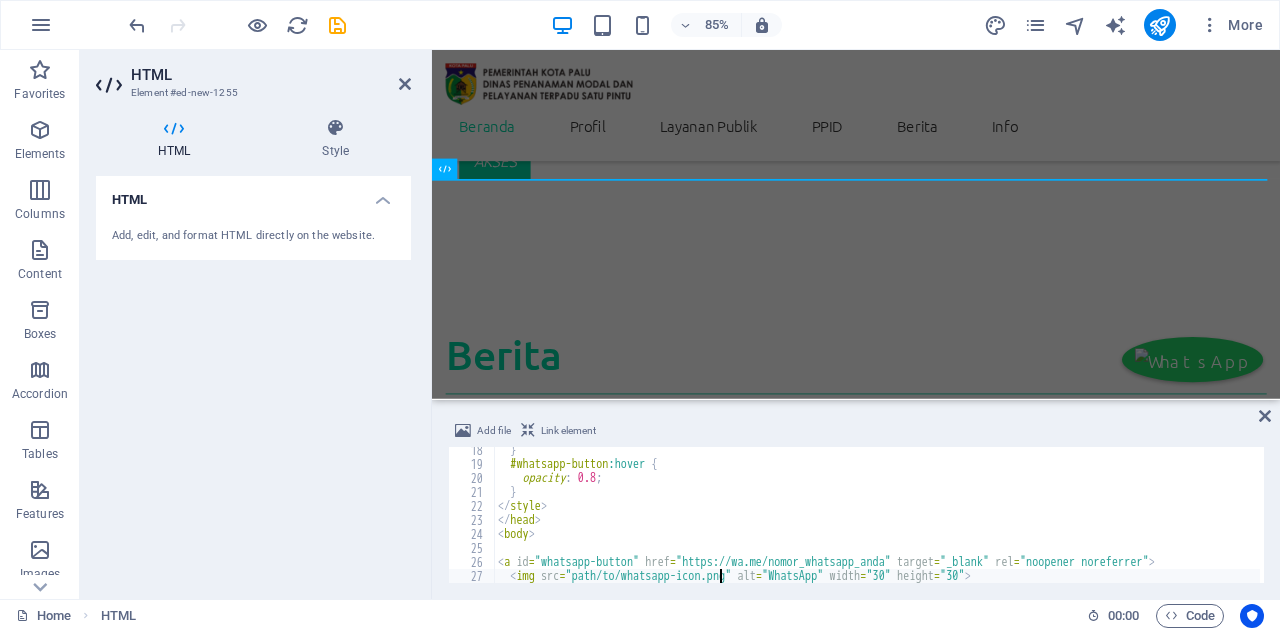 type on "</a>" 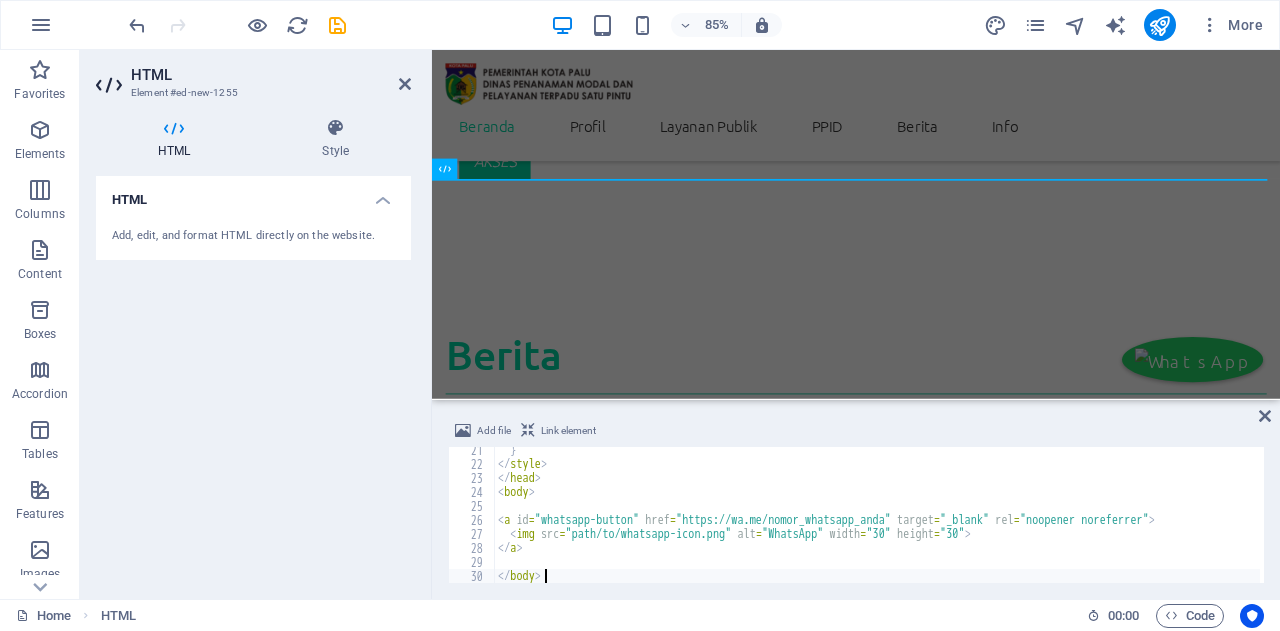 scroll, scrollTop: 298, scrollLeft: 0, axis: vertical 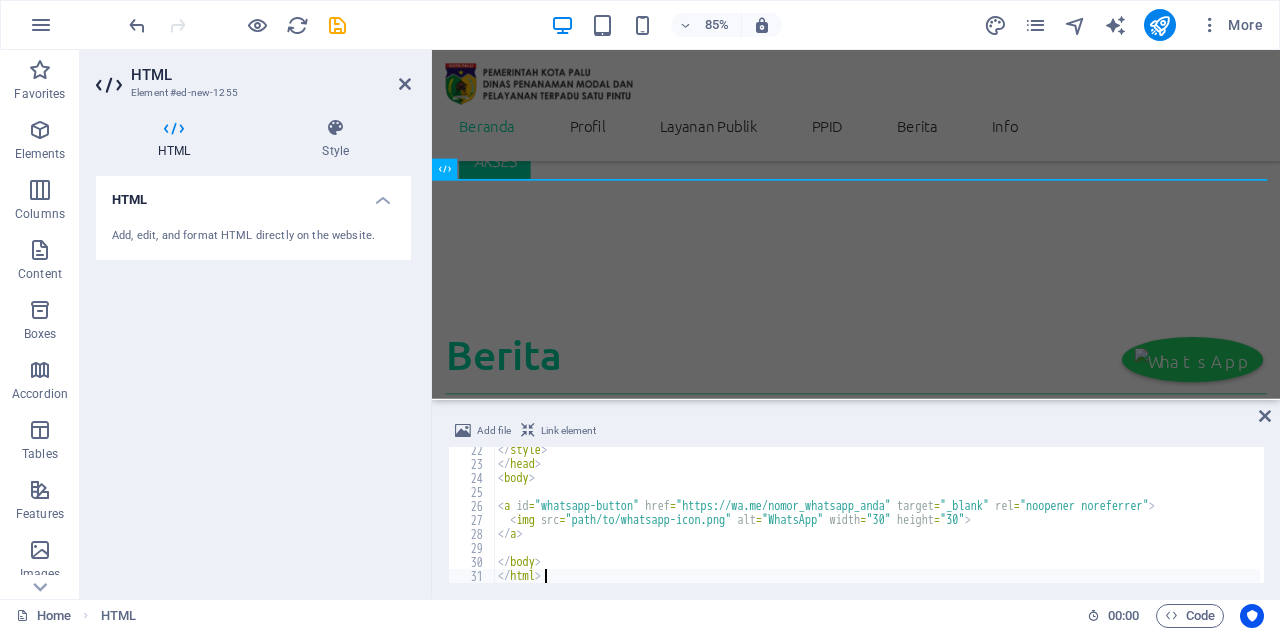type on "</body>" 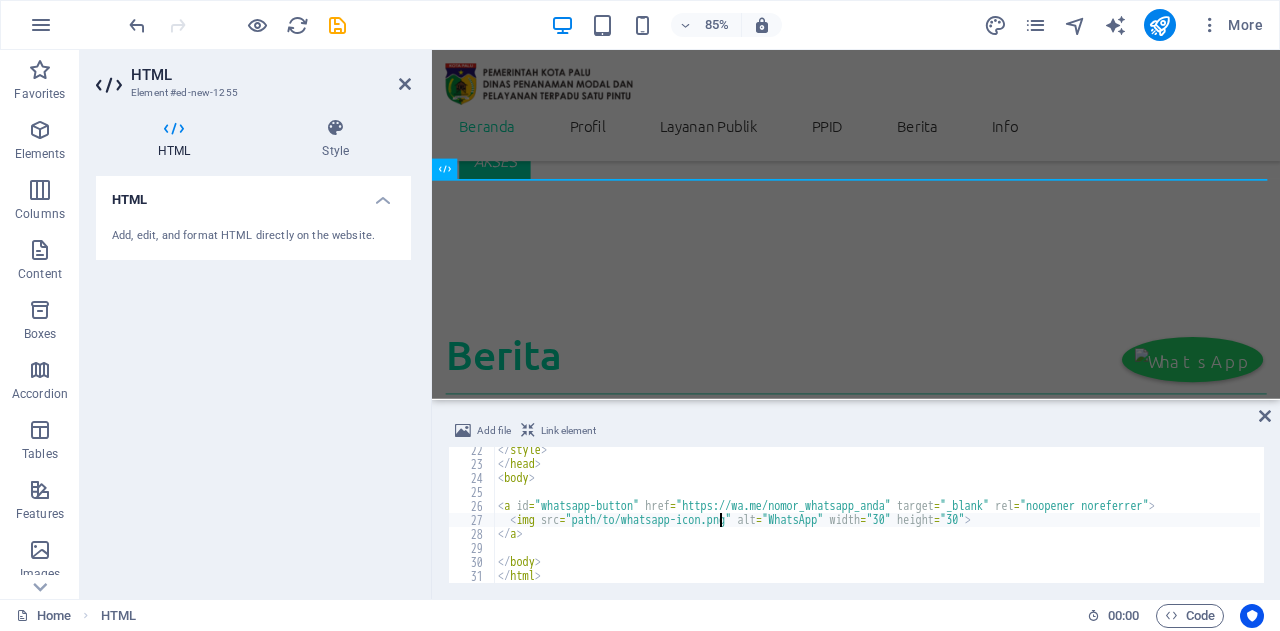 type on "<a id="whatsapp-button" href="https://wa.me/[PHONE]" target="_blank" rel="noopener noreferrer">" 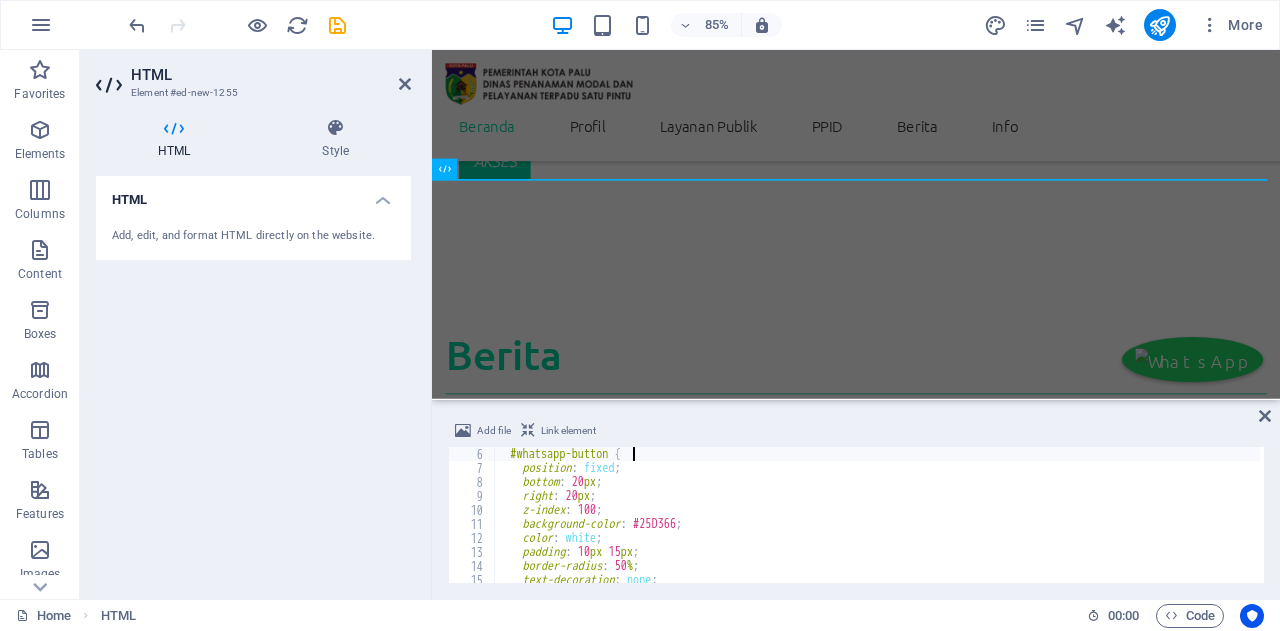 scroll, scrollTop: 42, scrollLeft: 0, axis: vertical 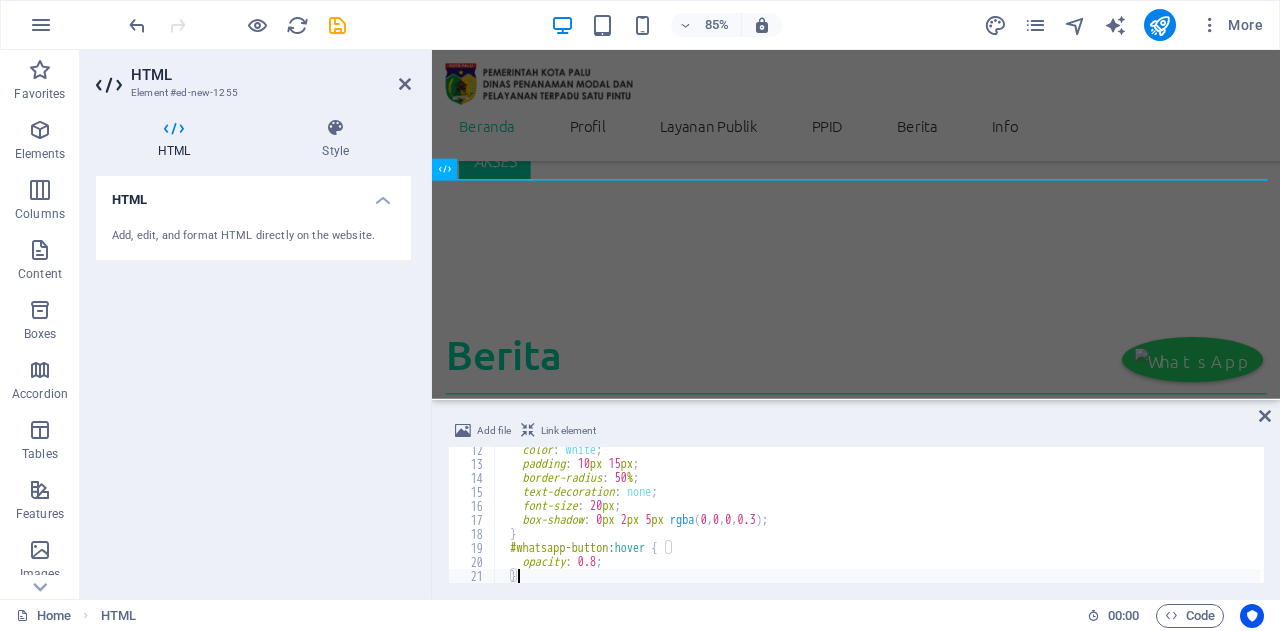 type on "<body>" 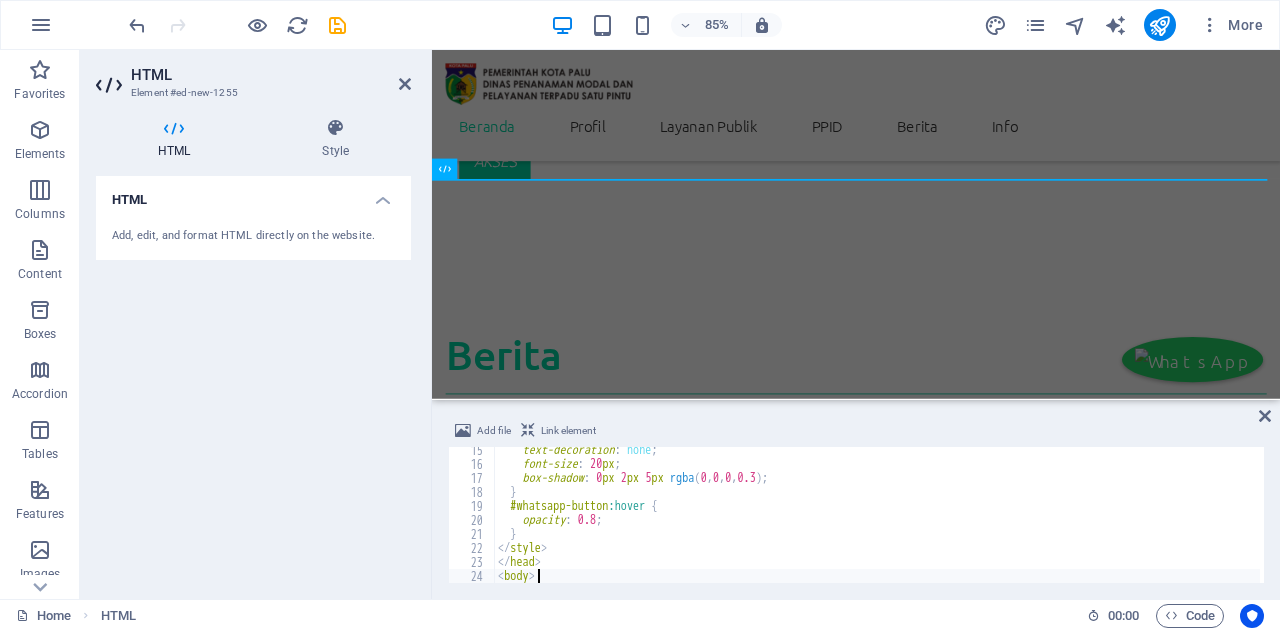 type on "</a>" 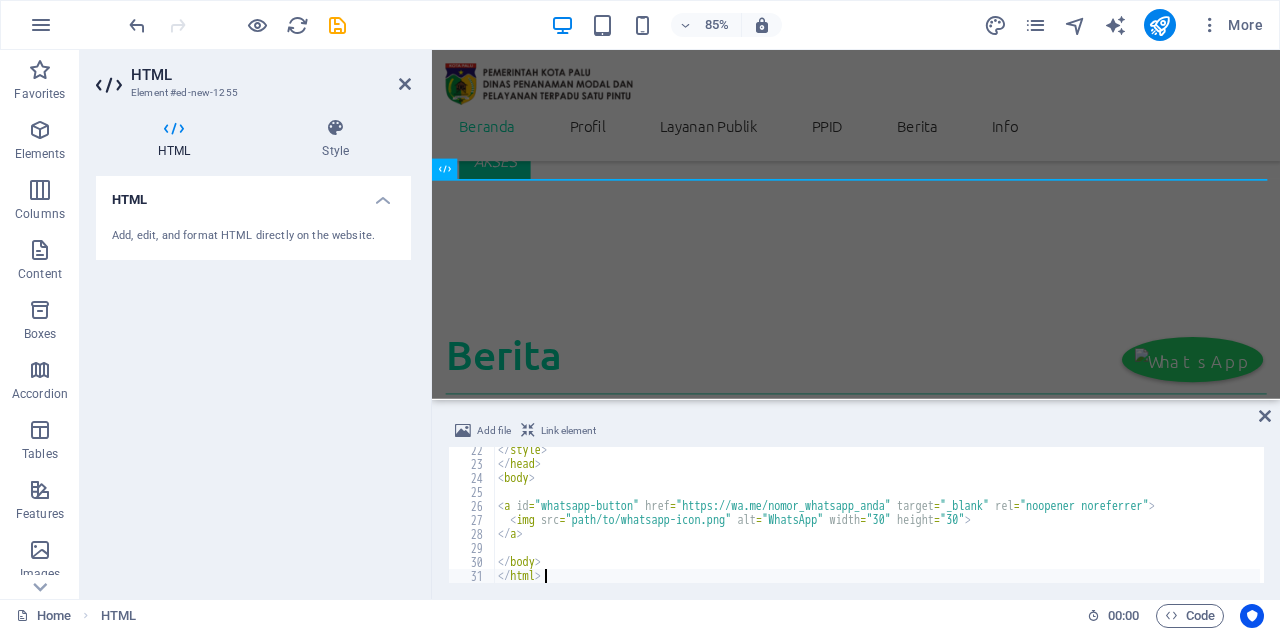scroll, scrollTop: 298, scrollLeft: 0, axis: vertical 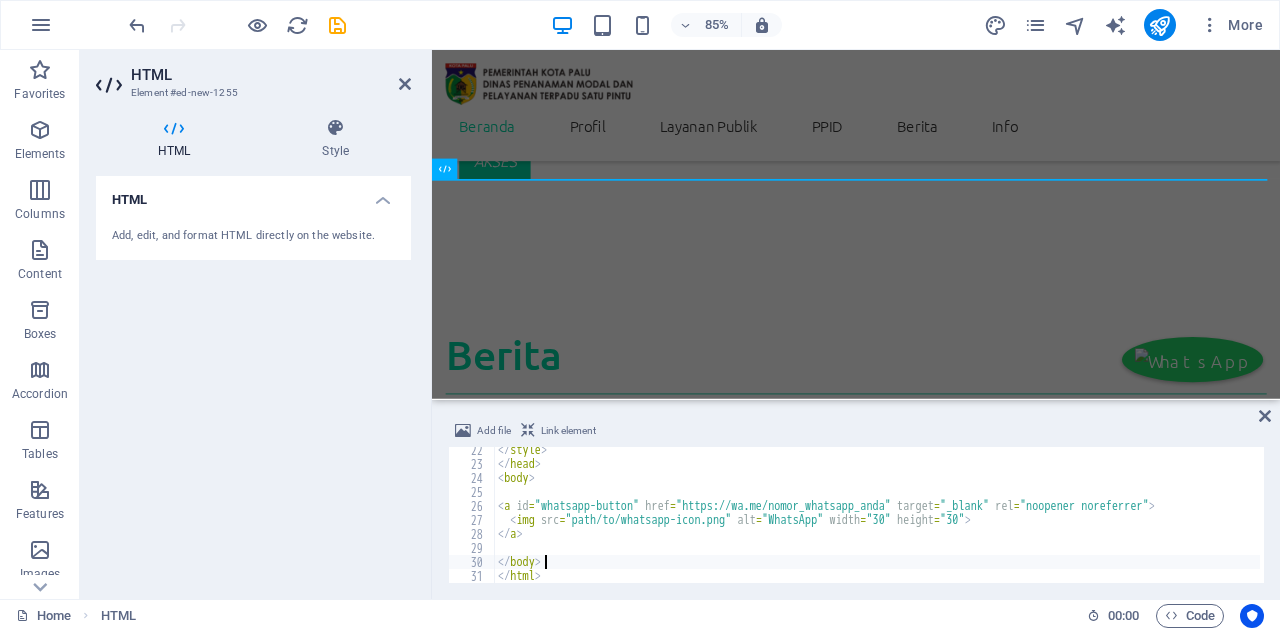 type on "</body>
</html>" 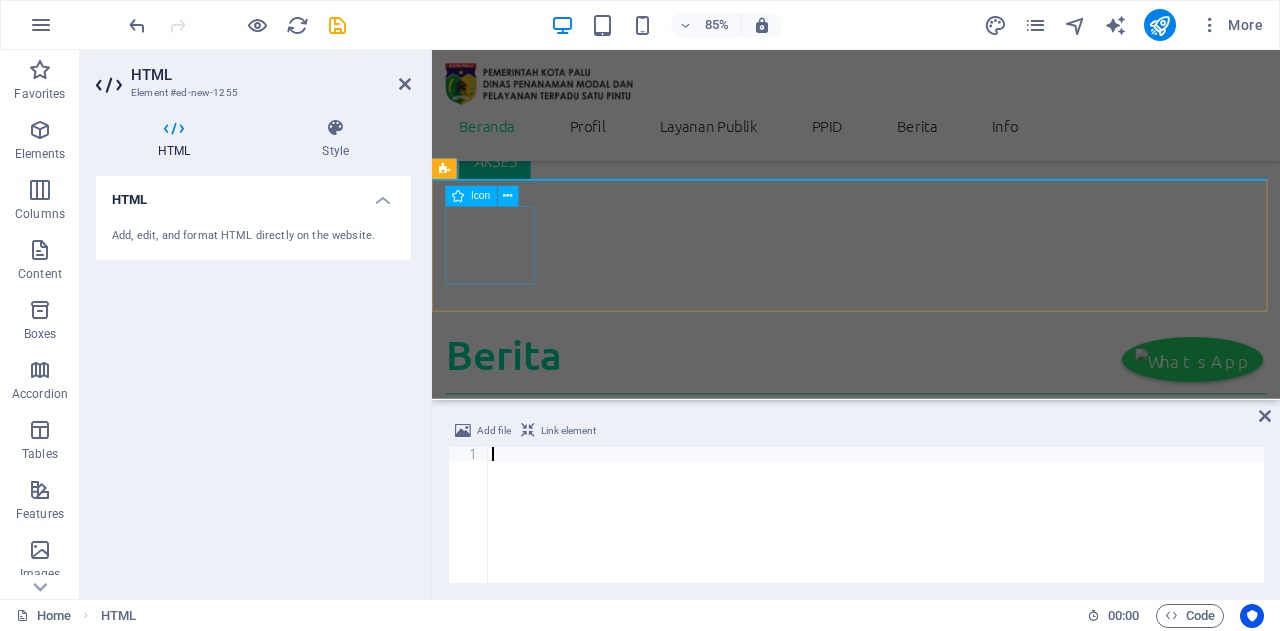 paste on "</html>" 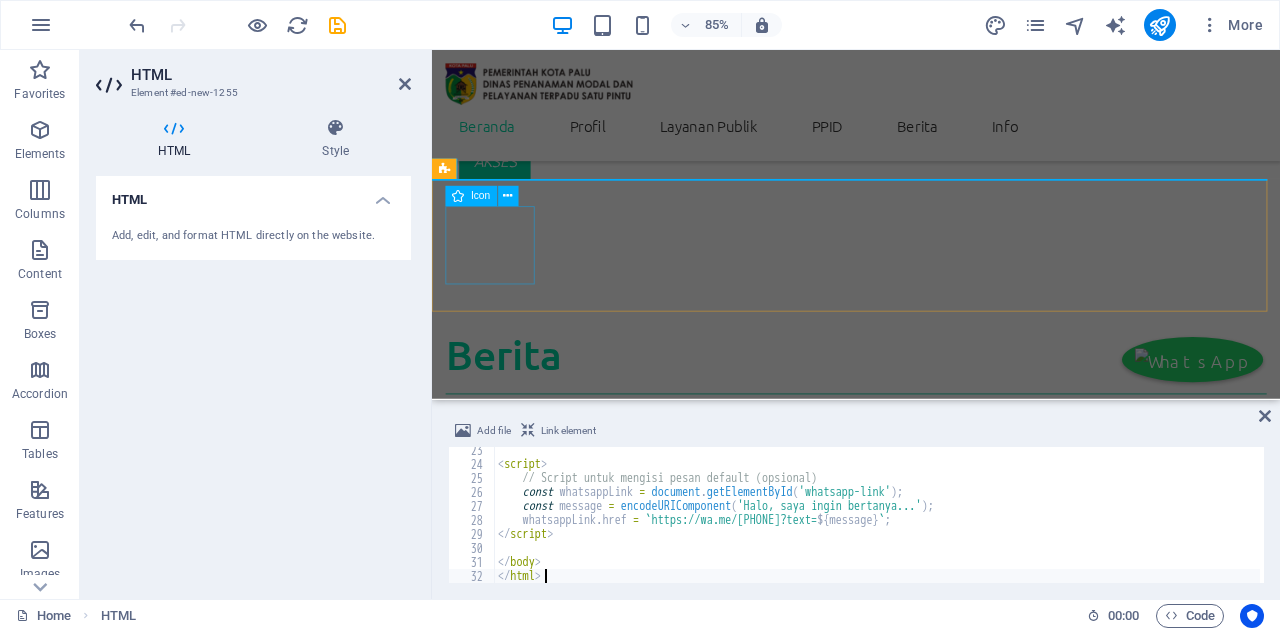 scroll, scrollTop: 312, scrollLeft: 0, axis: vertical 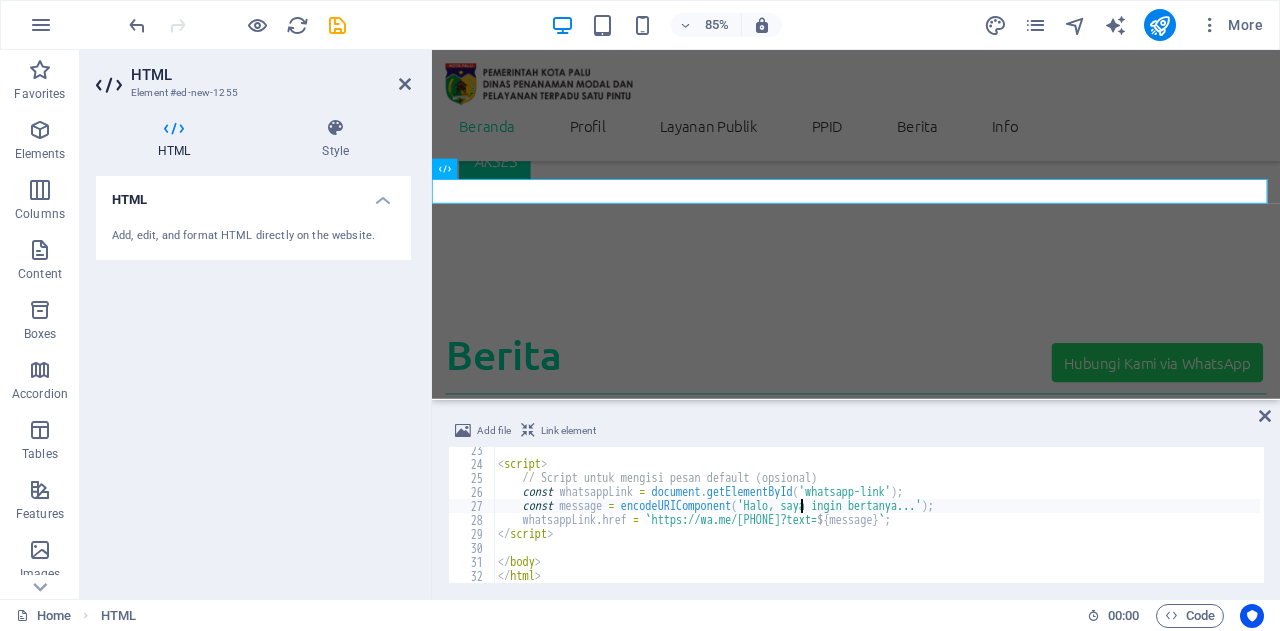 click on "document.addEventListener("DOMContentLoaded", function() {         const   whatsappLink   =   document . getElementById ( 'whatsapp-link' ) ;         const   message   =   encodeURIComponent ( 'Halo, saya ingin bertanya...' ) ;         whatsappLink . href   =   ` https://wa.me/[PHONE]?text= ${ message } ` ;      }) ;    </html>" at bounding box center (922, 523) 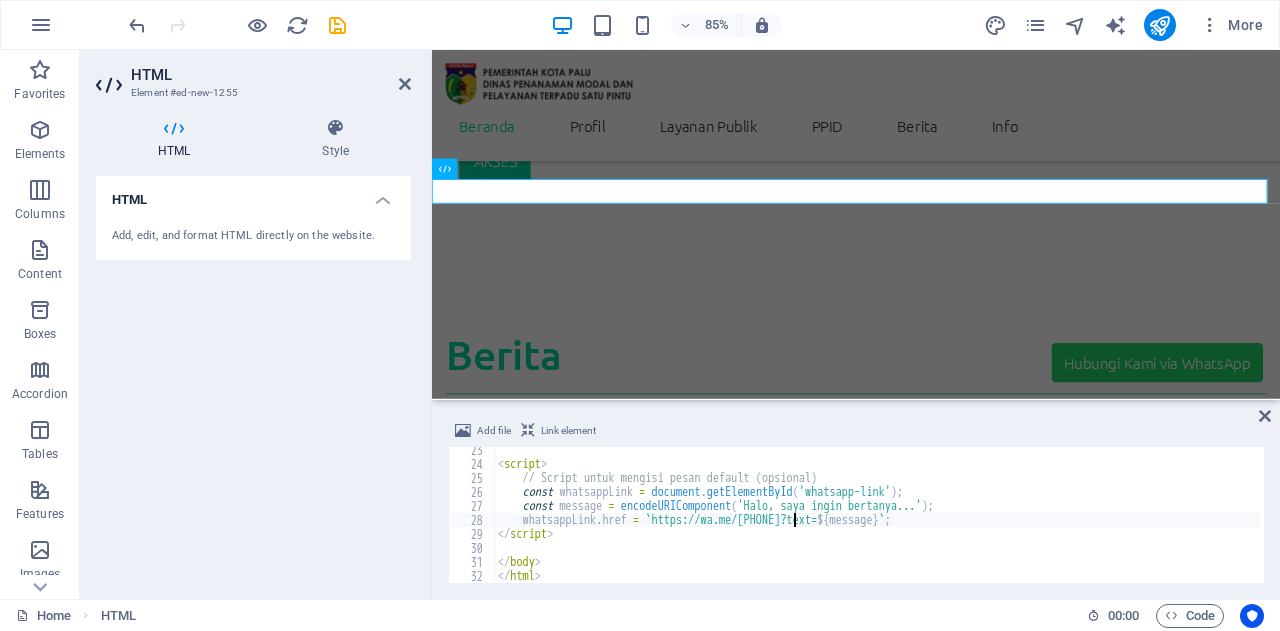 click on "document.addEventListener("DOMContentLoaded", function() {         const   whatsappLink   =   document . getElementById ( 'whatsapp-link' ) ;         const   message   =   encodeURIComponent ( 'Halo, saya ingin bertanya...' ) ;         whatsappLink . href   =   ` https://wa.me/[PHONE]?text= ${ message } ` ;      }) ;    </html>" at bounding box center [922, 523] 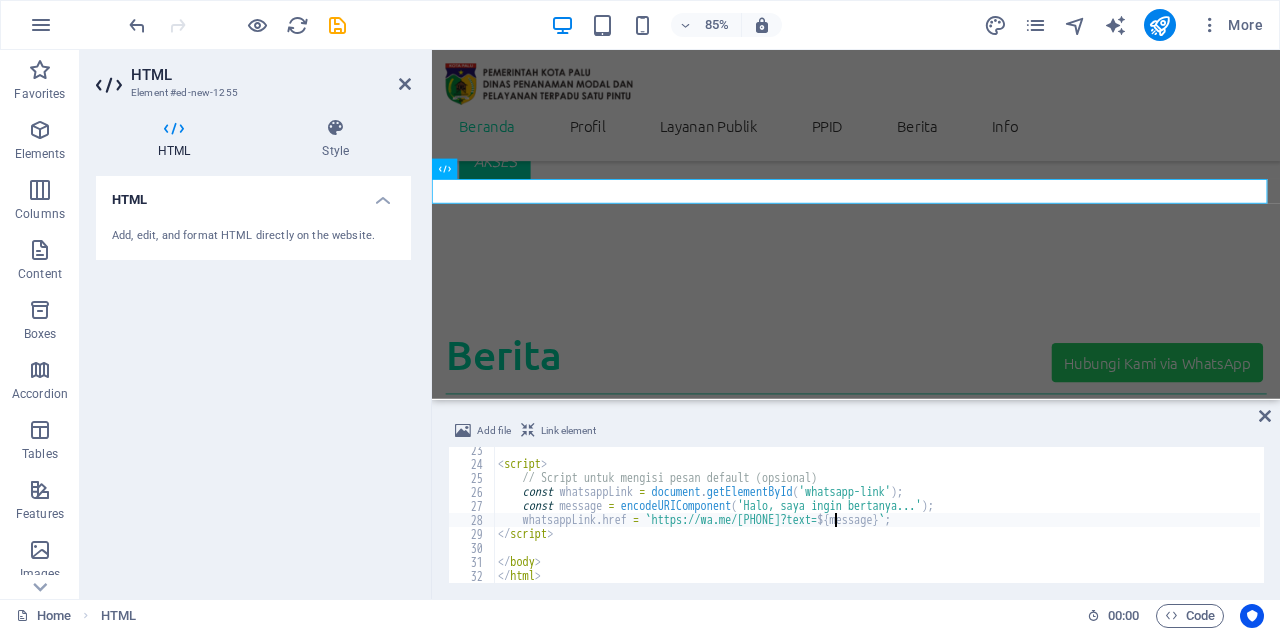 scroll, scrollTop: 0, scrollLeft: 27, axis: horizontal 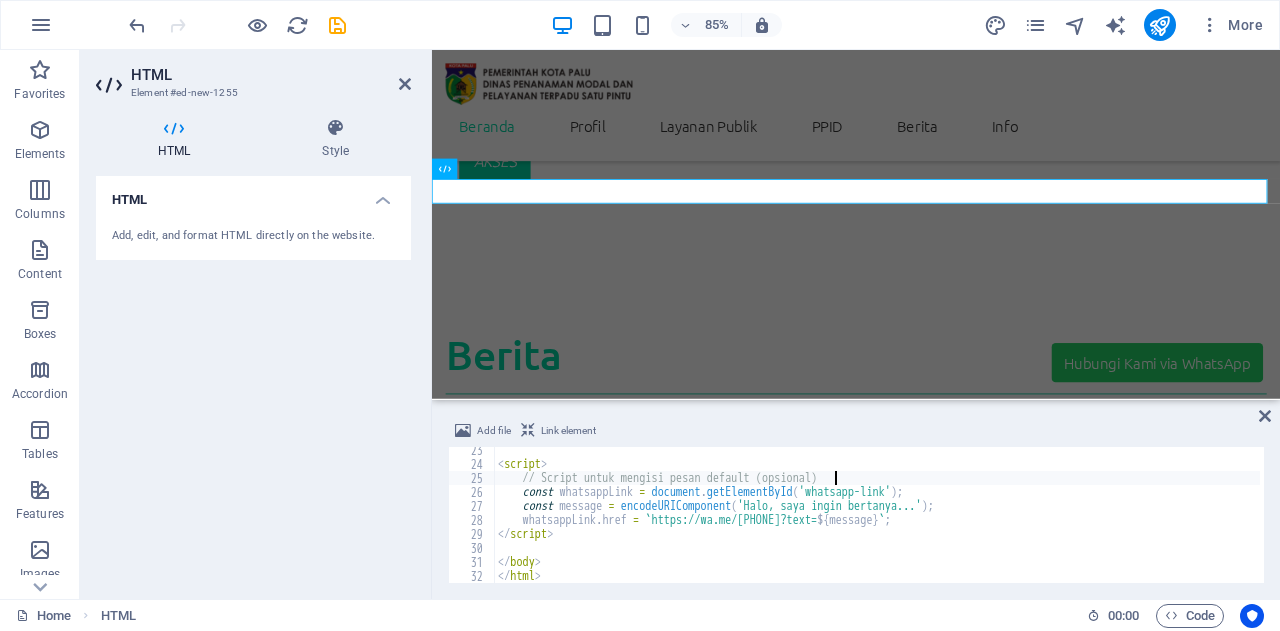 type on "<script>" 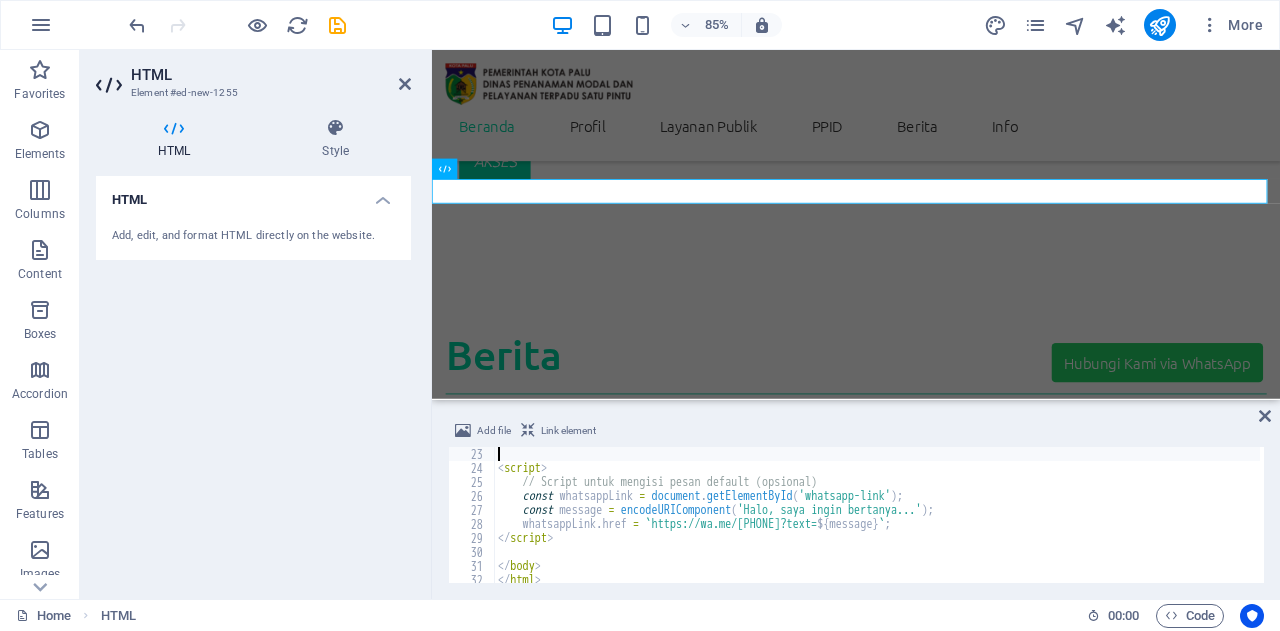 scroll, scrollTop: 0, scrollLeft: 0, axis: both 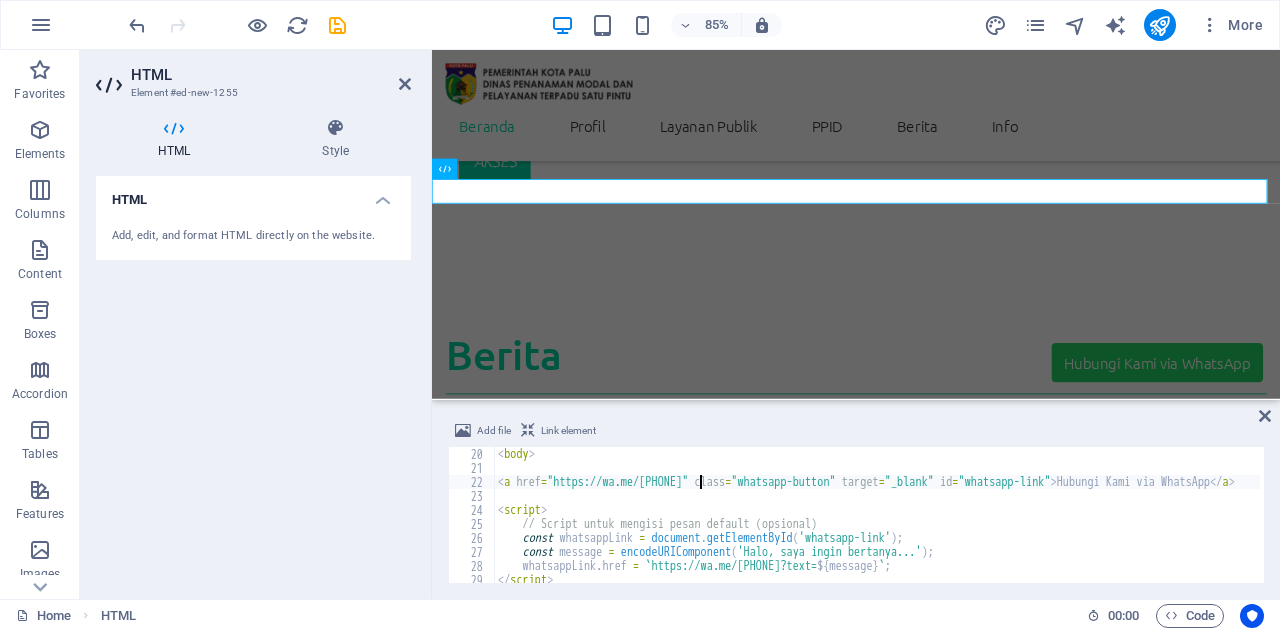 click on "< body > < a   href = "https://wa.me/[PHONE]"   class = "whatsapp-button"   target = "_blank"   id = "whatsapp-link" > Hubungi Kami via WhatsApp </ a > < script >      // Script untuk mengisi pesan default (opsional)      const   whatsappLink   =   document . getElementById ( 'whatsapp-link' ) ;      const   message   =   encodeURIComponent ( 'Halo, saya ingin bertanya...' ) ;      whatsappLink . href   =   ` https://wa.me/[PHONE]?text= ${ message } ` ; </ script >" at bounding box center (922, 527) 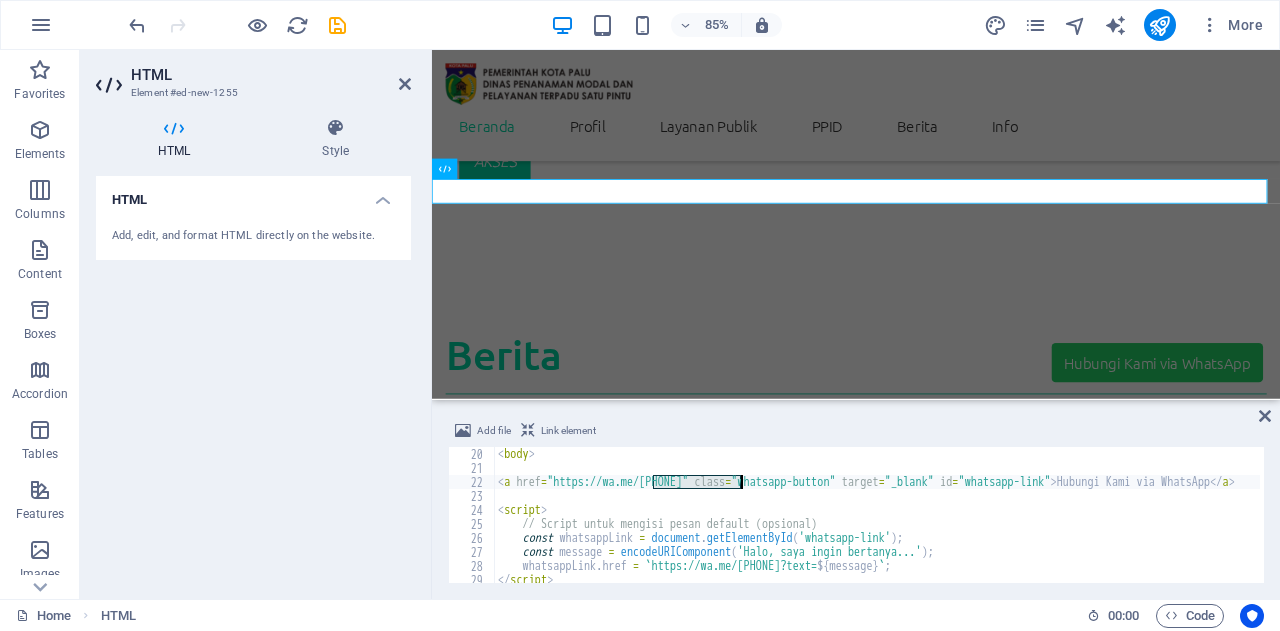 click on "< body > < a   href = "https://wa.me/[PHONE]"   class = "whatsapp-button"   target = "_blank"   id = "whatsapp-link" > Hubungi Kami via WhatsApp </ a > < script >      // Script untuk mengisi pesan default (opsional)      const   whatsappLink   =   document . getElementById ( 'whatsapp-link' ) ;      const   message   =   encodeURIComponent ( 'Halo, saya ingin bertanya...' ) ;      whatsappLink . href   =   ` https://wa.me/[PHONE]?text= ${ message } ` ; </ script >" at bounding box center (922, 527) 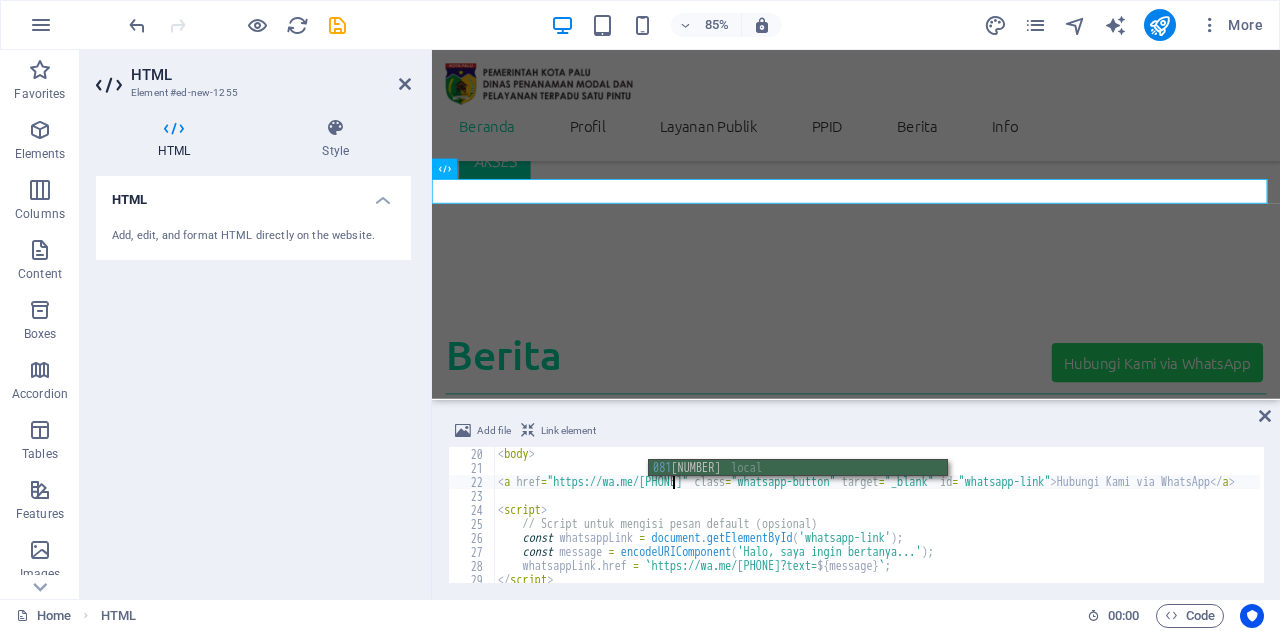 scroll, scrollTop: 0, scrollLeft: 14, axis: horizontal 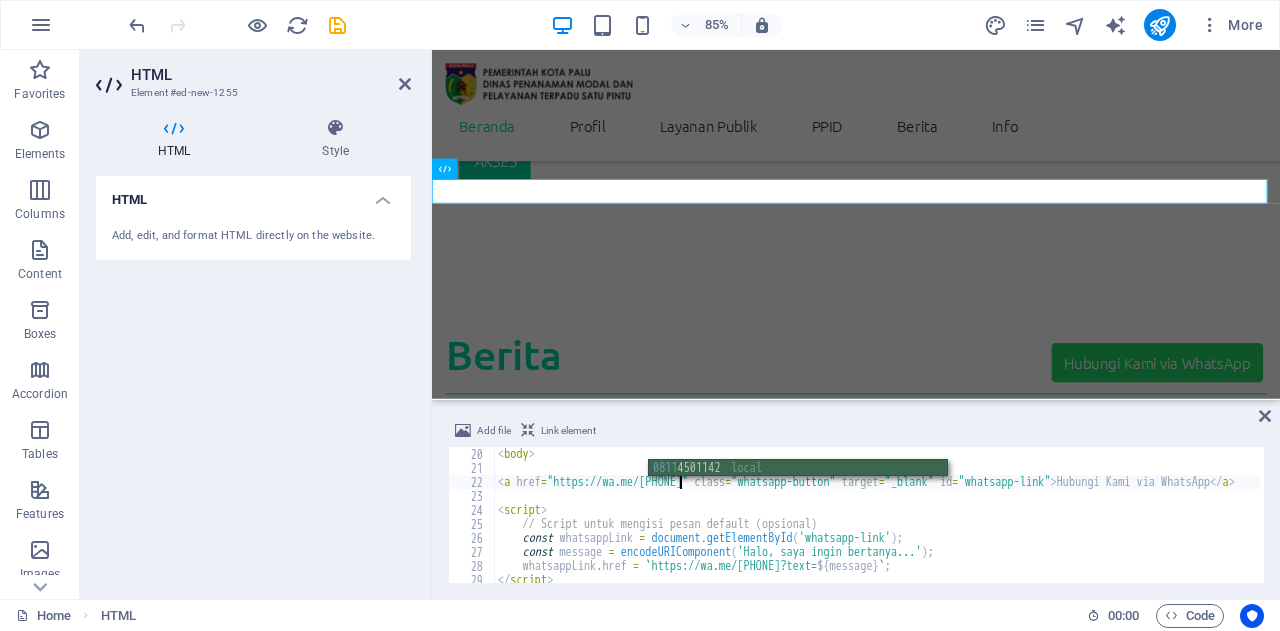 click on "[PHONE] local" at bounding box center [798, 485] 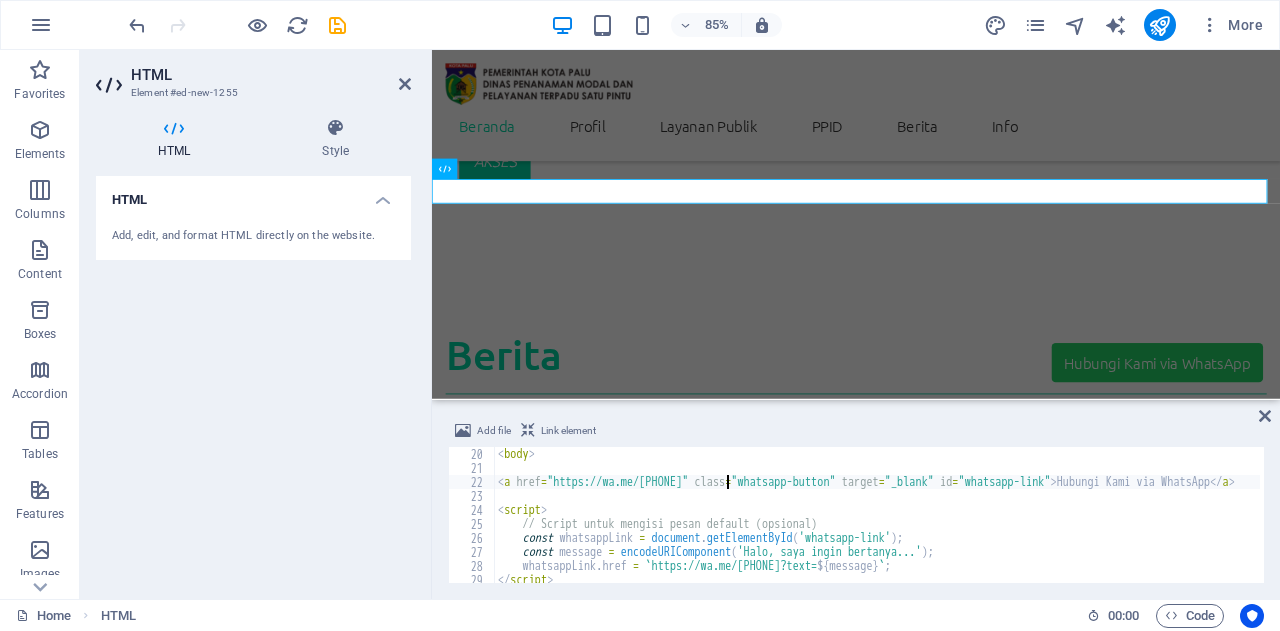 scroll, scrollTop: 0, scrollLeft: 0, axis: both 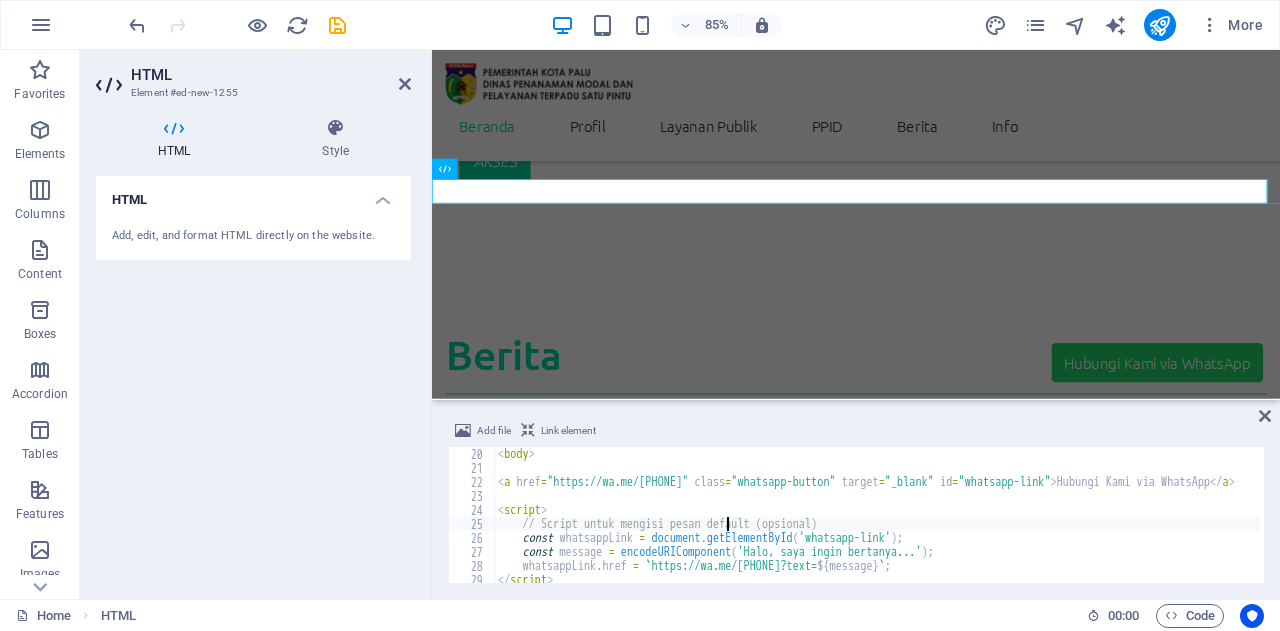 type on "<script>" 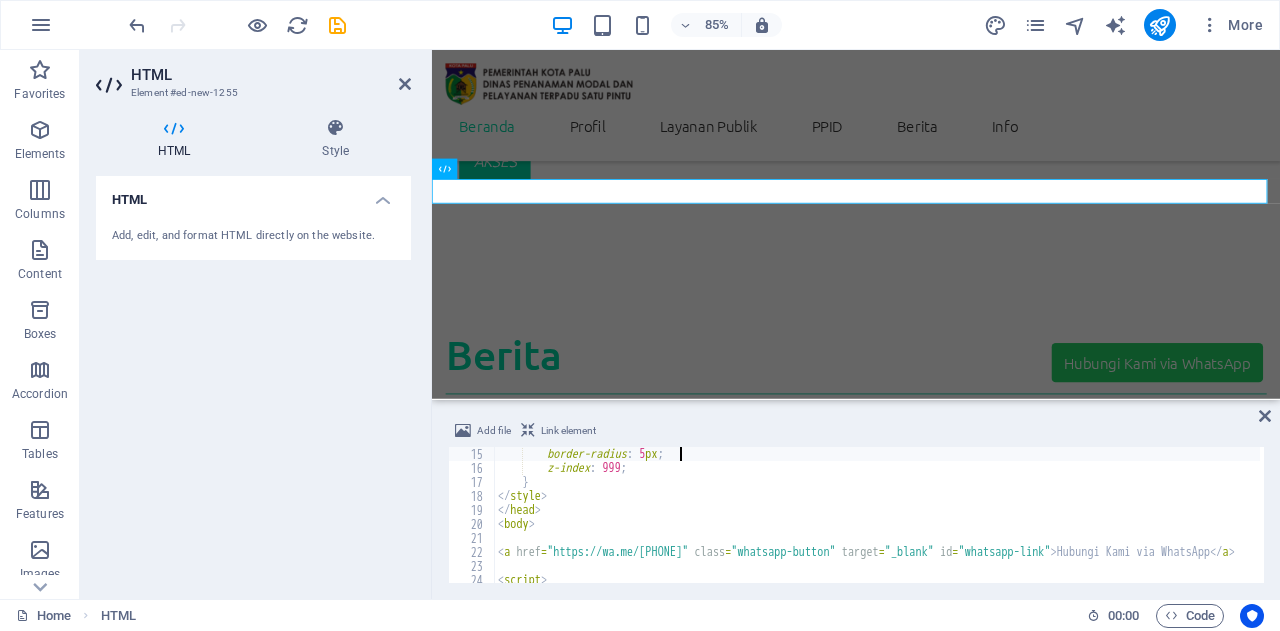 scroll, scrollTop: 182, scrollLeft: 0, axis: vertical 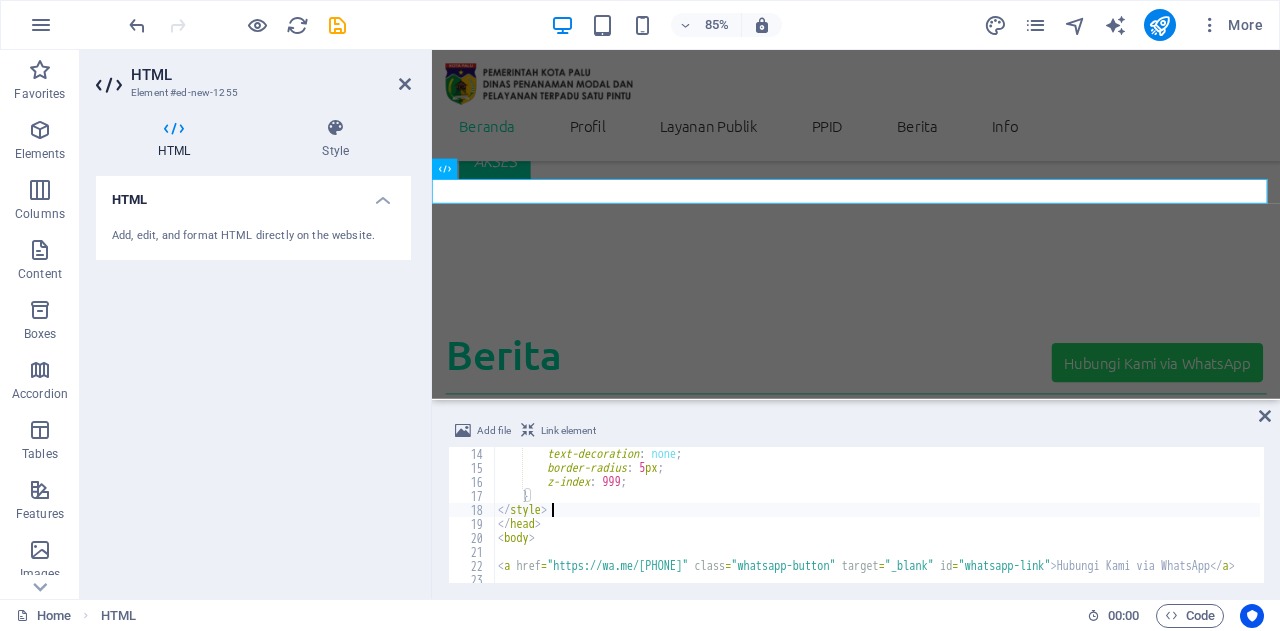 type on "<body>" 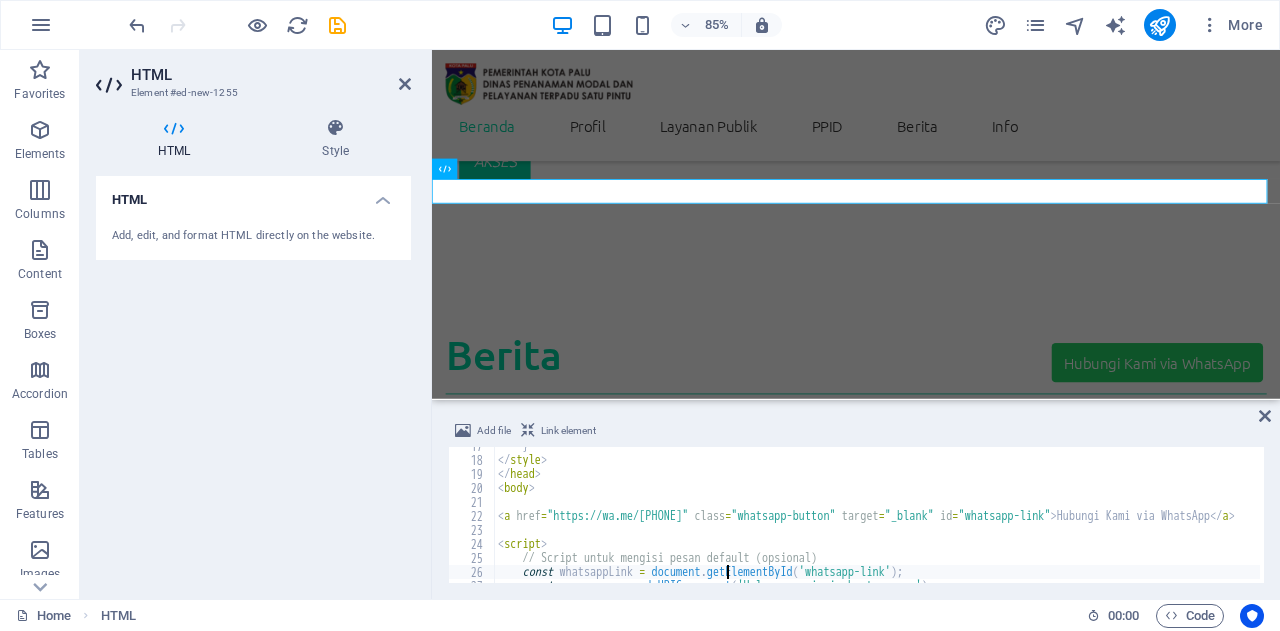 type on "</script>" 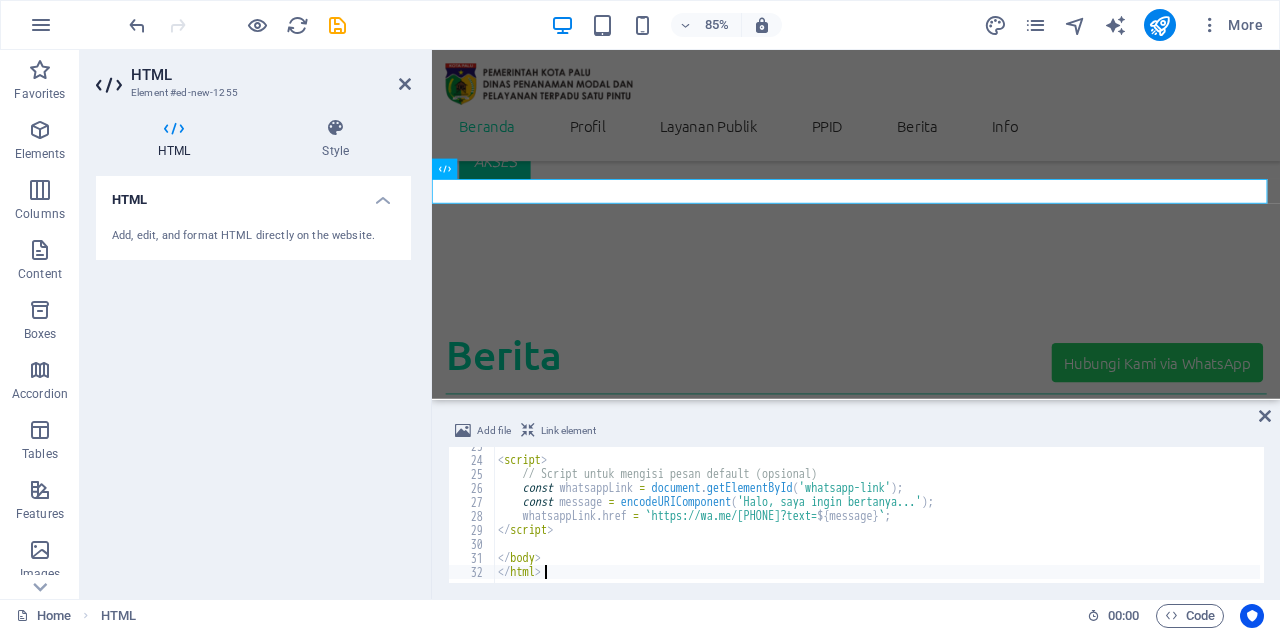 type on "</body>" 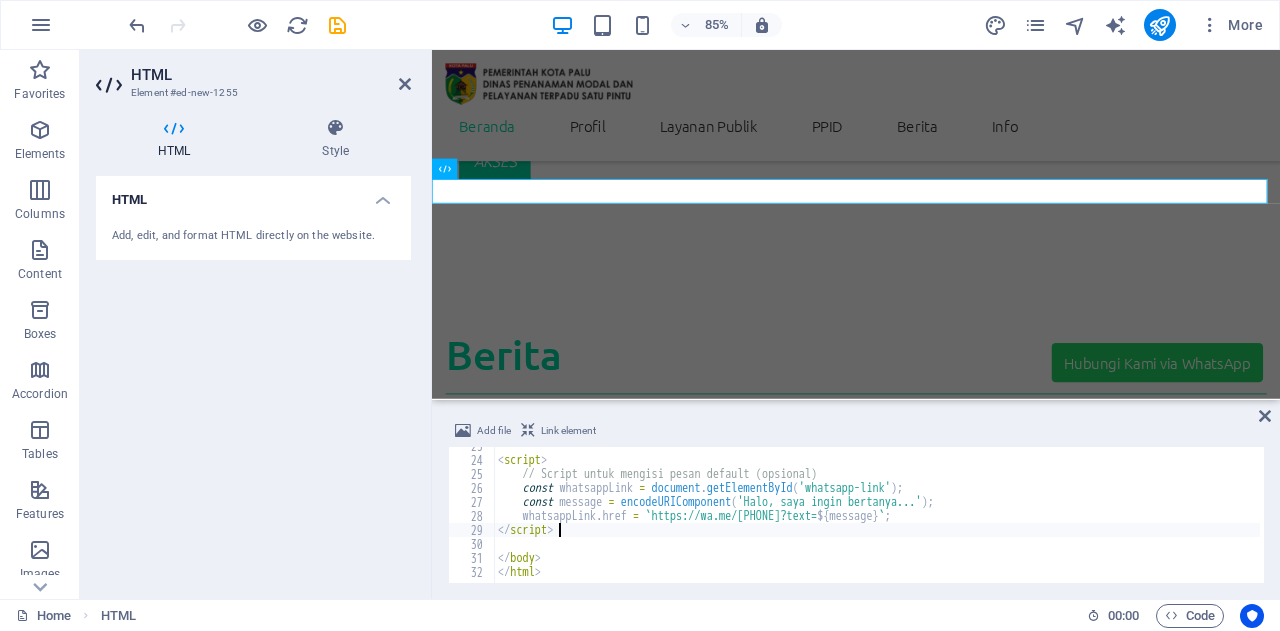 type on "<script>" 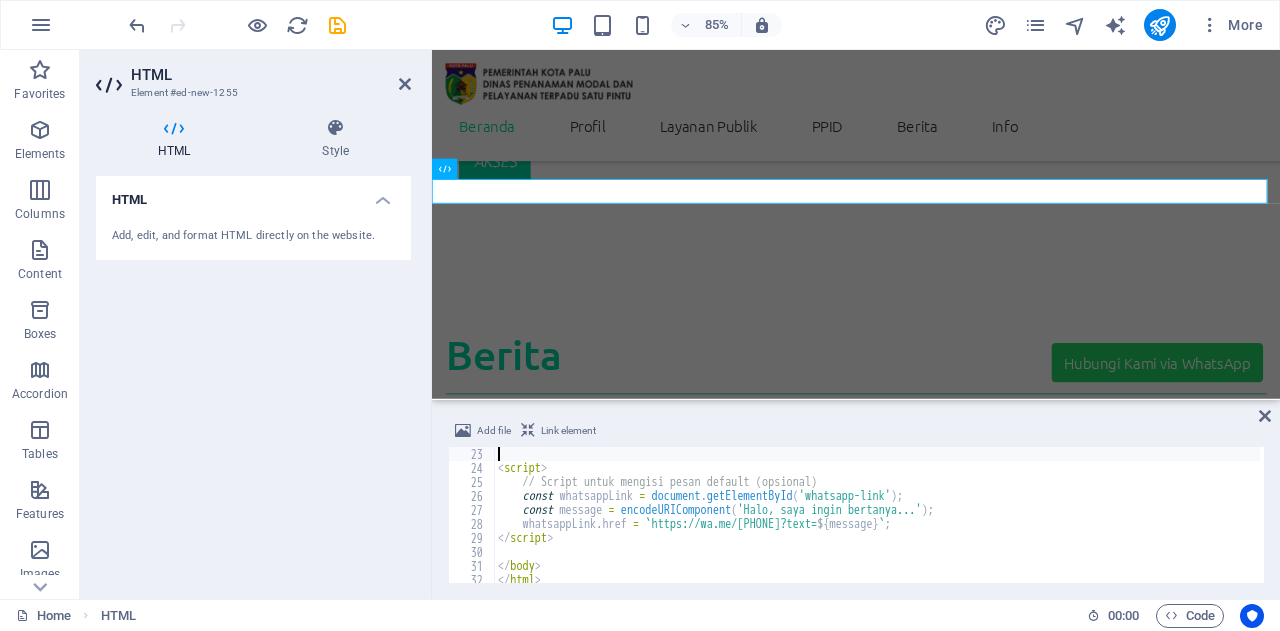 type on "<a href="https://wa.me/[PHONE]" class="whatsapp-button" target="_blank" id="whatsapp-link">Hubungi Kami via WhatsApp</a>" 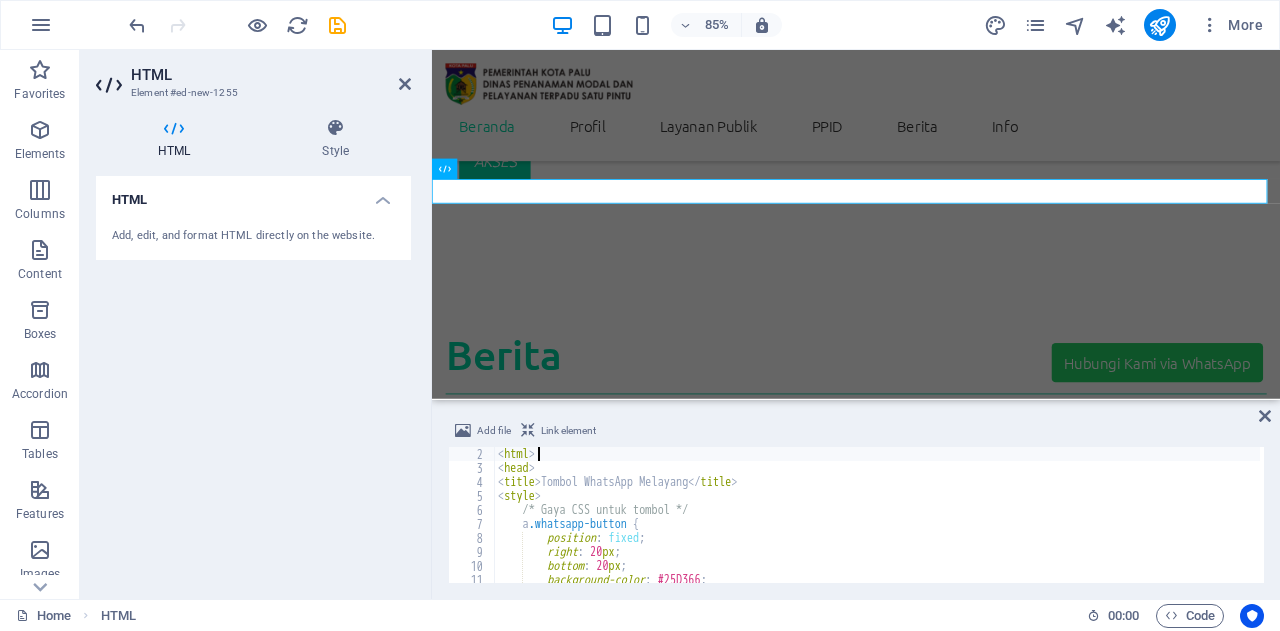 scroll, scrollTop: 0, scrollLeft: 0, axis: both 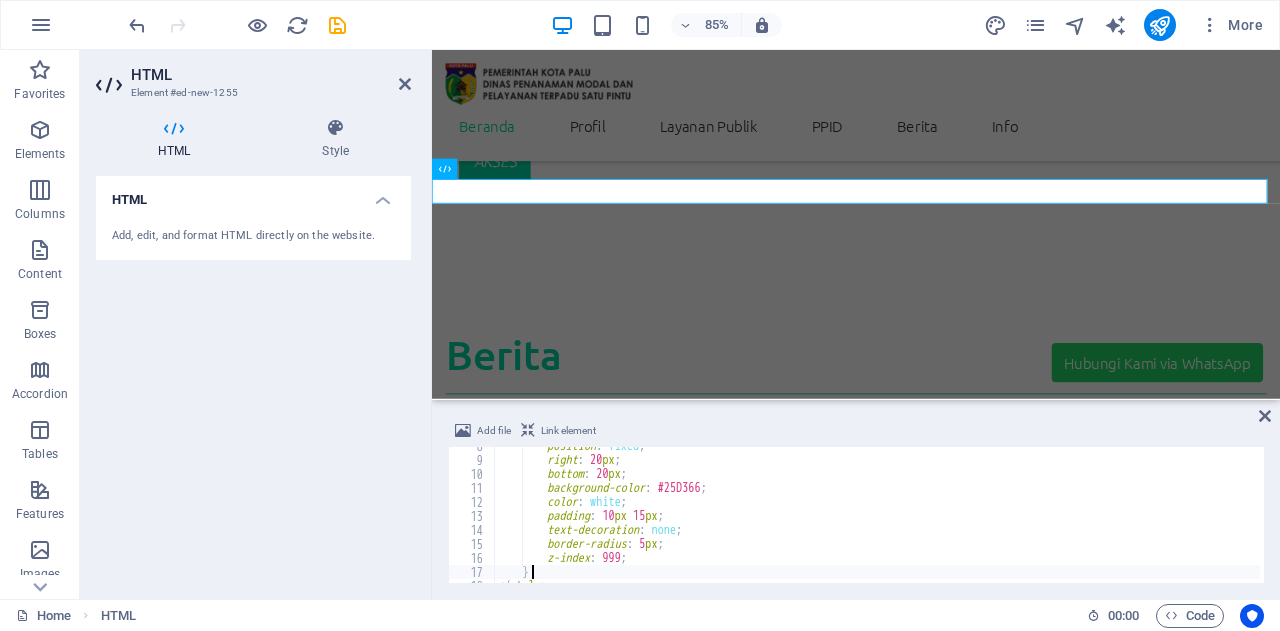 type on "<body>" 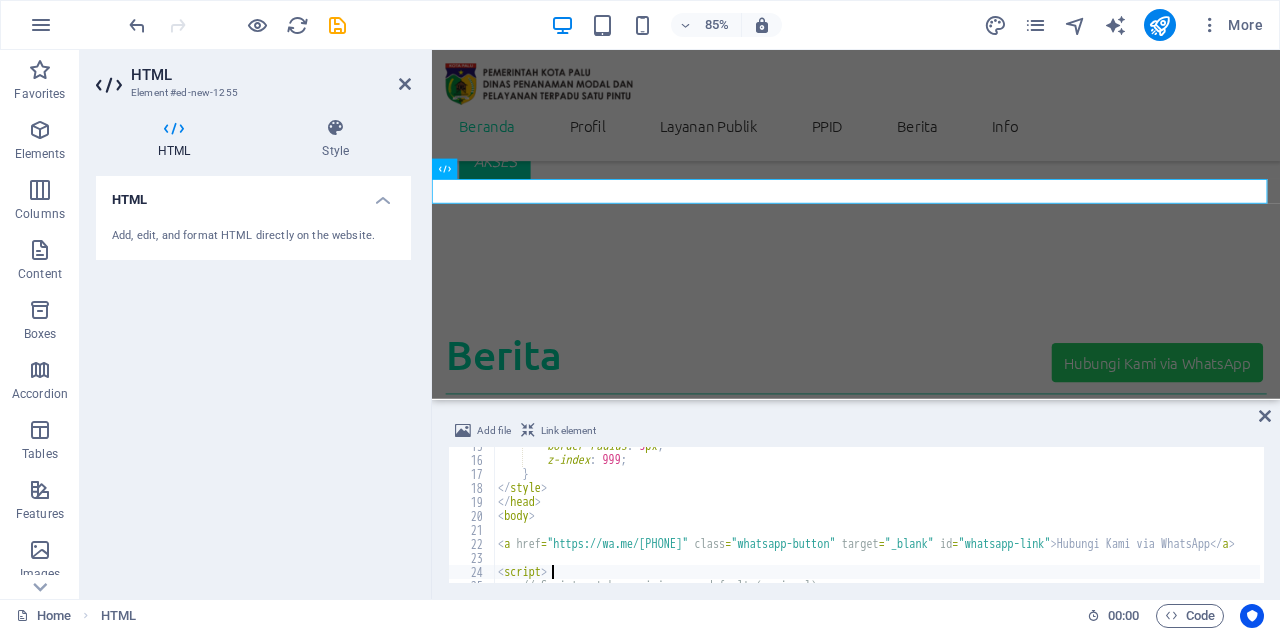 type on "</script>" 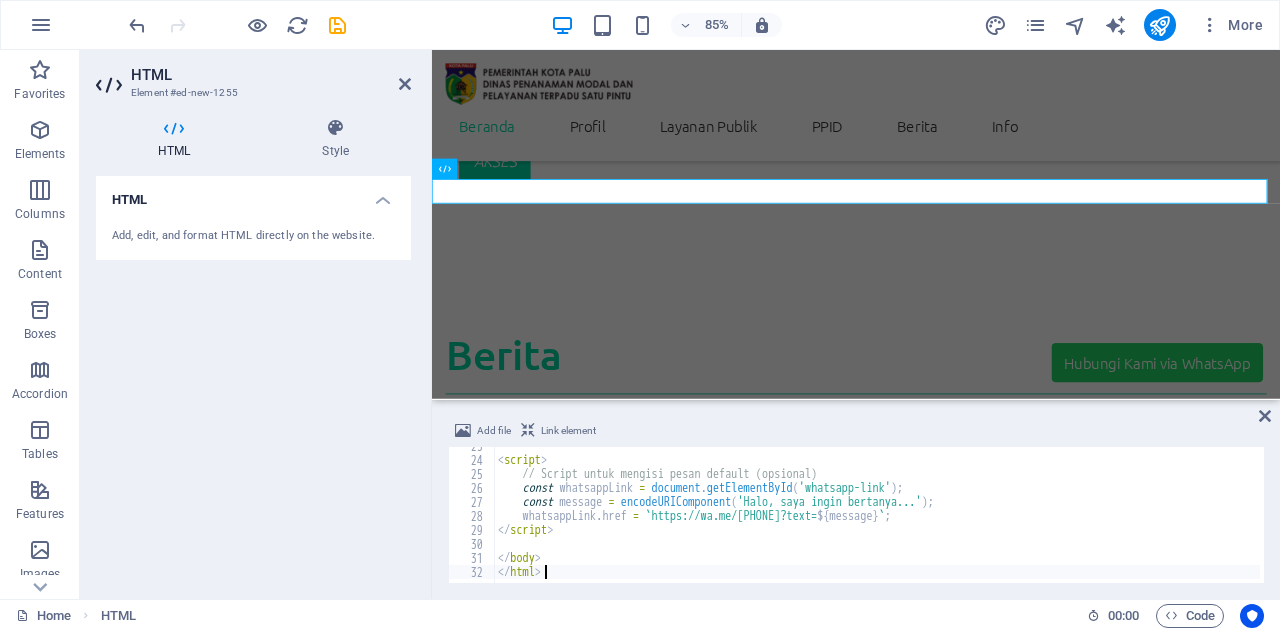 scroll, scrollTop: 316, scrollLeft: 0, axis: vertical 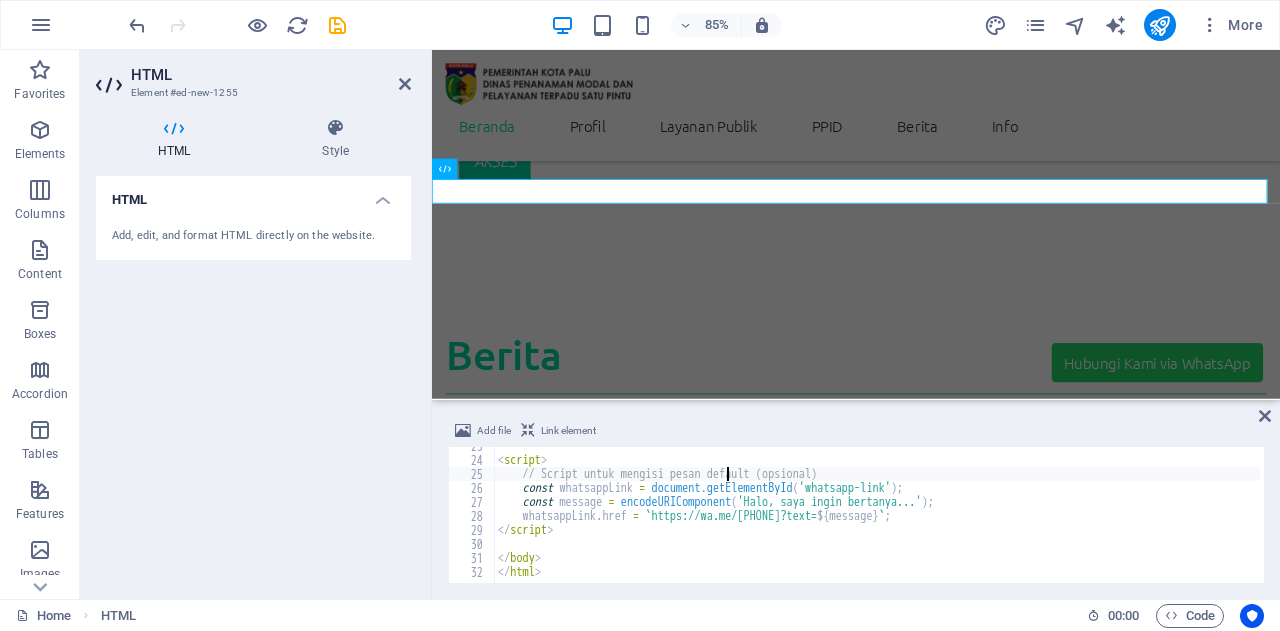 type on "<script>" 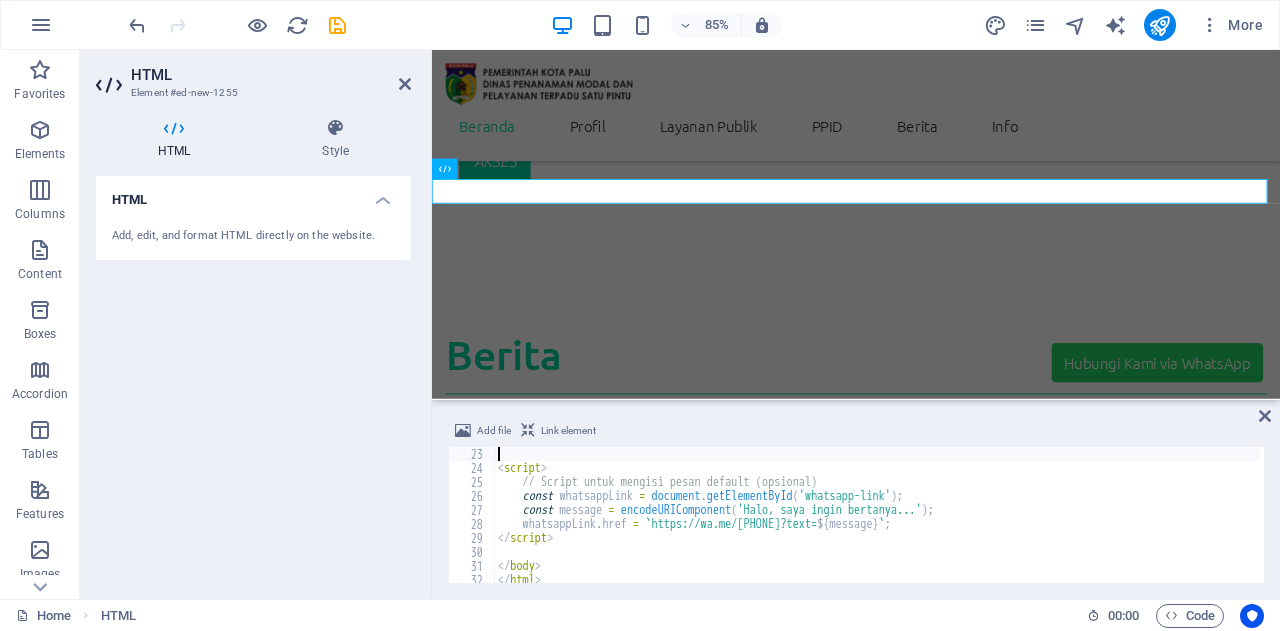 type on "<a href="https://wa.me/[PHONE]" class="whatsapp-button" target="_blank" id="whatsapp-link">Hubungi Kami via WhatsApp</a>" 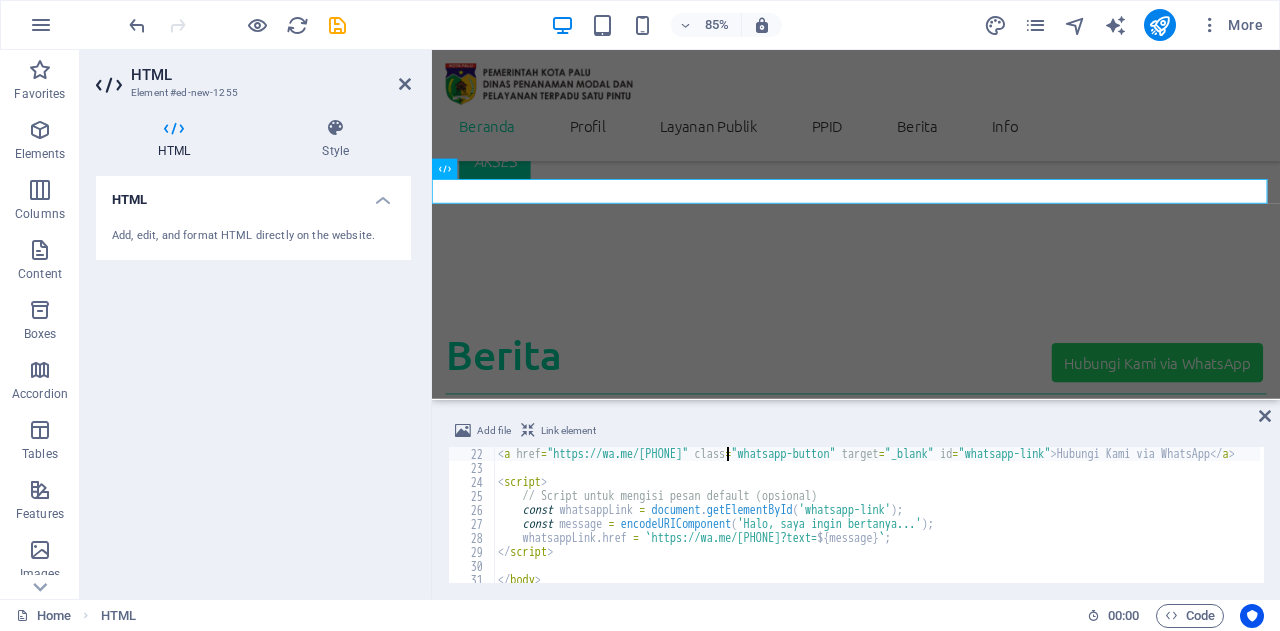 scroll, scrollTop: 224, scrollLeft: 0, axis: vertical 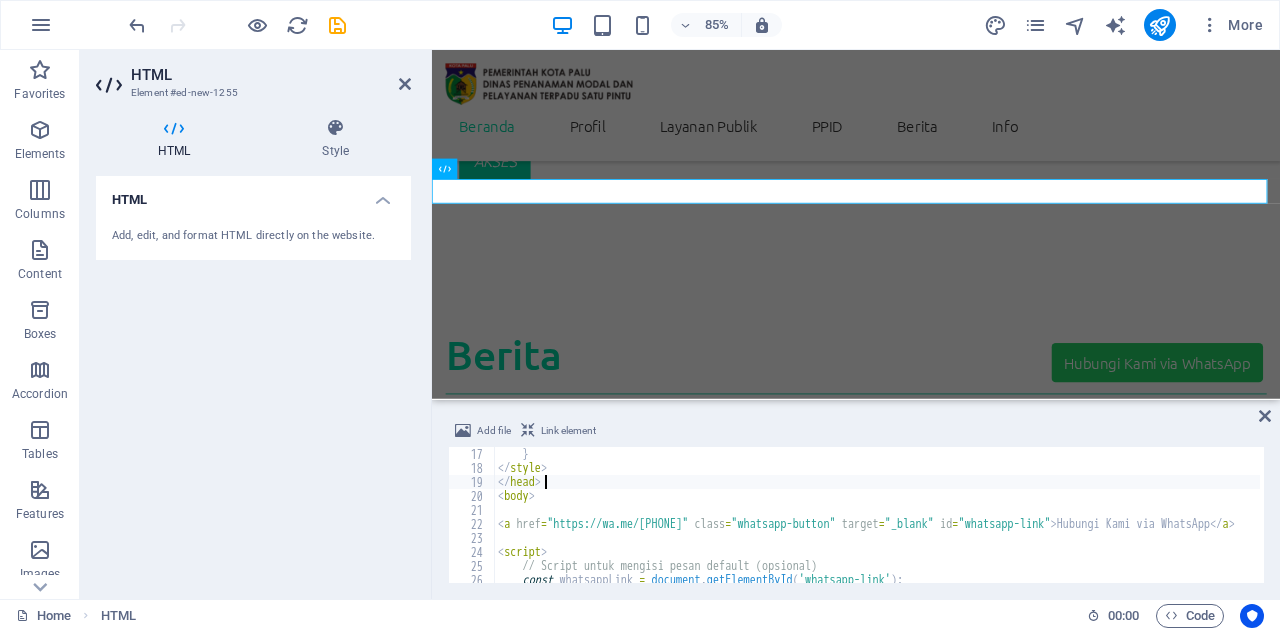 type on "<body>" 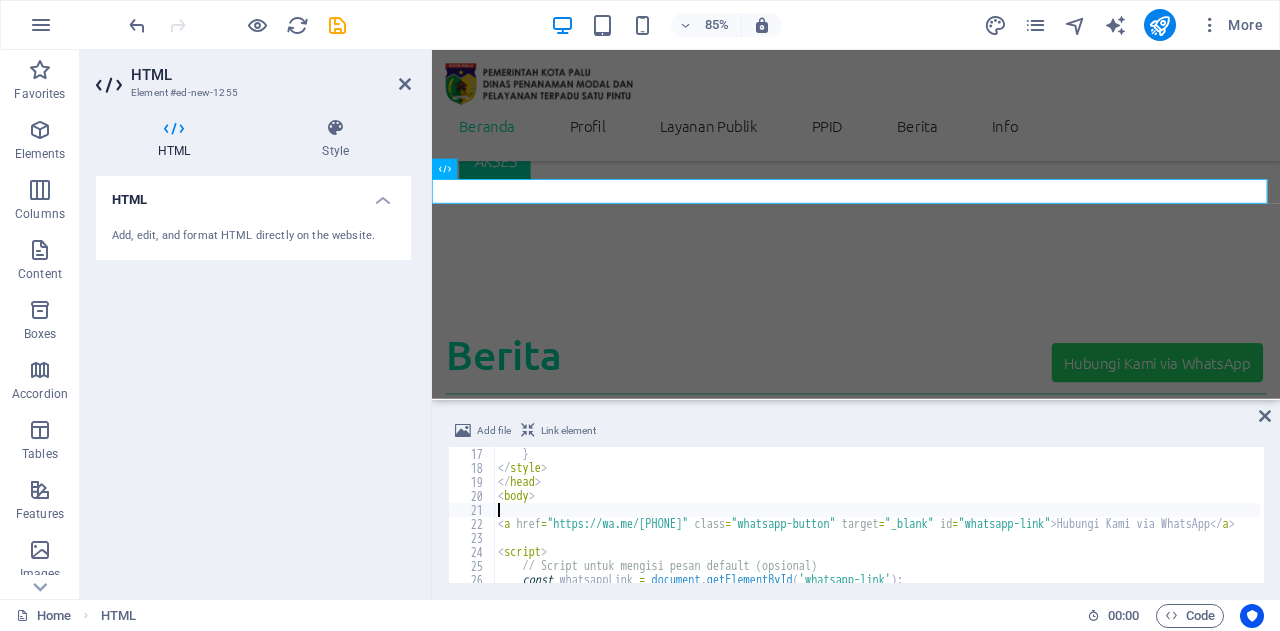 type on "<a href="https://wa.me/[PHONE]" class="whatsapp-button" target="_blank" id="whatsapp-link">Hubungi Kami via WhatsApp</a>" 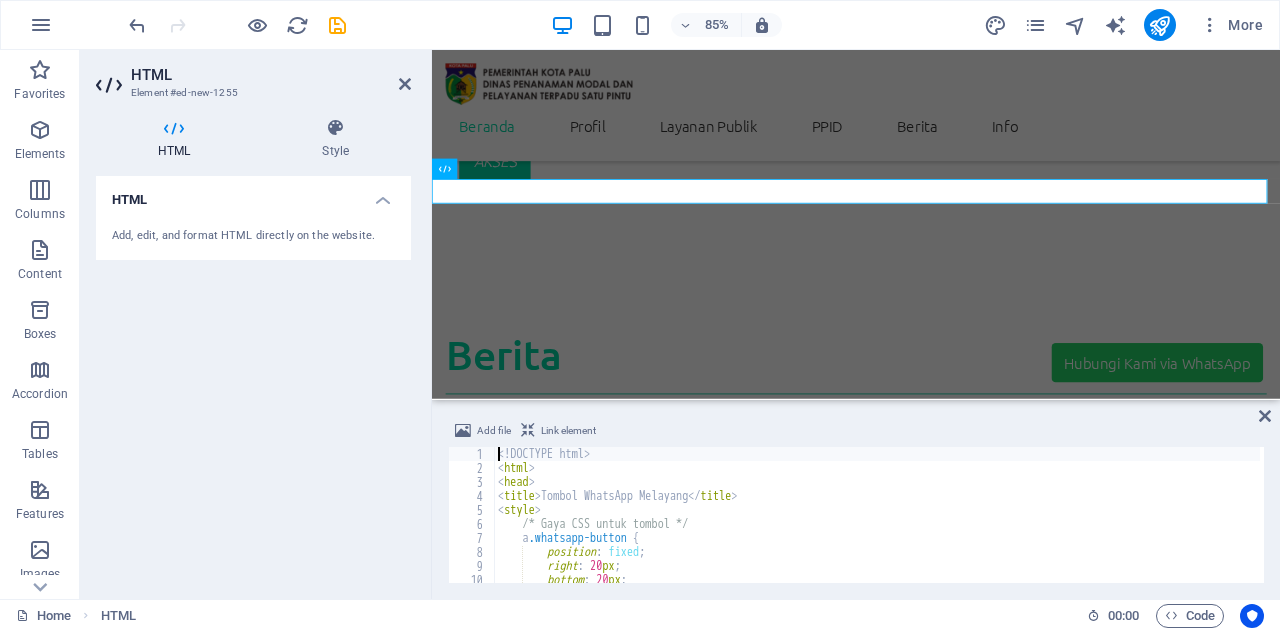 scroll, scrollTop: 0, scrollLeft: 0, axis: both 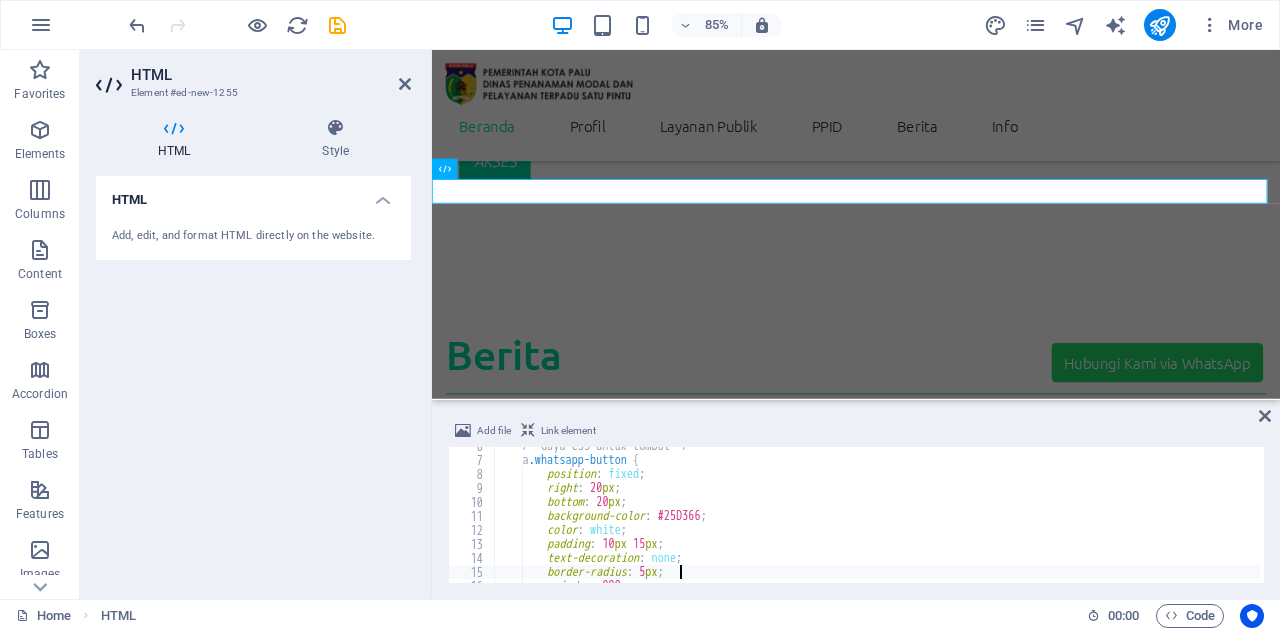 type on "<body>" 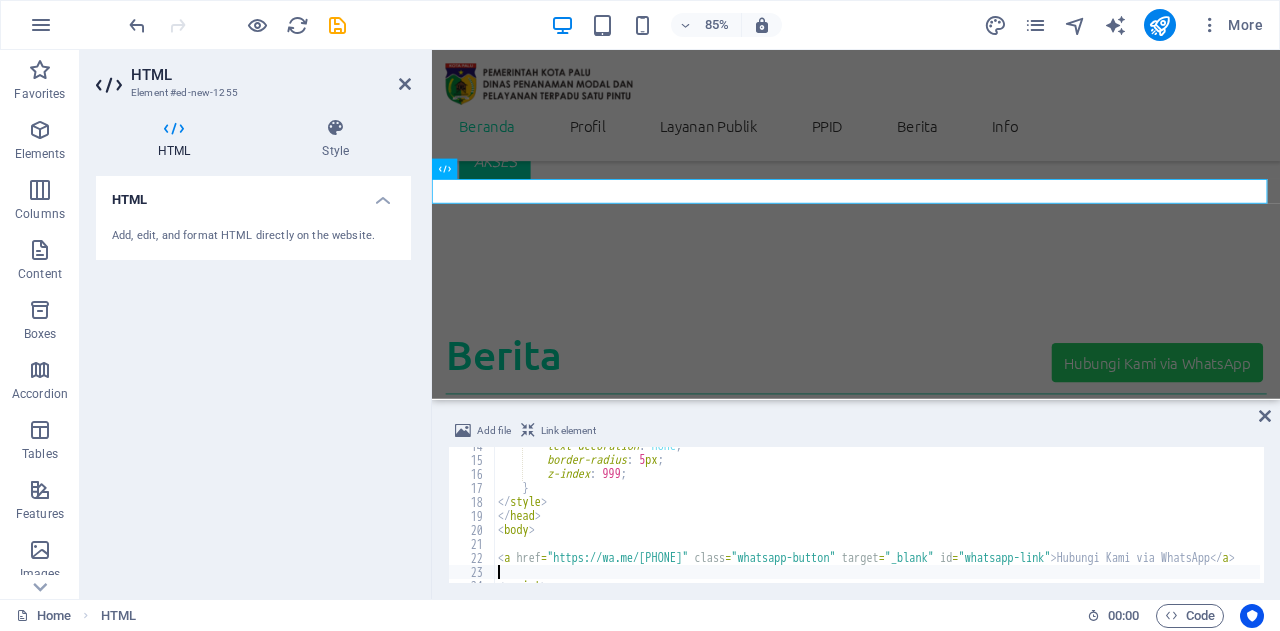 type on "</script>" 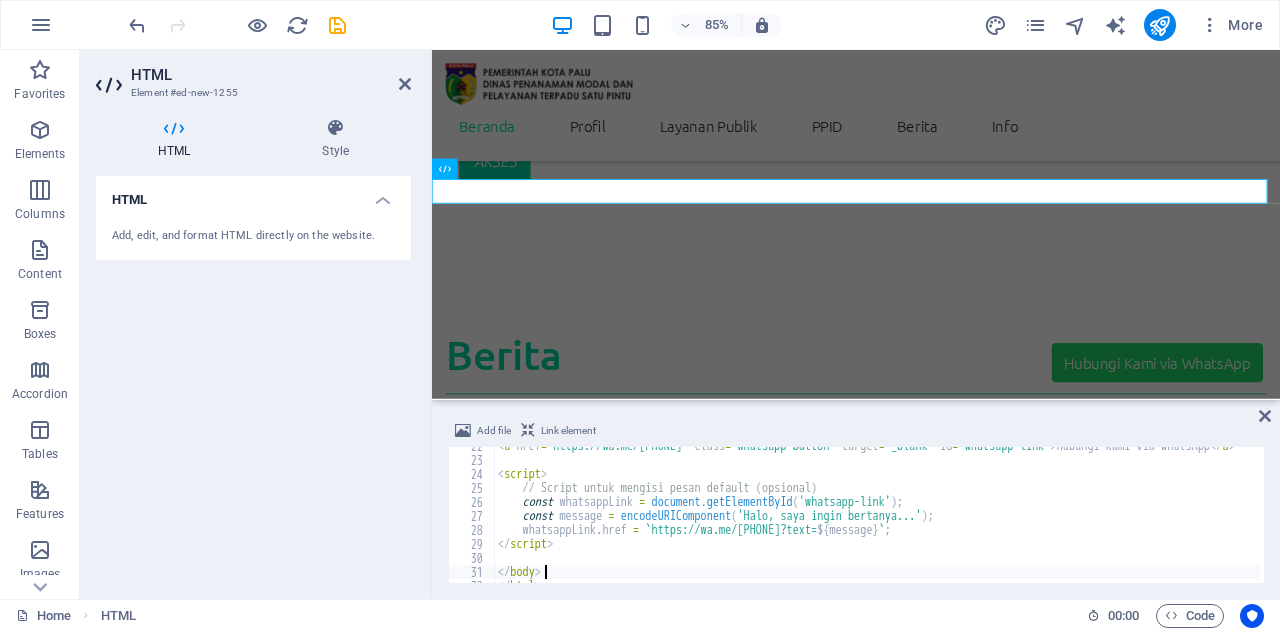 scroll, scrollTop: 316, scrollLeft: 0, axis: vertical 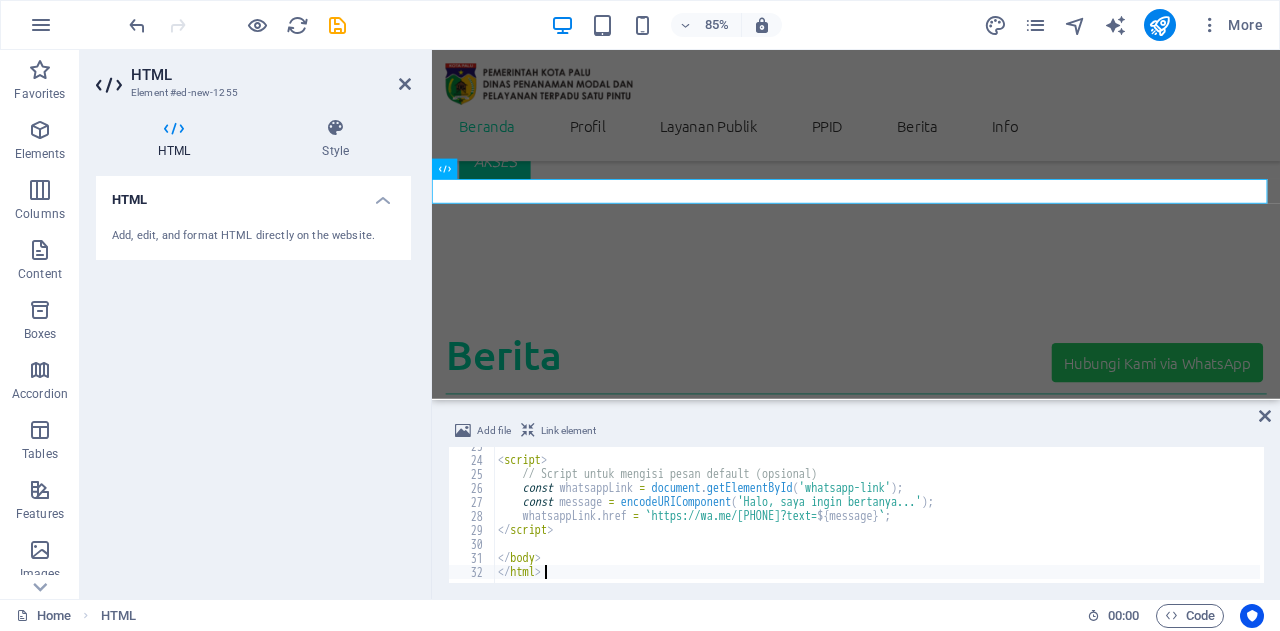 type on "</body>" 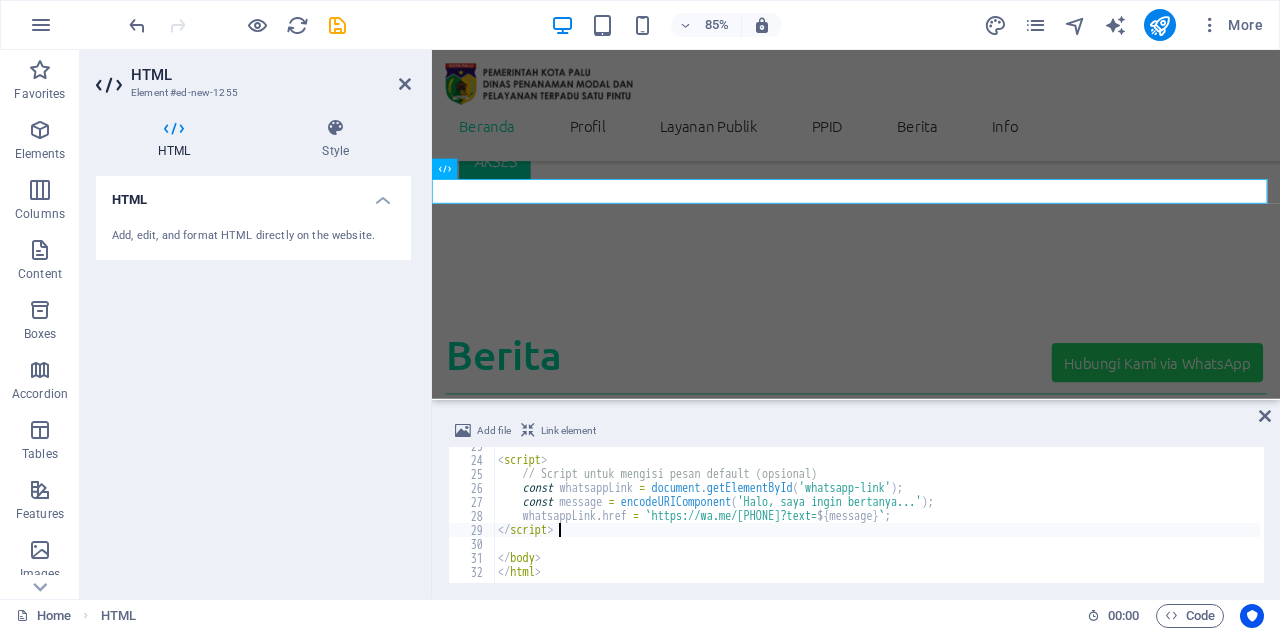 type on "<script>" 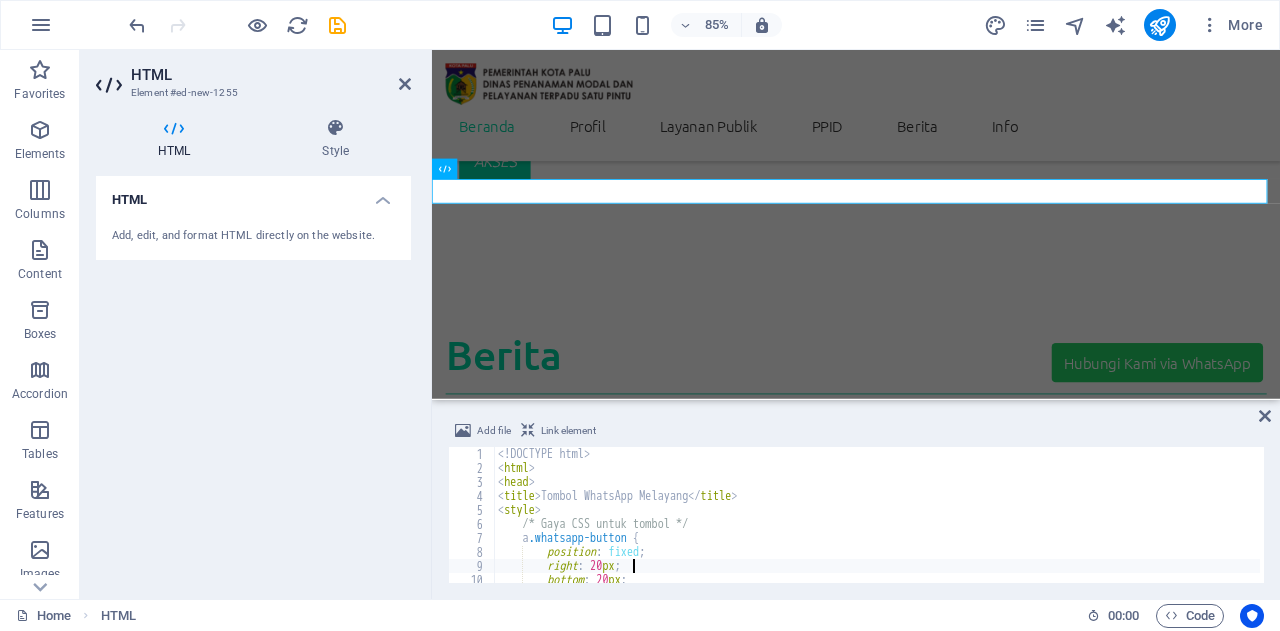 scroll, scrollTop: 8, scrollLeft: 0, axis: vertical 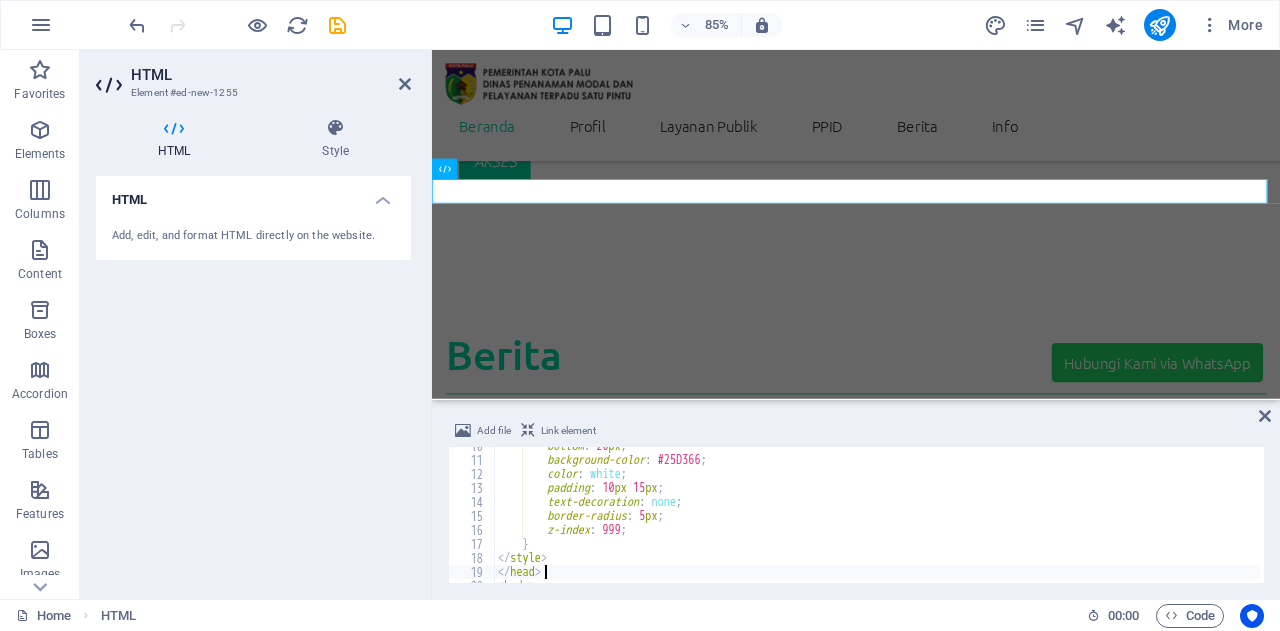 type on "<body>" 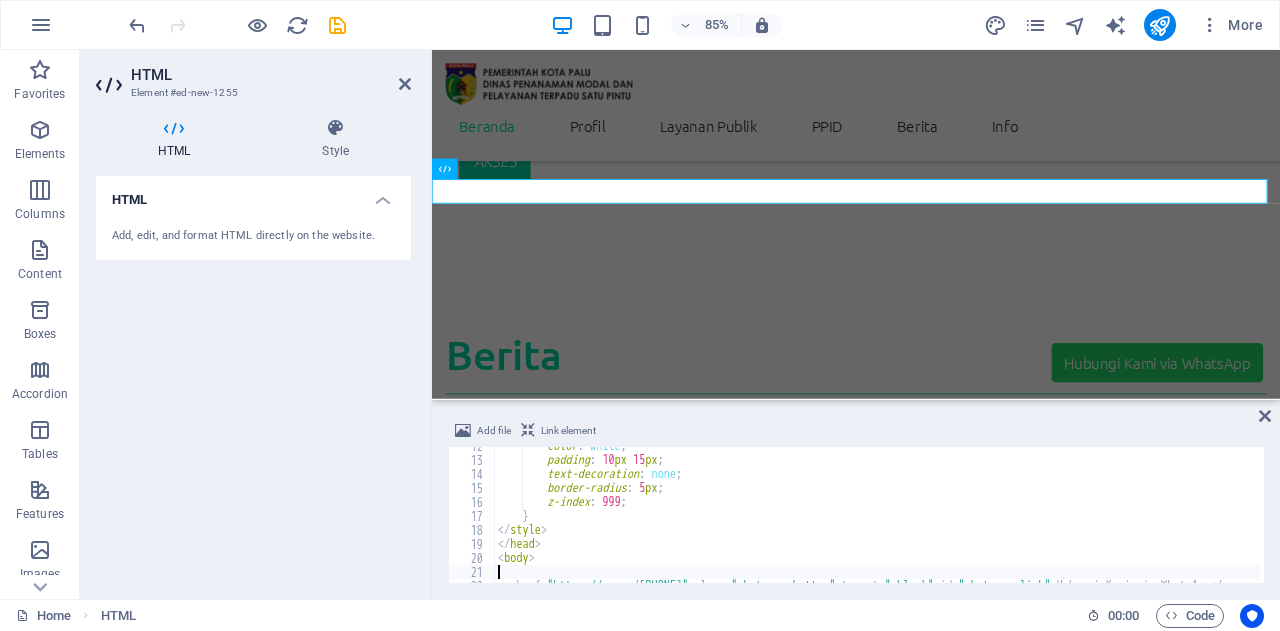 type on "<a href="https://wa.me/[PHONE]" class="whatsapp-button" target="_blank" id="whatsapp-link">Hubungi Kami via WhatsApp</a>" 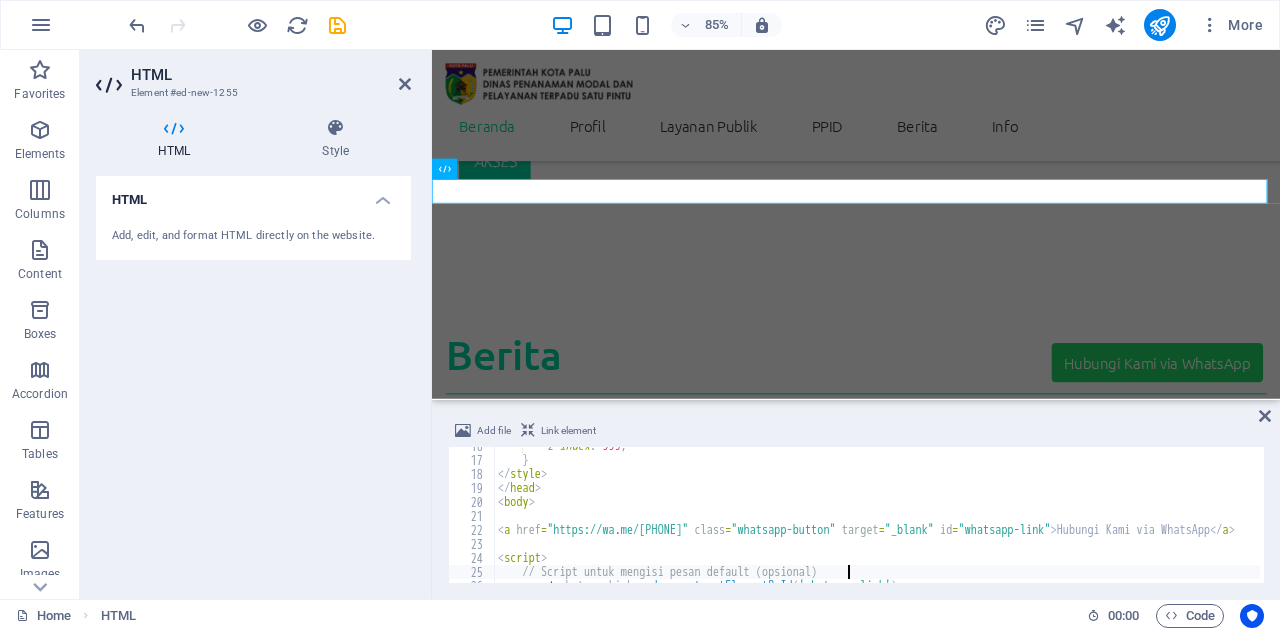 scroll, scrollTop: 246, scrollLeft: 0, axis: vertical 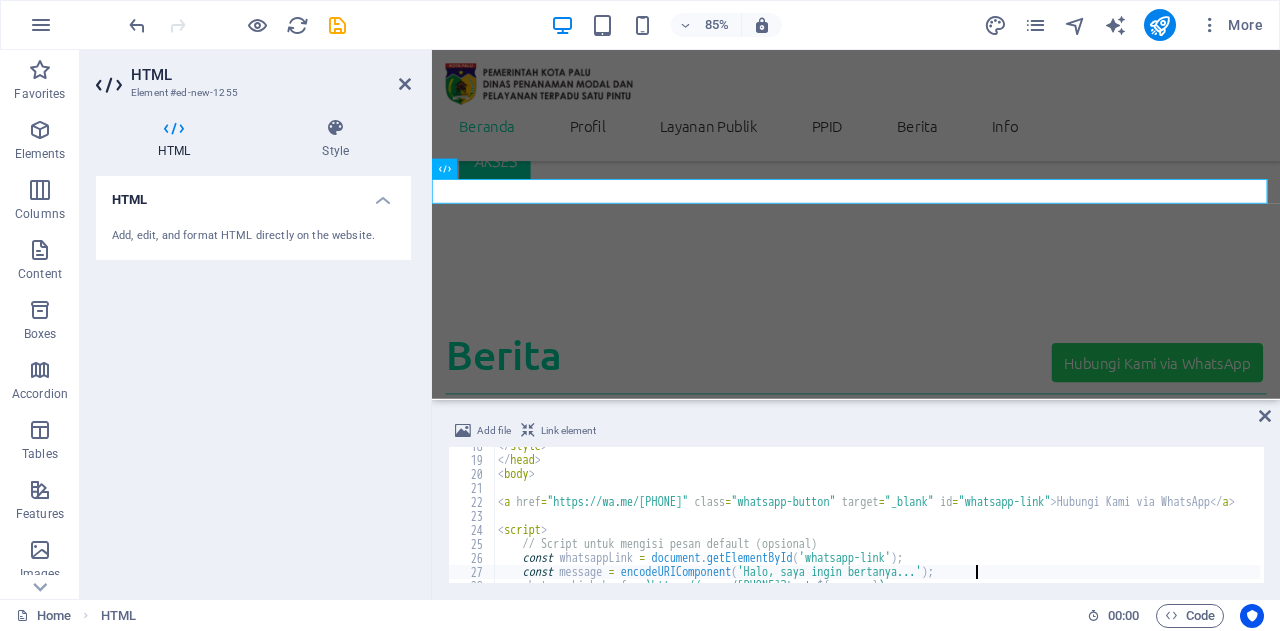 type on "</body>
</html>" 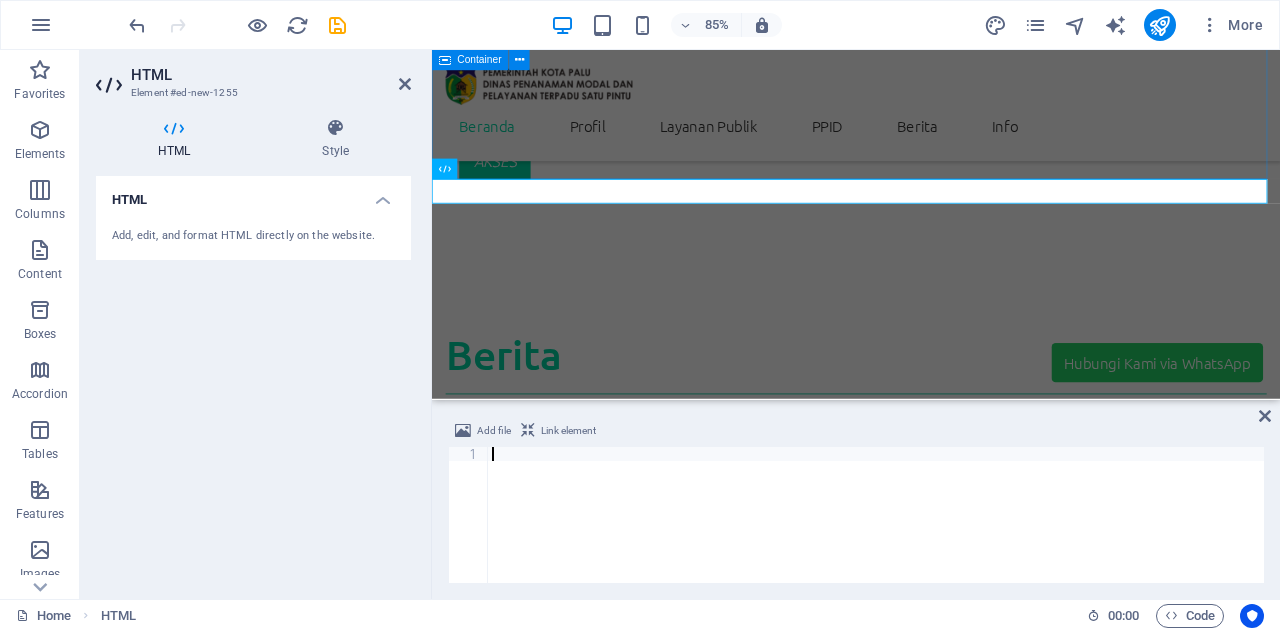 paste on "</html>" 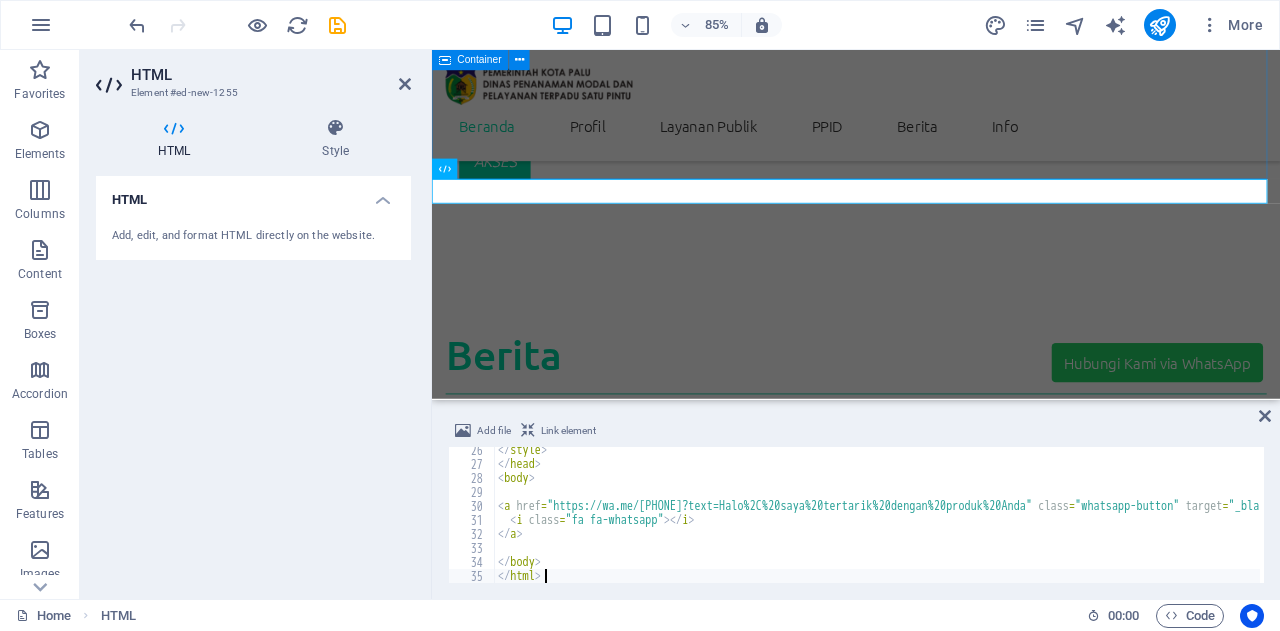 scroll, scrollTop: 354, scrollLeft: 0, axis: vertical 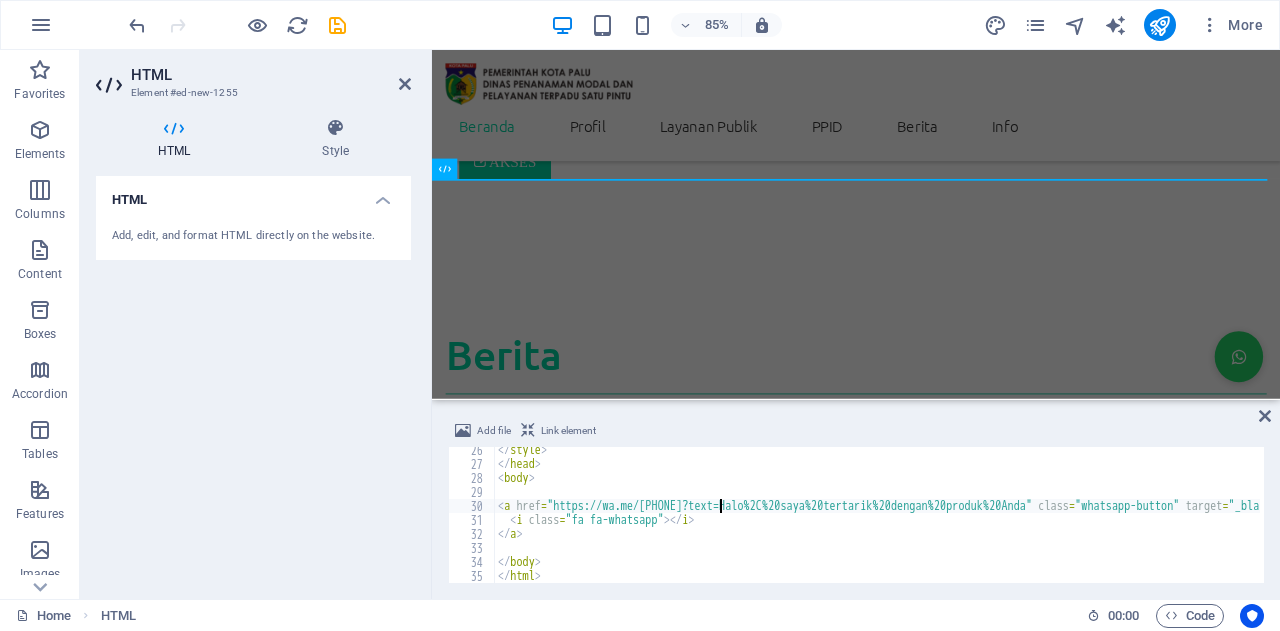 click on "</ style > </ head > < body > < a   href = "https://wa.me/[PHONE]?text=Halo%2C%20saya%20tertarik%20dengan%20produk%20Anda"   class = "whatsapp-button"   target = "_blank" >    < i   class = "fa fa-whatsapp" > </ i > </ a > </ body > </ html >" at bounding box center (949, 523) 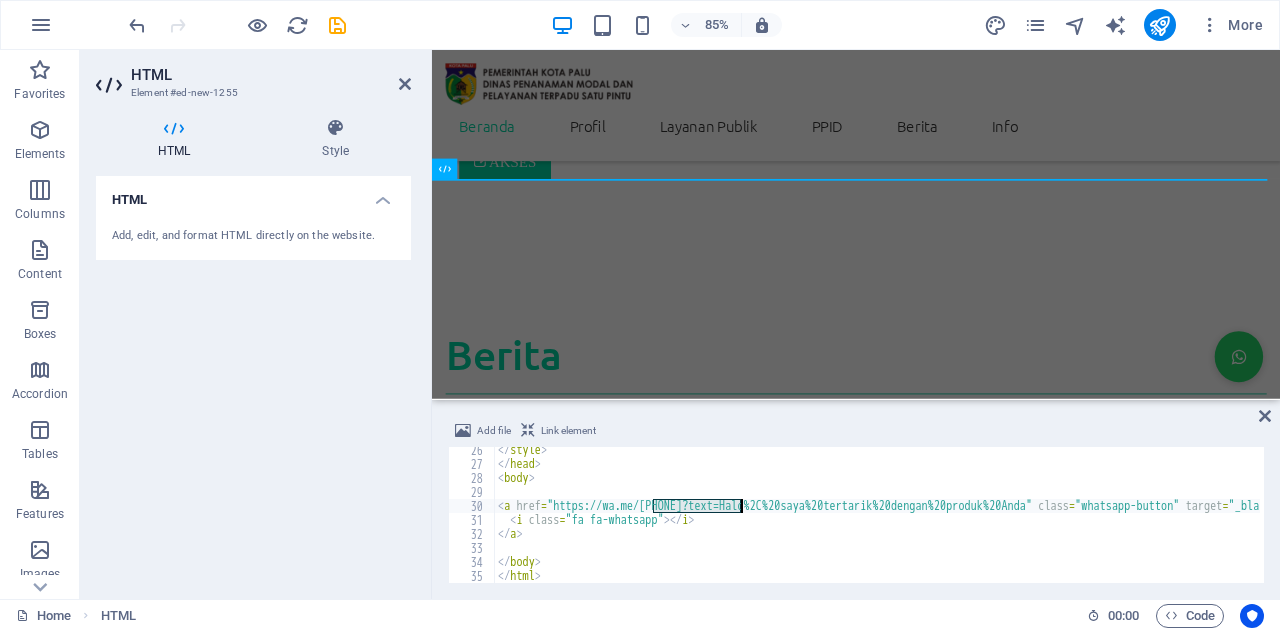 click on "</ style > </ head > < body > < a   href = "https://wa.me/[PHONE]?text=Halo%2C%20saya%20tertarik%20dengan%20produk%20Anda"   class = "whatsapp-button"   target = "_blank" >    < i   class = "fa fa-whatsapp" > </ i > </ a > </ body > </ html >" at bounding box center (949, 523) 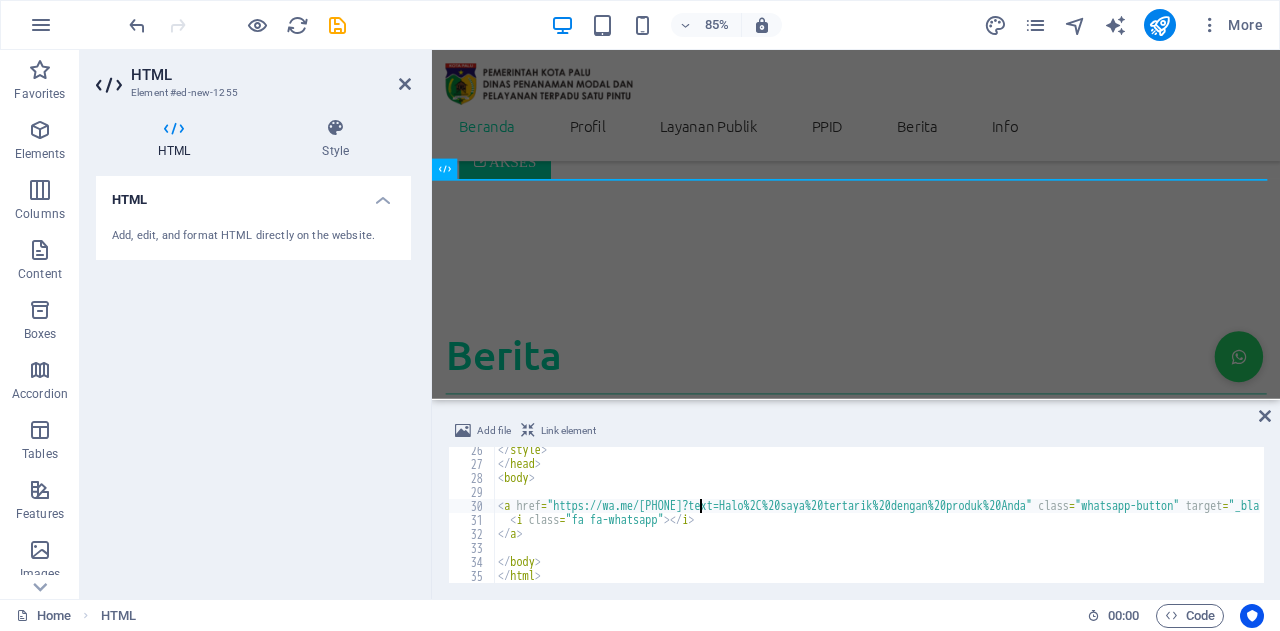 scroll, scrollTop: 0, scrollLeft: 16, axis: horizontal 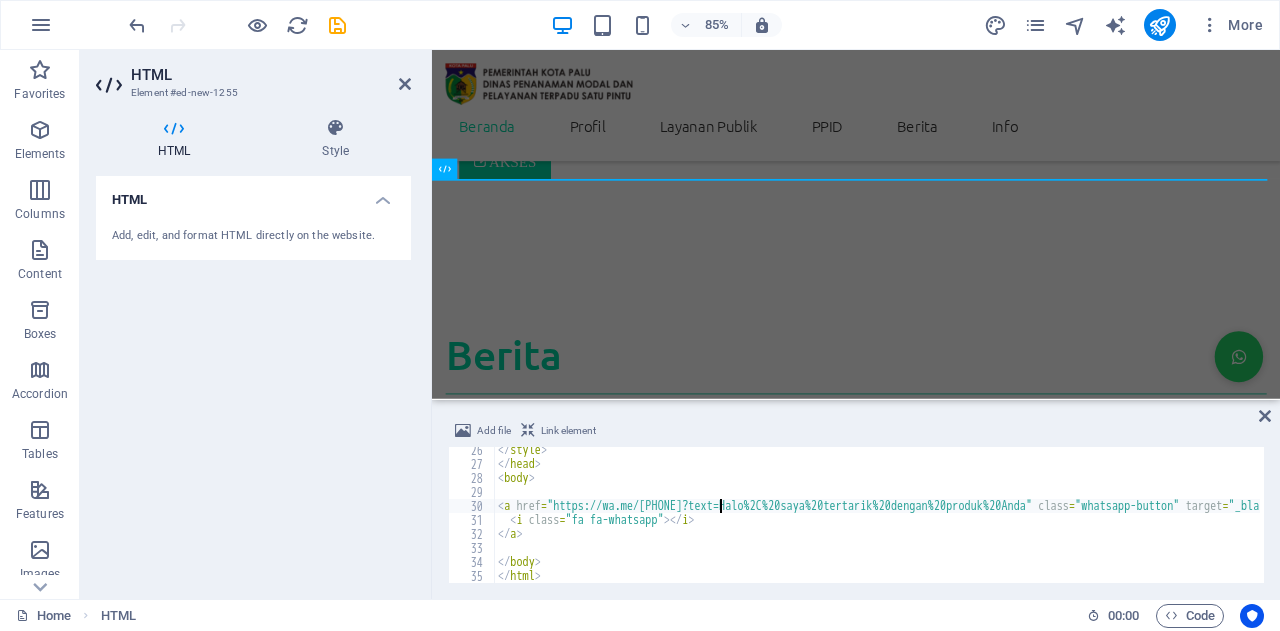 type on "https://wa.me/[PHONE]?text=Halo%2C%20saya%20tertarik%20dengan%20produk%20Anda" 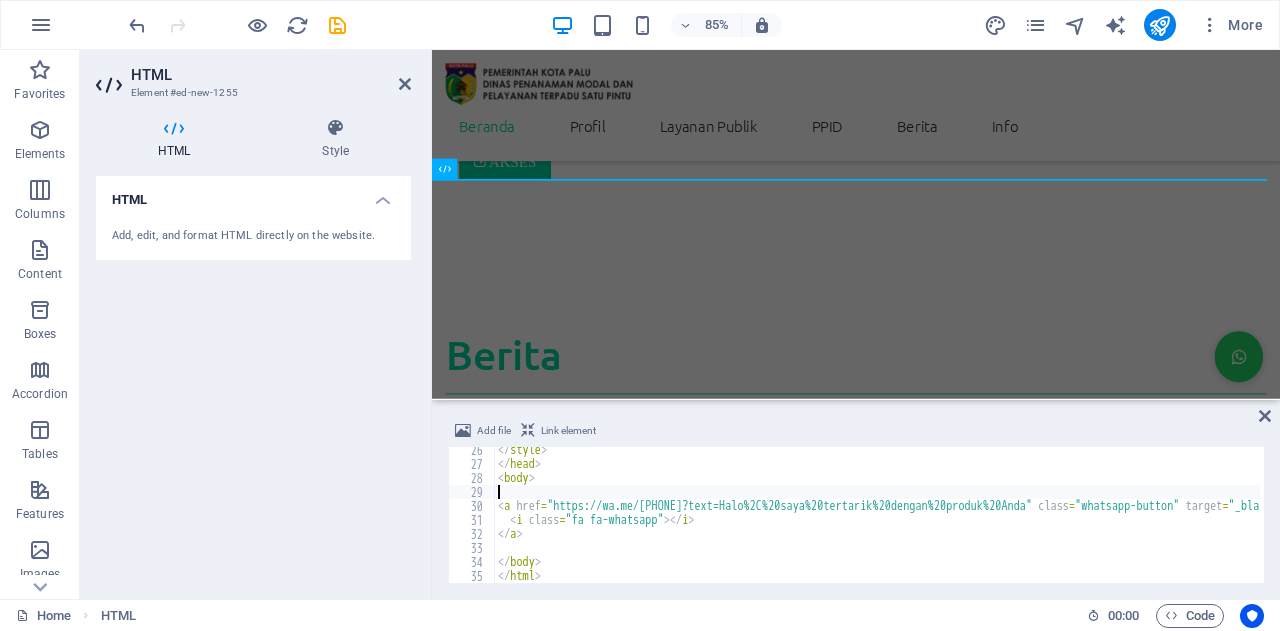 scroll, scrollTop: 0, scrollLeft: 0, axis: both 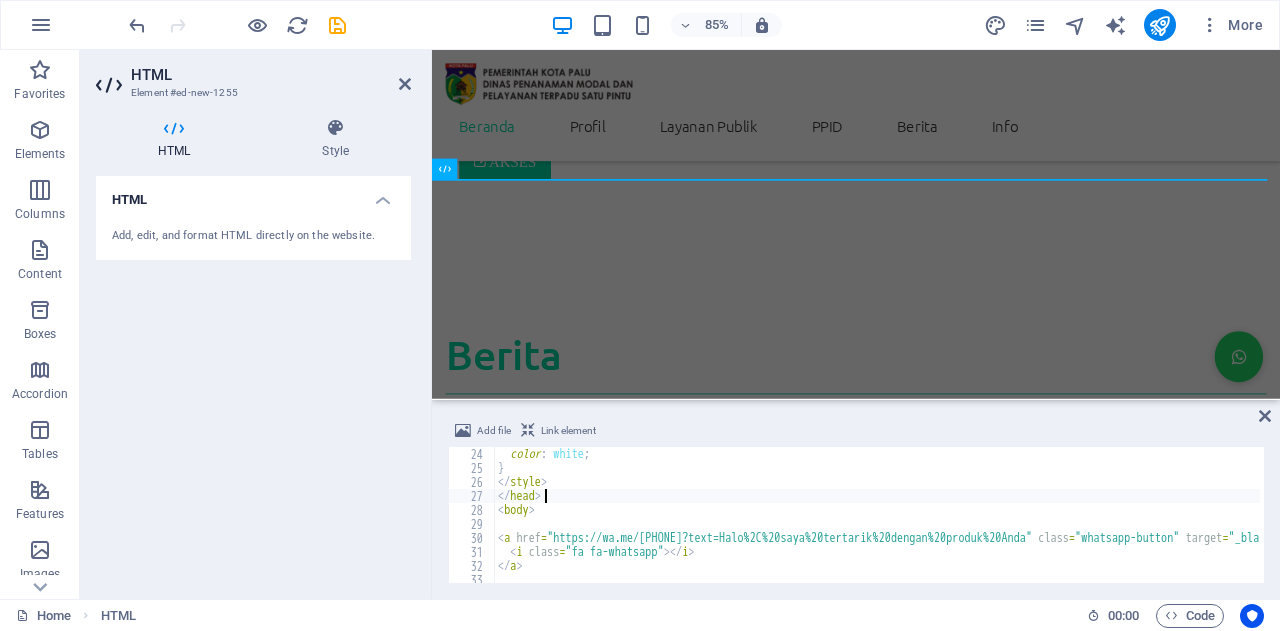 type on "<body>" 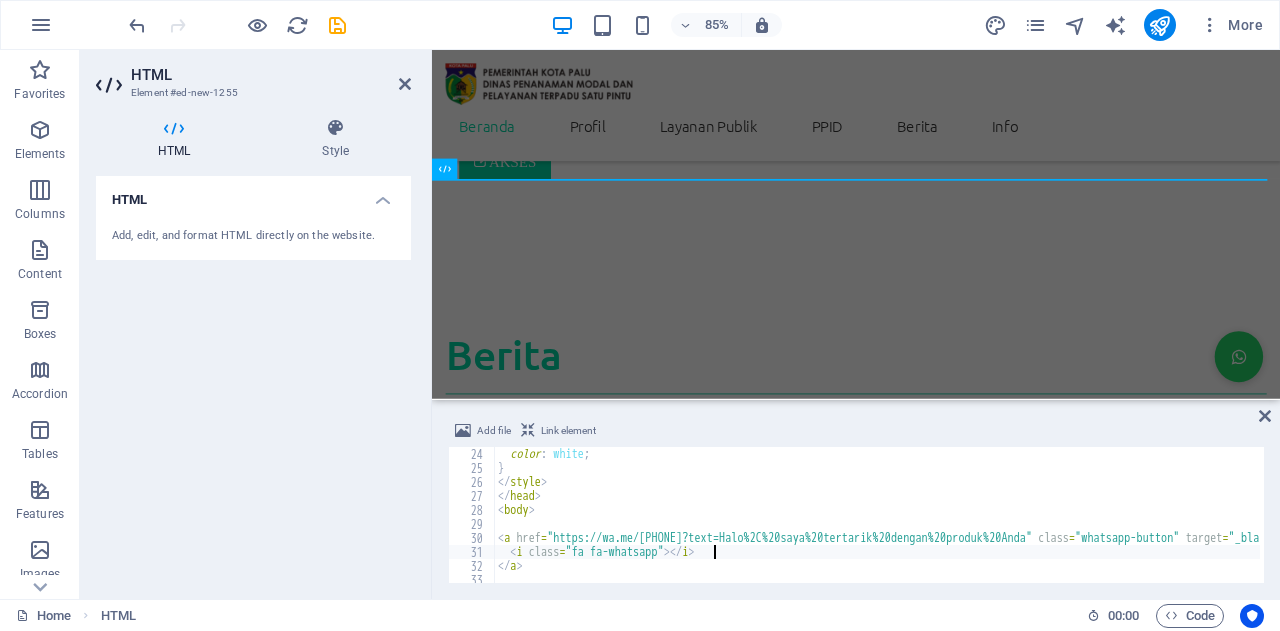 type on "</a>" 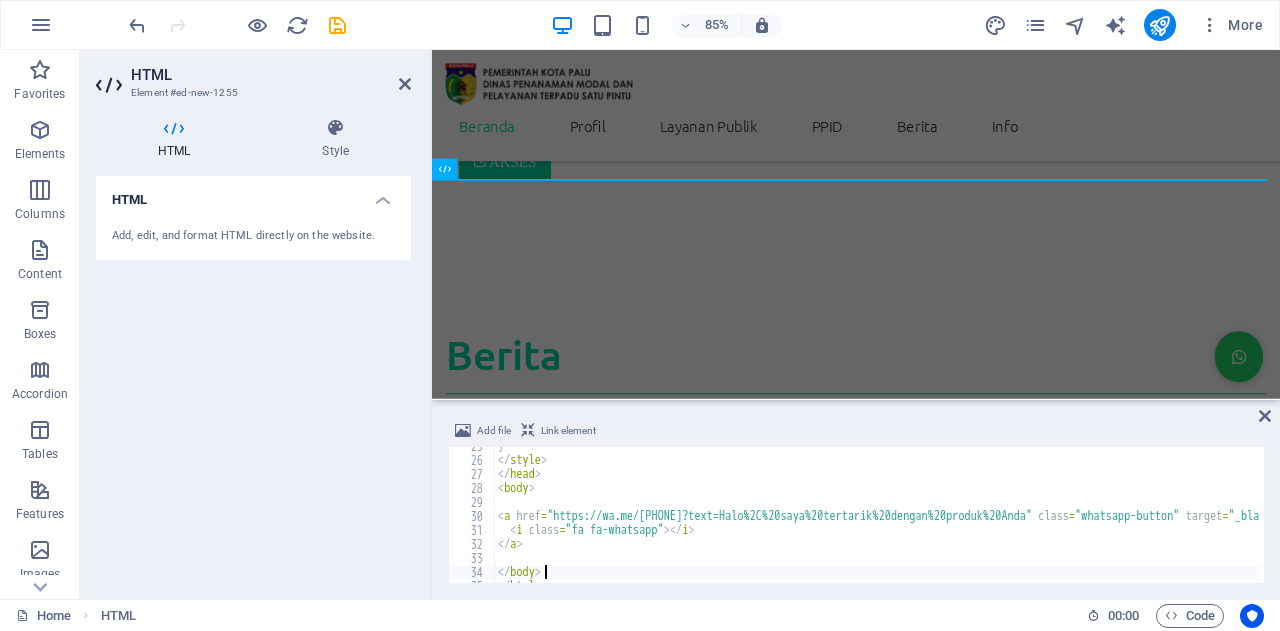 scroll, scrollTop: 358, scrollLeft: 0, axis: vertical 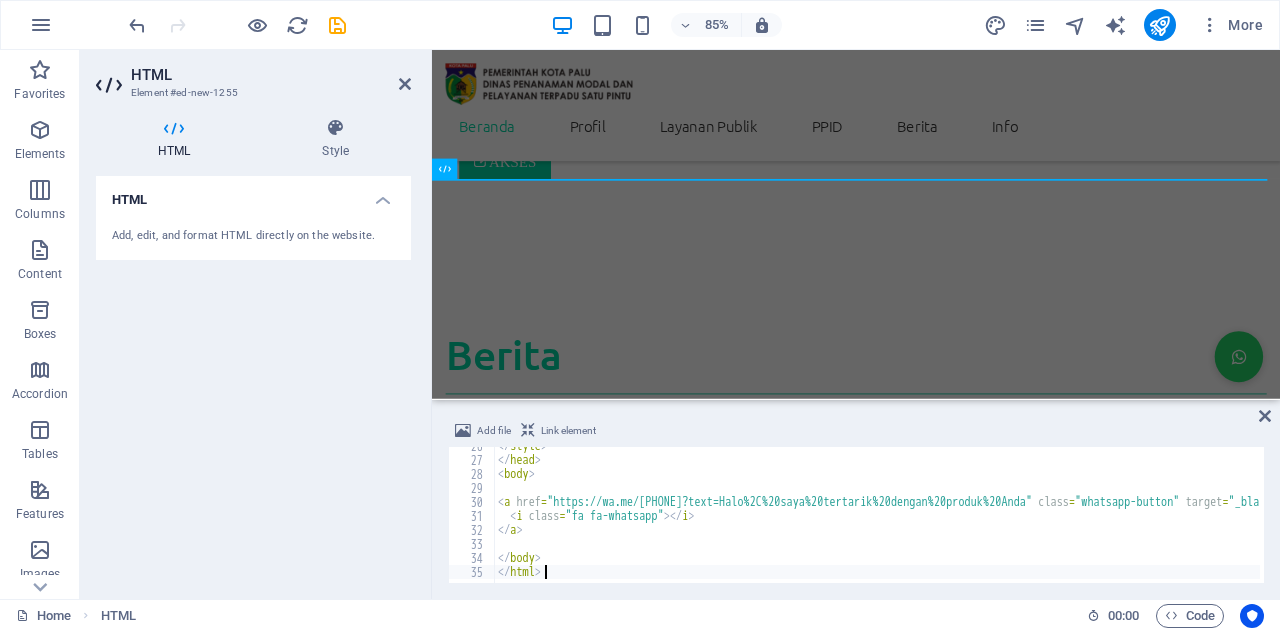type on "</body>" 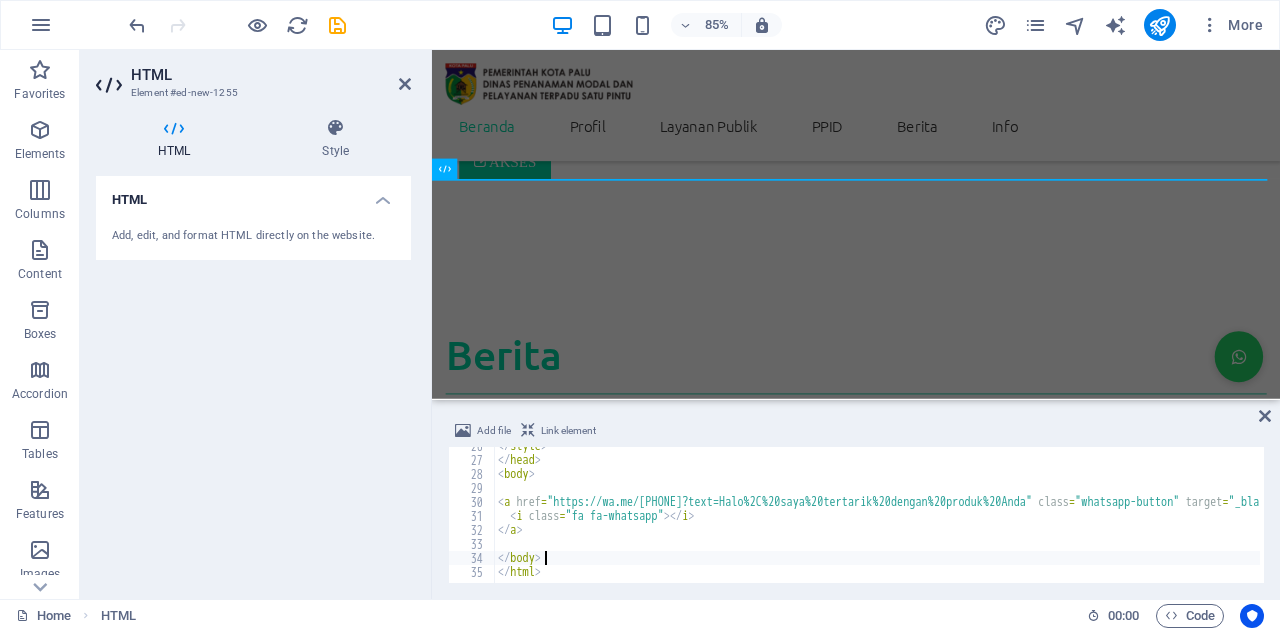 type on "https://wa.me/[PHONE]?text=Halo%2C%20saya%20tertarik%20dengan%20produk%20Anda" 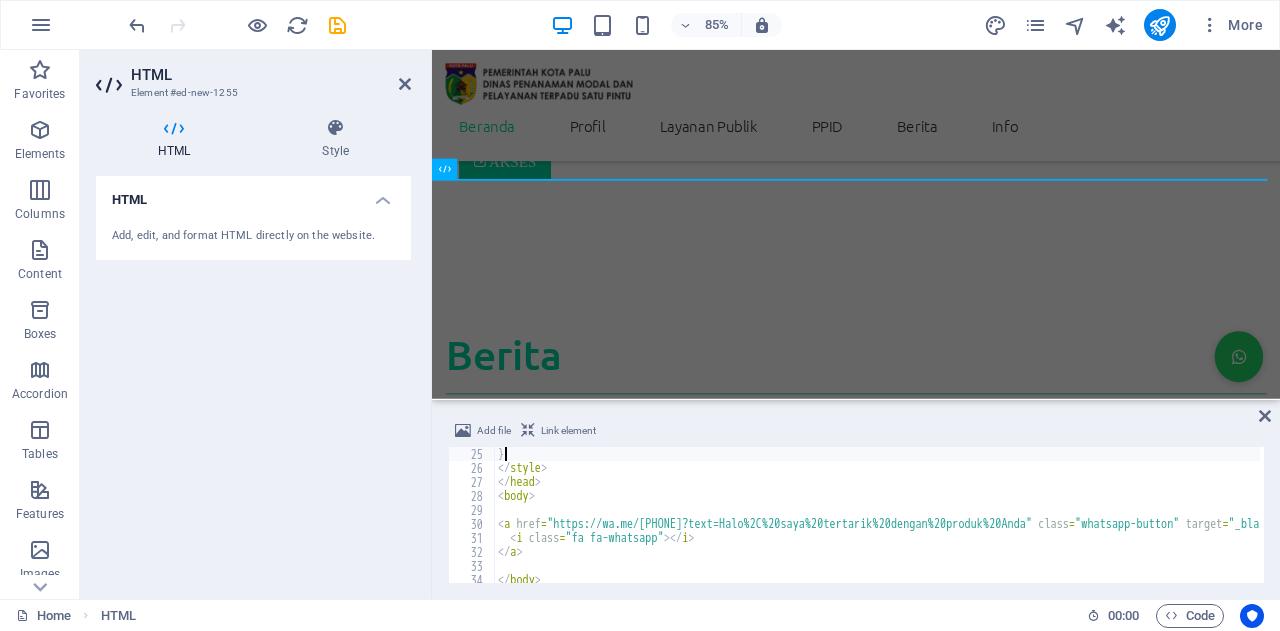 type on ".whatsapp-button:hover {" 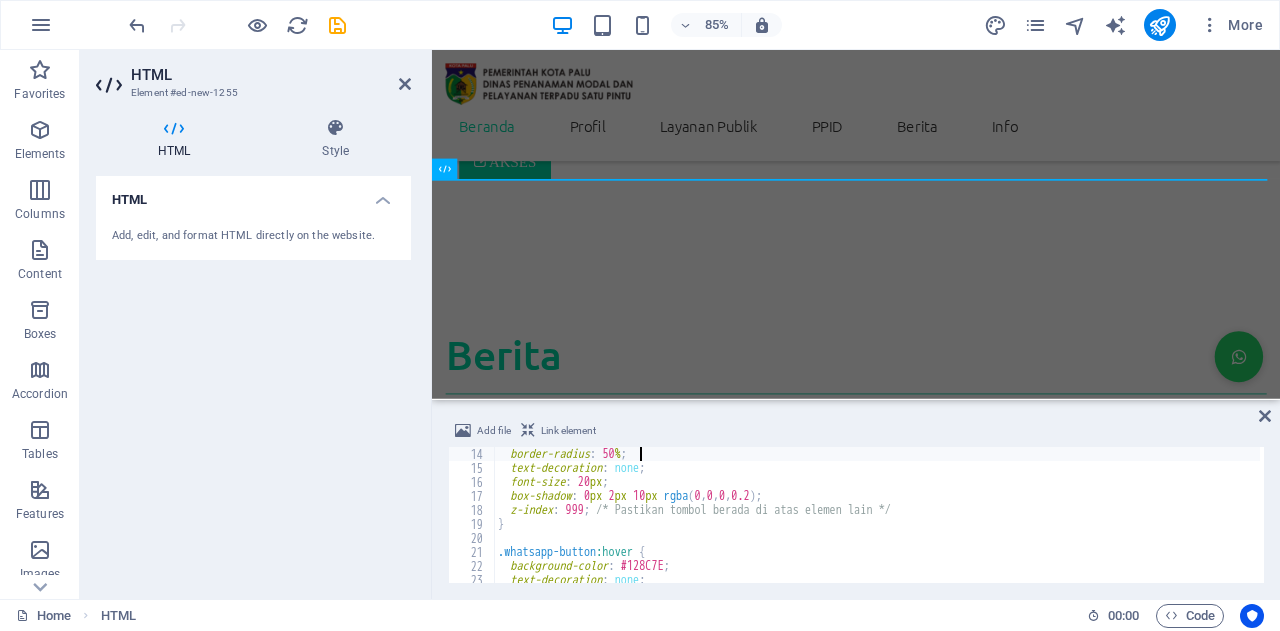scroll, scrollTop: 182, scrollLeft: 0, axis: vertical 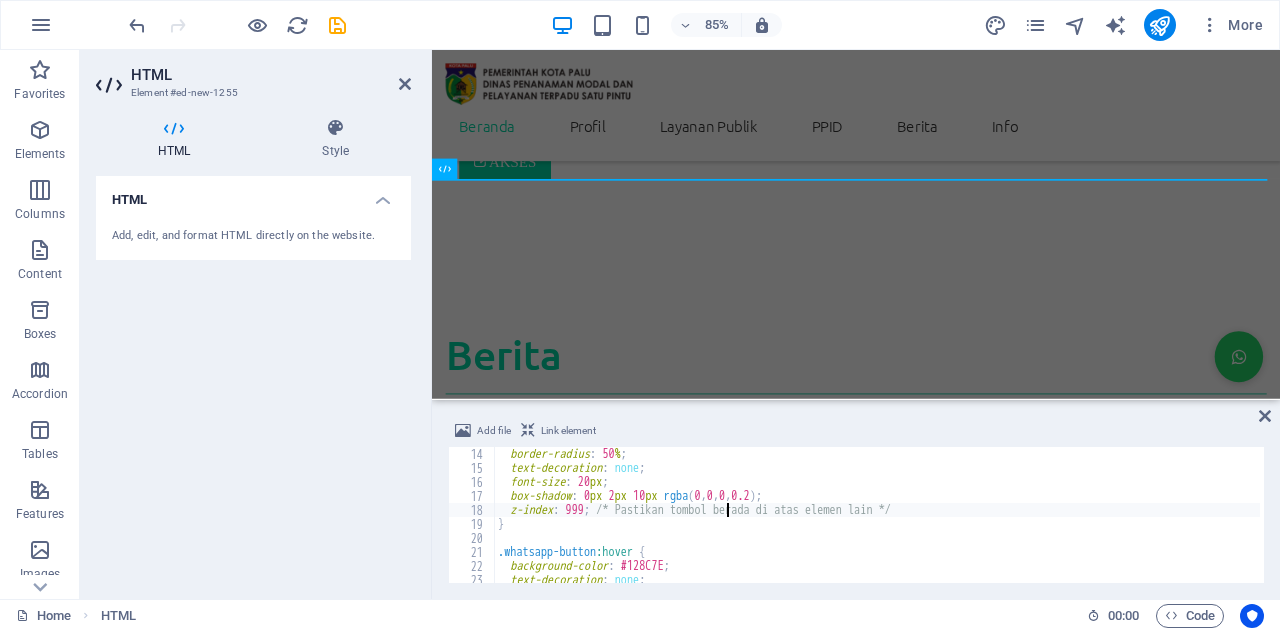 type on "}" 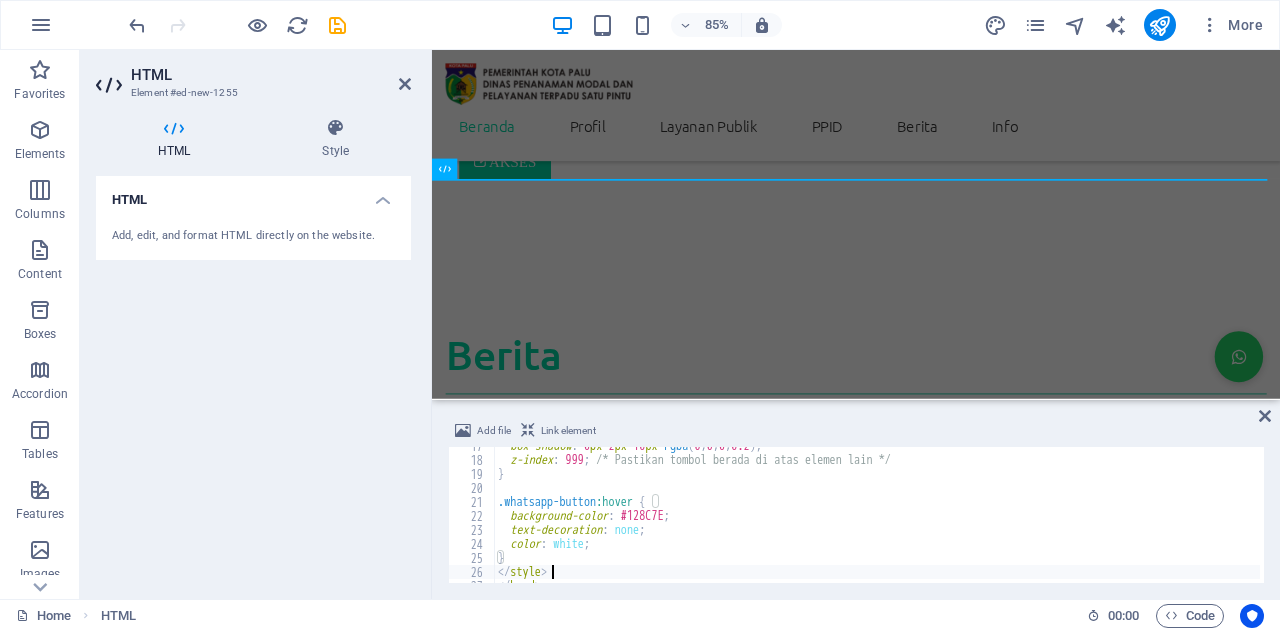 type on "<body>" 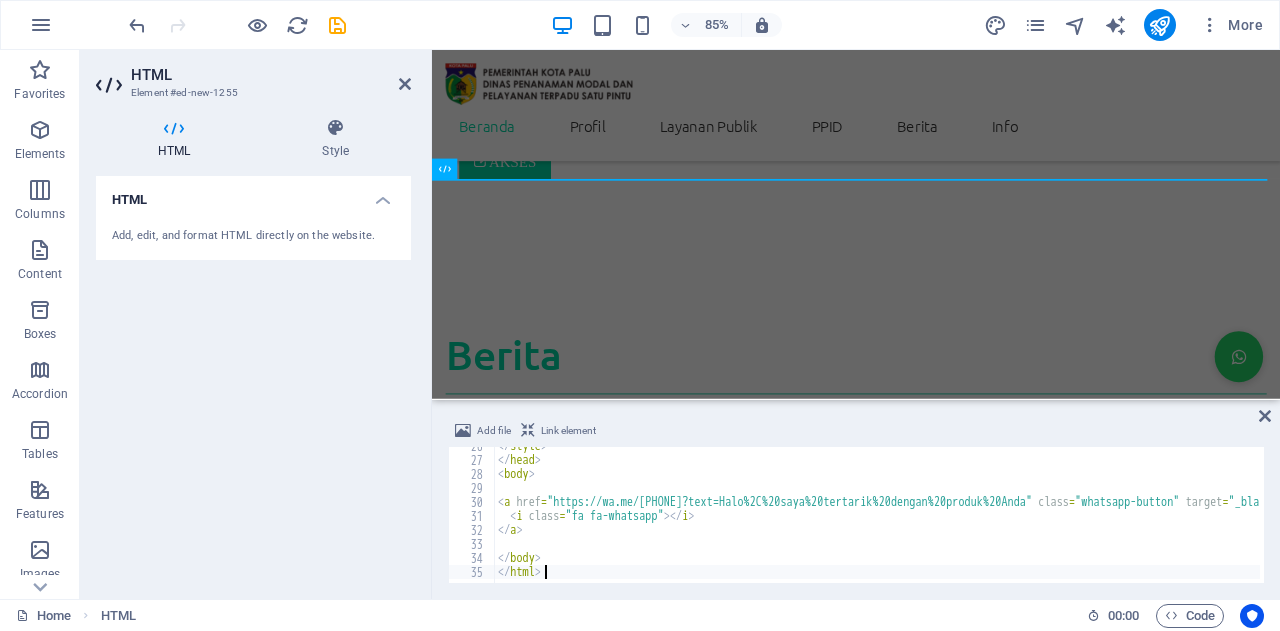 scroll, scrollTop: 358, scrollLeft: 0, axis: vertical 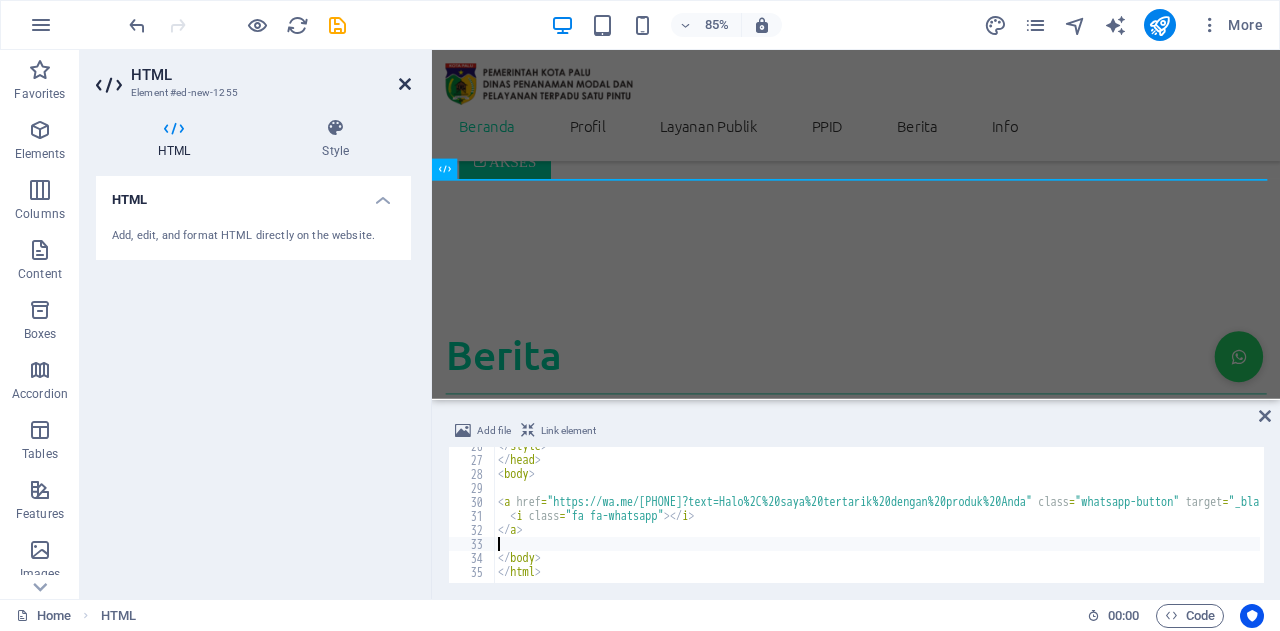 type 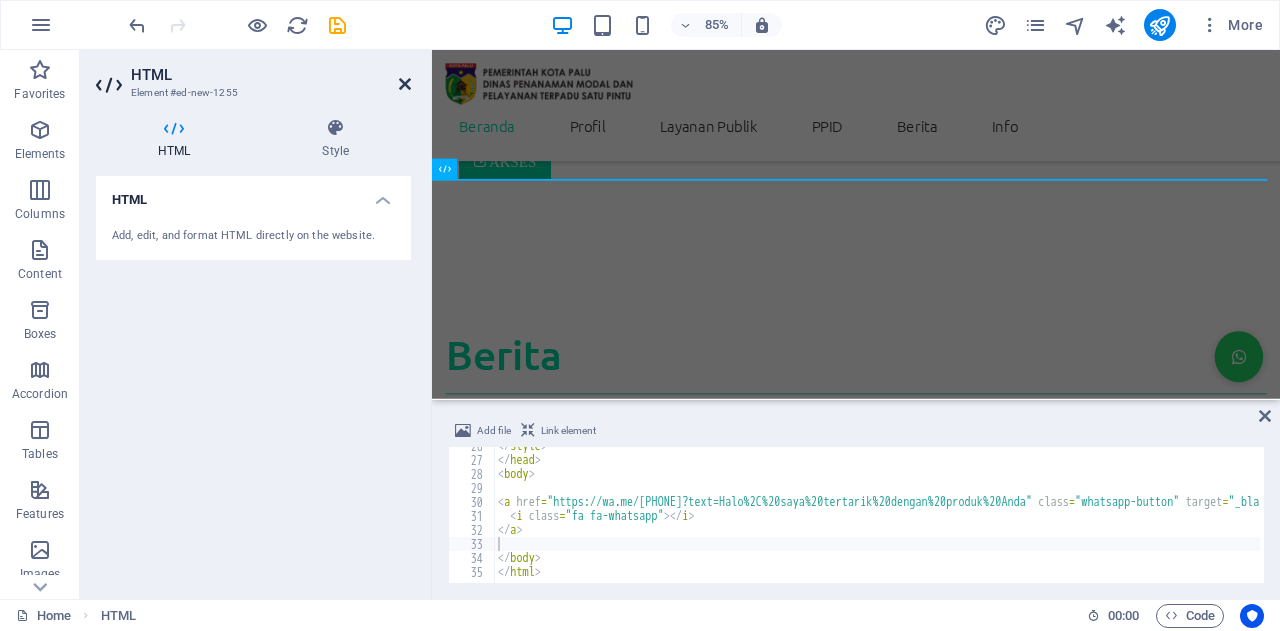 click at bounding box center (405, 84) 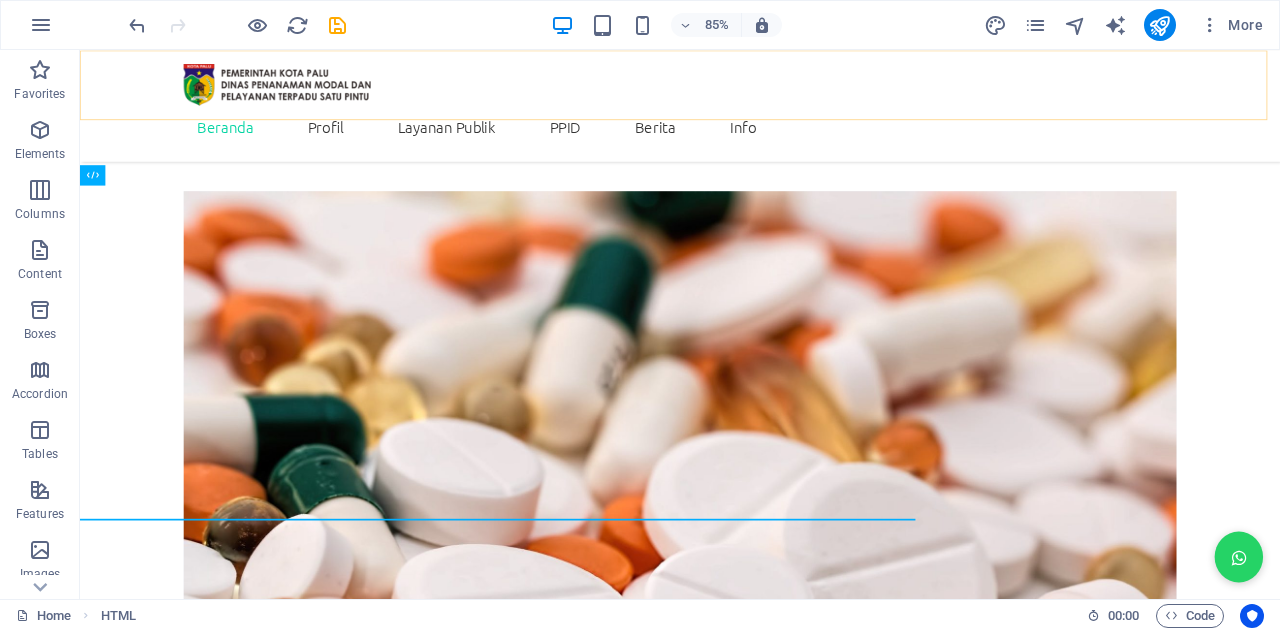 scroll, scrollTop: 3627, scrollLeft: 0, axis: vertical 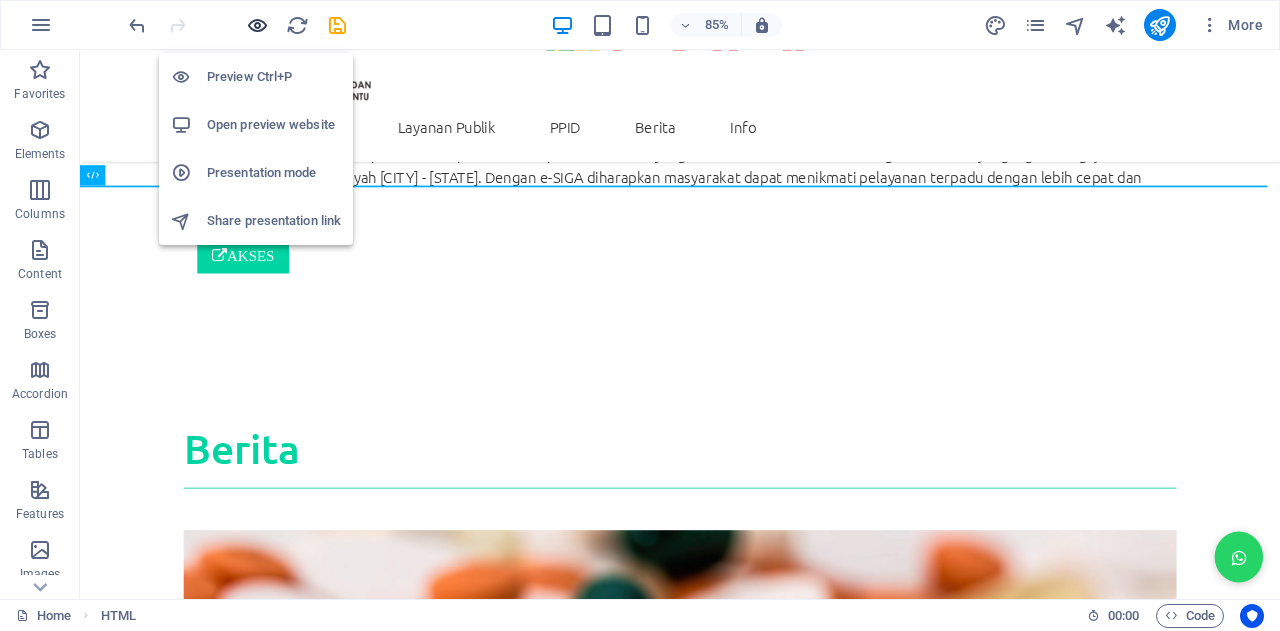 click at bounding box center (257, 25) 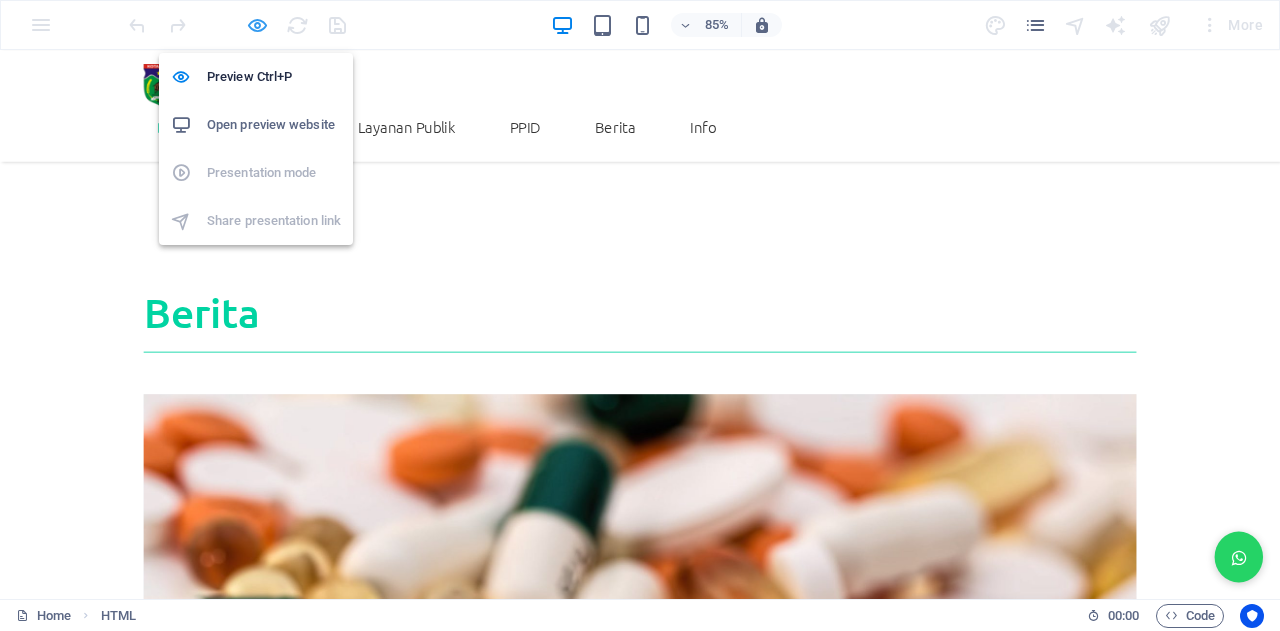 scroll, scrollTop: 3601, scrollLeft: 0, axis: vertical 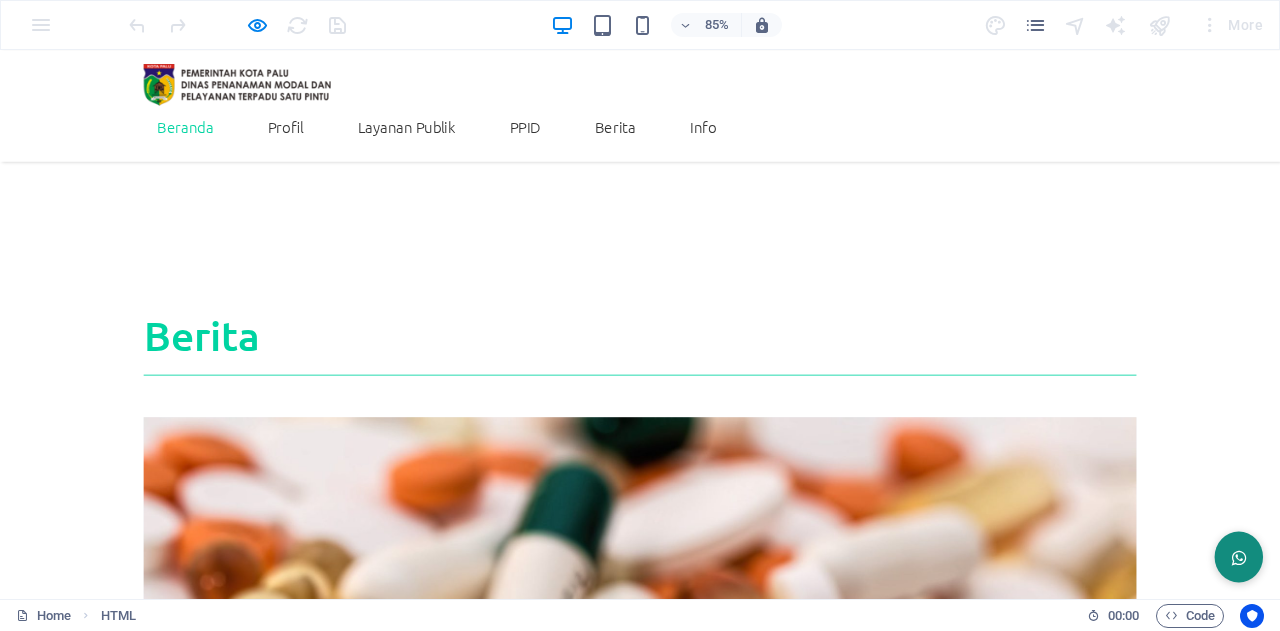 click at bounding box center [1457, 646] 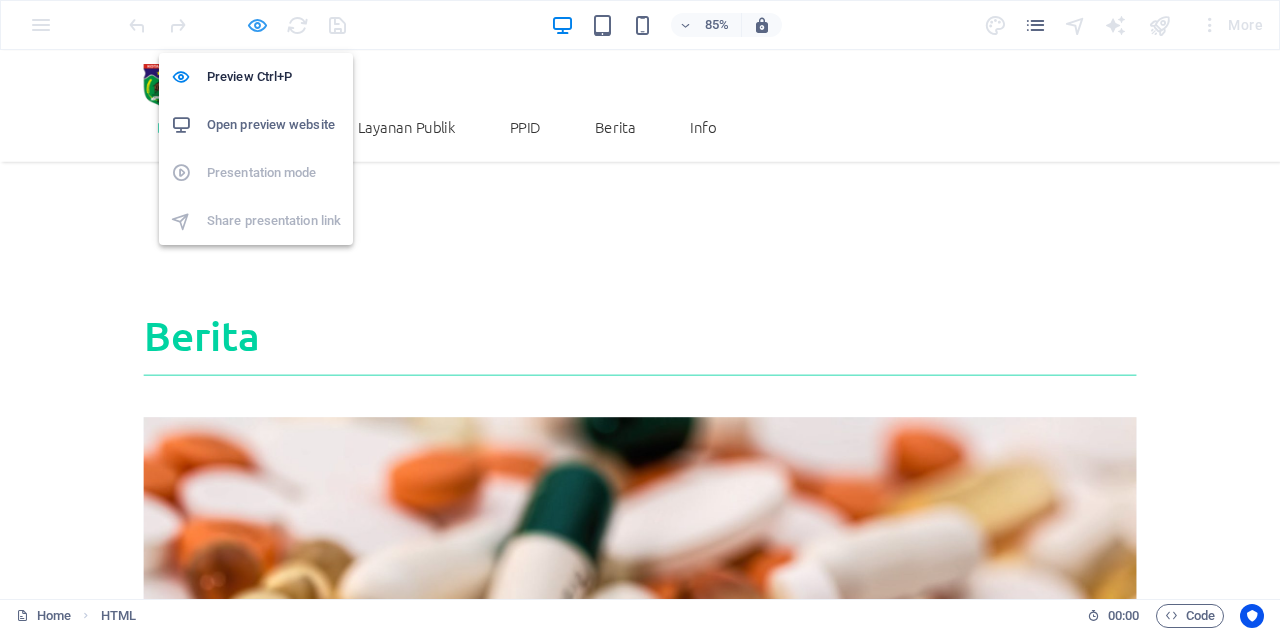click at bounding box center (257, 25) 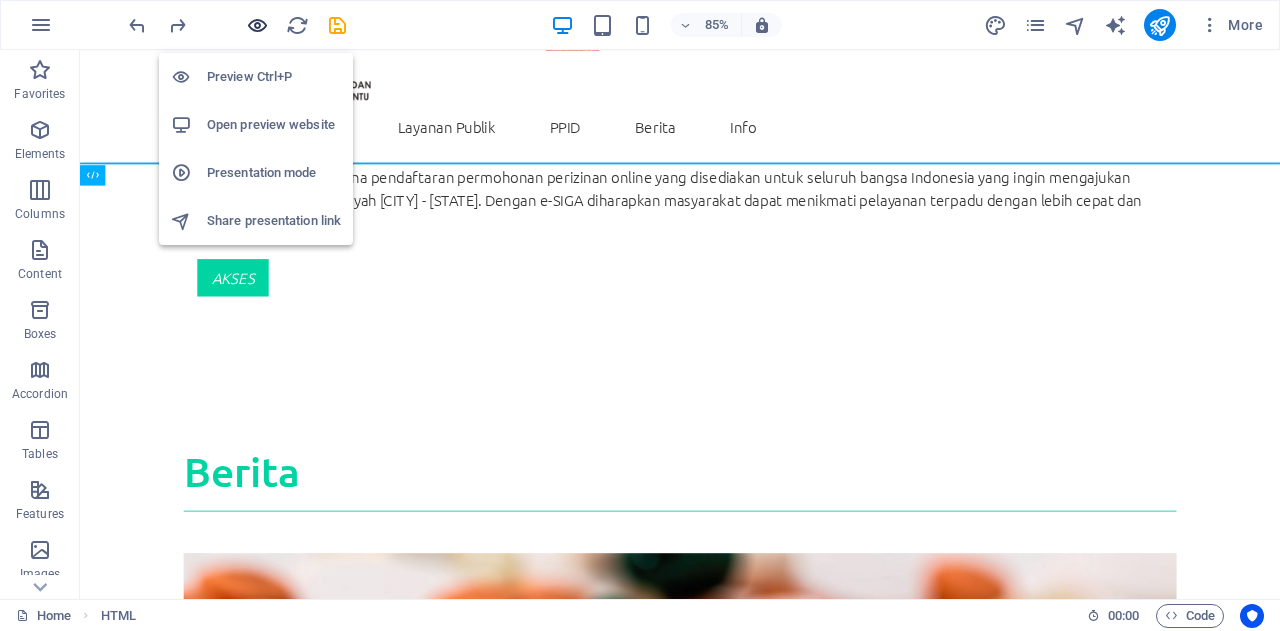 scroll, scrollTop: 3627, scrollLeft: 0, axis: vertical 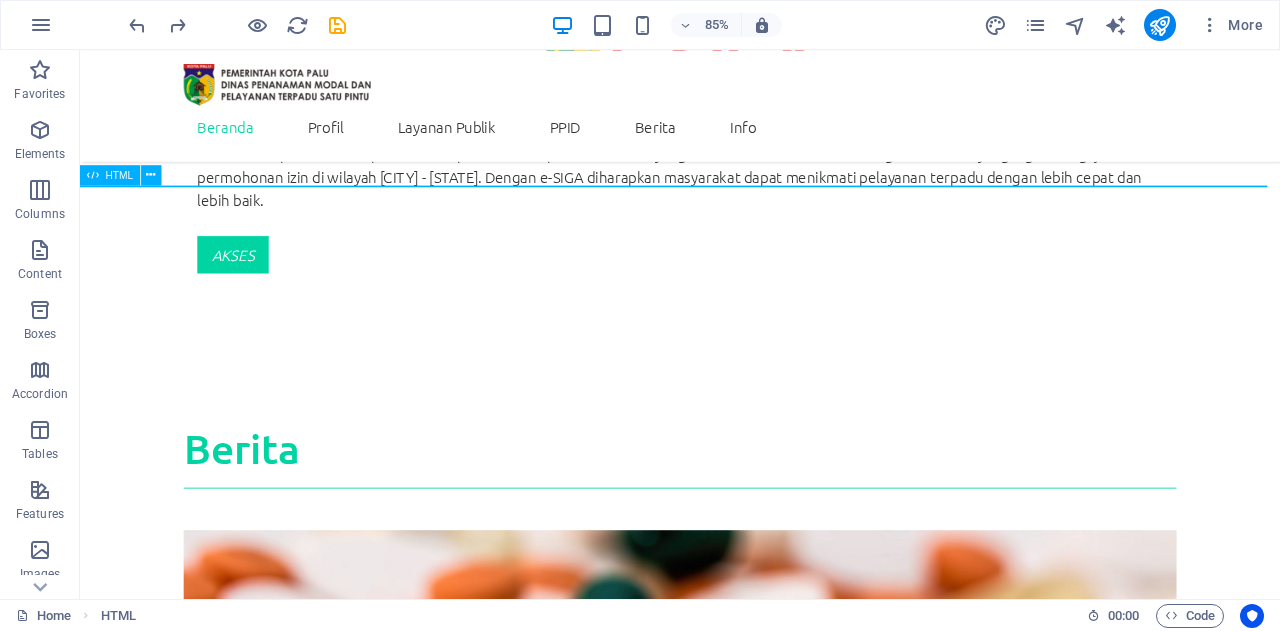 click on "HTML" at bounding box center (120, 175) 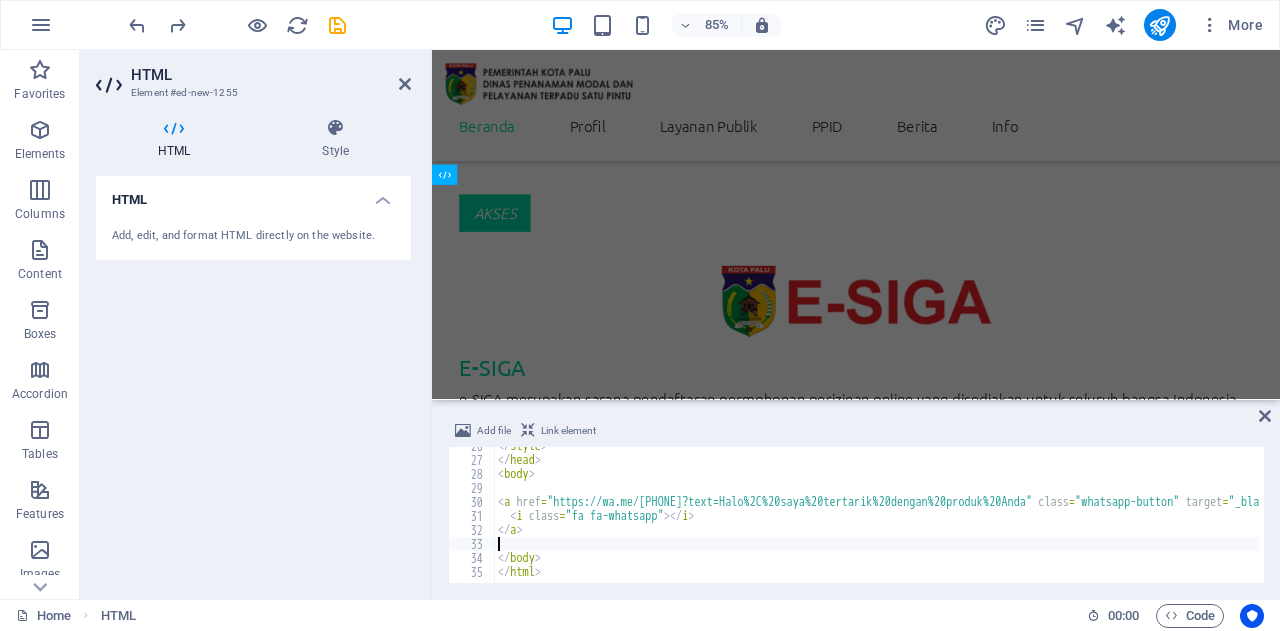 scroll, scrollTop: 4019, scrollLeft: 0, axis: vertical 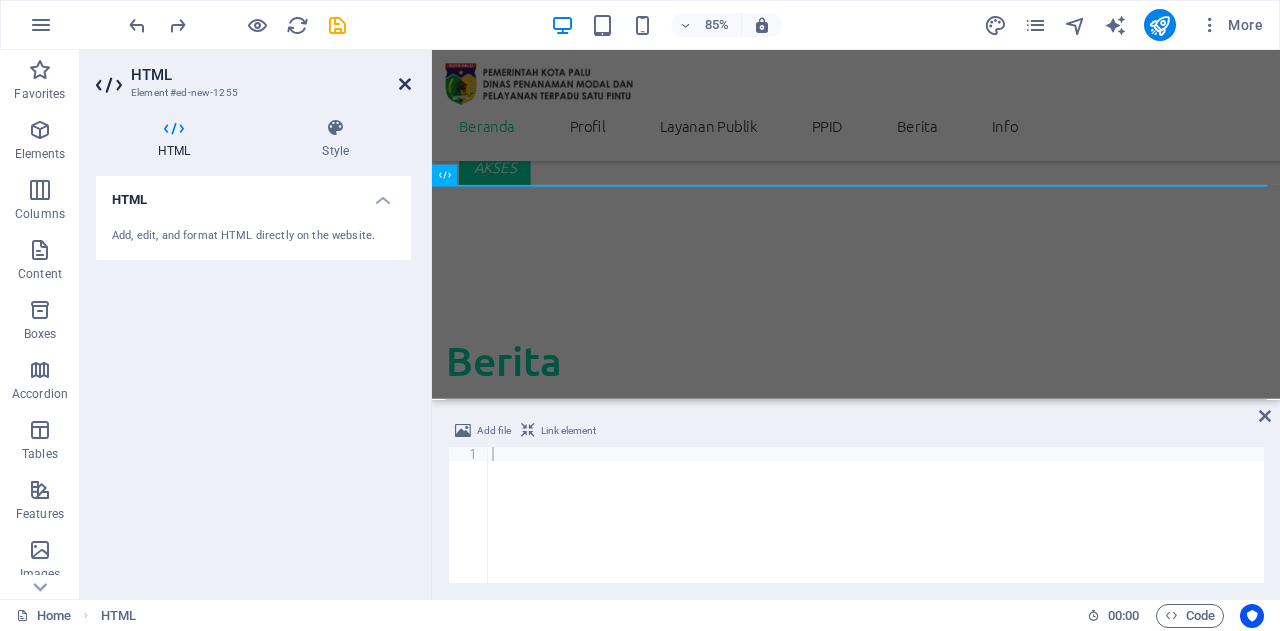 click at bounding box center [405, 84] 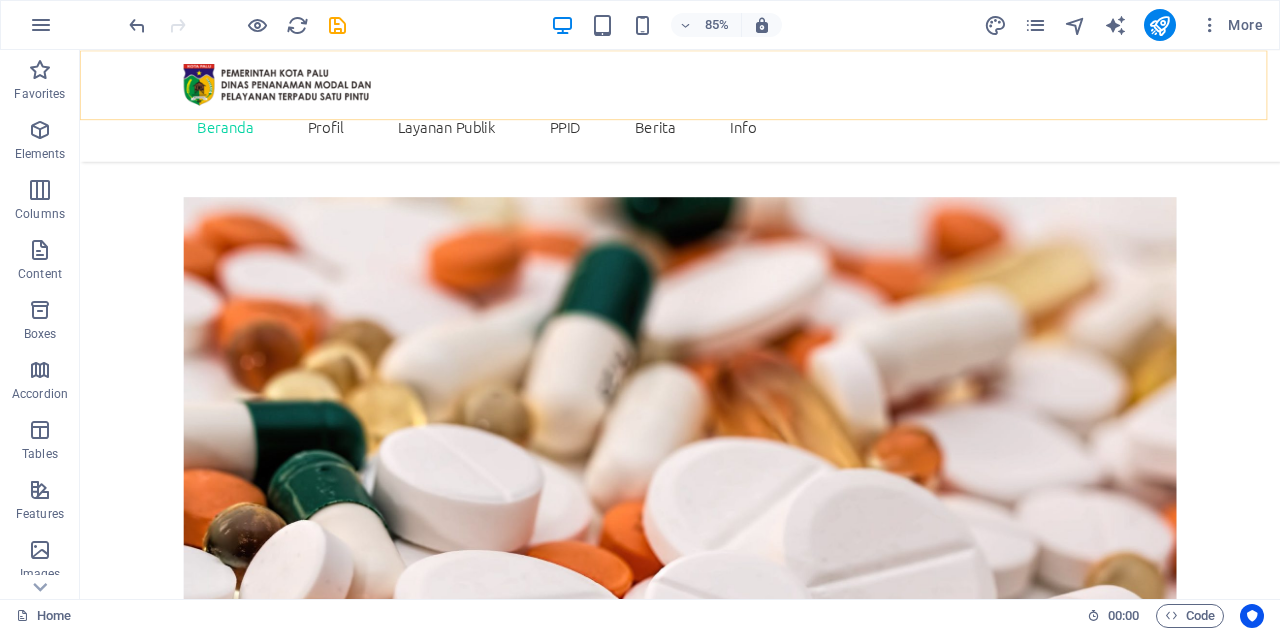 scroll, scrollTop: 3627, scrollLeft: 0, axis: vertical 